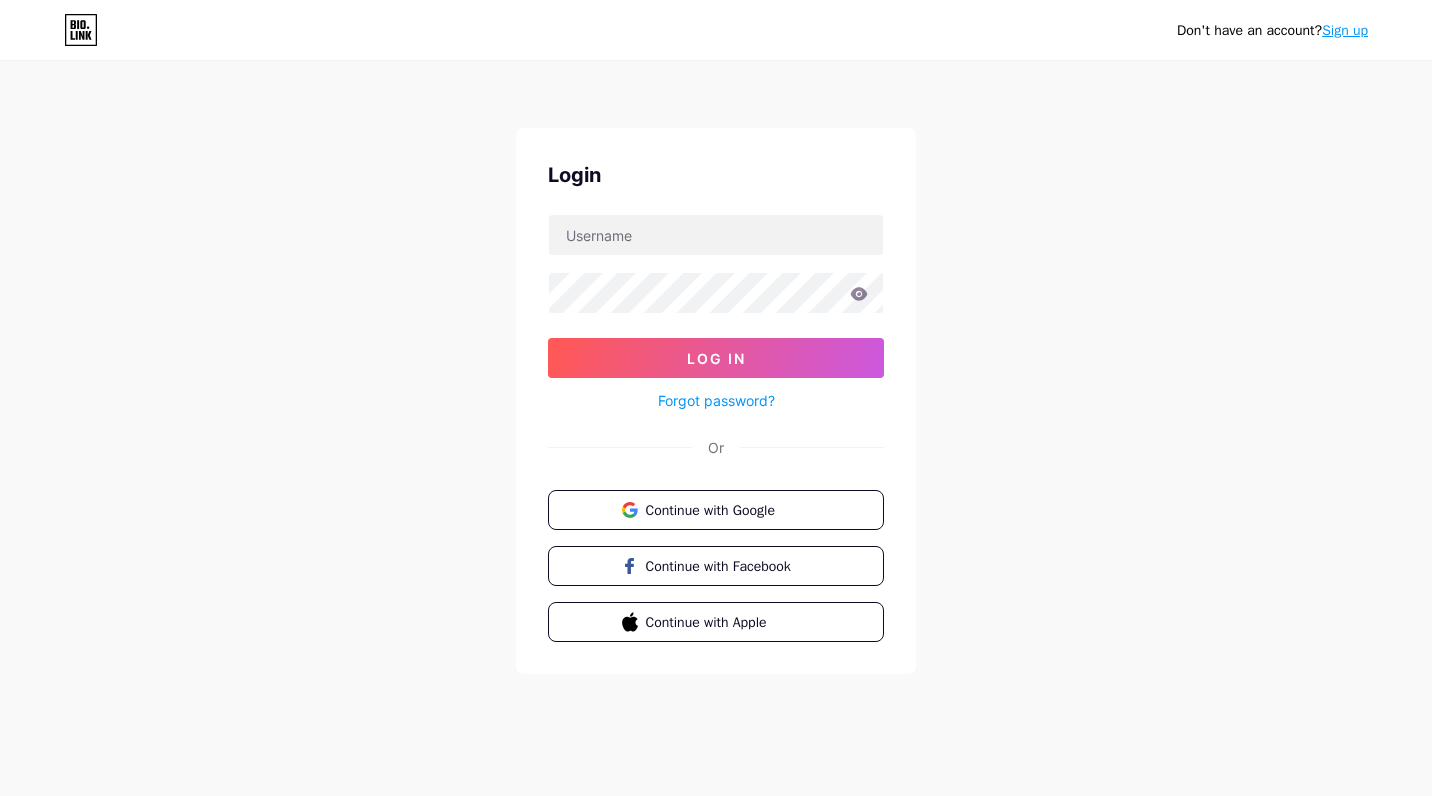 scroll, scrollTop: 0, scrollLeft: 0, axis: both 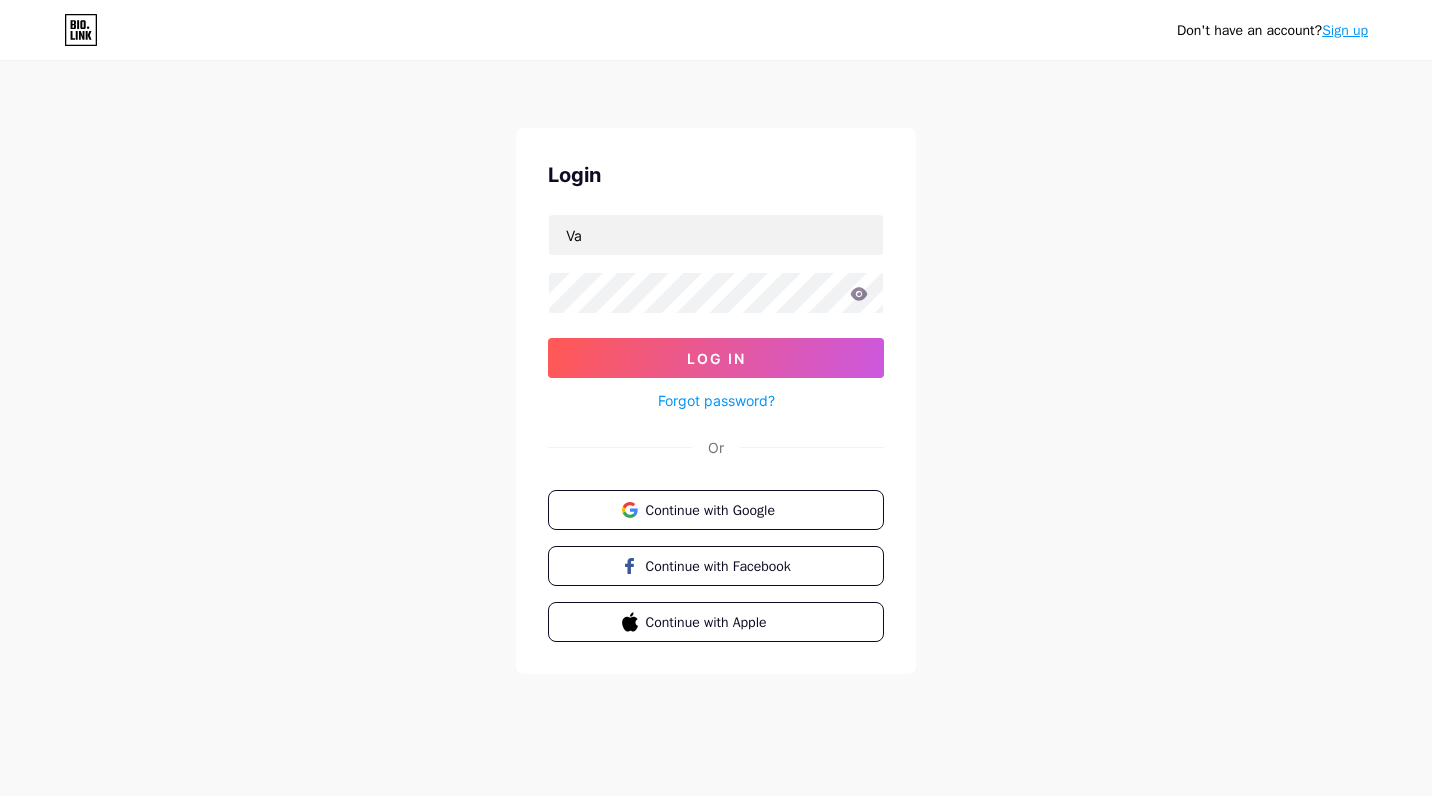 type on "[EMAIL]" 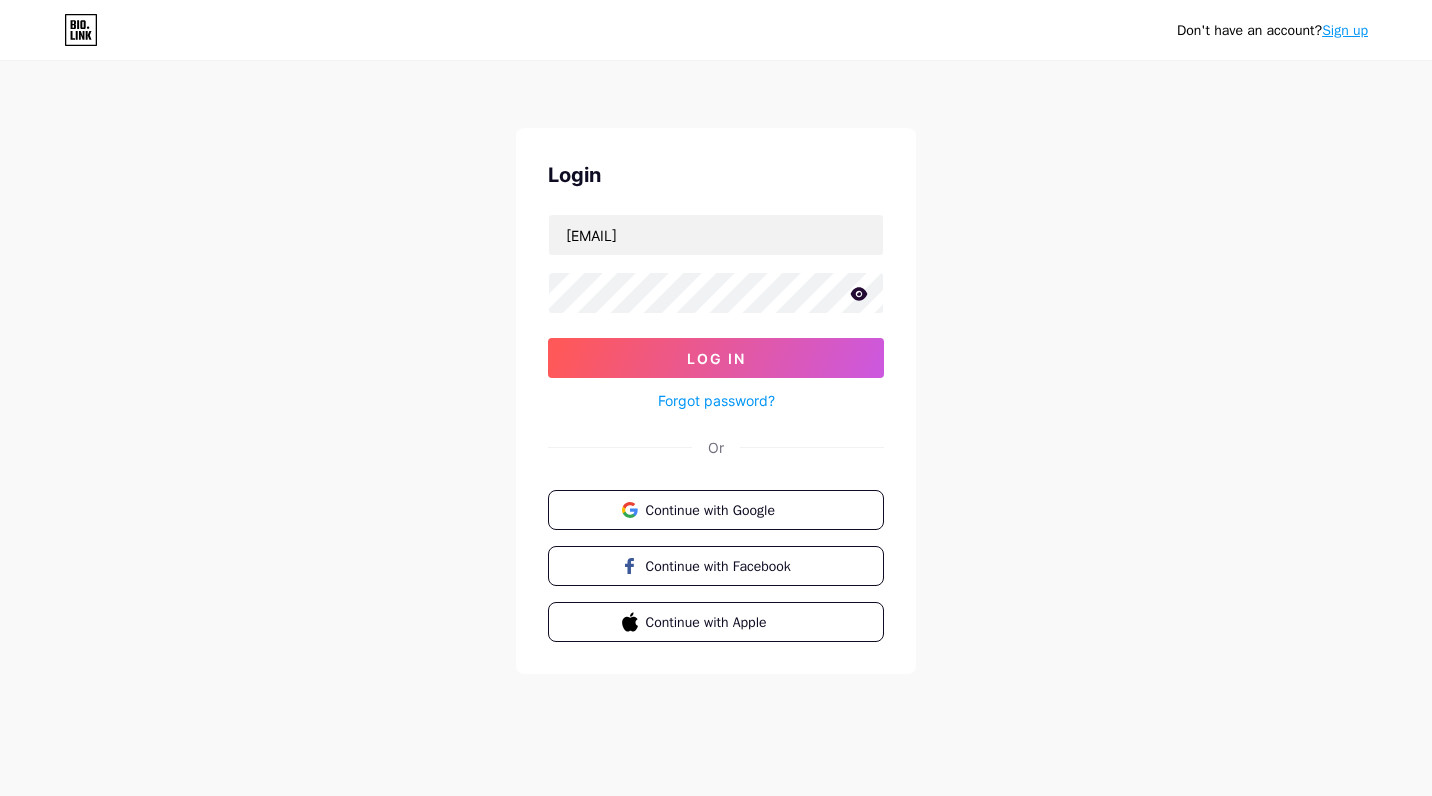 click on "Log In" at bounding box center (716, 358) 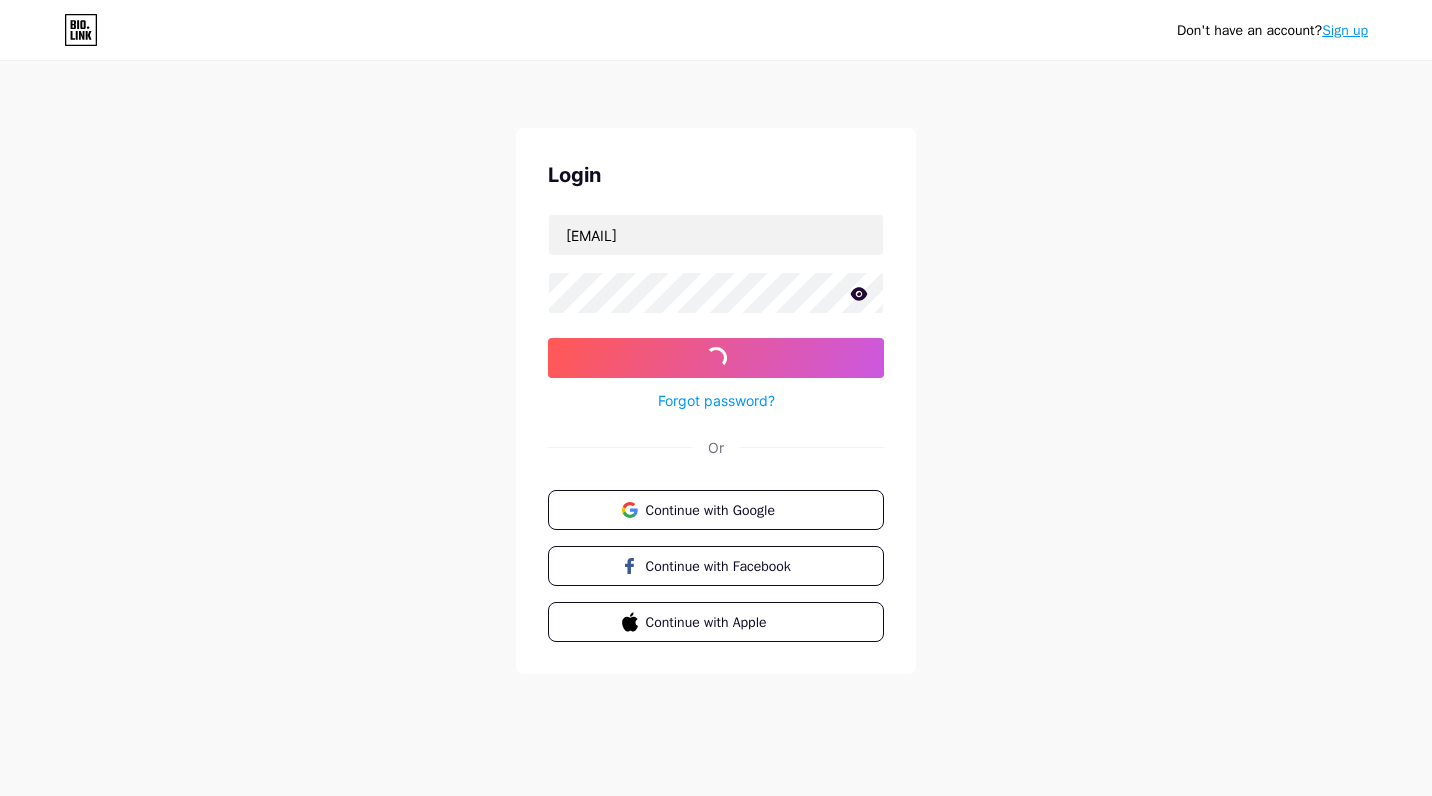 click on "Log In" at bounding box center [716, 358] 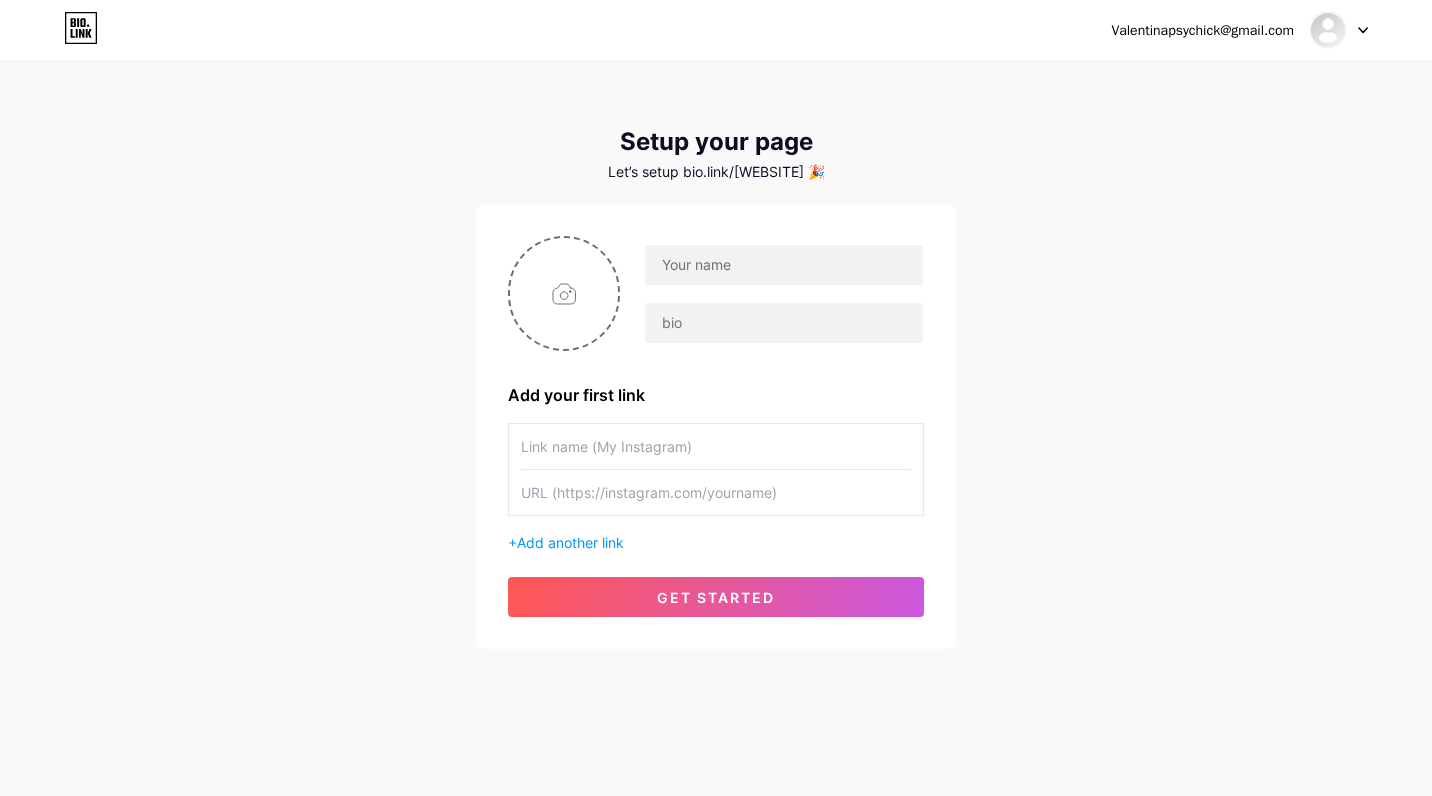 click at bounding box center [564, 293] 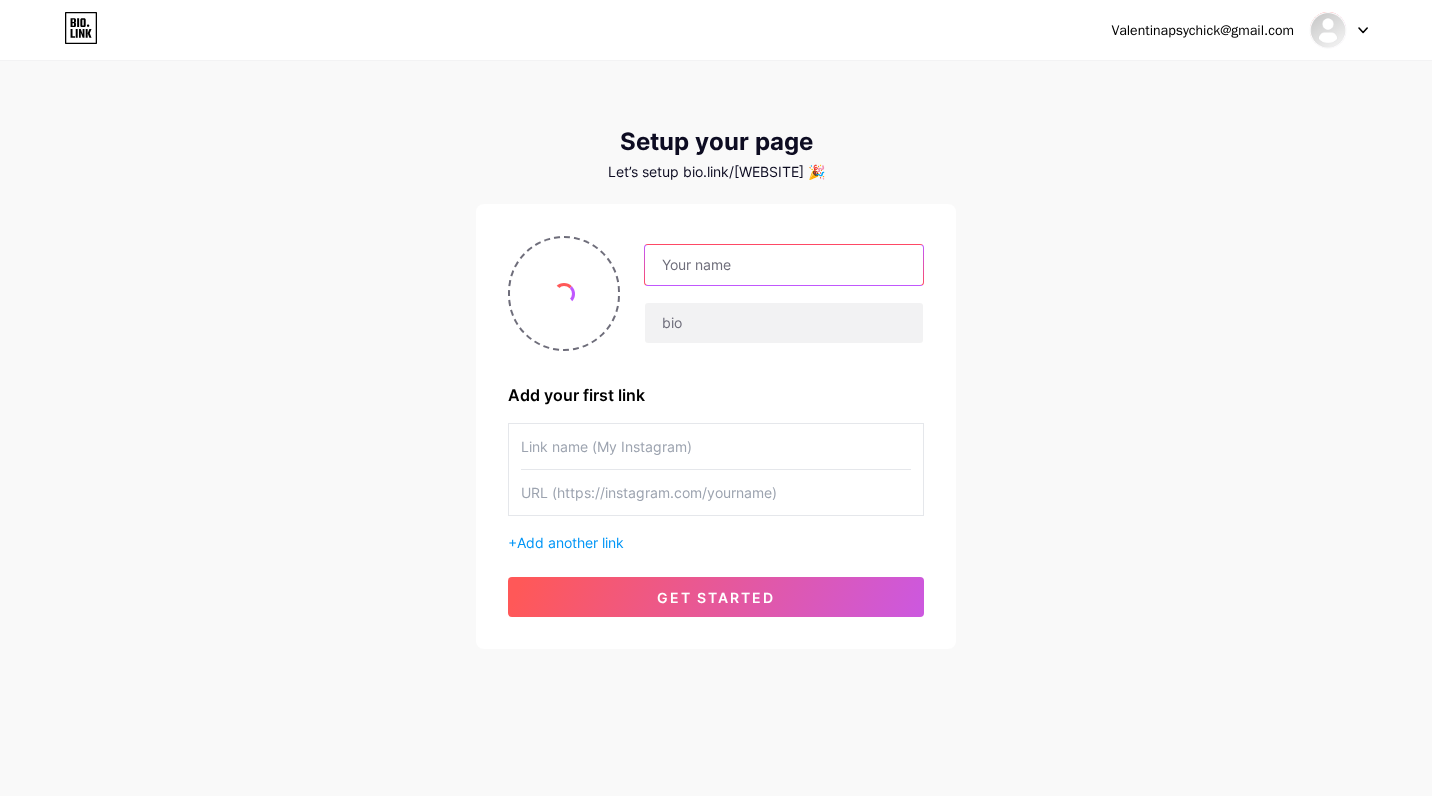 click at bounding box center (784, 265) 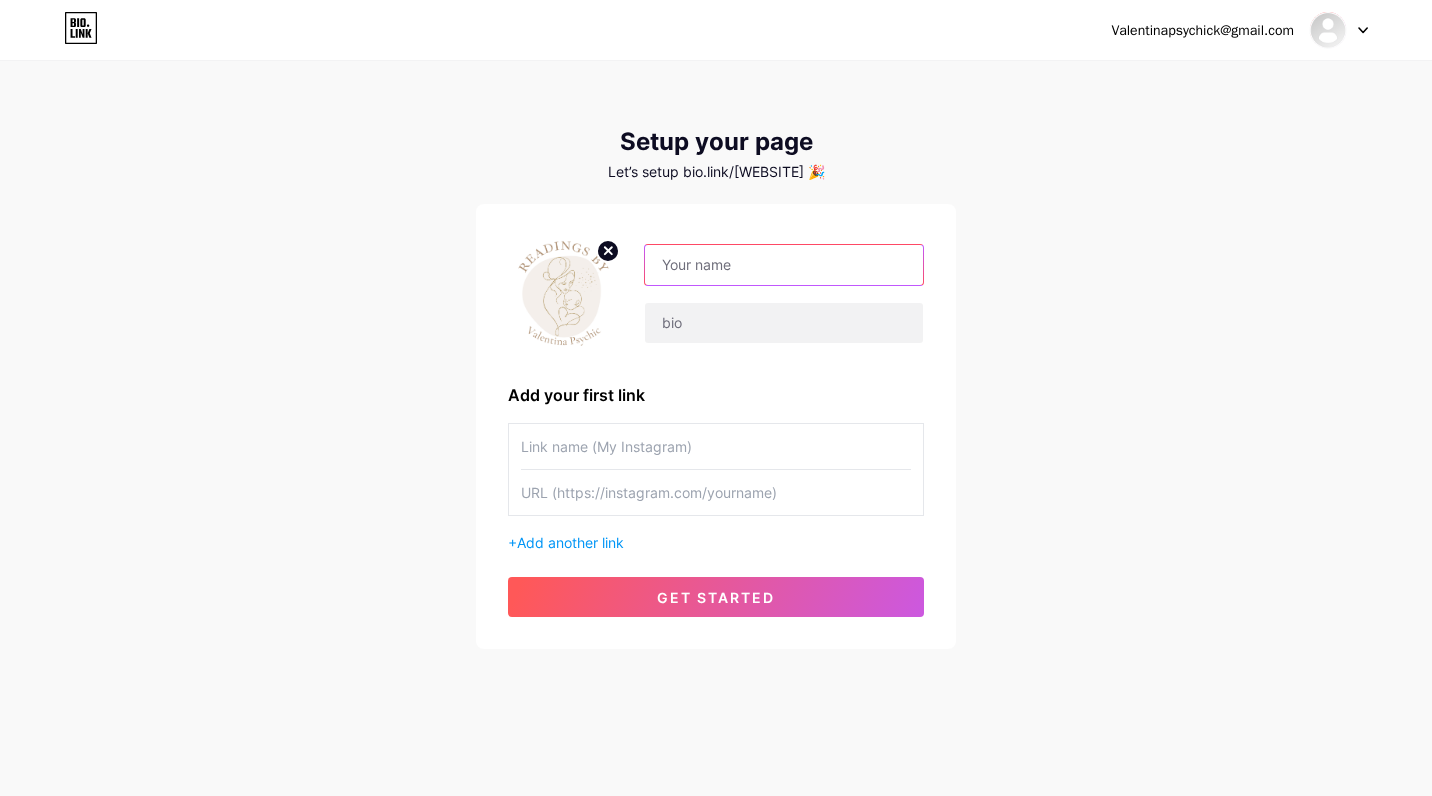 click at bounding box center (784, 265) 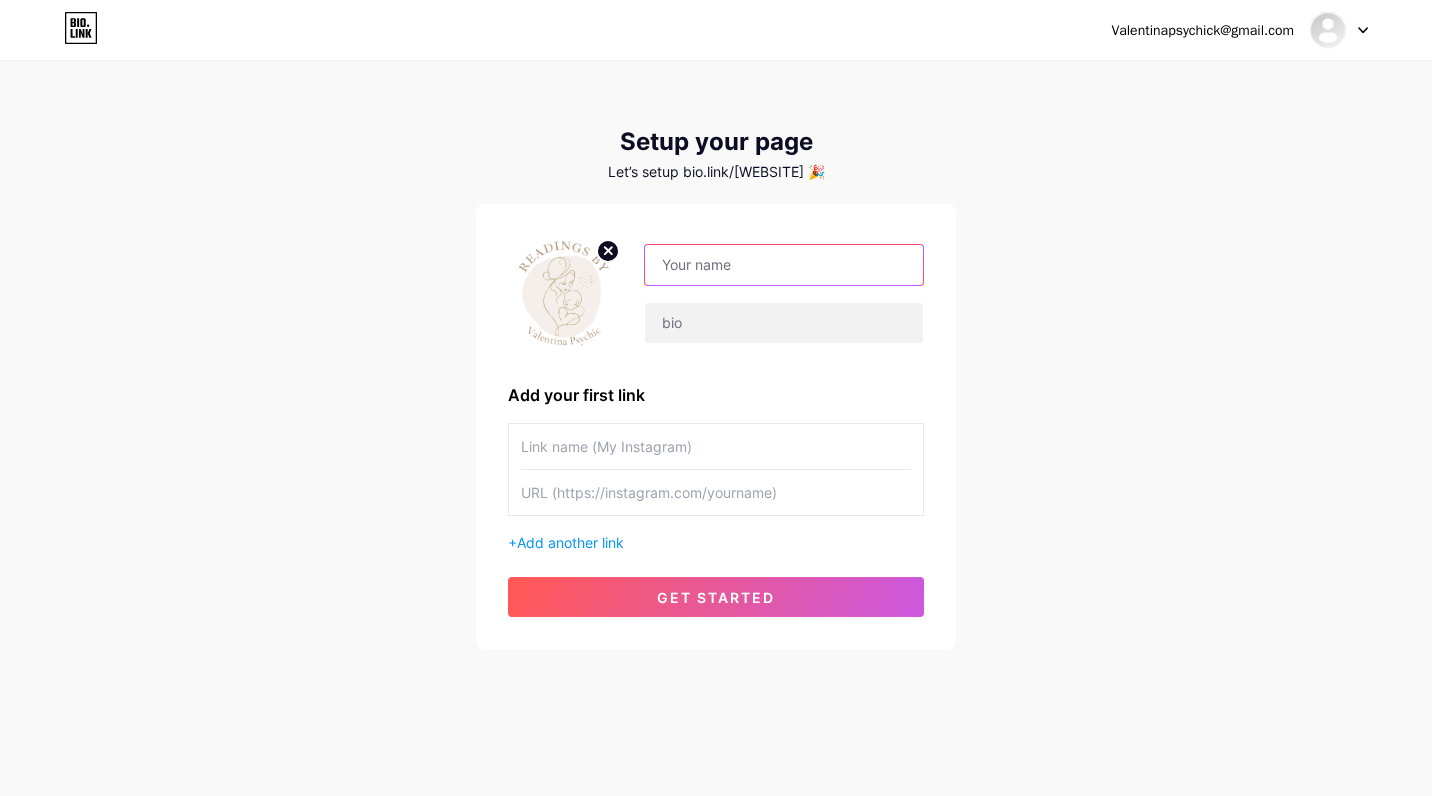 type on "v" 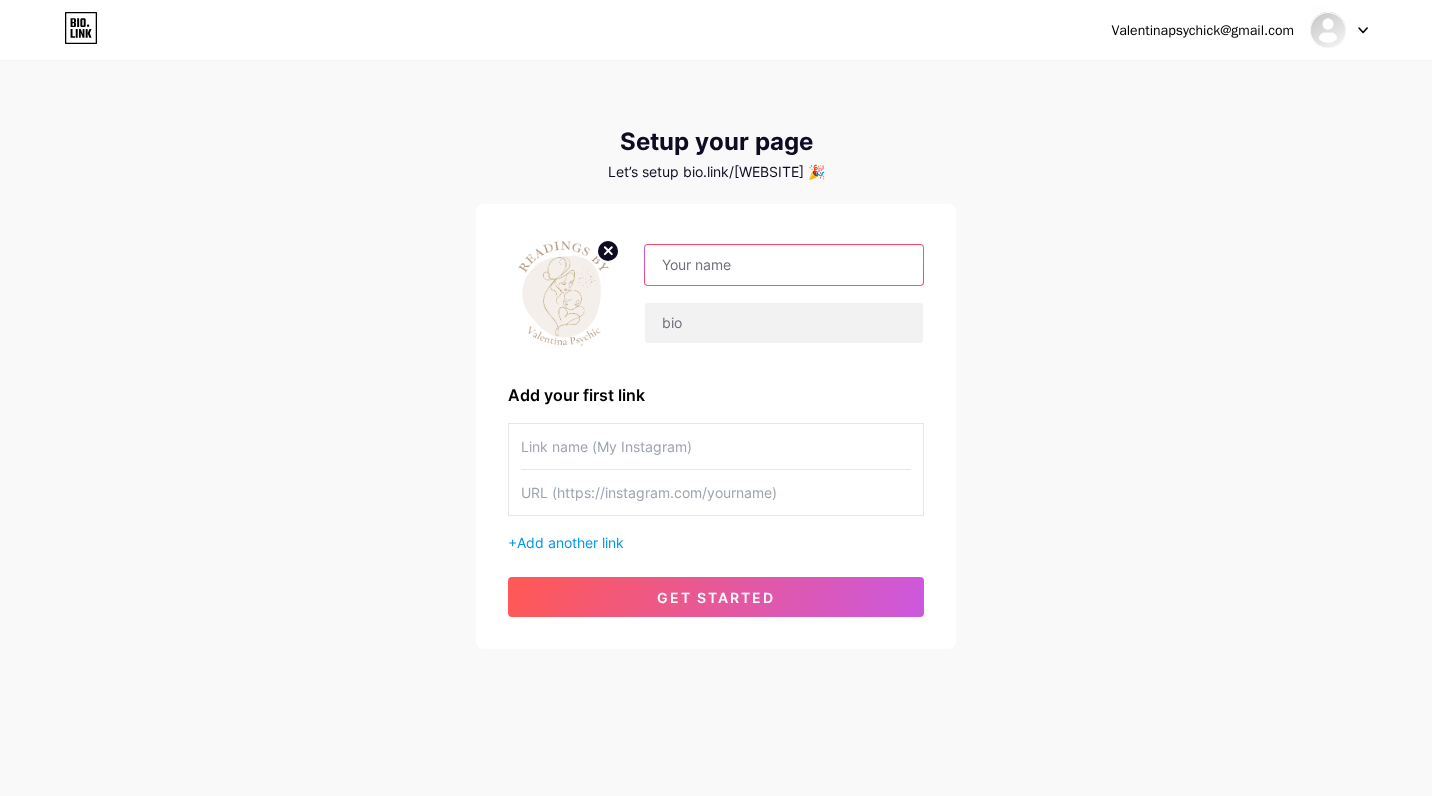 click at bounding box center [784, 265] 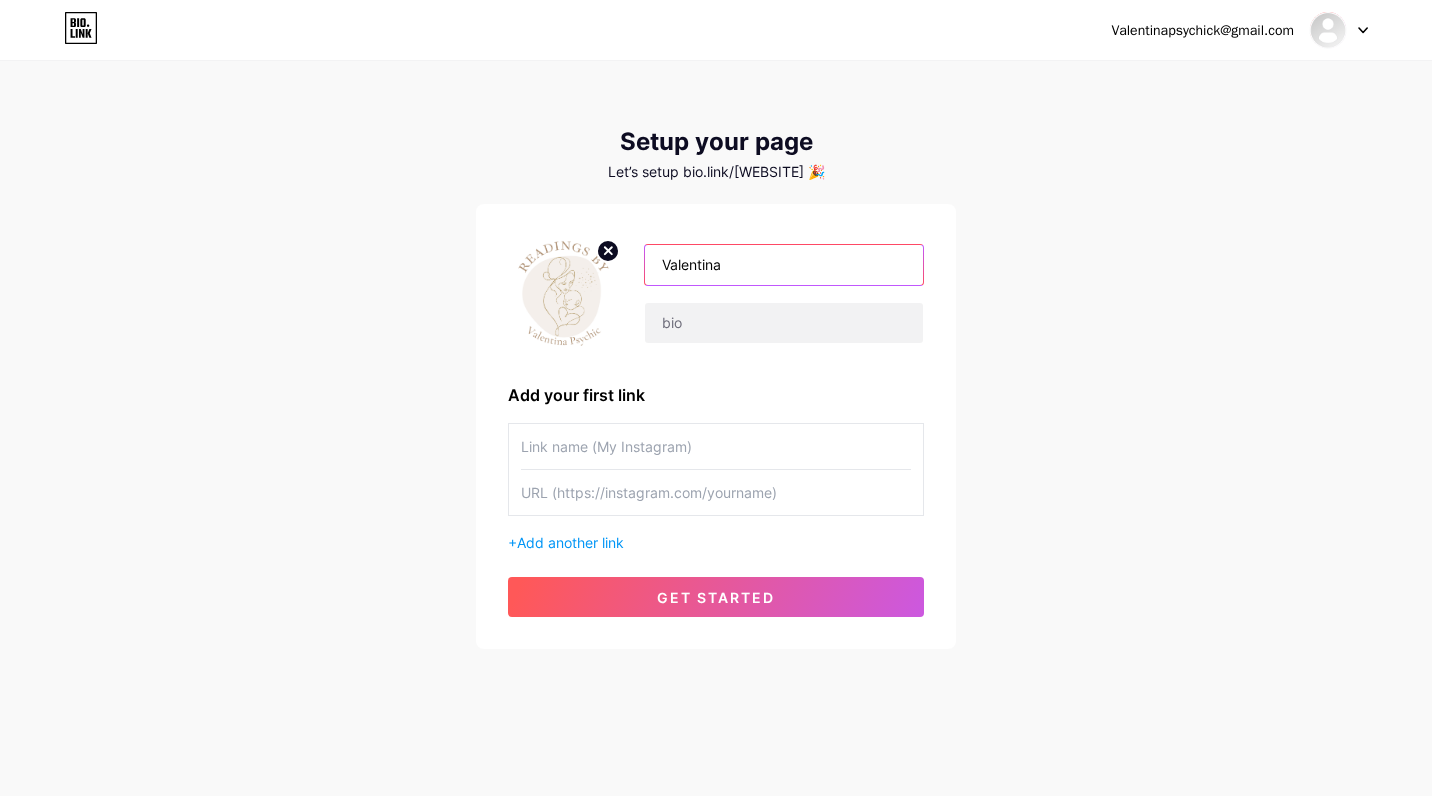 type on "Valentina Psychic Official" 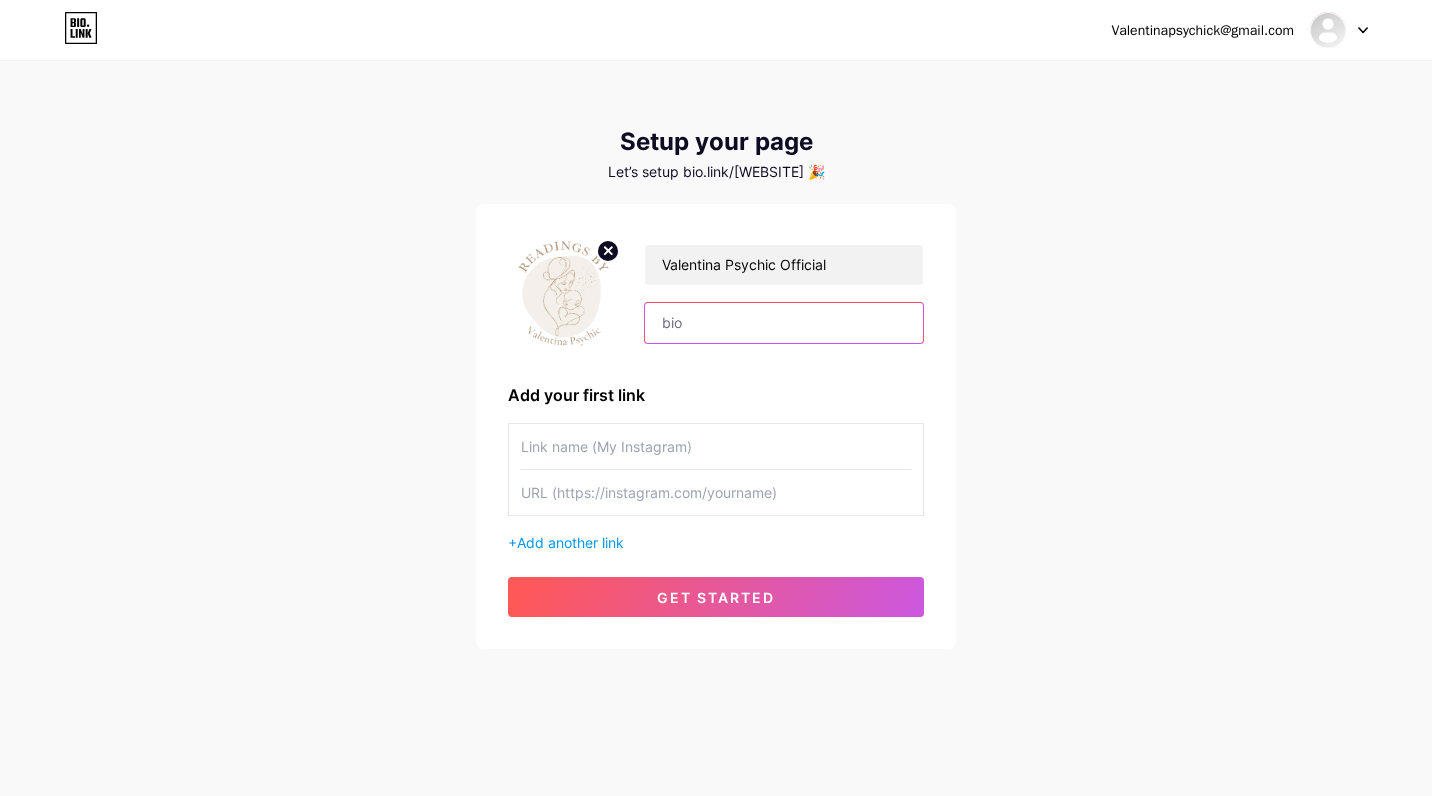 click at bounding box center (784, 323) 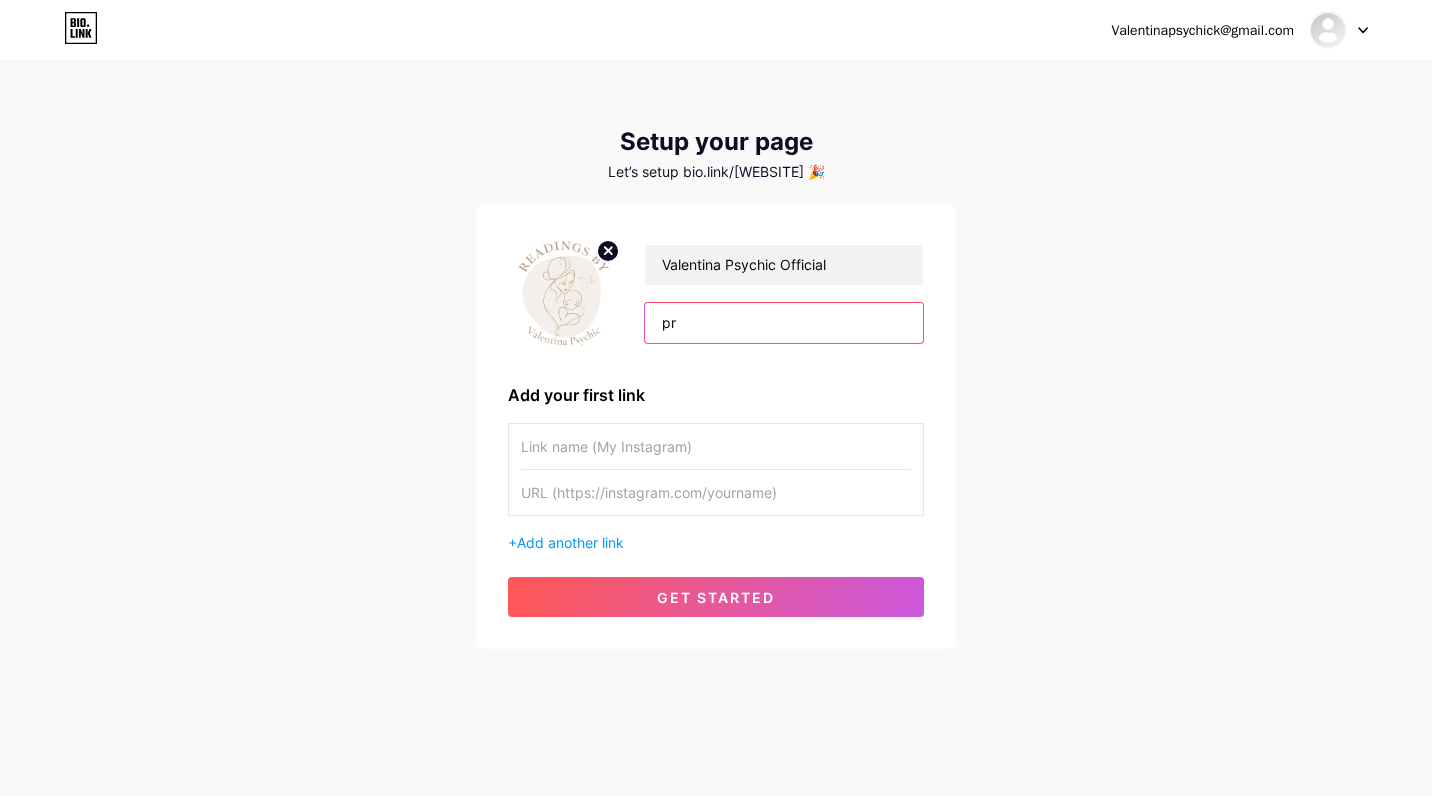 type on "p" 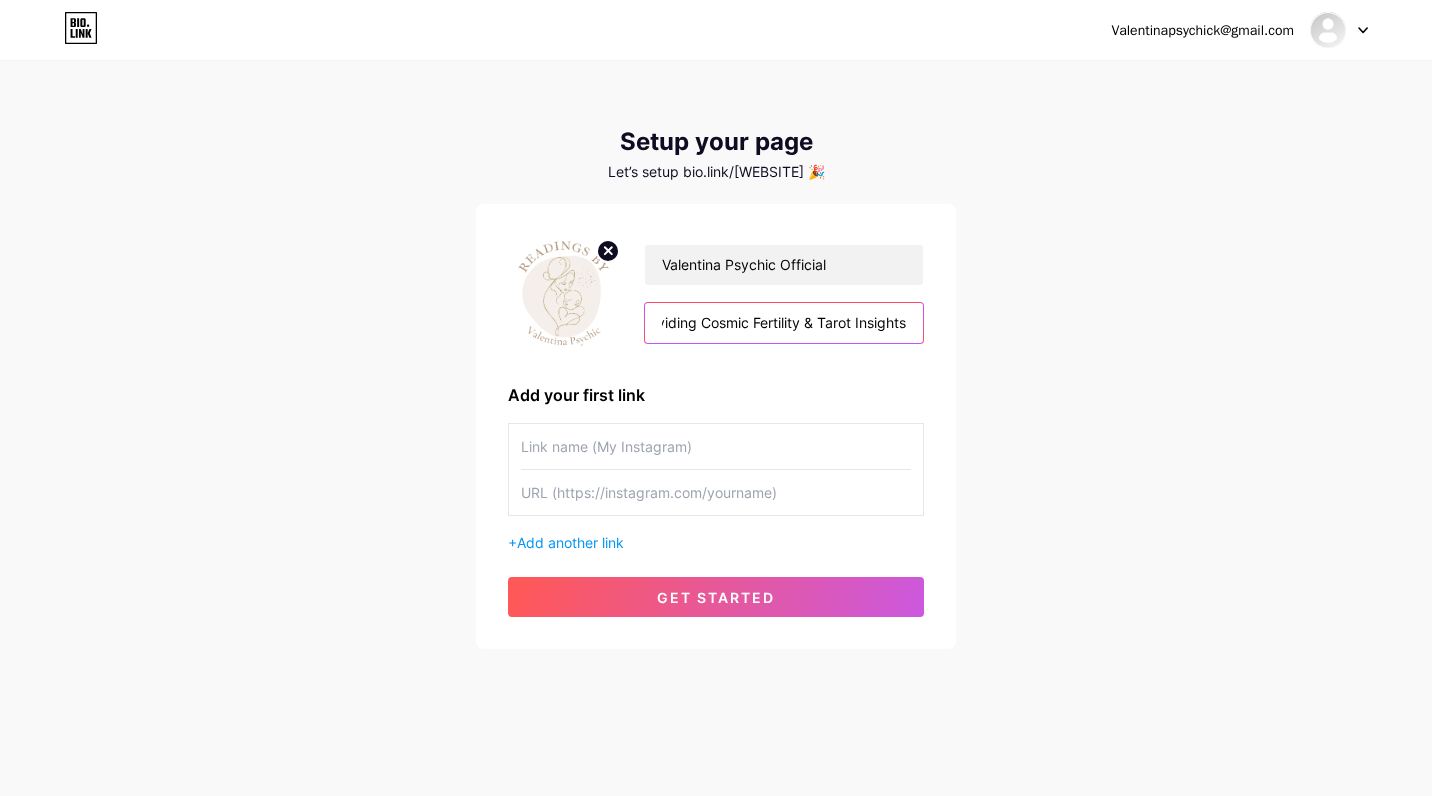 scroll, scrollTop: 0, scrollLeft: 34, axis: horizontal 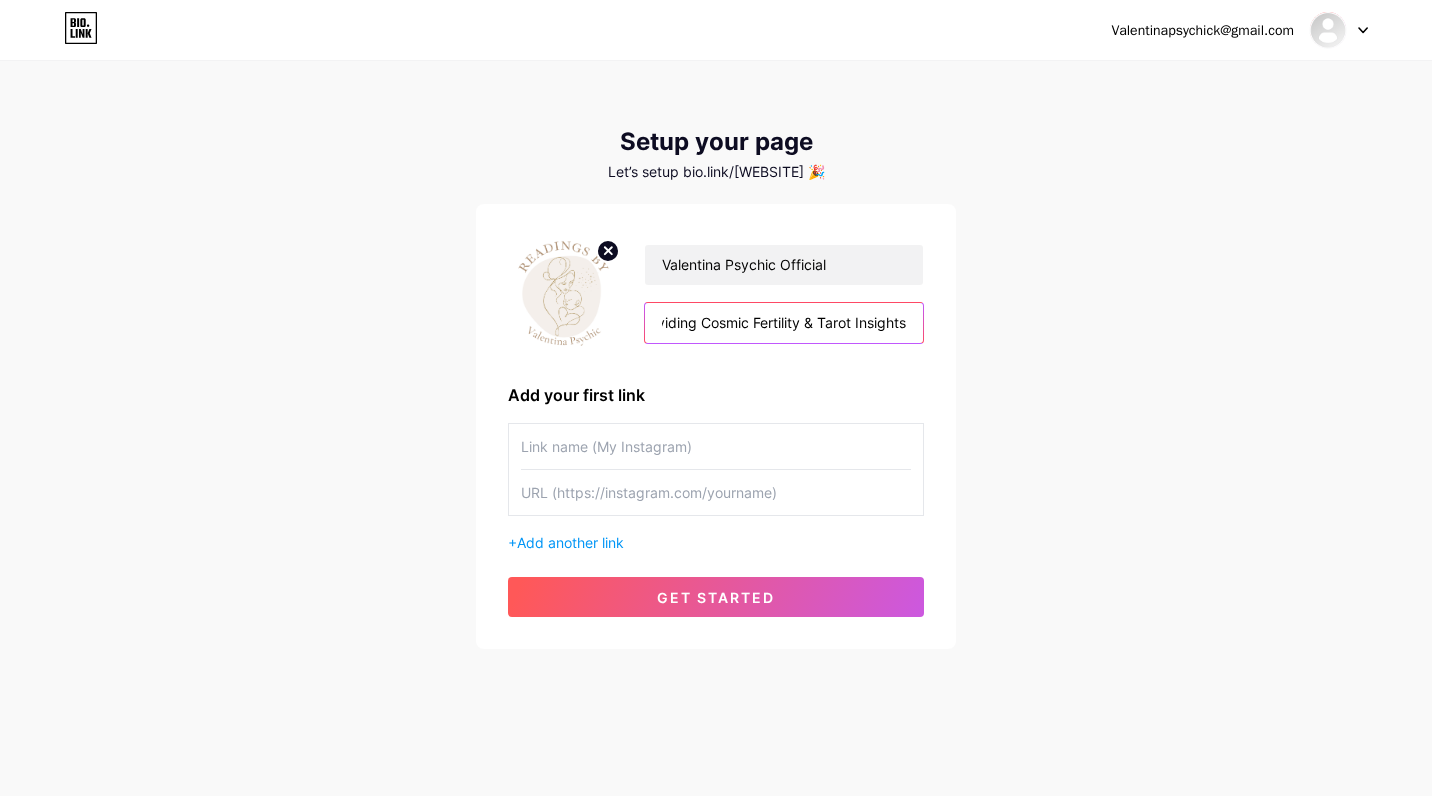 type on "Providing Cosmic Fertility & Tarot Insights" 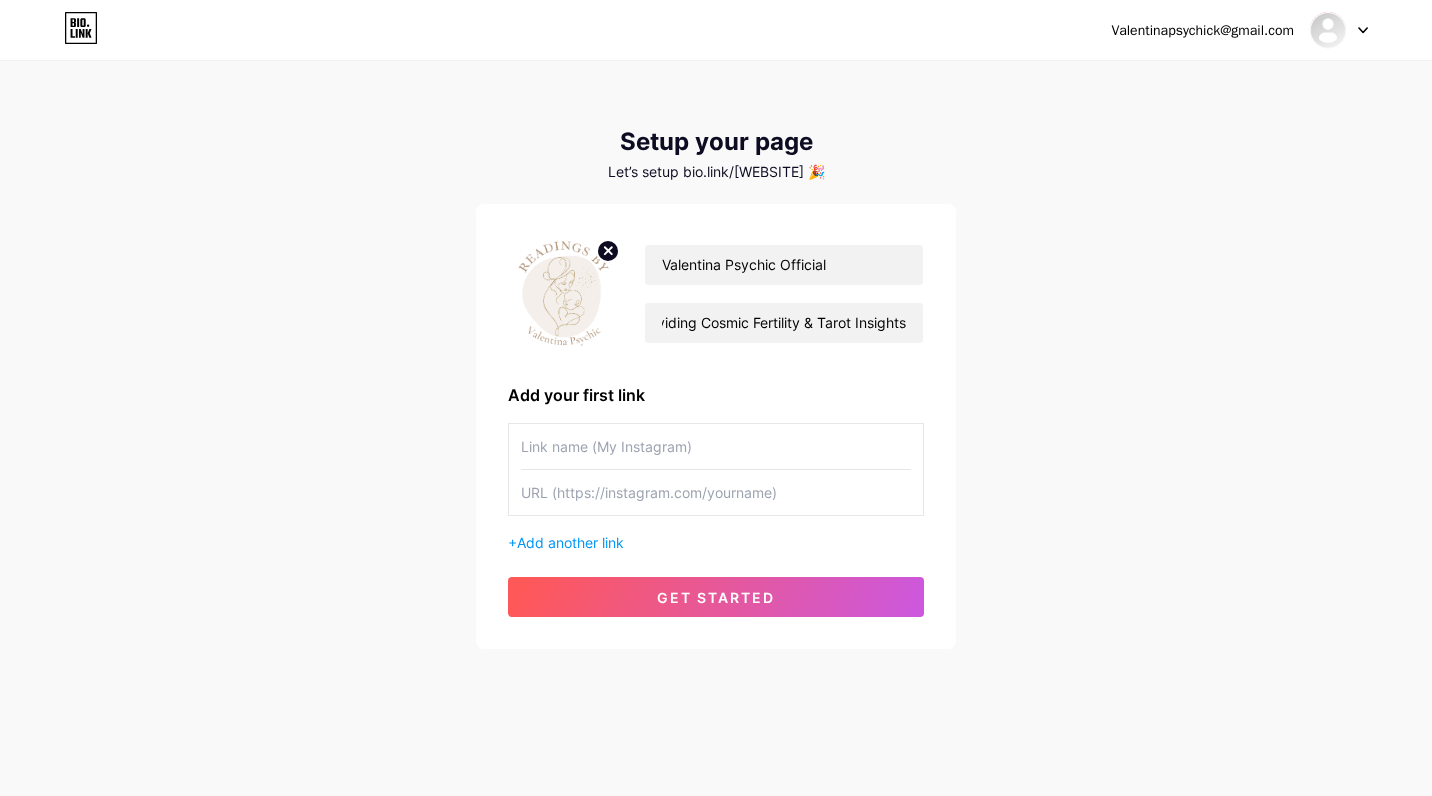 click on "Let’s setup bio.link/[WEBSITE] 🎉 Valentina Psychic Official Providing Cosmic Fertility & Tarot Insights Add your first link
+ Add another link get started" at bounding box center (716, 356) 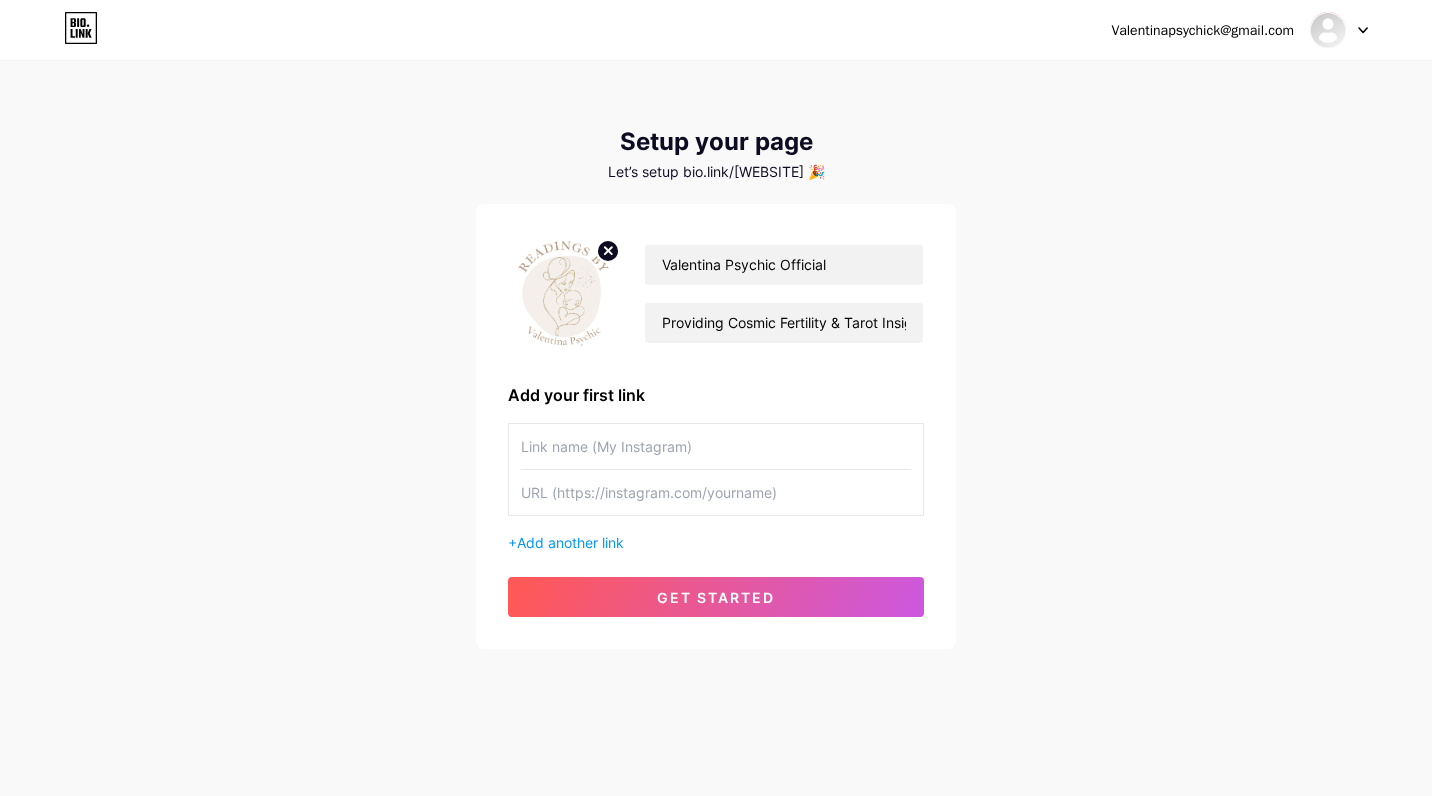click at bounding box center (716, 446) 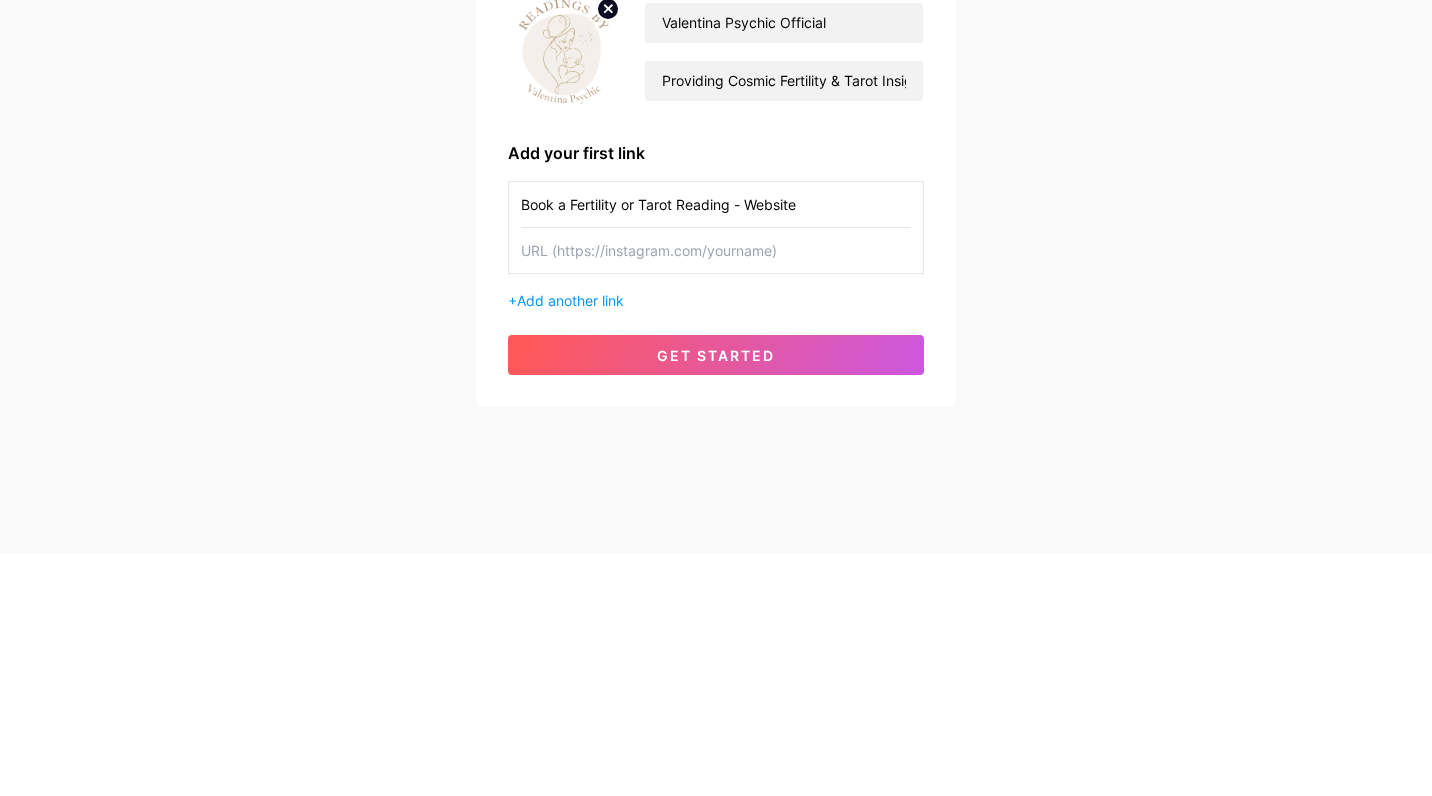 type on "Book a Fertility or Tarot Reading - Website" 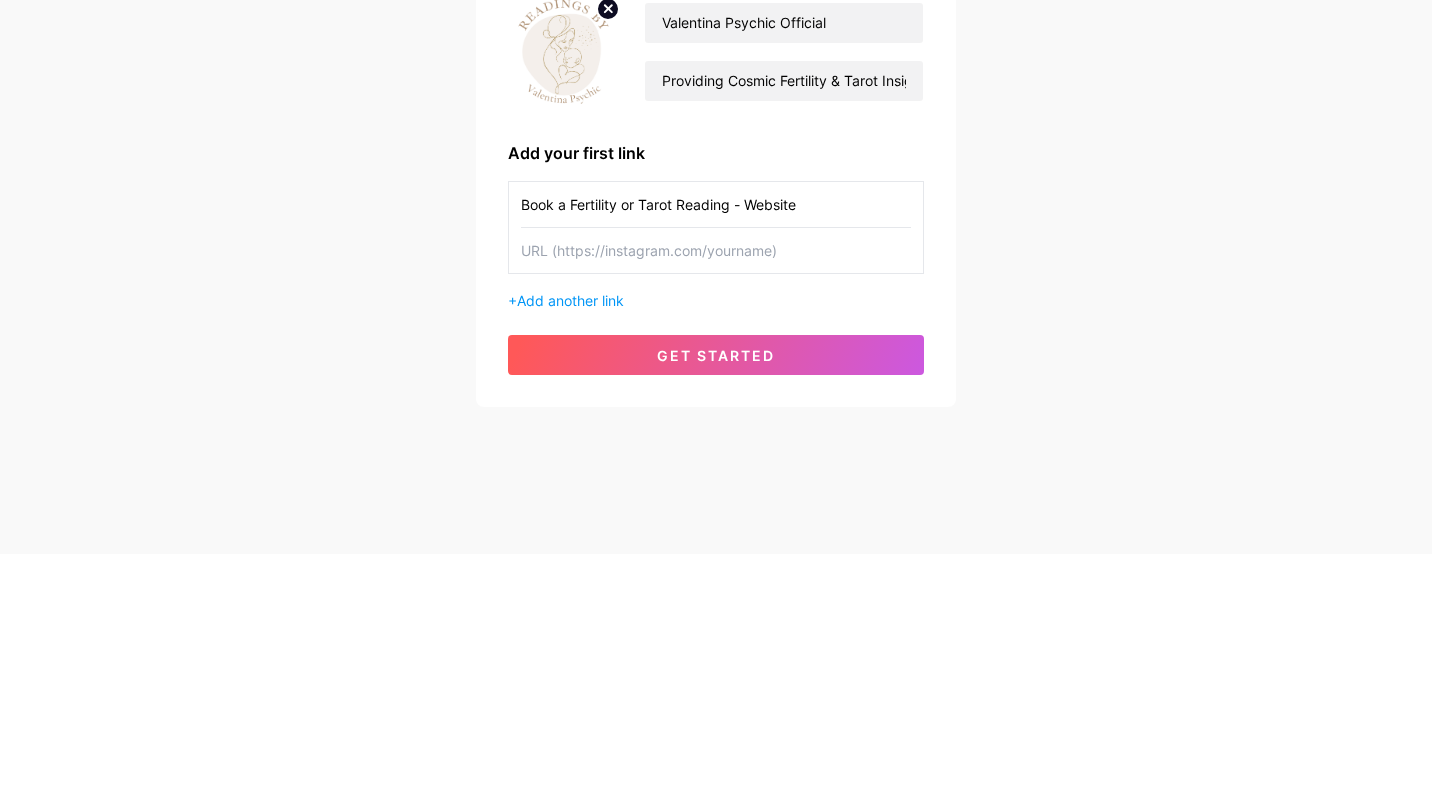 paste on "https://[USERNAME].myshopify.com/collections/fertility-readings" 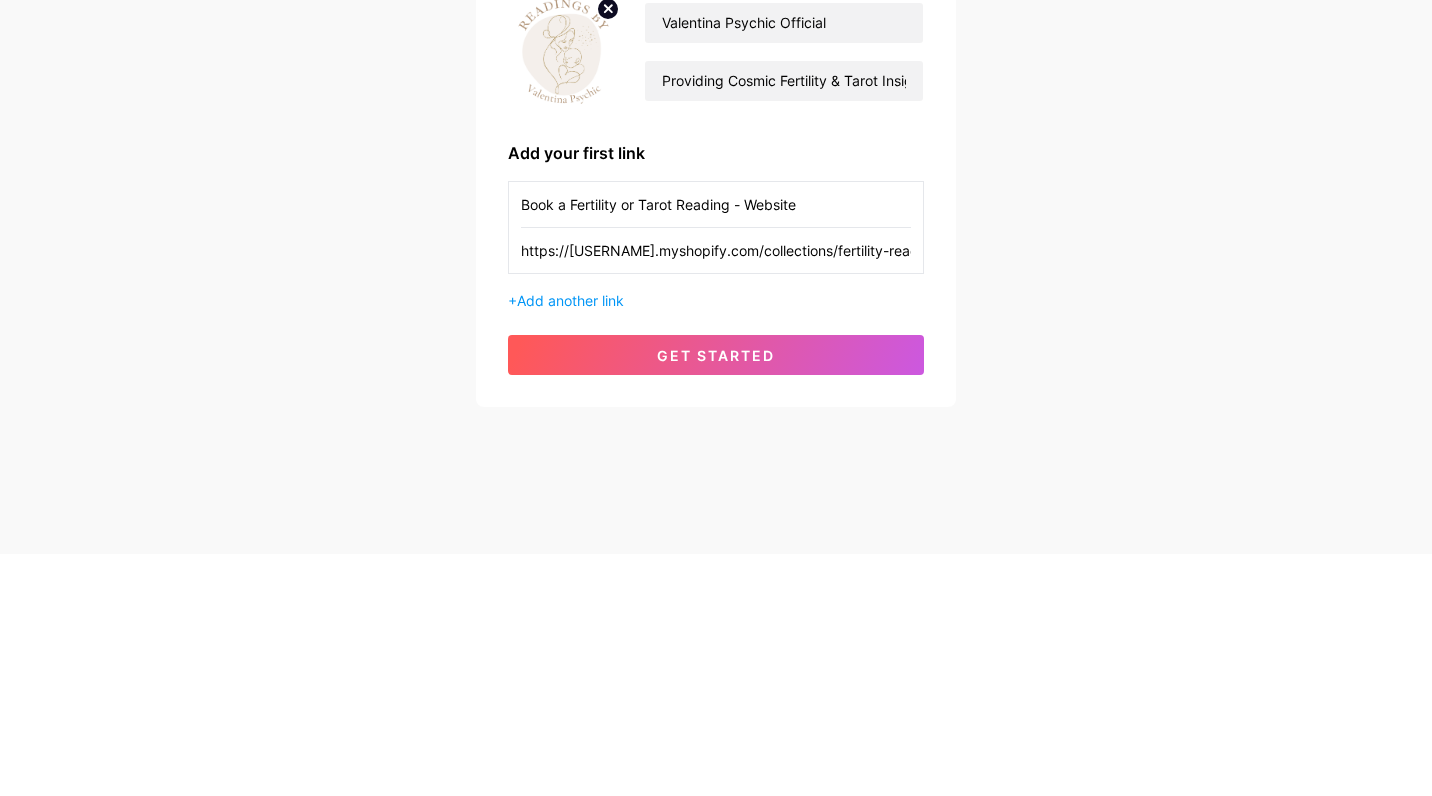 scroll, scrollTop: 0, scrollLeft: 107, axis: horizontal 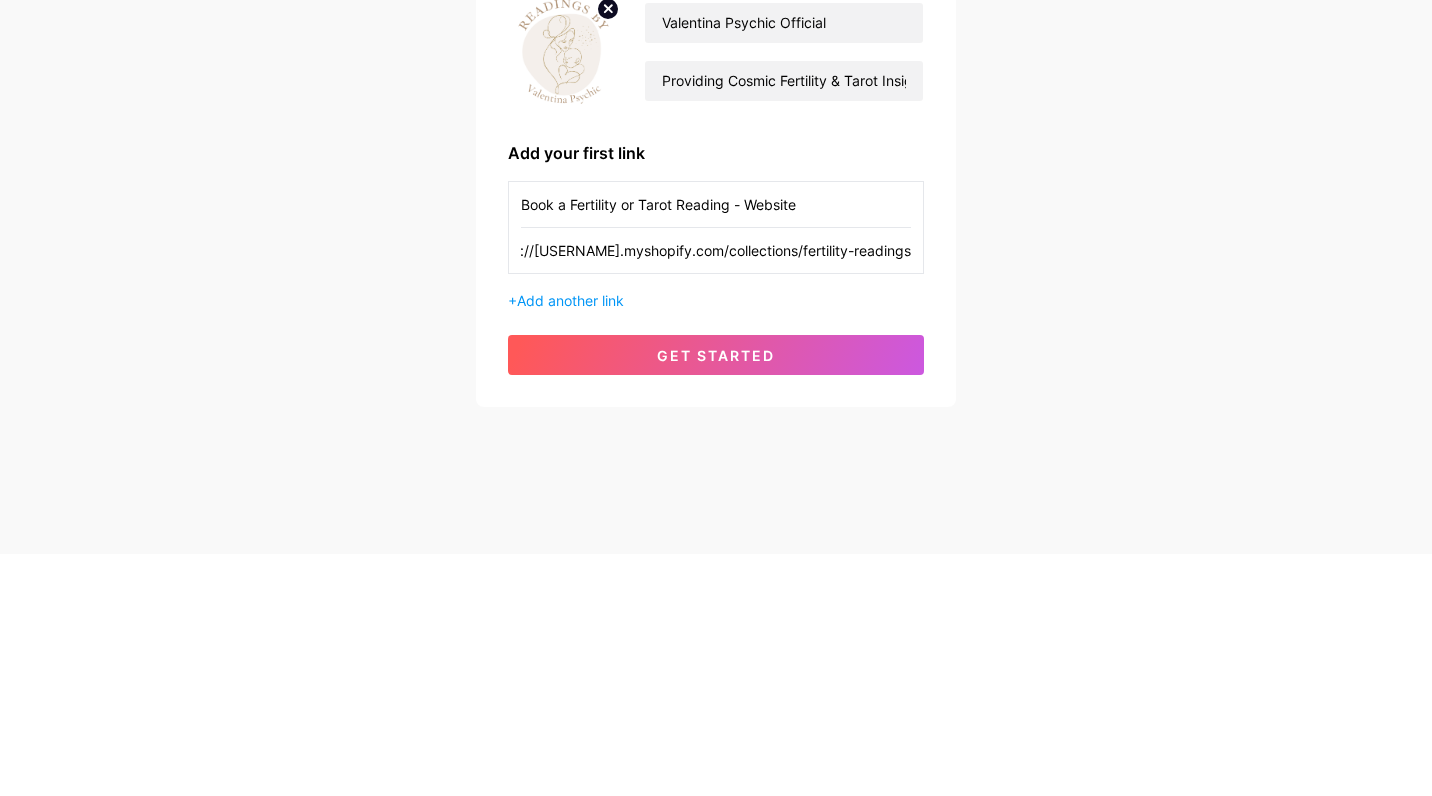 type on "https://[USERNAME].myshopify.com/collections/fertility-readings" 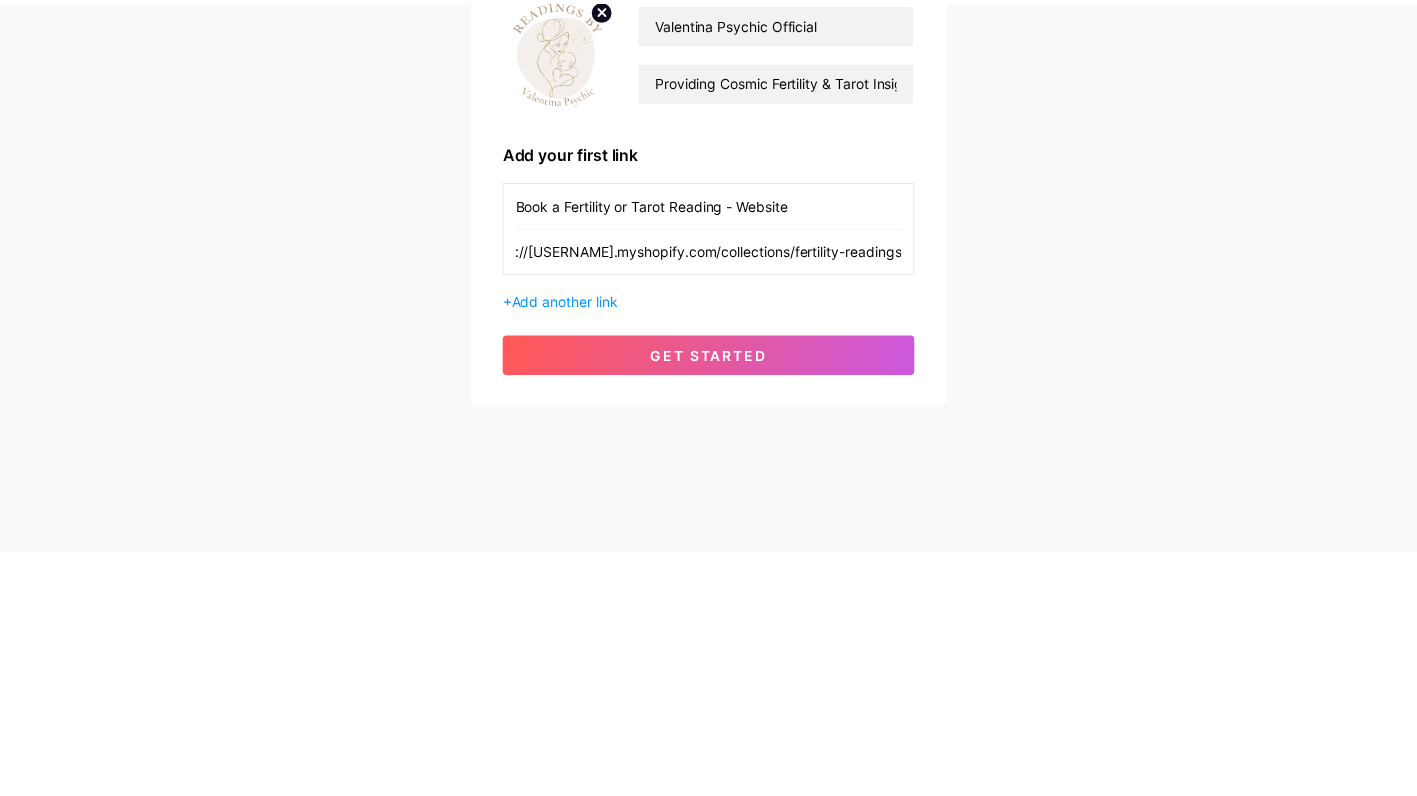 scroll, scrollTop: 0, scrollLeft: 0, axis: both 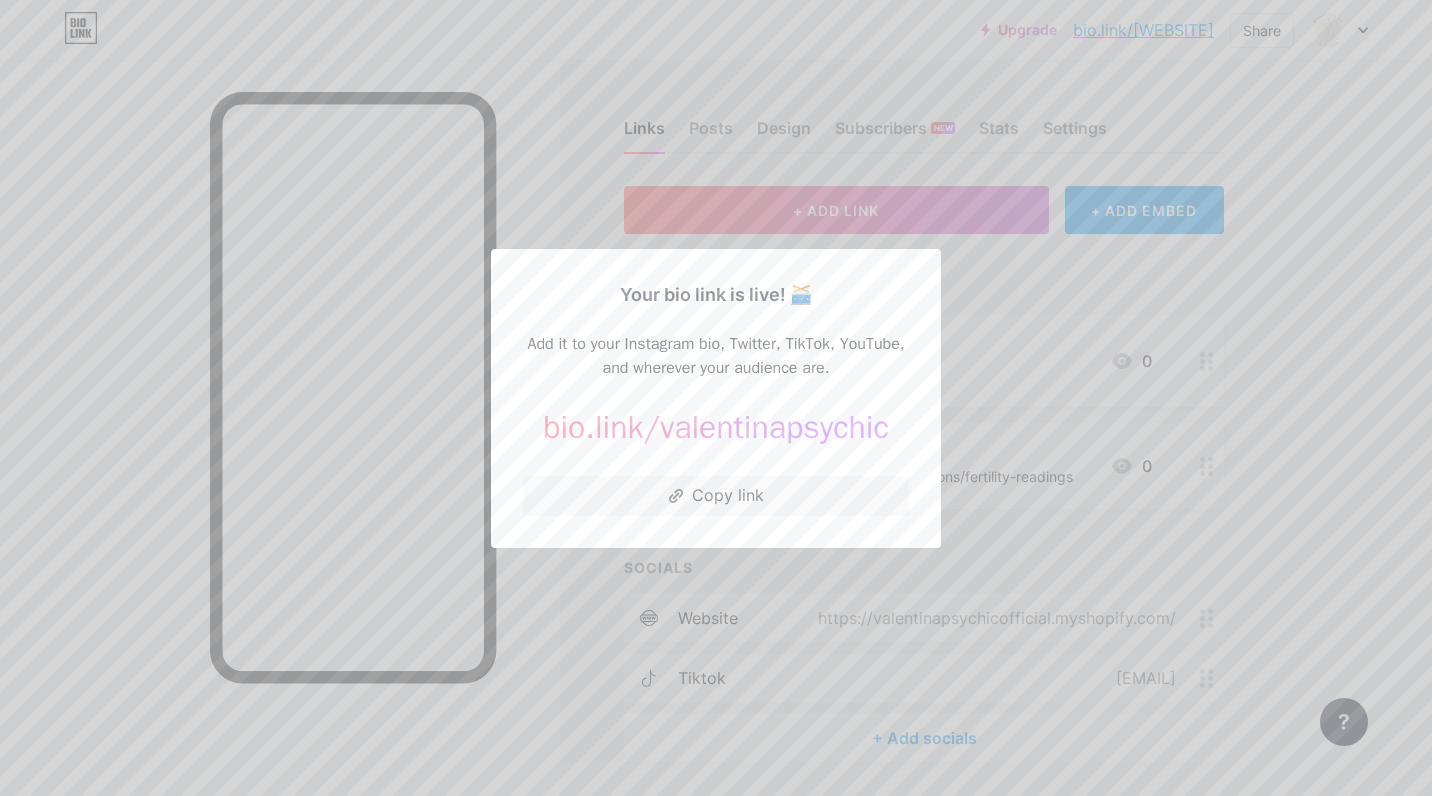click at bounding box center [716, 398] 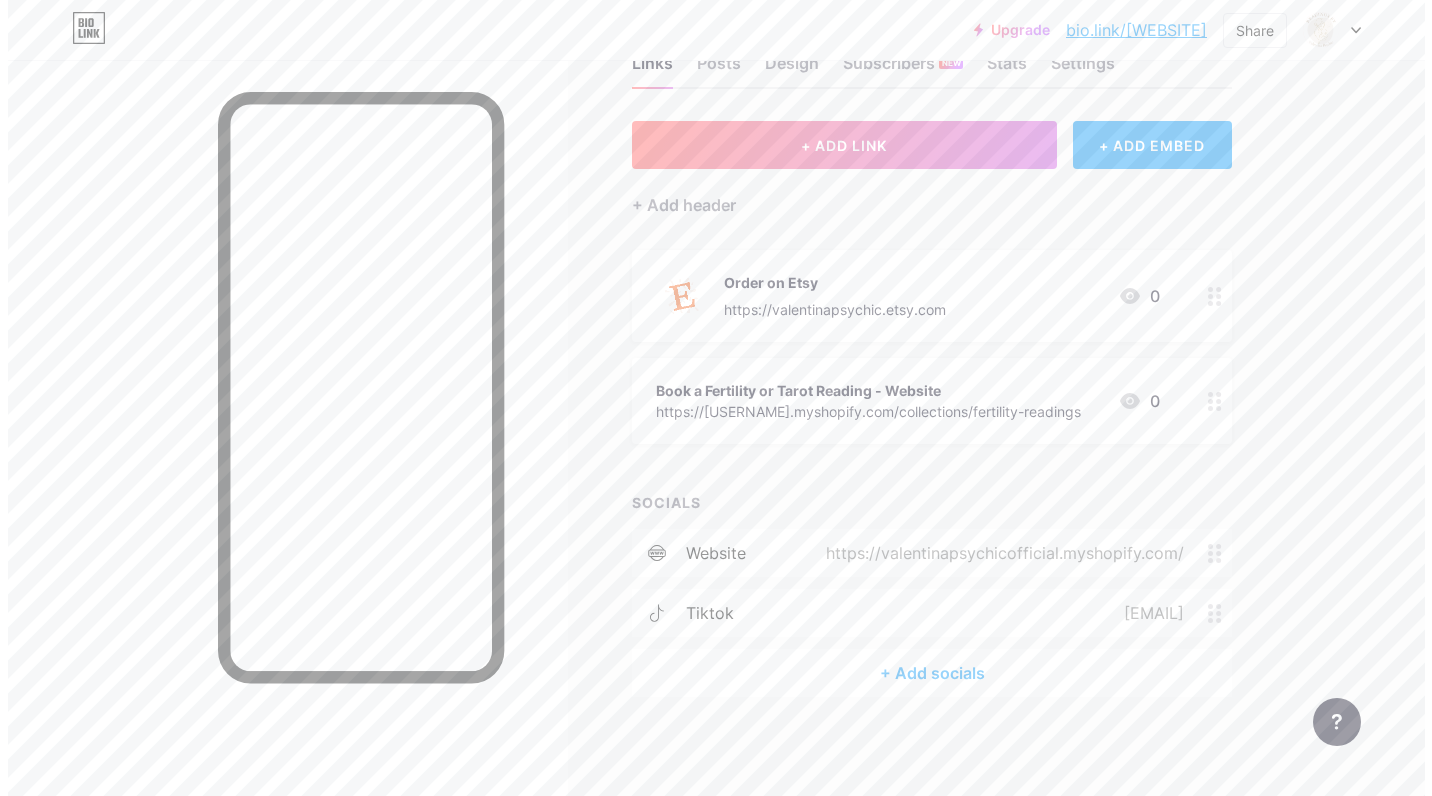 scroll, scrollTop: 65, scrollLeft: 0, axis: vertical 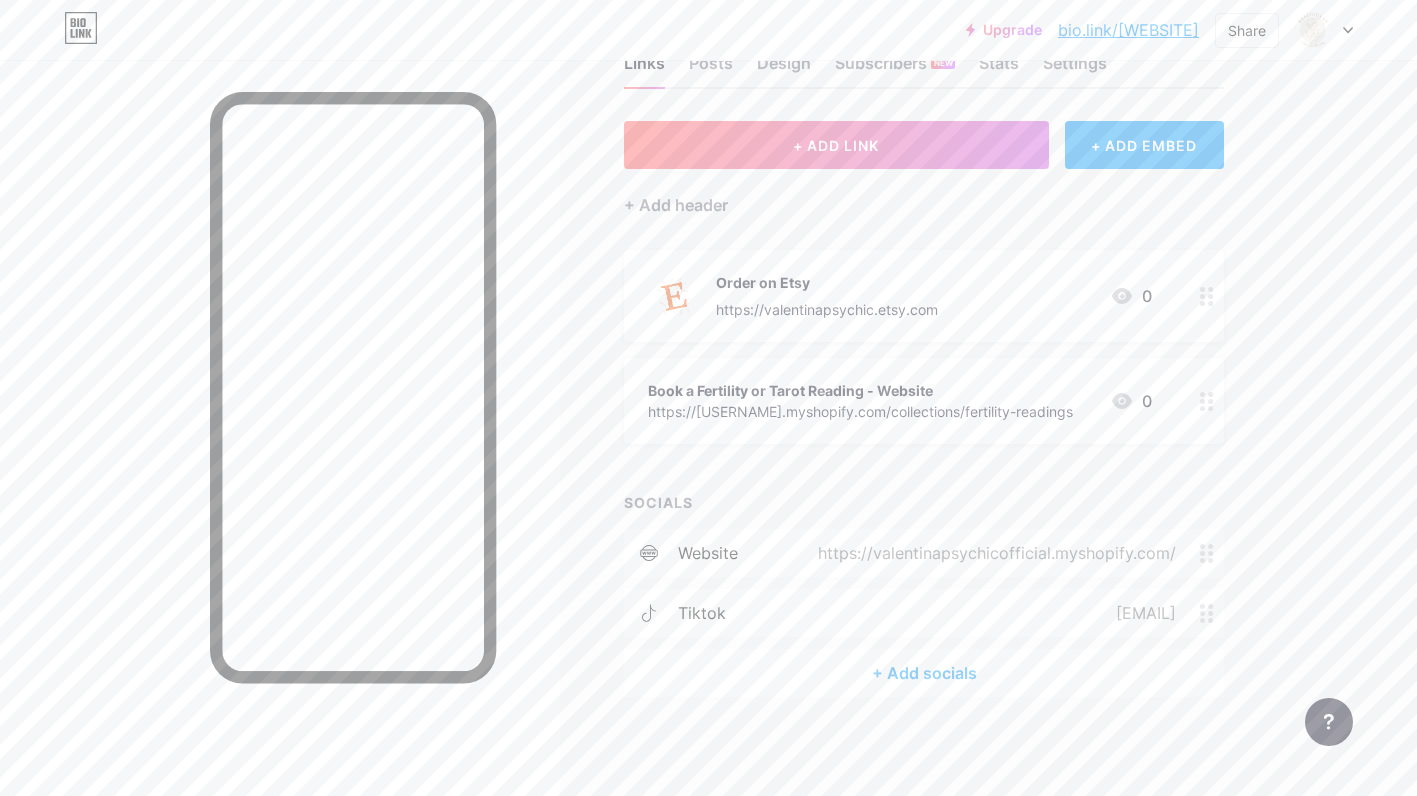 click on "https://[USERNAME].myshopify.com/collections/fertility-readings" at bounding box center (860, 411) 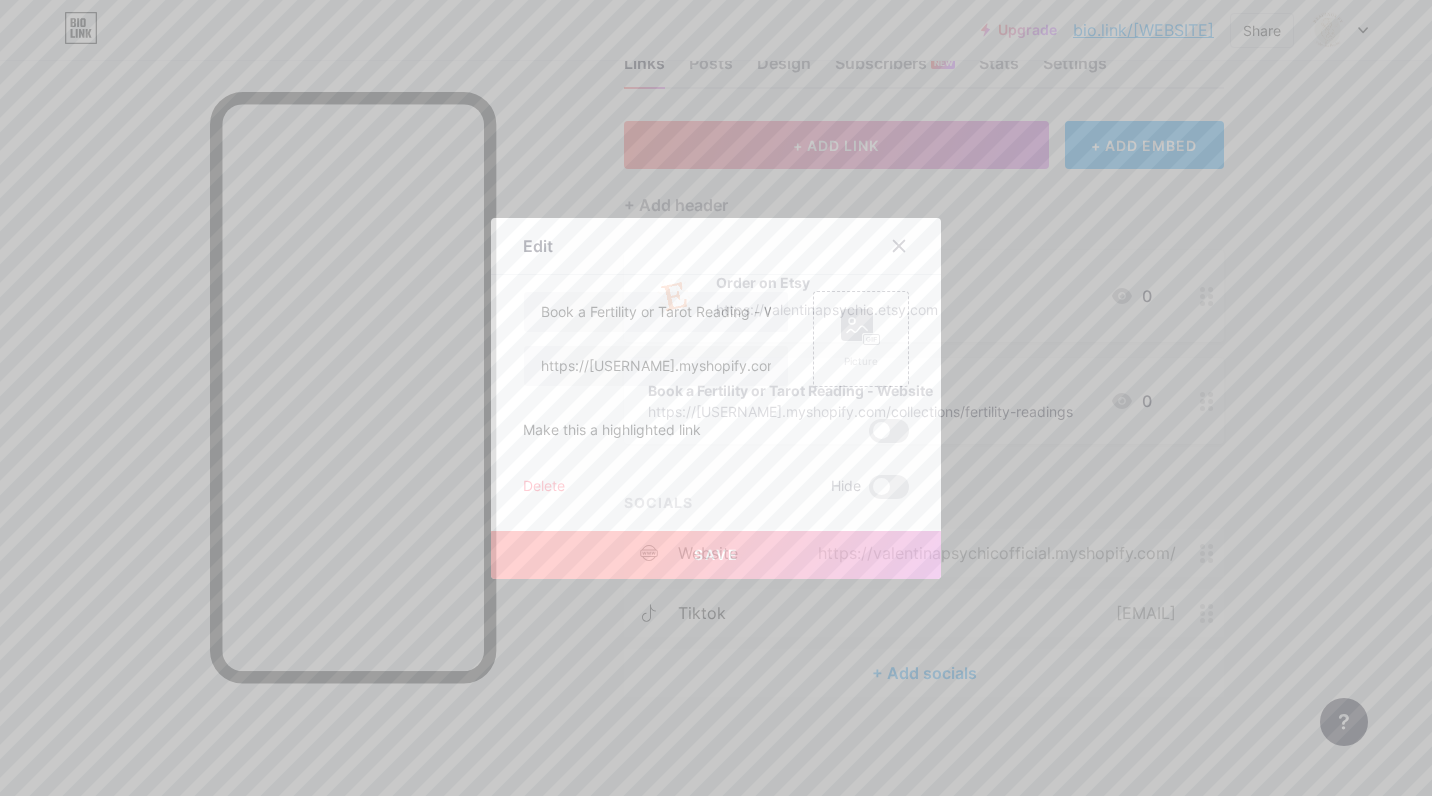 click 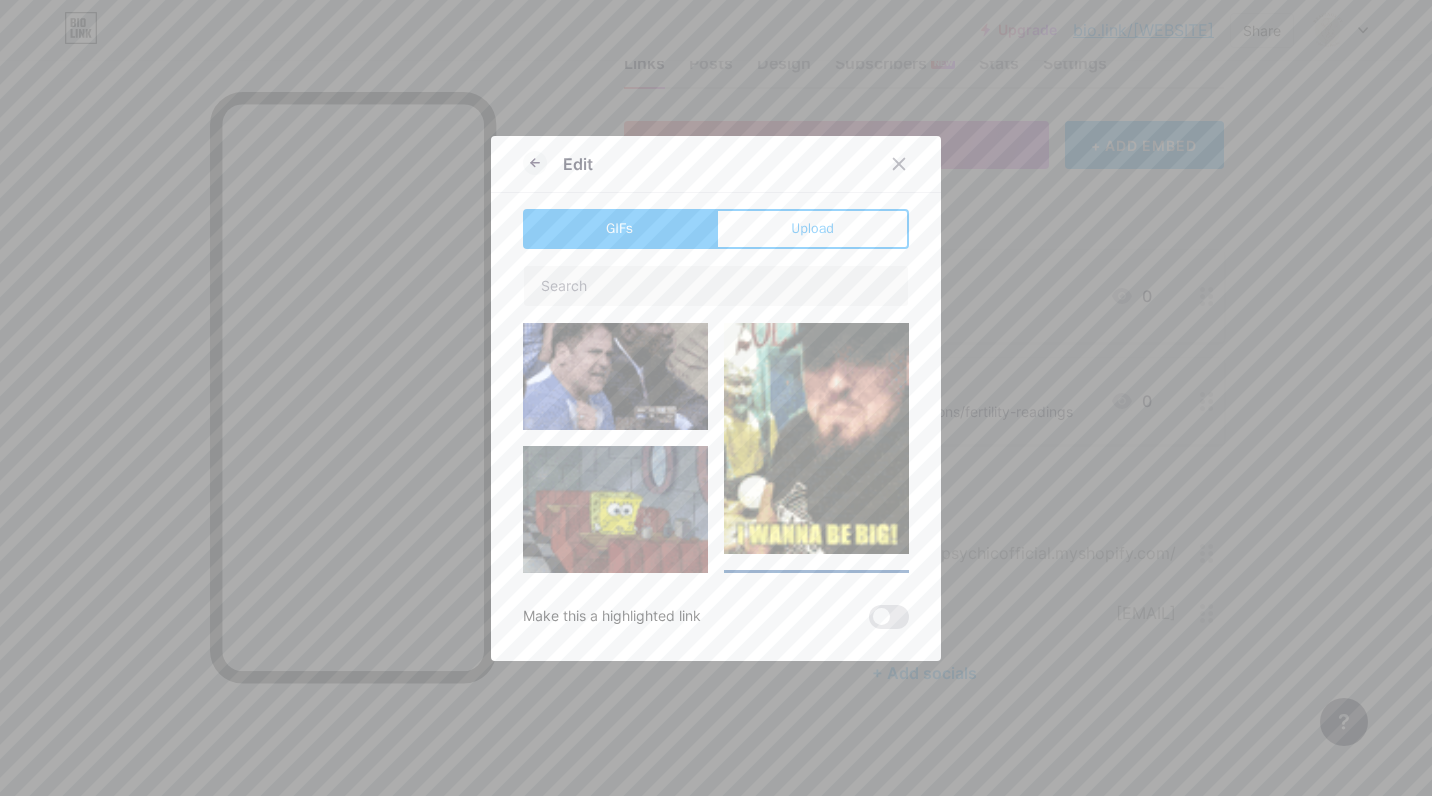 click on "Upload" at bounding box center [812, 229] 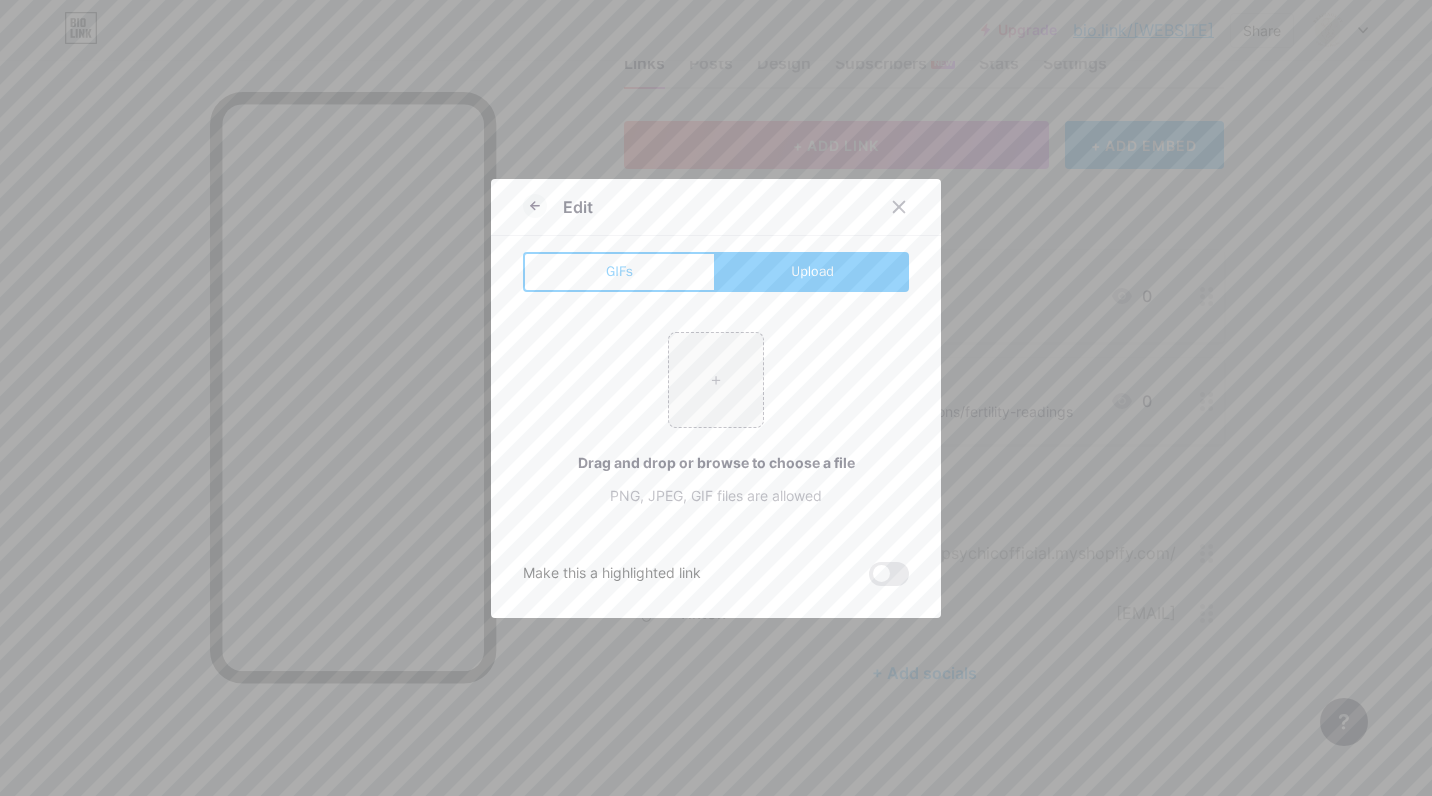 click on "GIFs" at bounding box center [619, 272] 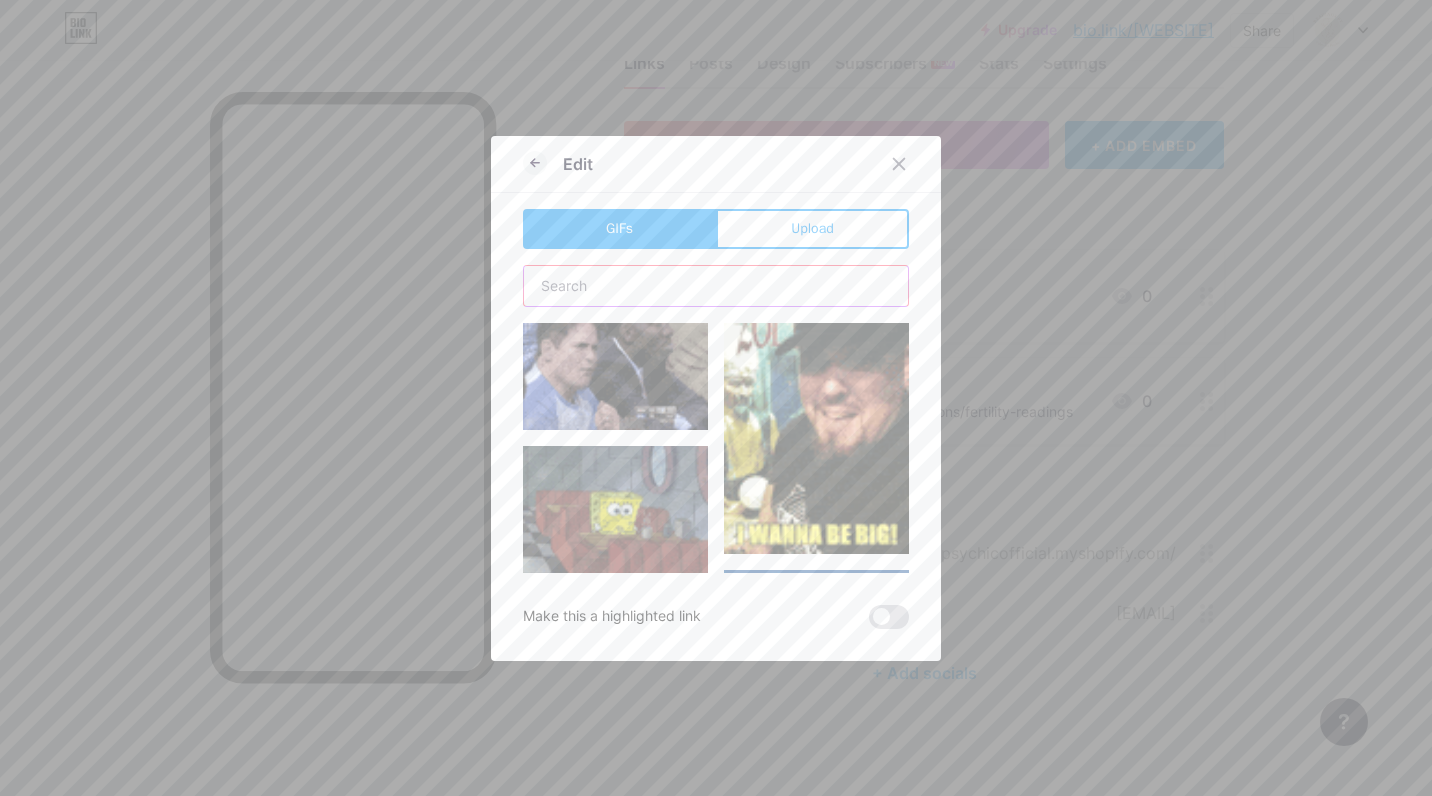 click at bounding box center (716, 286) 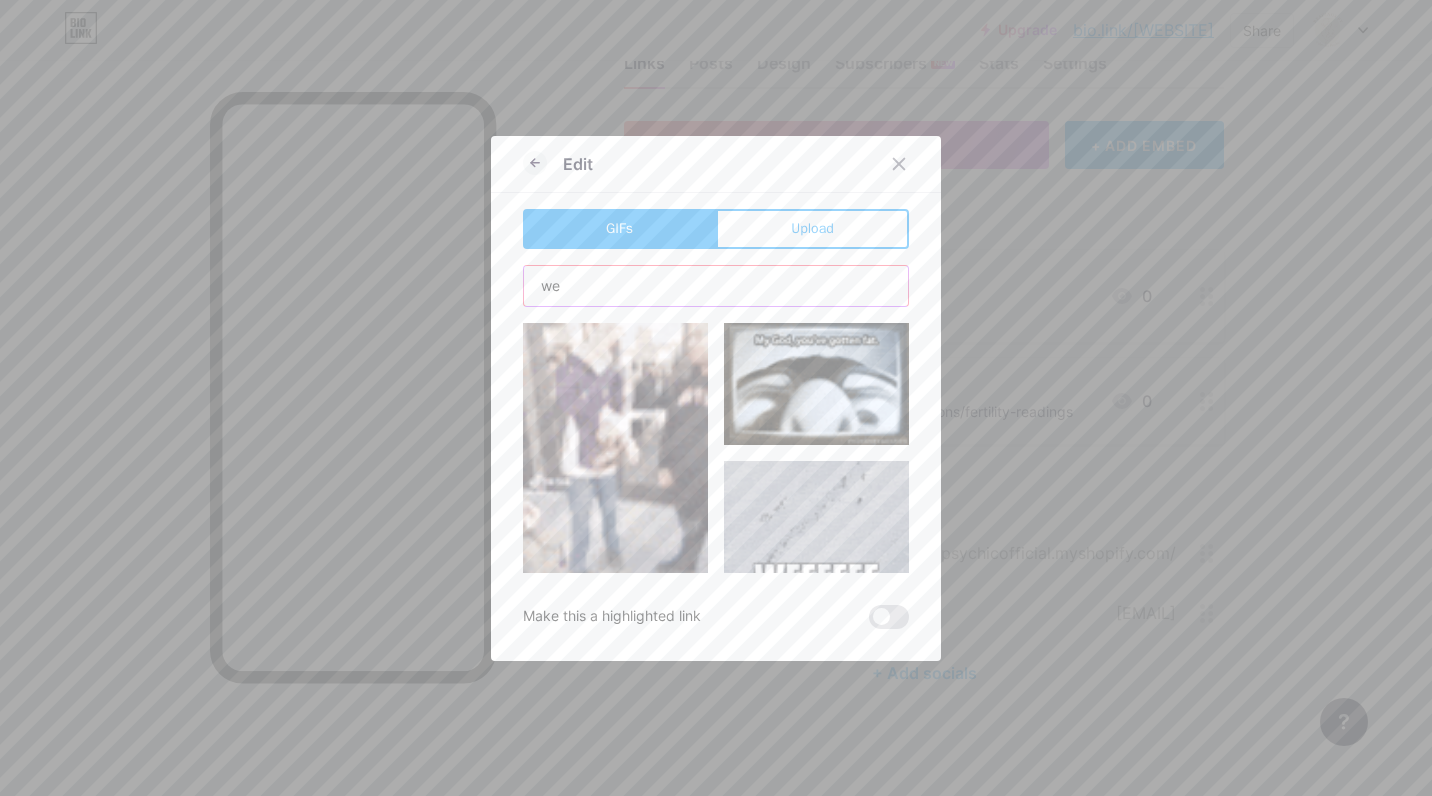 type on "w" 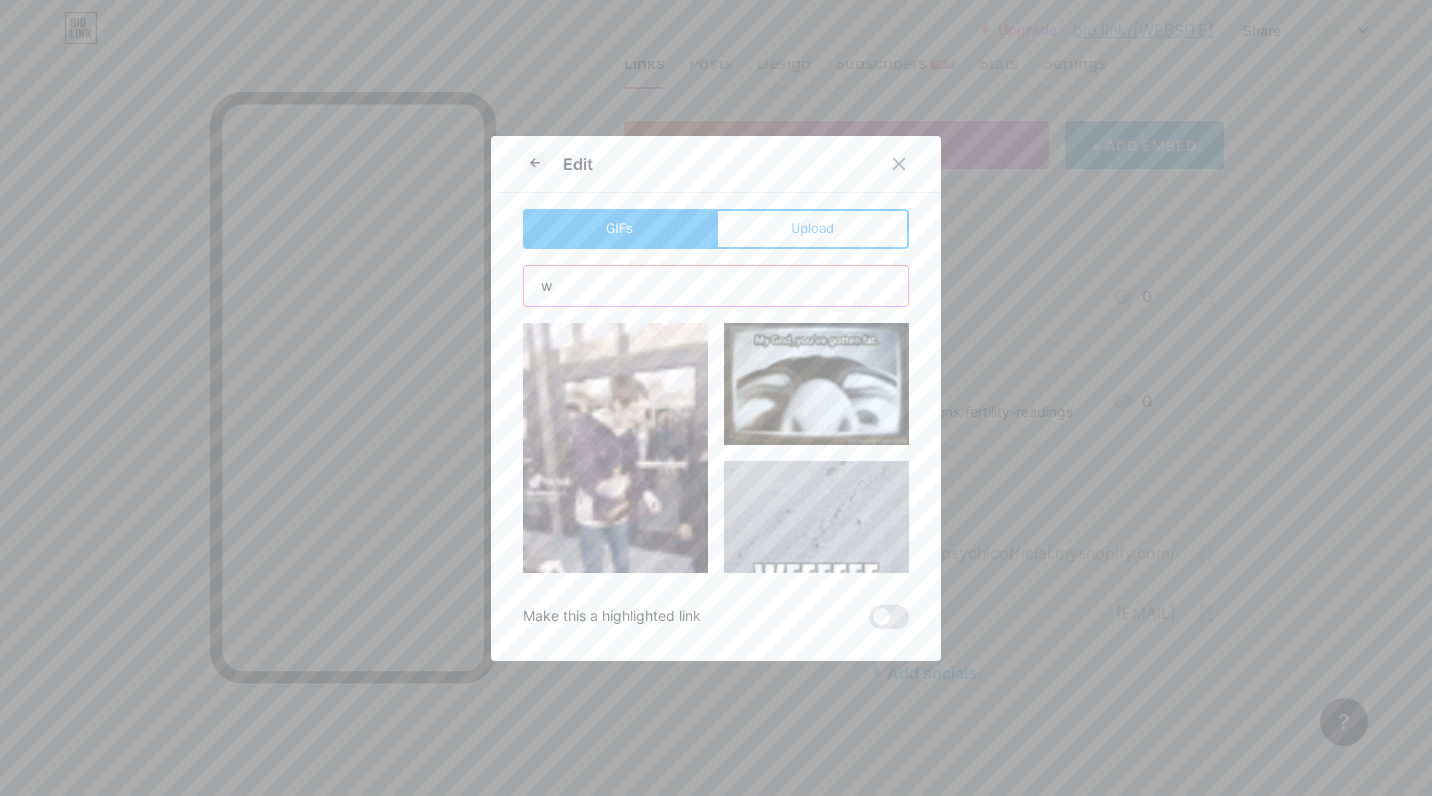 type 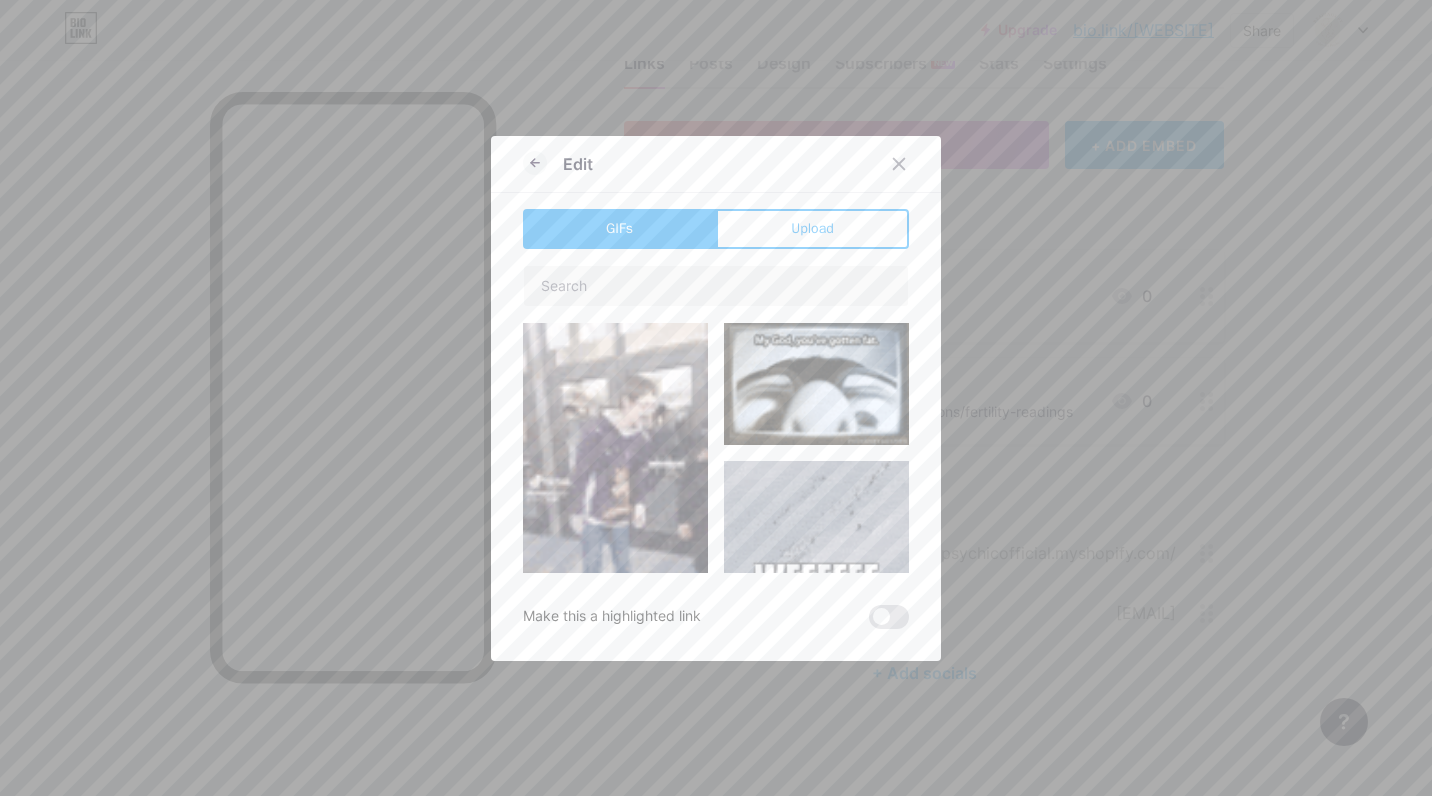 click on "Upload" at bounding box center [812, 228] 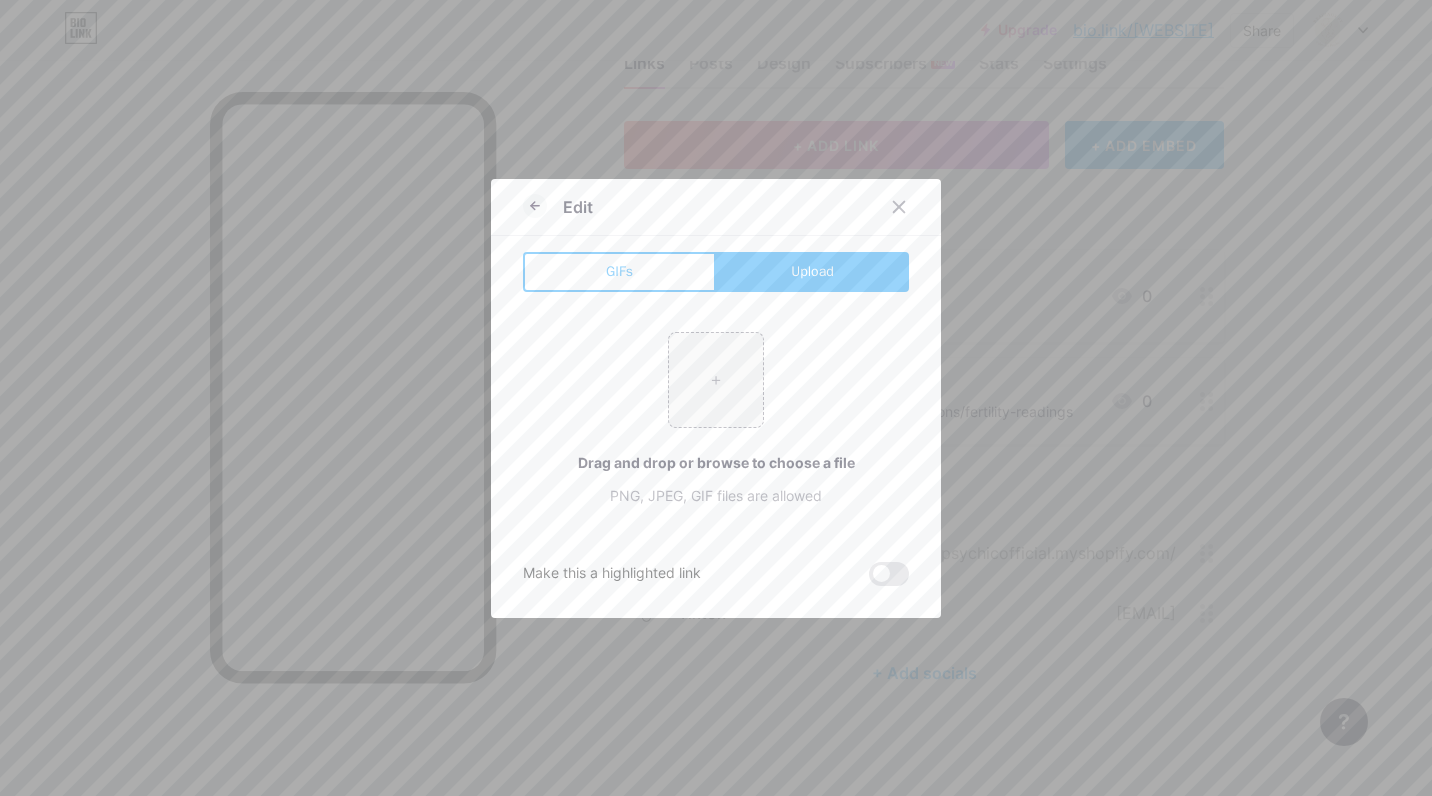click at bounding box center [716, 380] 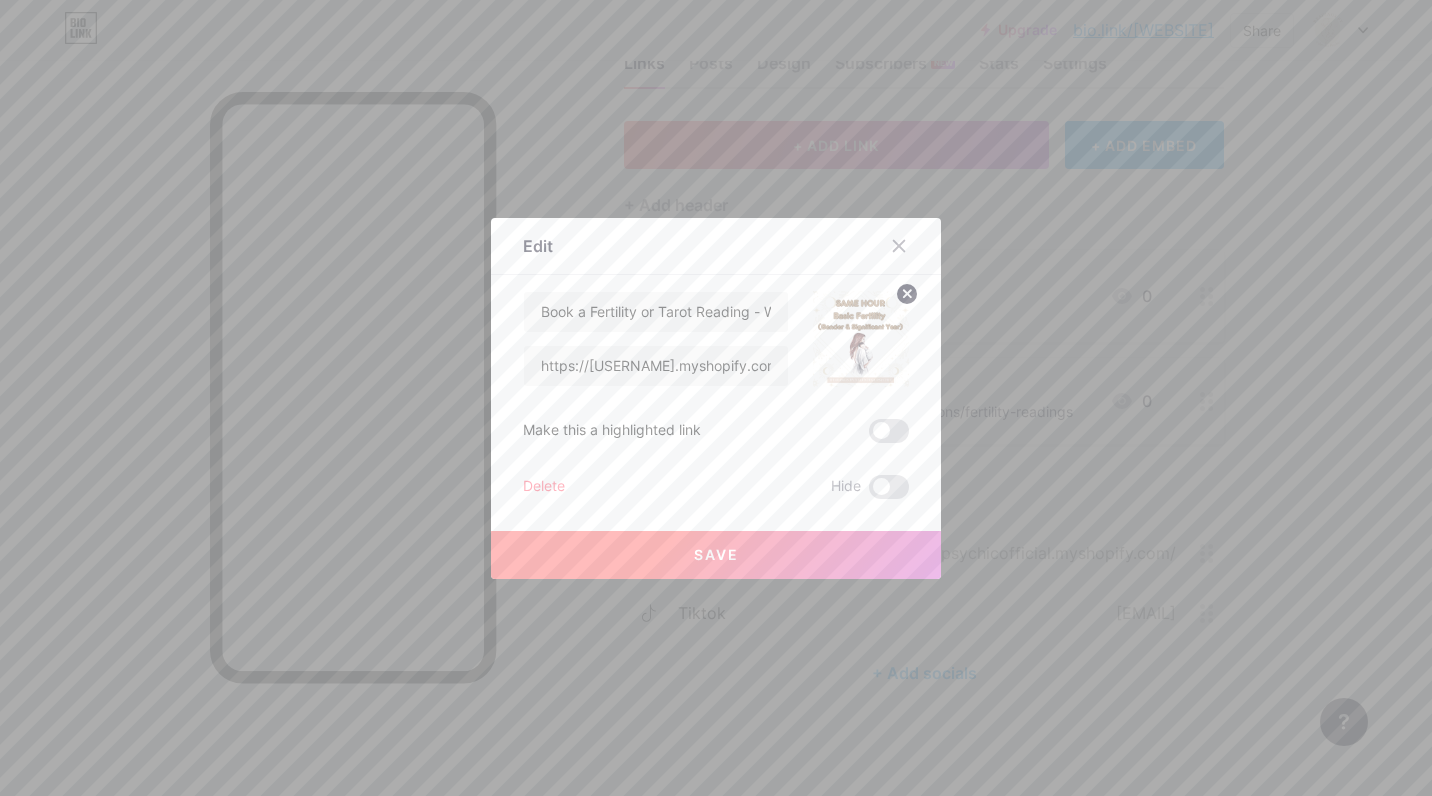 click at bounding box center (861, 339) 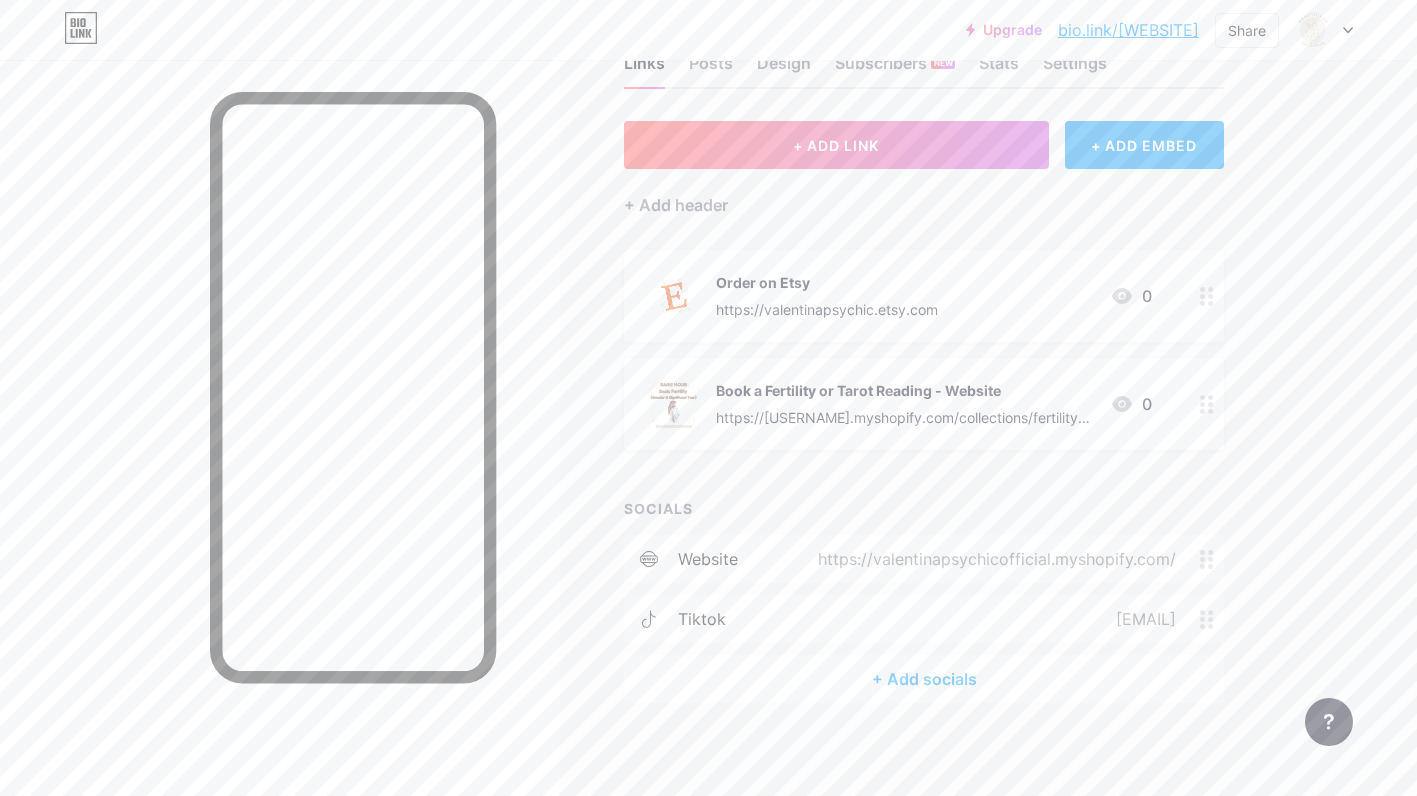 click on "https://[USERNAME].myshopify.com/collections/fertility-readings" at bounding box center (905, 417) 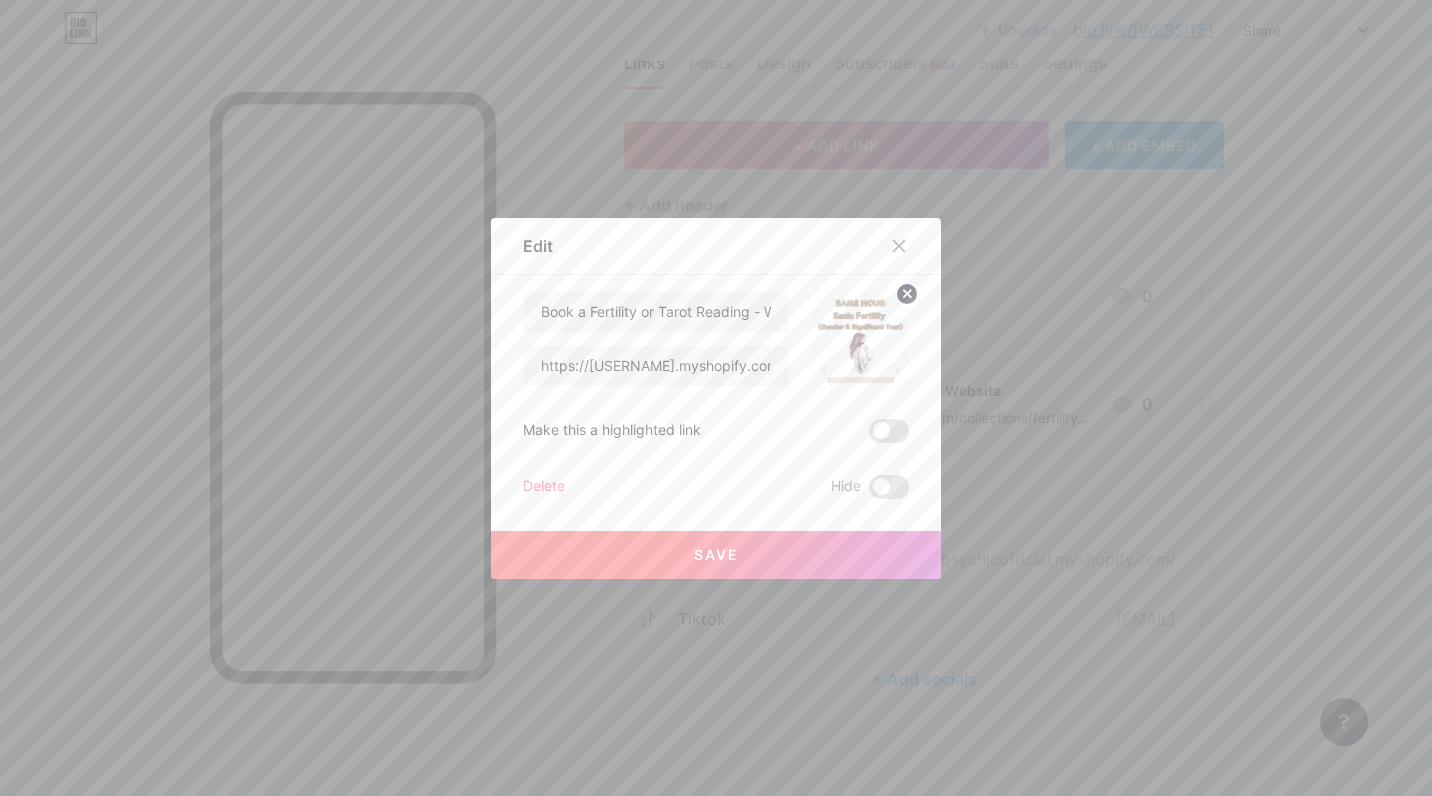 click 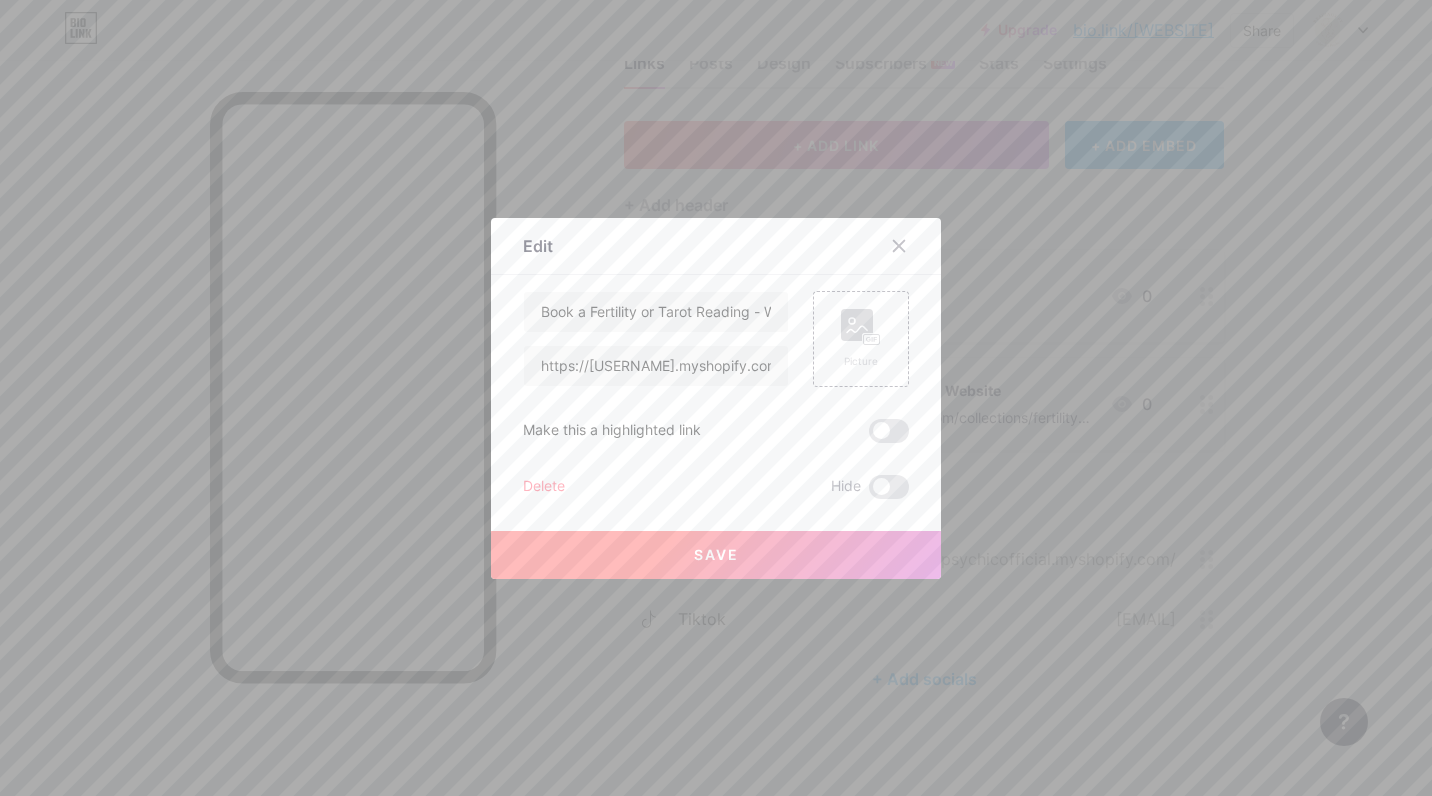 click 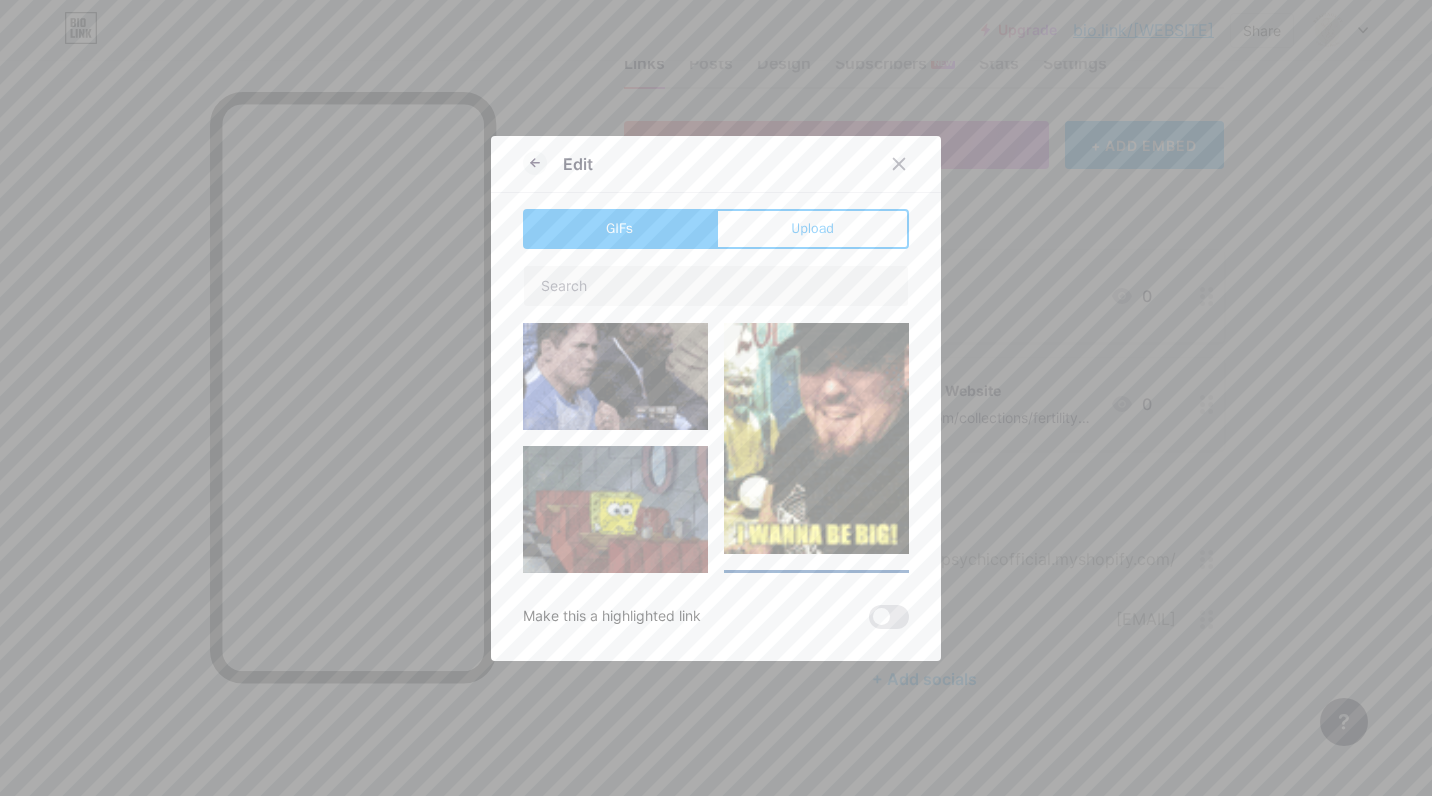 click on "Upload" at bounding box center (812, 229) 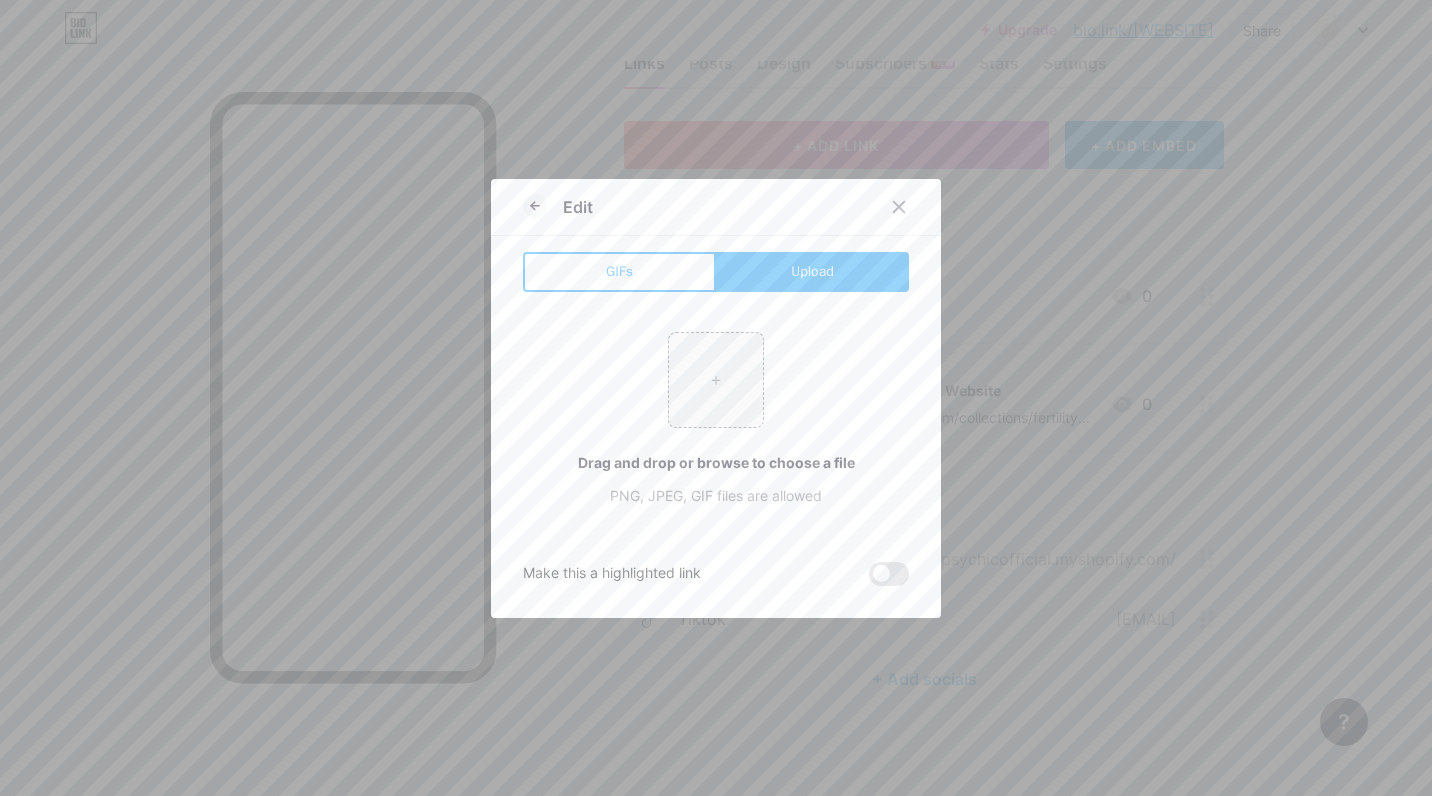click on "GIFs" at bounding box center [619, 272] 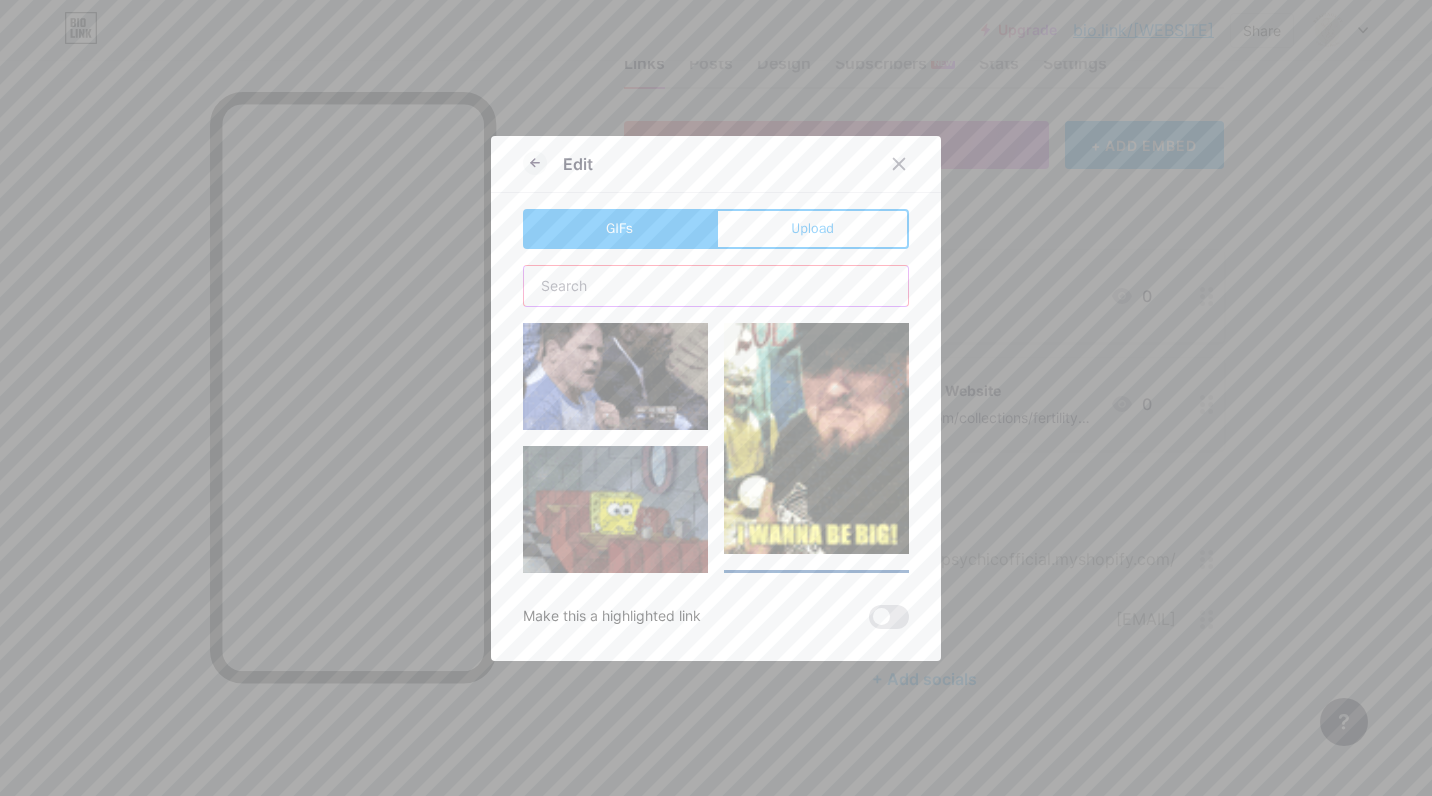 click at bounding box center (716, 286) 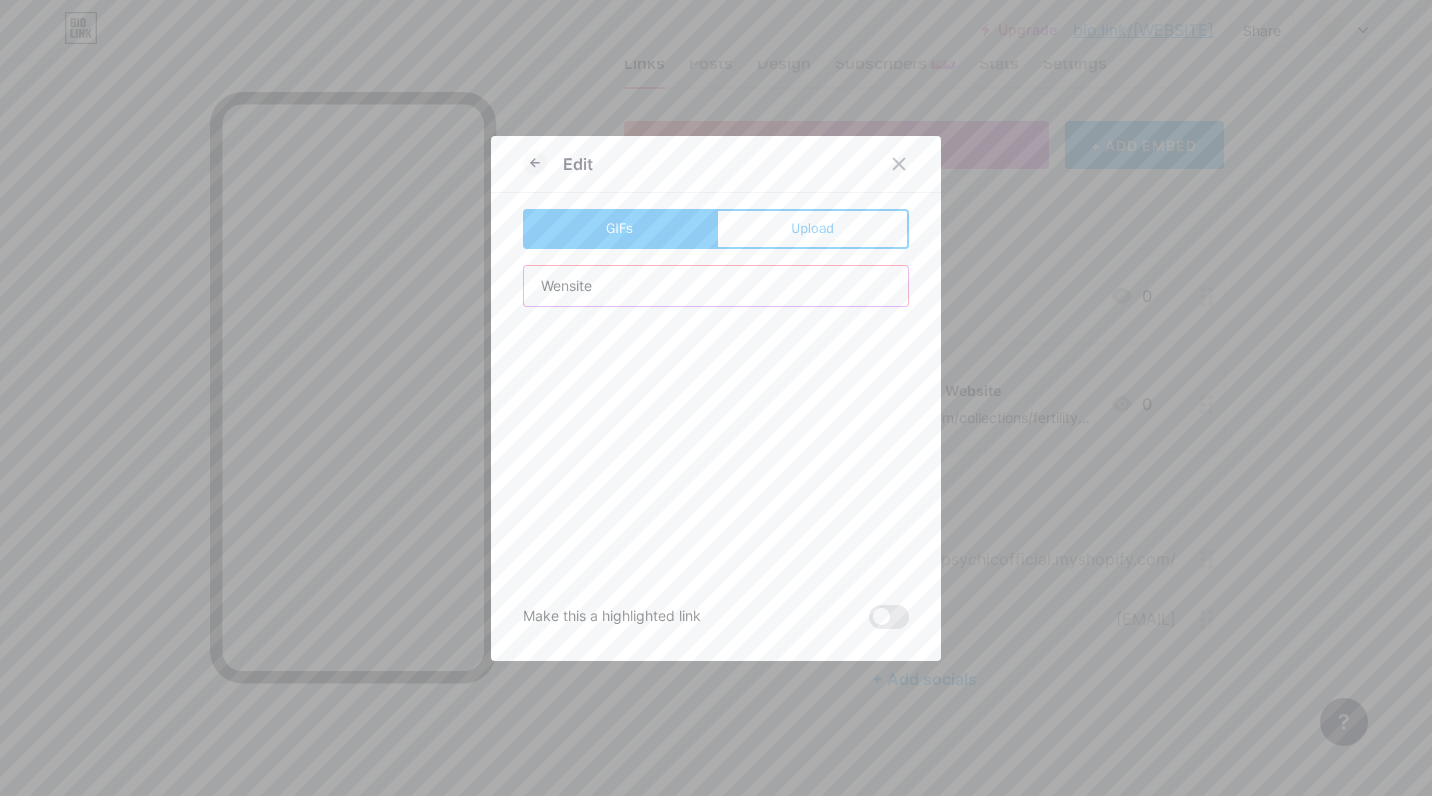 click on "Wensite" at bounding box center [716, 286] 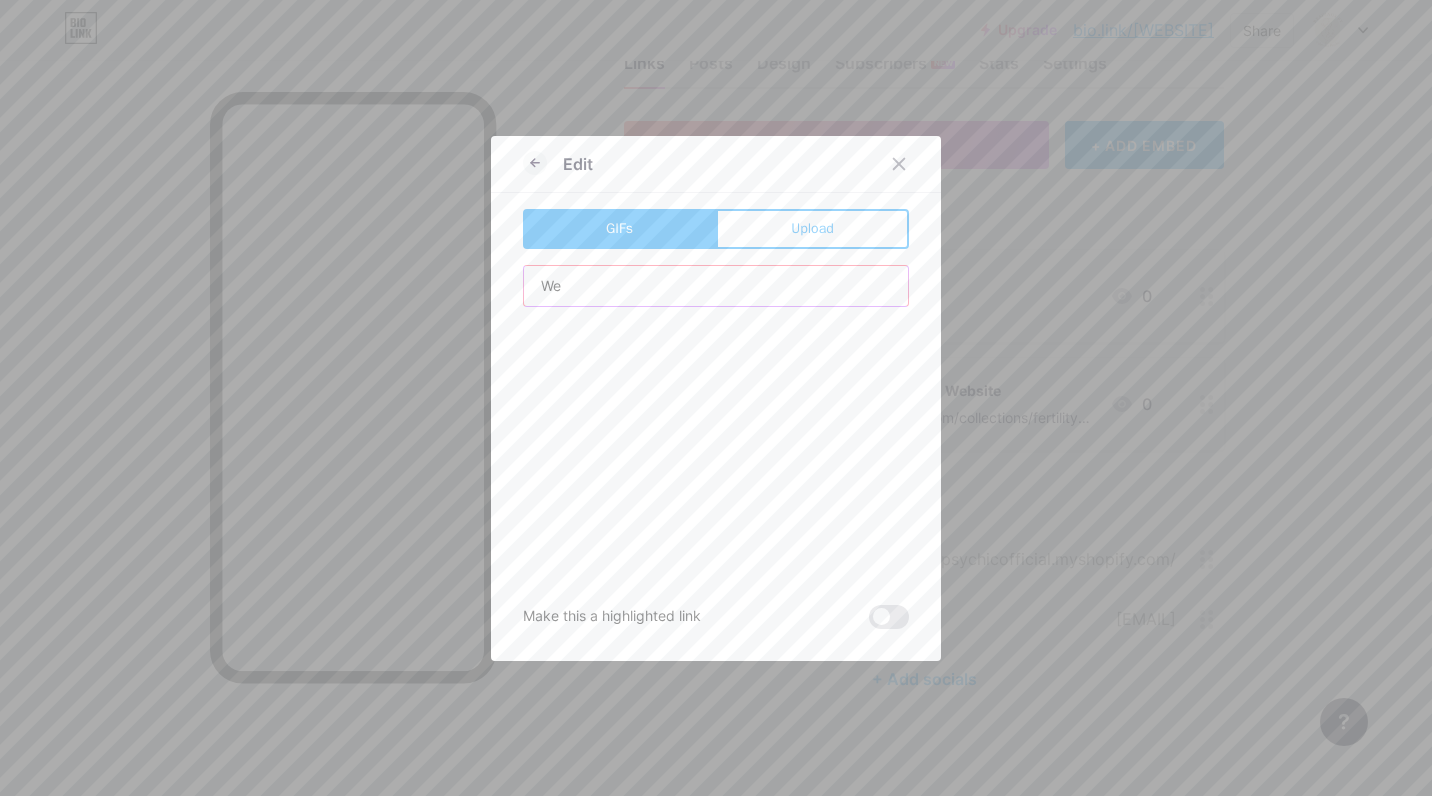 type on "W" 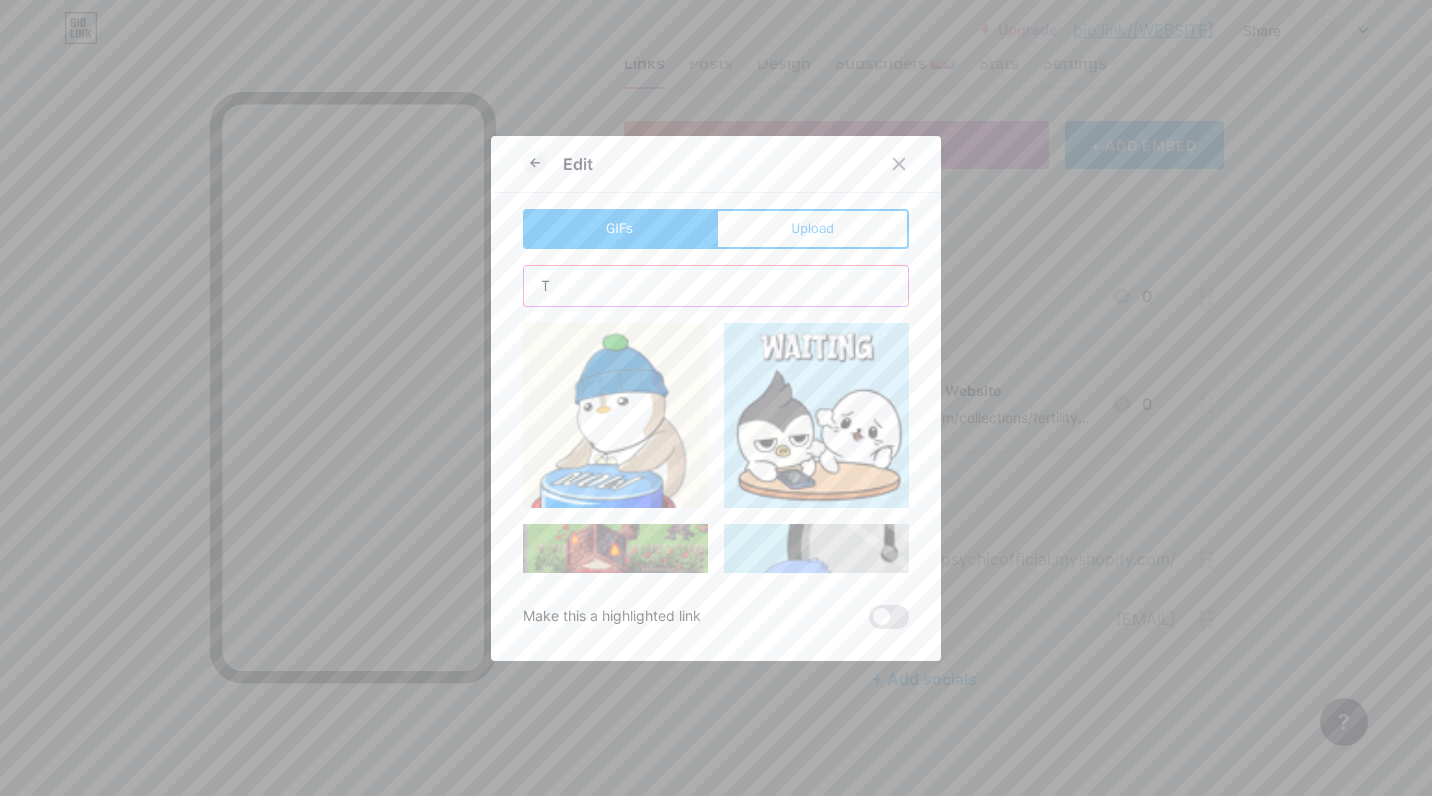 type on "T" 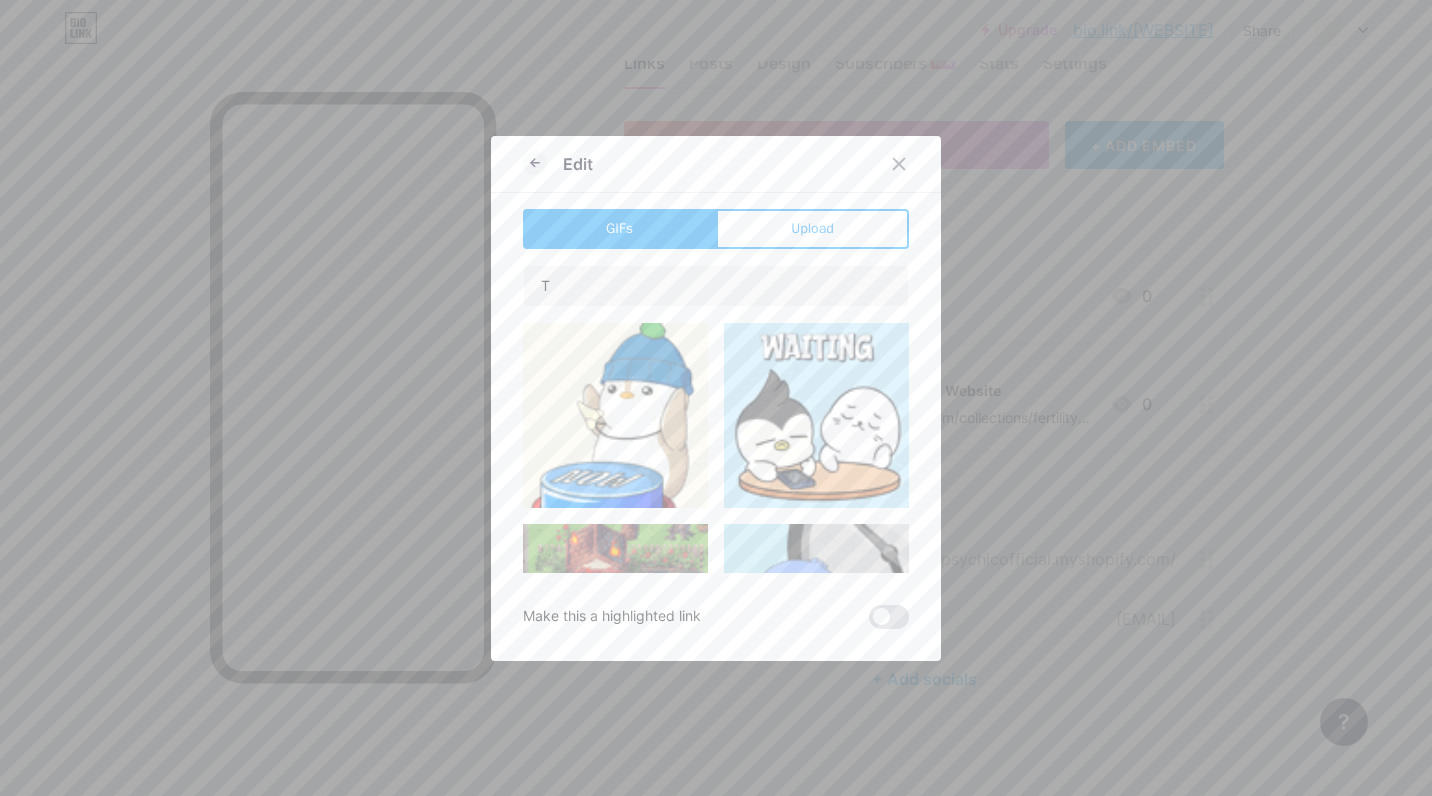 click at bounding box center (615, 587) 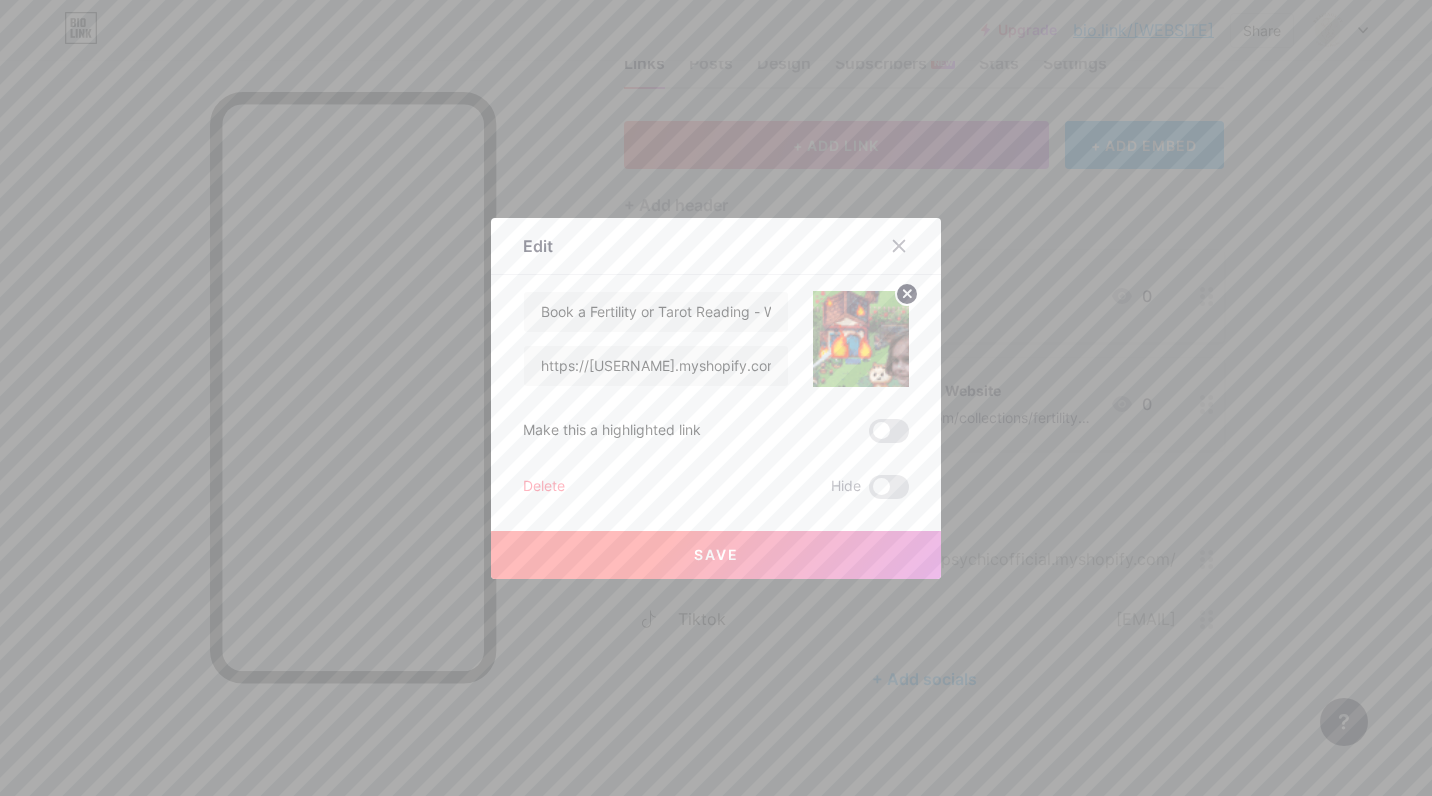click 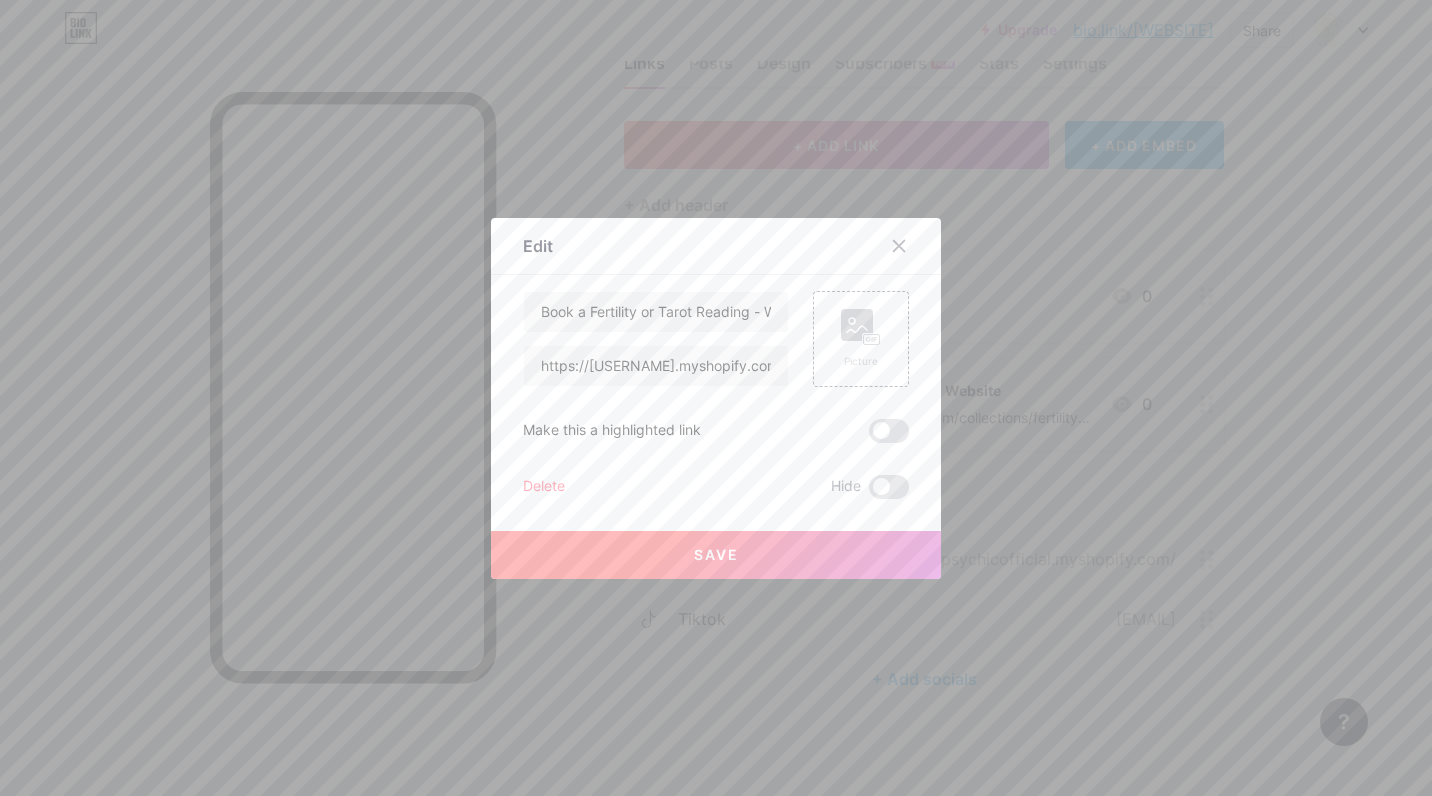click 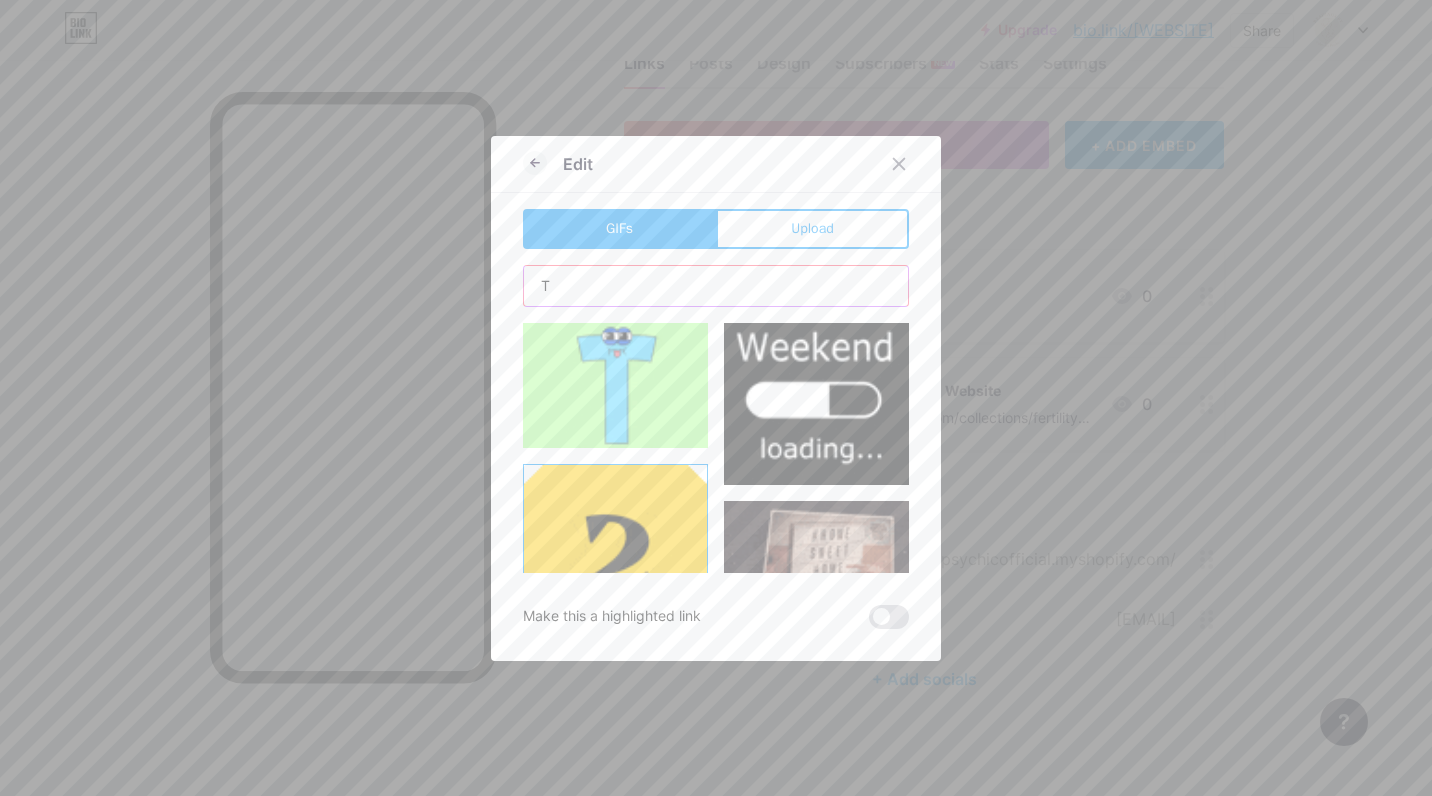 click on "T" at bounding box center (716, 286) 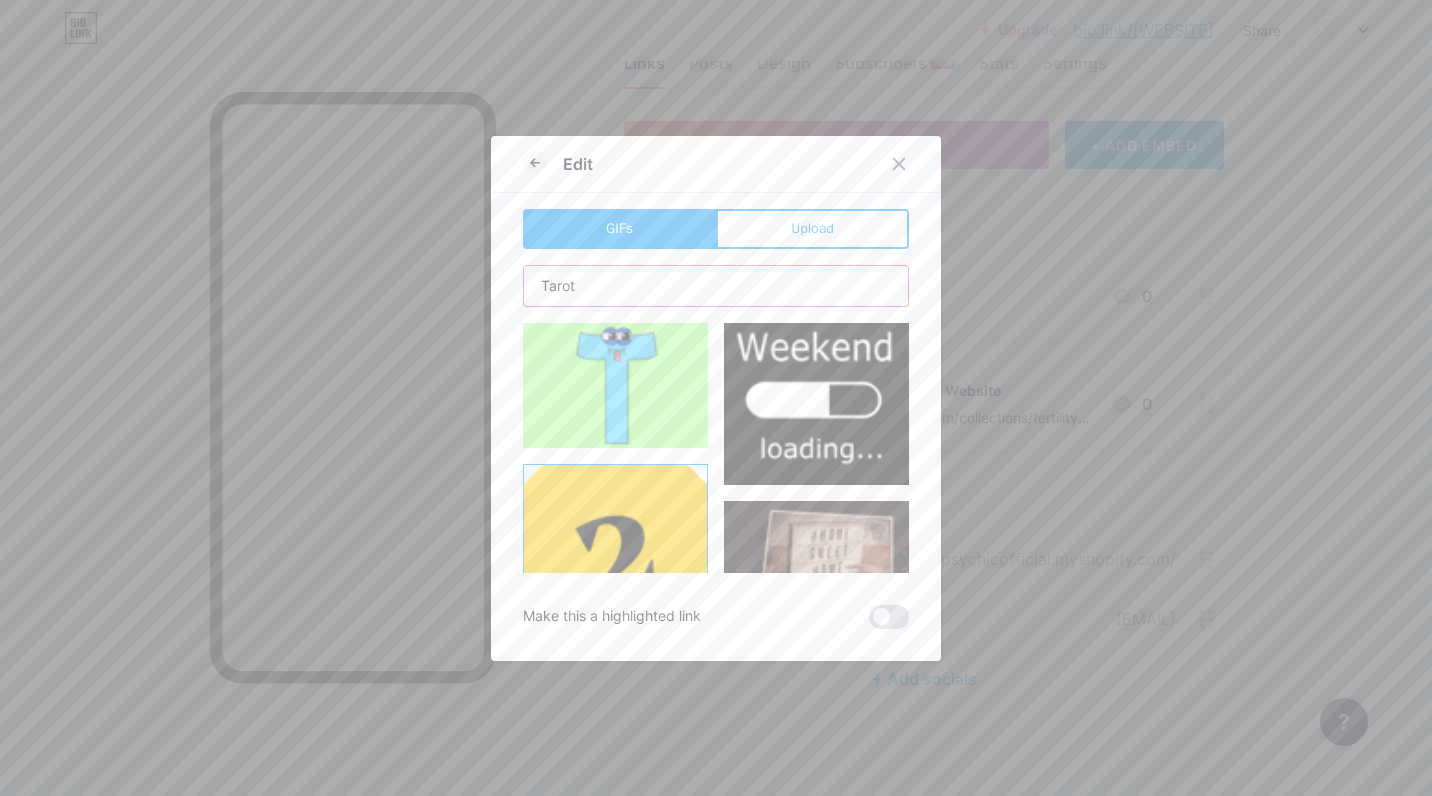 type on "Tarot" 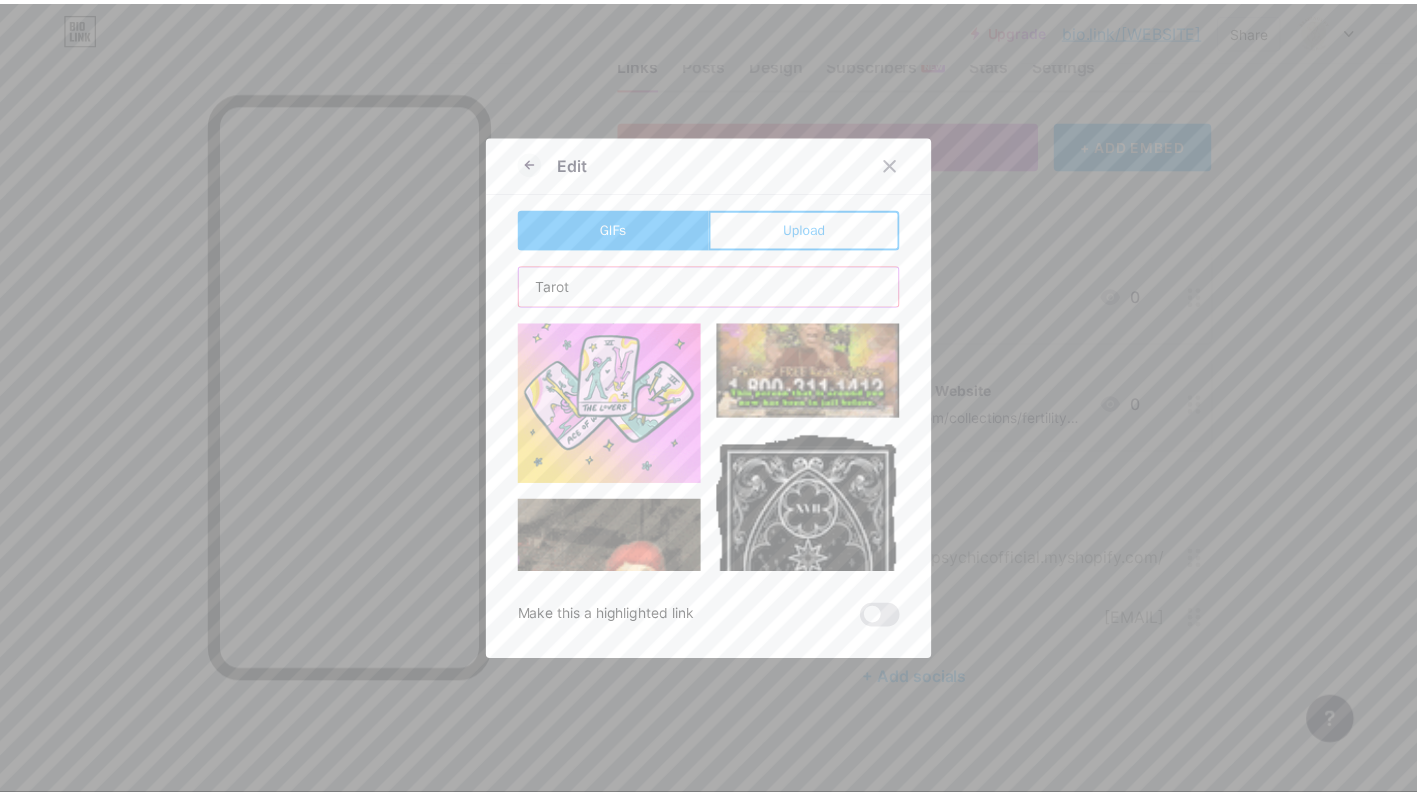 scroll, scrollTop: 1028, scrollLeft: 0, axis: vertical 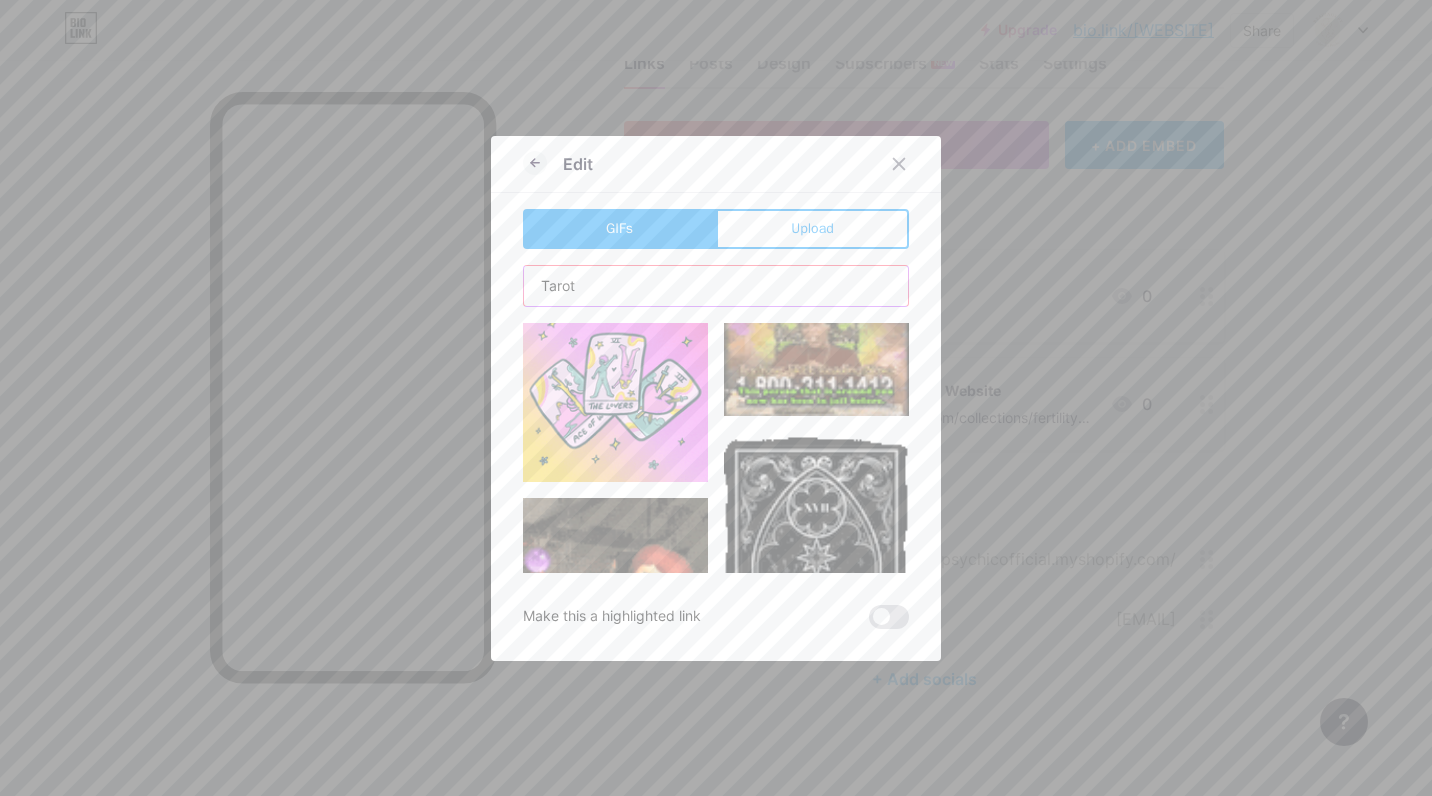 click at bounding box center [615, 389] 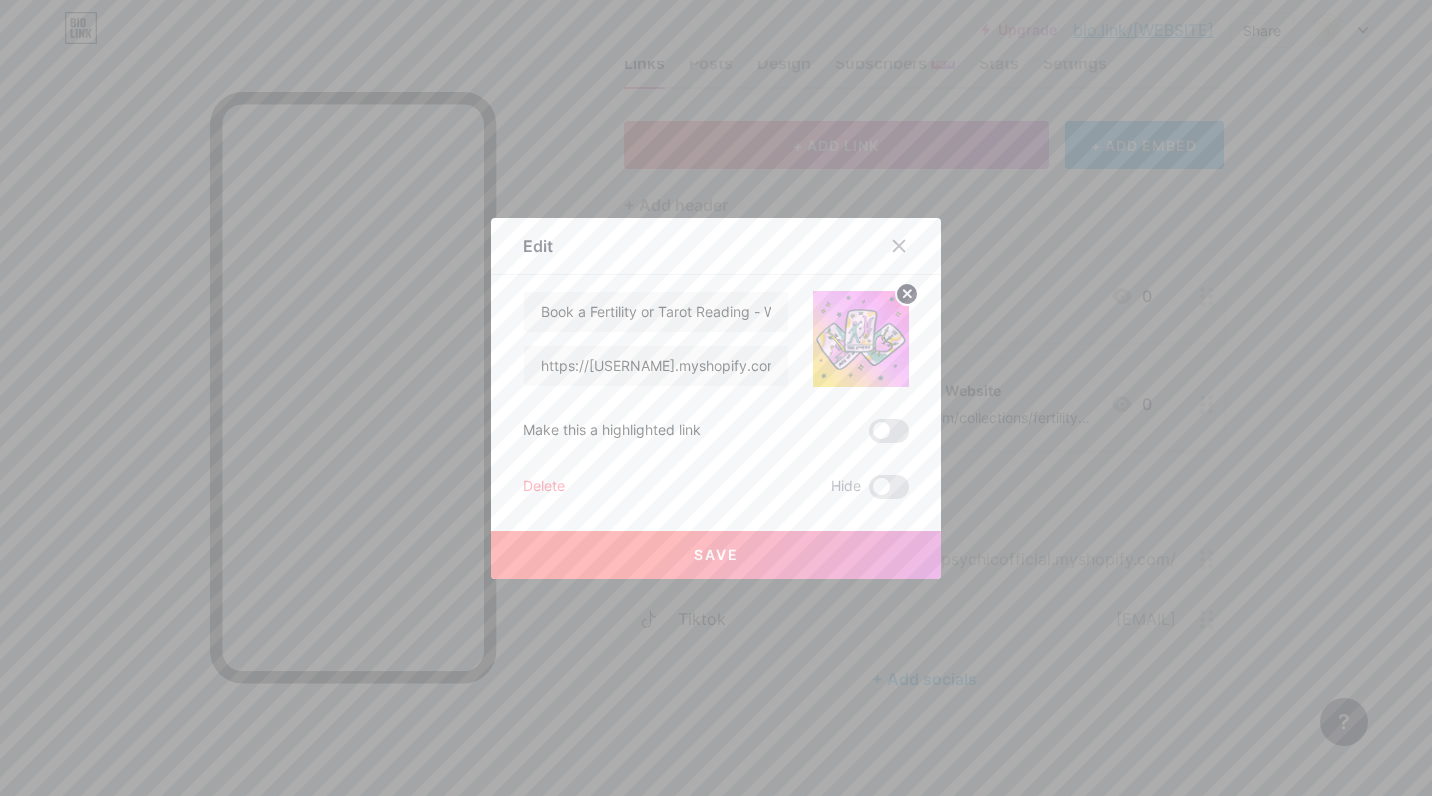 click on "Save" at bounding box center (716, 555) 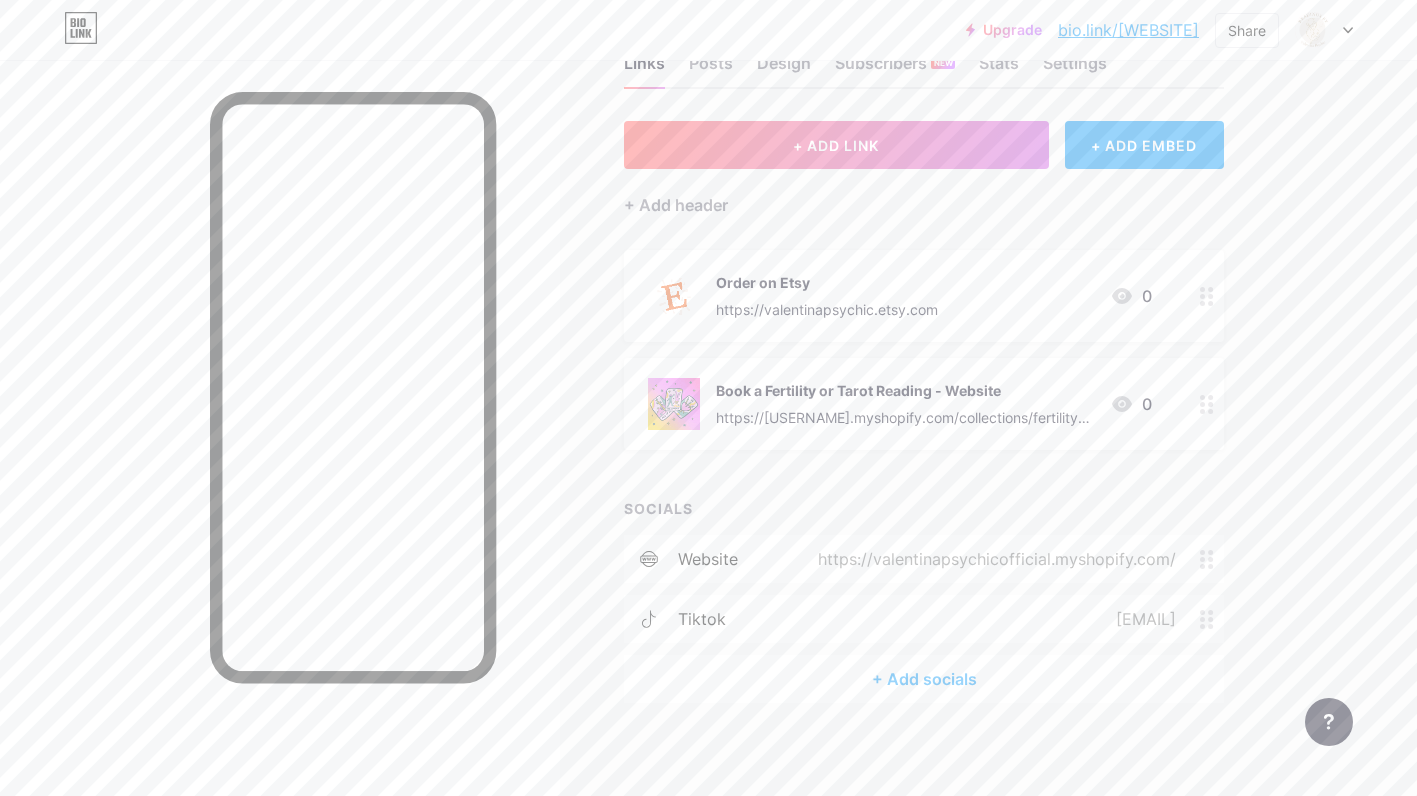 click on "Links
Posts
Design
Subscribers
NEW
Stats
Settings       + ADD LINK     + ADD EMBED
+ Add header
Order on Etsy
https://[WEBSITE]
0
Book a Fertility or Tarot Reading - Website
https://[WEBSITE]/collections/fertility-readings
0
SOCIALS                     website
https://[WEBSITE]/
tiktok
@[USERNAME]               + Add socials                       Feature requests             Help center         Contact support" at bounding box center (654, 399) 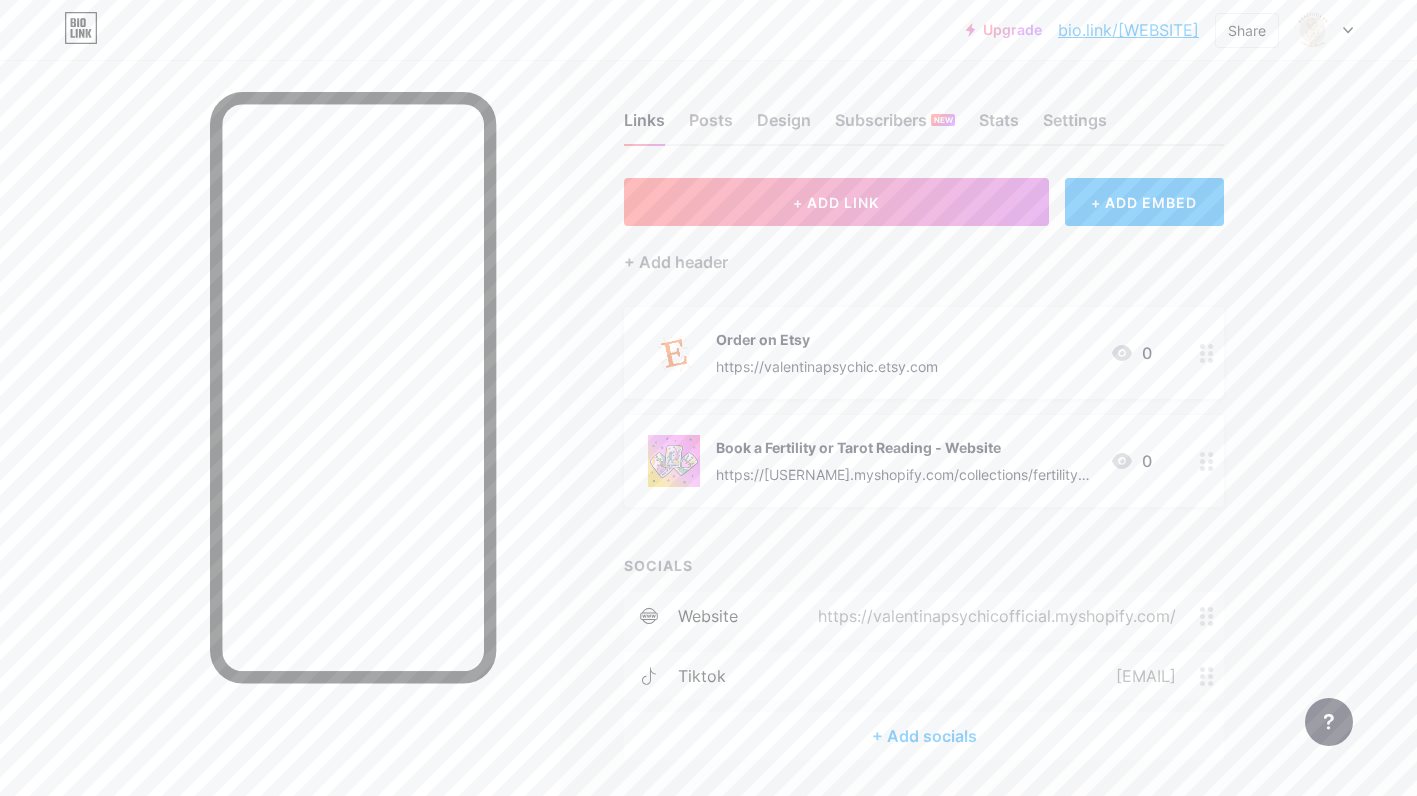scroll, scrollTop: 0, scrollLeft: 0, axis: both 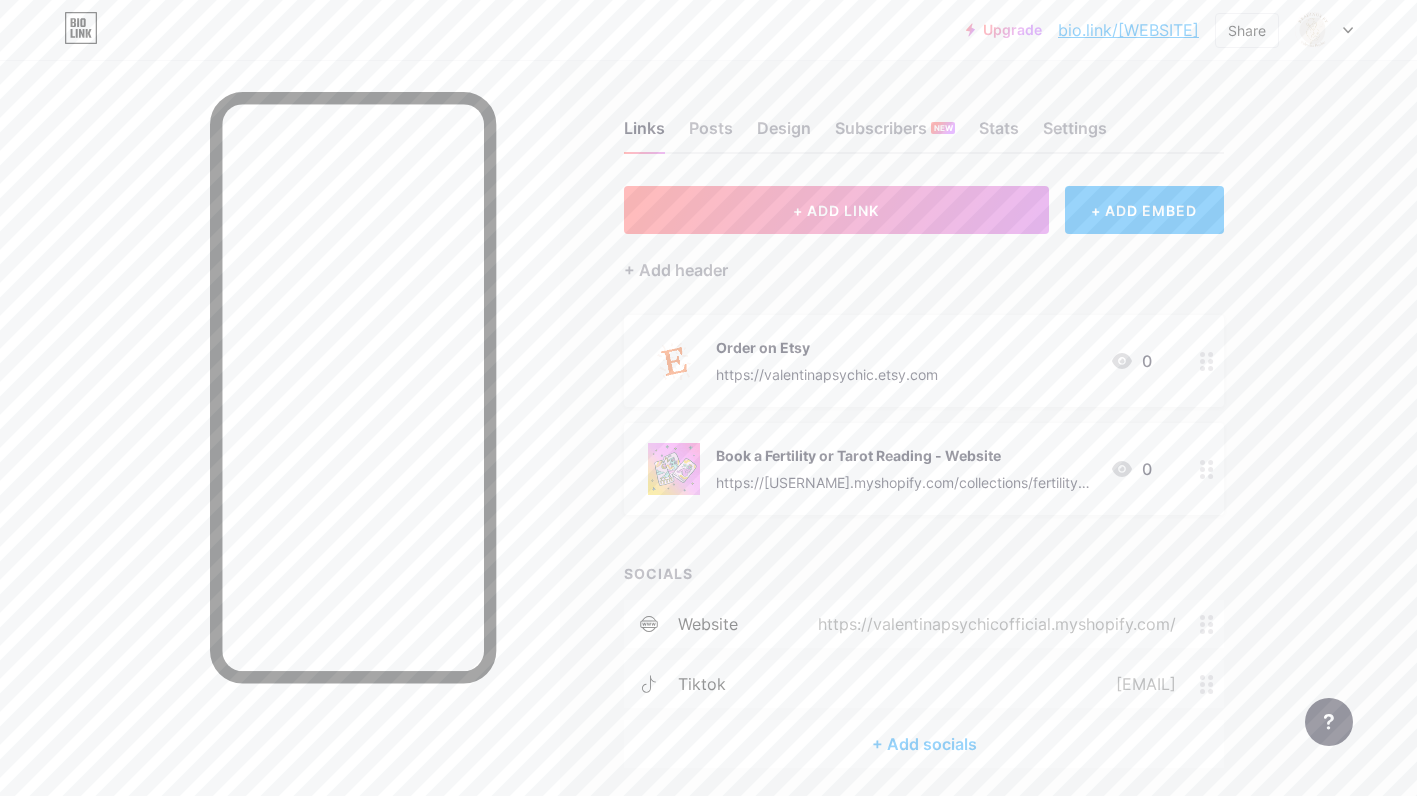 click on "Posts" at bounding box center (711, 134) 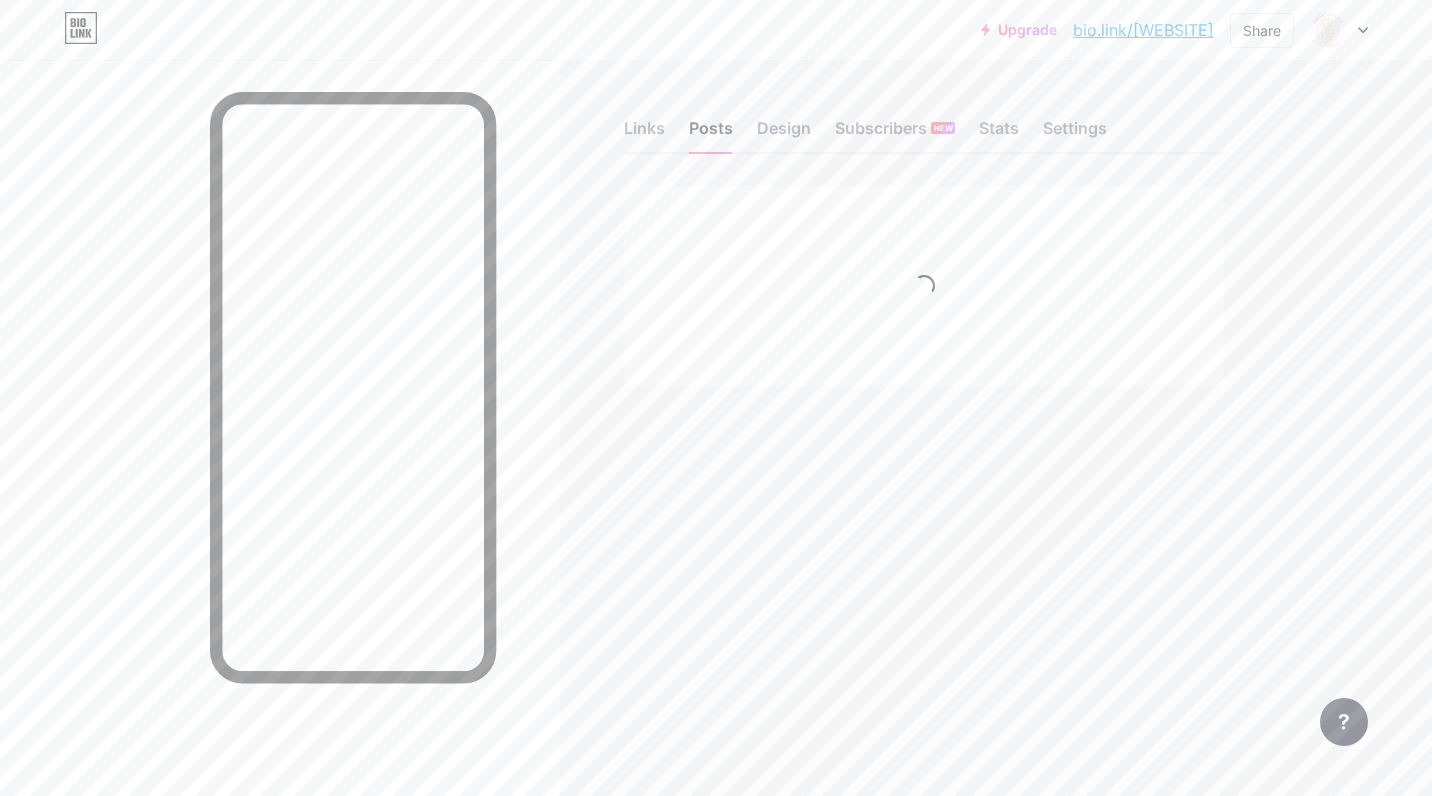 click on "Design" at bounding box center (784, 134) 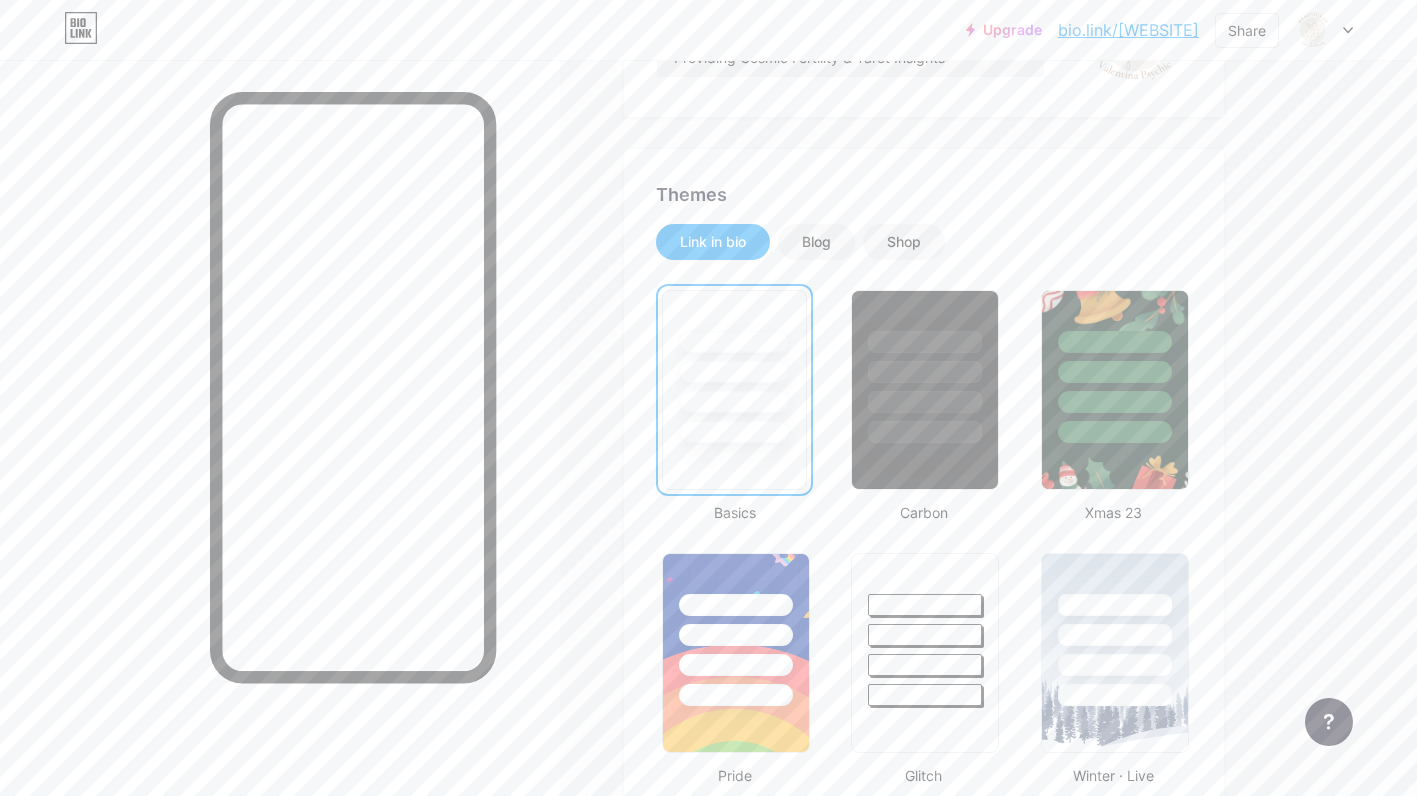scroll, scrollTop: 310, scrollLeft: 0, axis: vertical 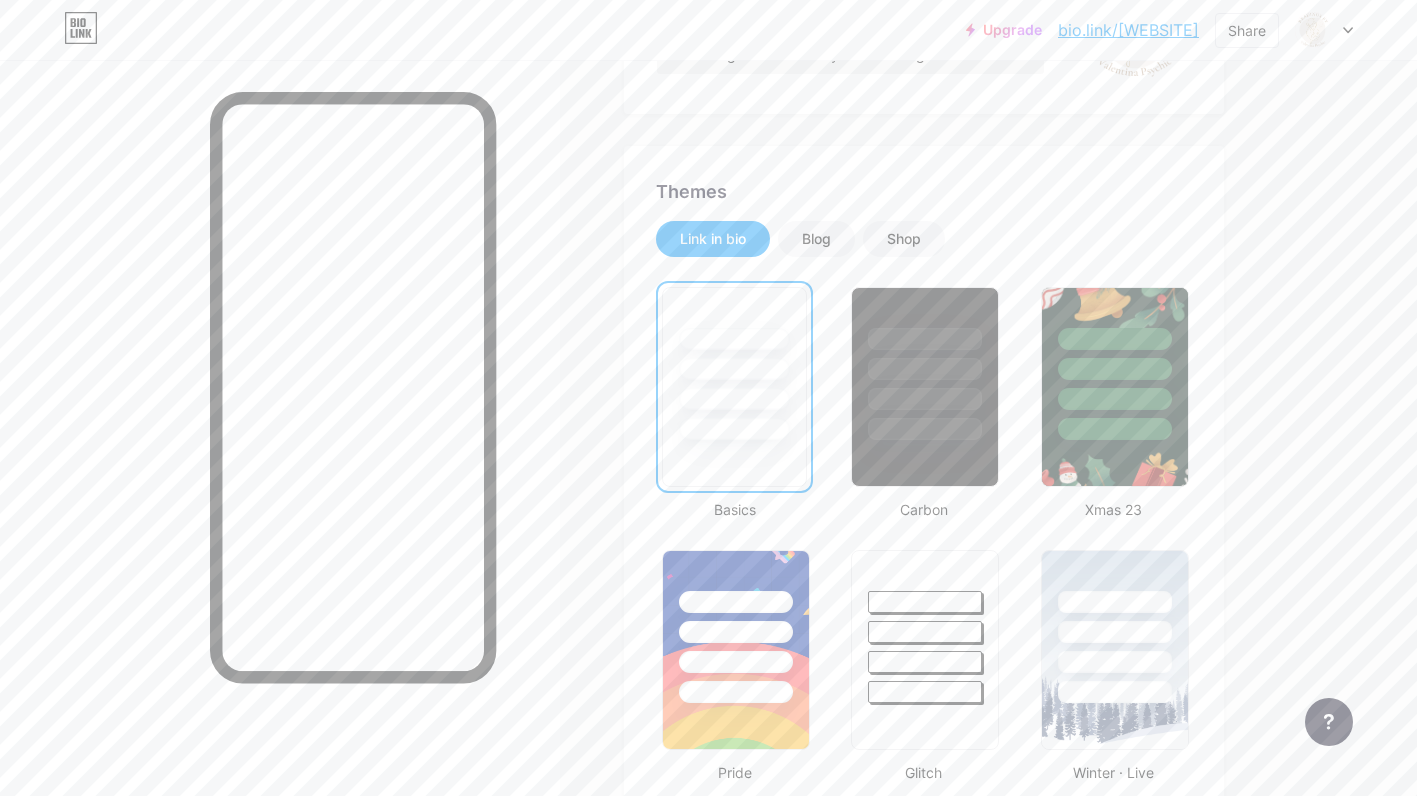 click on "Shop" at bounding box center (904, 239) 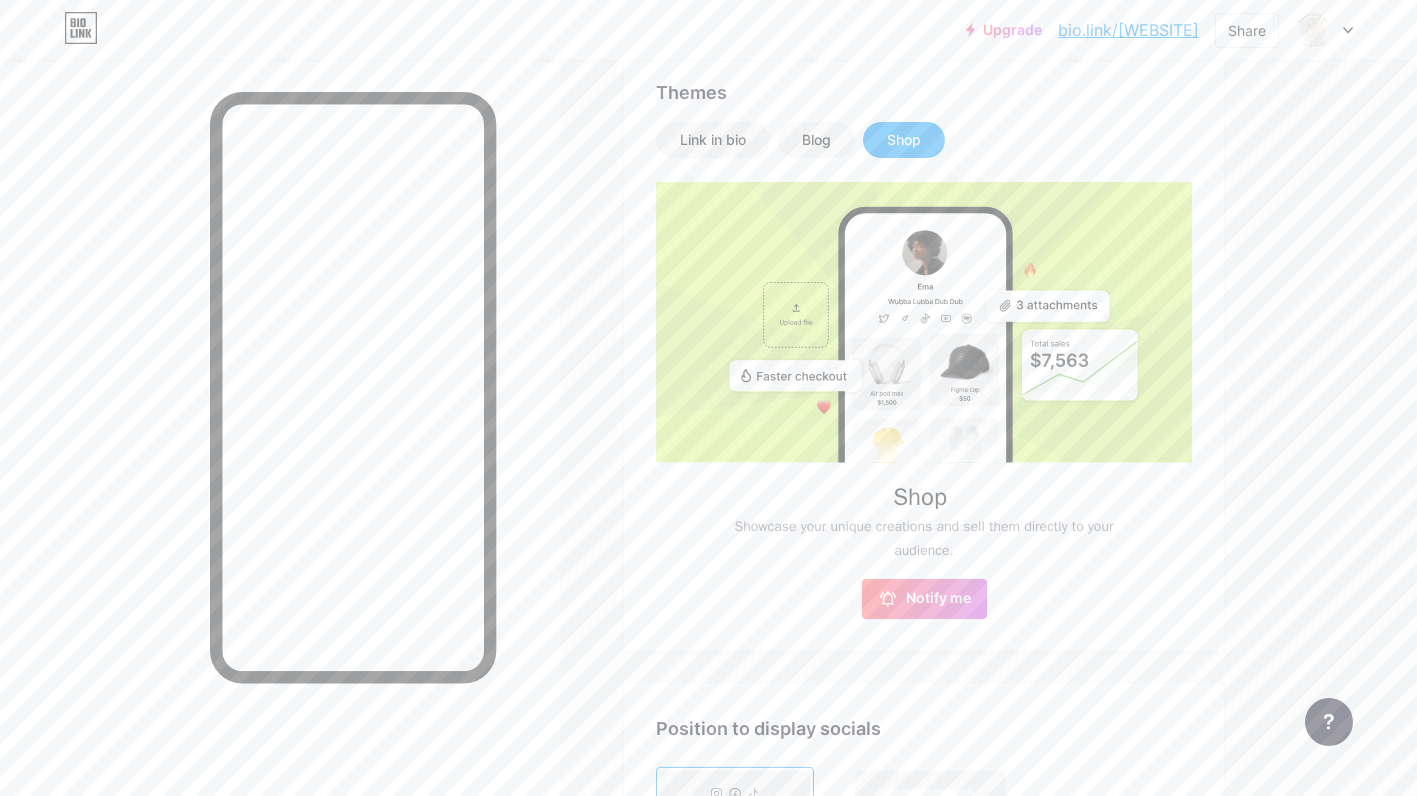 scroll, scrollTop: 406, scrollLeft: 0, axis: vertical 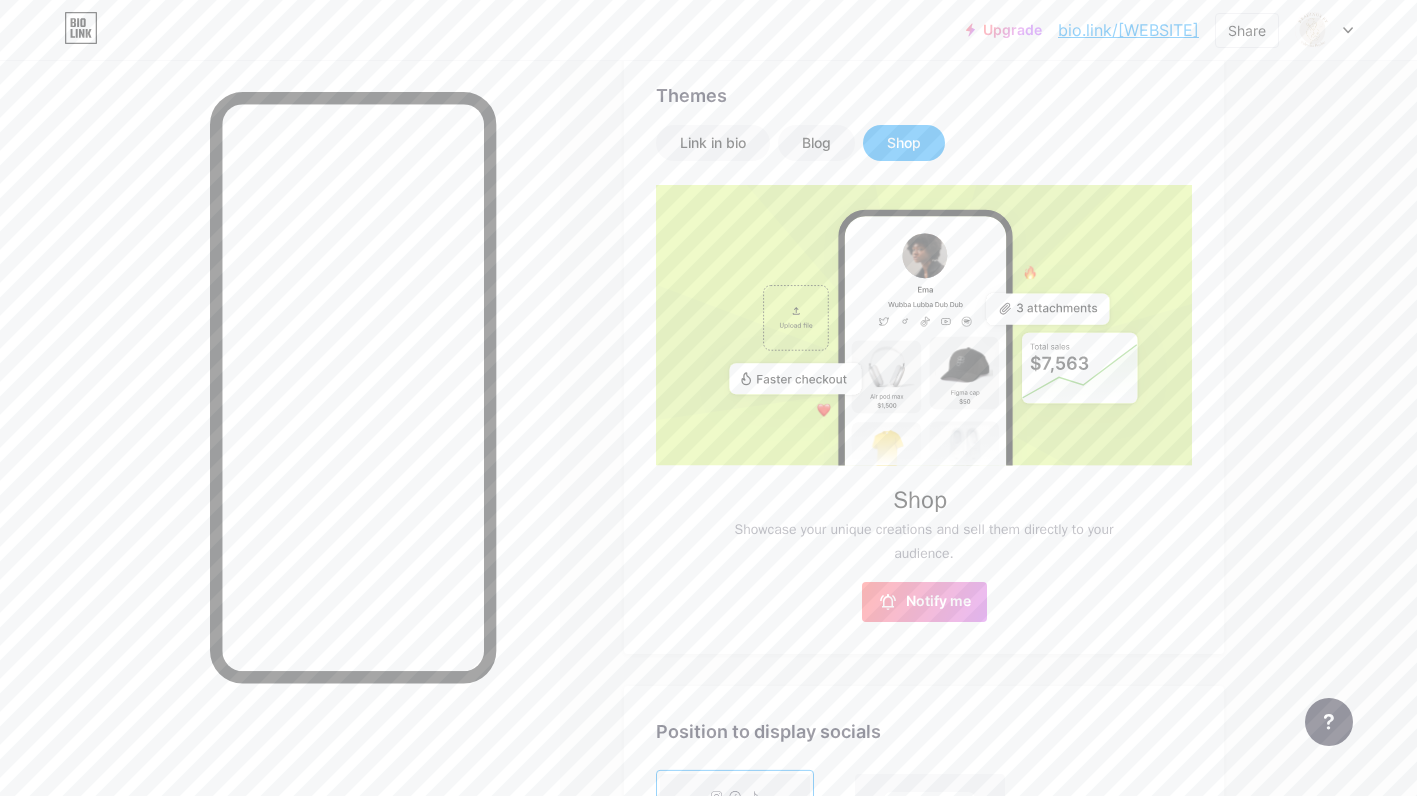 click on "Link in bio" at bounding box center [713, 143] 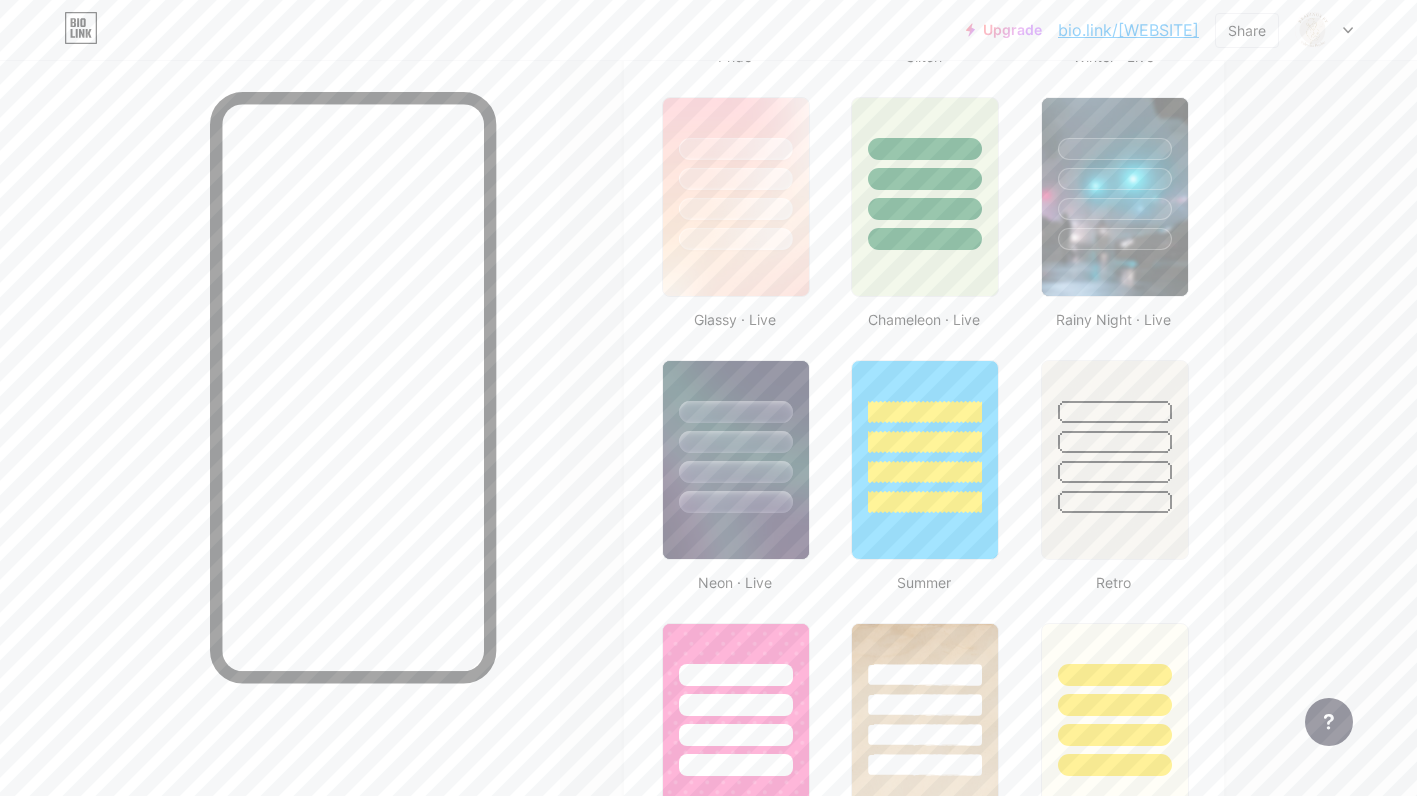 scroll, scrollTop: 1030, scrollLeft: 0, axis: vertical 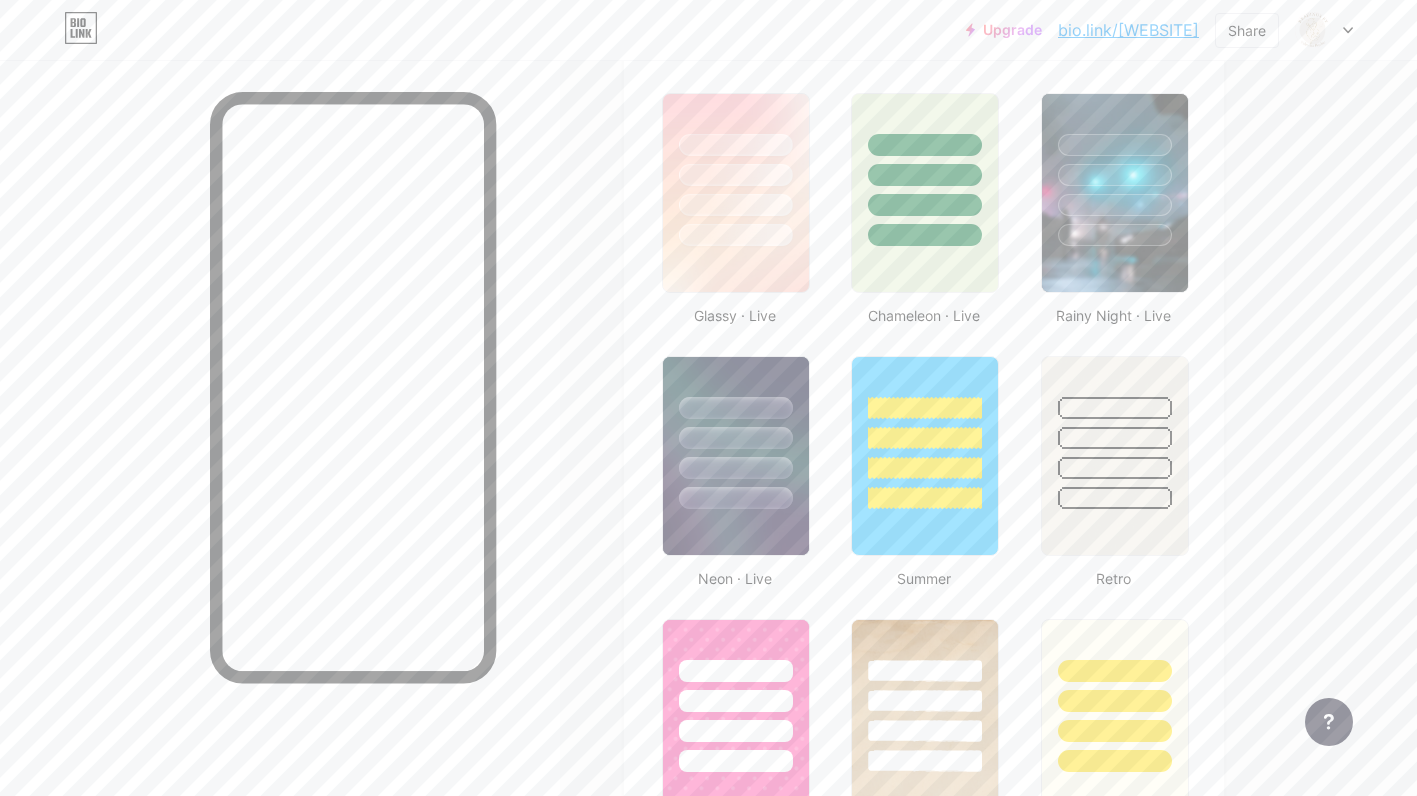 click at bounding box center (736, 235) 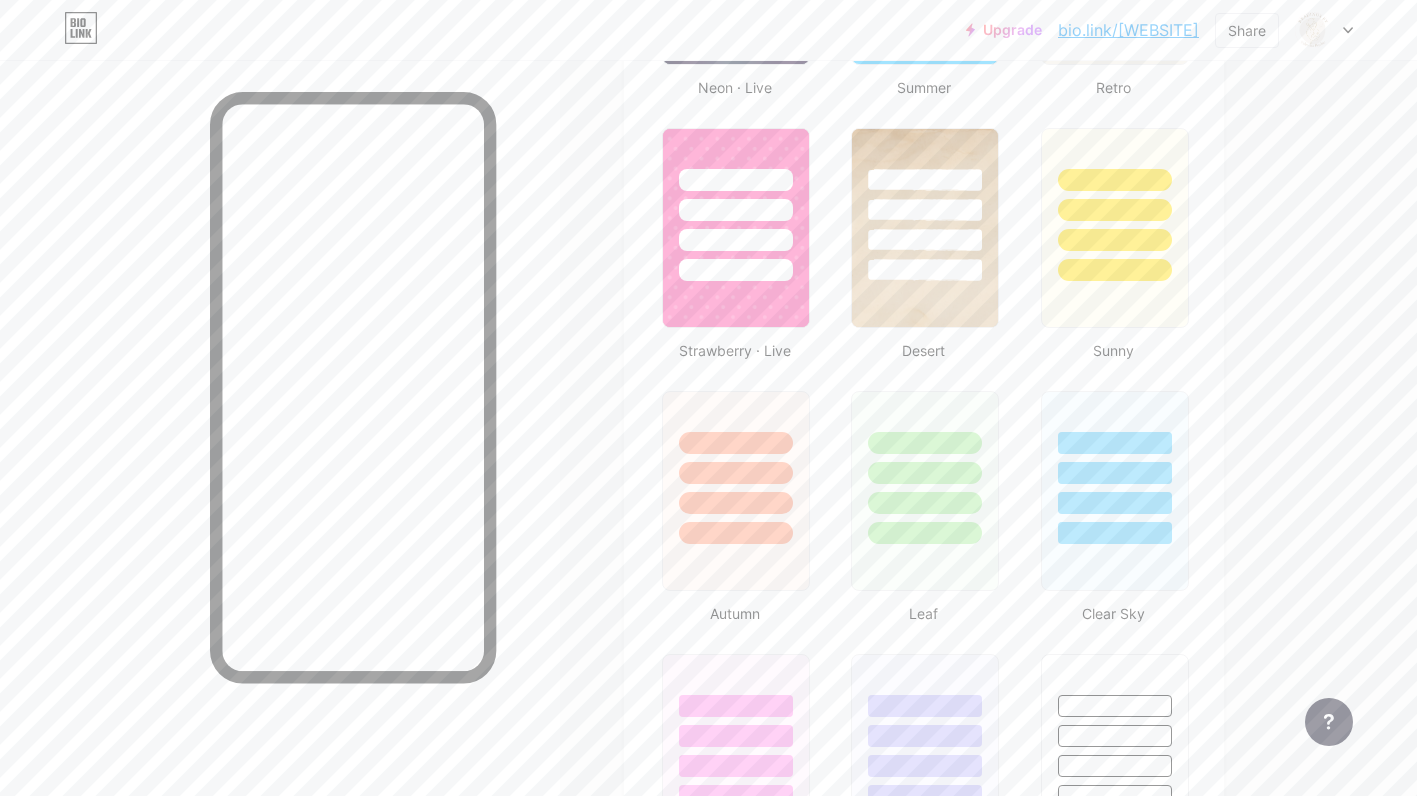 scroll, scrollTop: 1520, scrollLeft: 0, axis: vertical 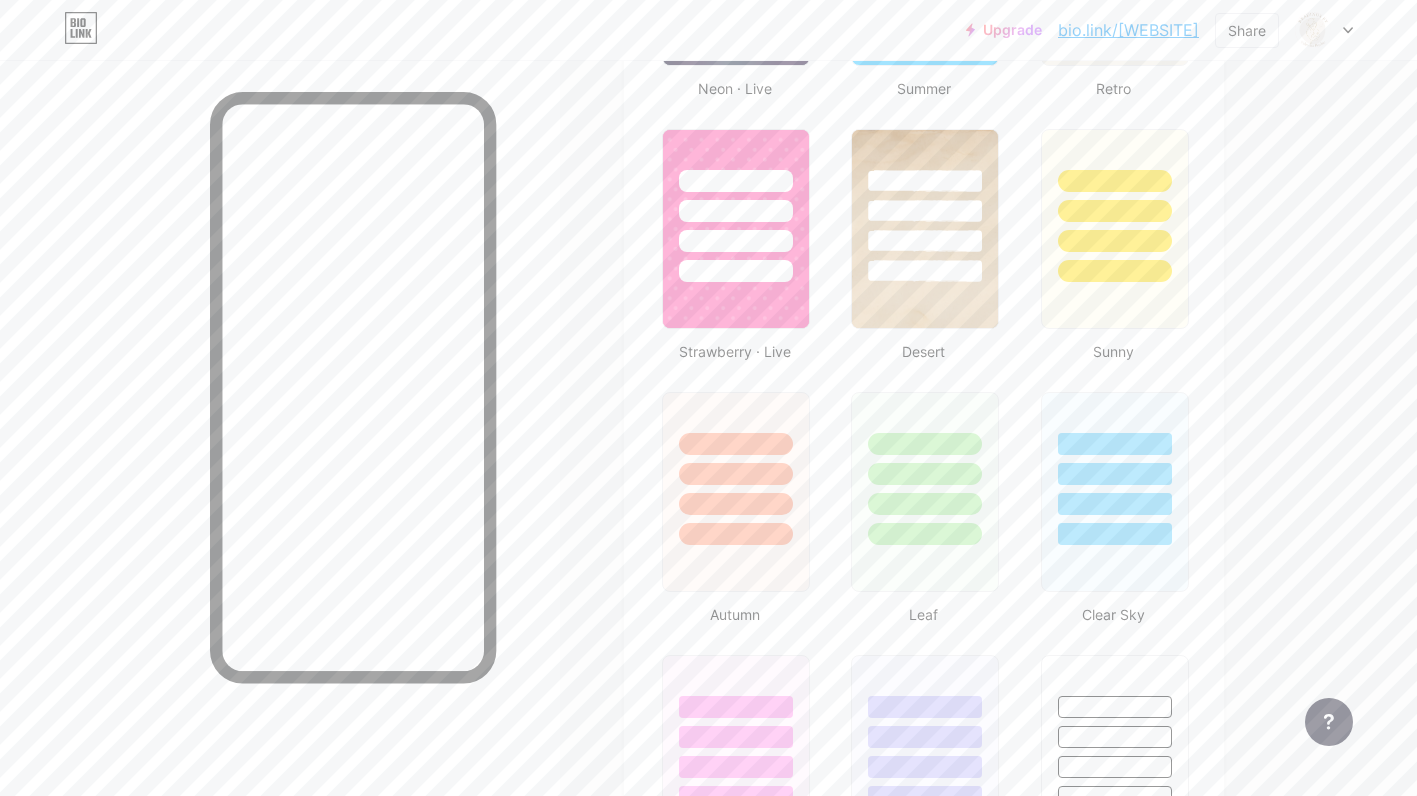 click at bounding box center [925, 229] 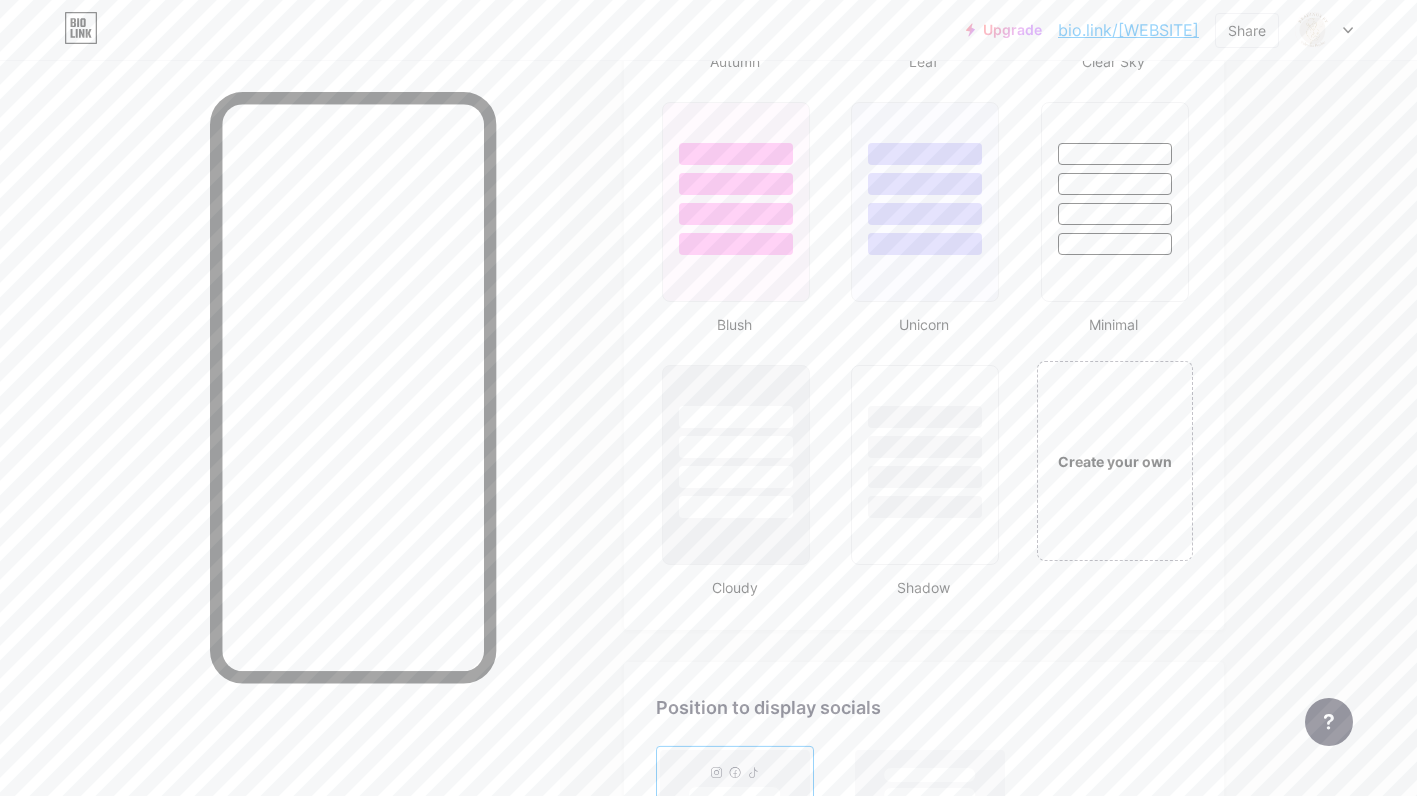 scroll, scrollTop: 2074, scrollLeft: 0, axis: vertical 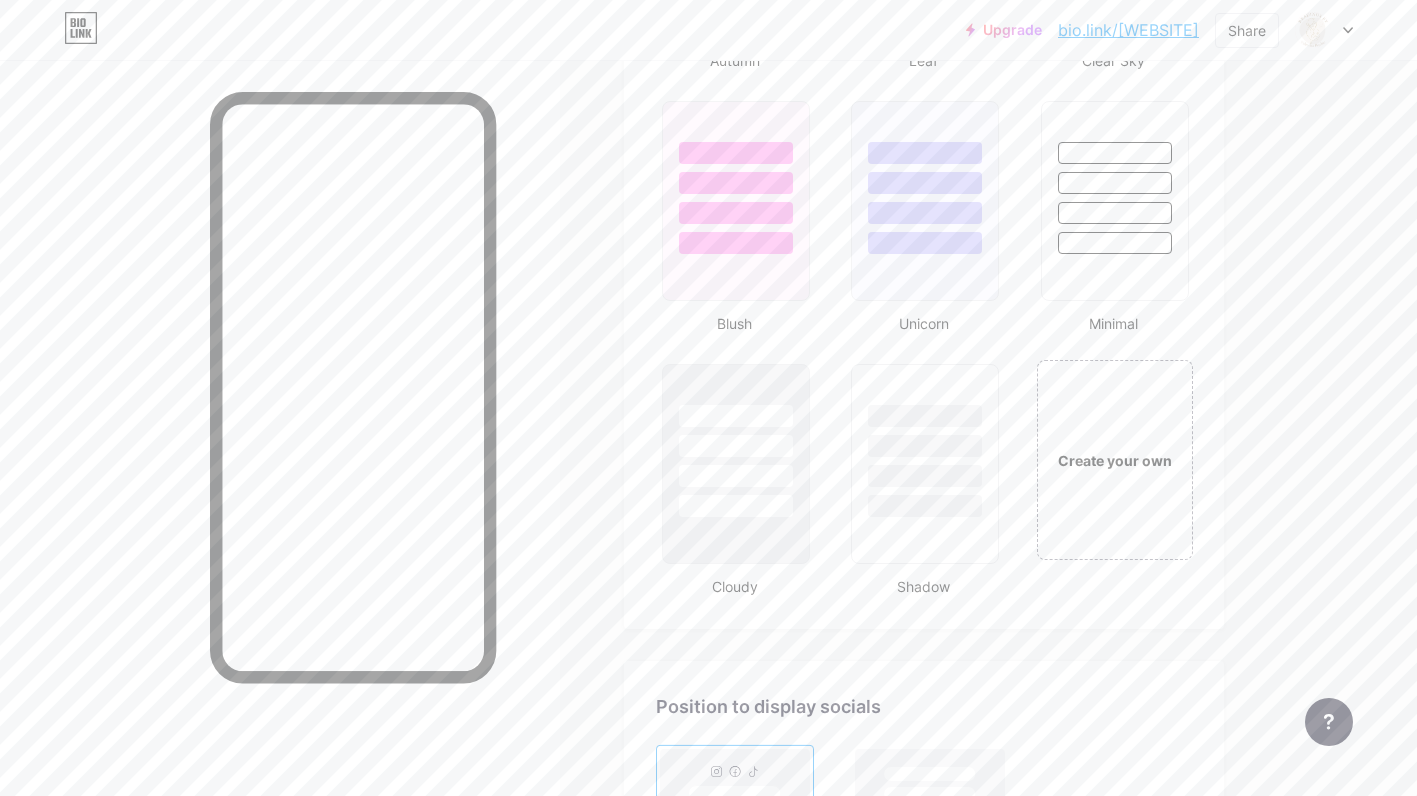 click on "Create your own" at bounding box center [1115, 460] 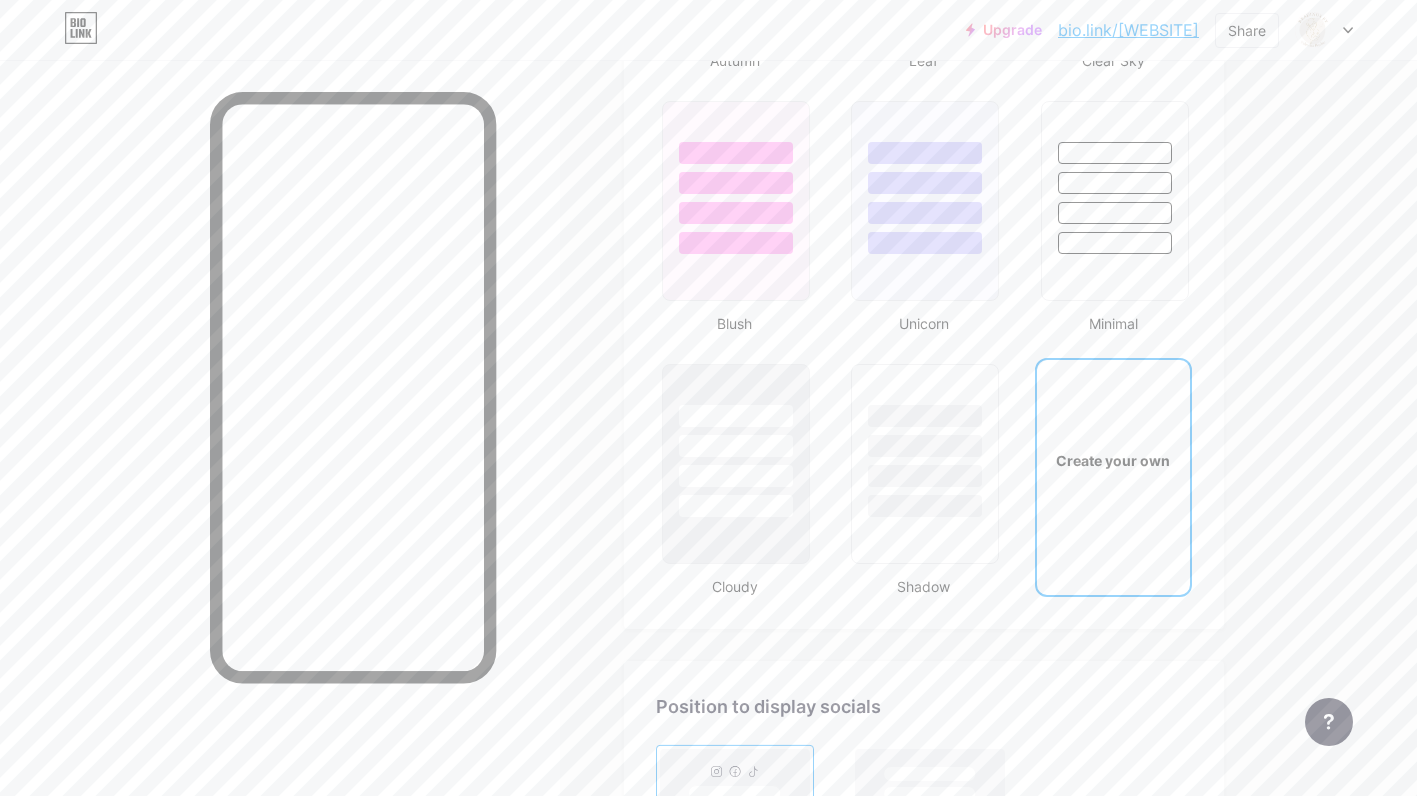 click on "Links
Posts
Design
Subscribers
NEW
Stats
Settings     Profile   Valentina Psychic Official     Providing Cosmic Fertility & Tarot Insights                   Themes   Link in bio   Blog   Shop       Basics       Carbon       Xmas 23       Pride       Glitch       Winter · Live       Glassy · Live       Chameleon · Live       Rainy Night · Live       Neon · Live       Summer       Retro       Strawberry · Live       Desert       Sunny       Autumn       Leaf       Clear Sky       Blush       Unicorn       Minimal       Cloudy       Shadow     Create your own           Changes saved       Position to display socials                 Top                     Bottom
Disable Bio Link branding
Will hide the Bio Link branding from homepage     Display Share button
Enables social sharing options on your page including a QR code.   Changes saved           Feature requests" at bounding box center (654, -346) 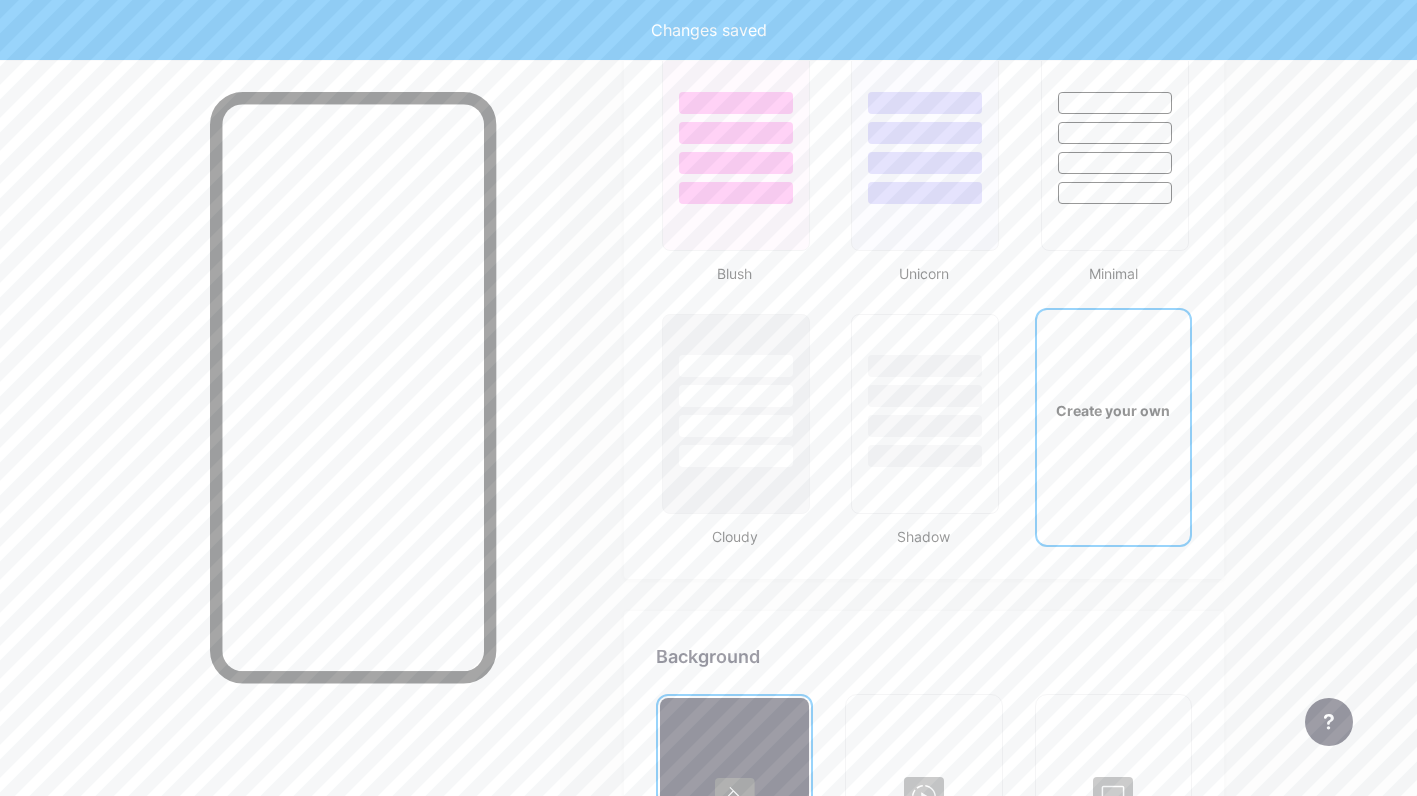 type on "#ffffff" 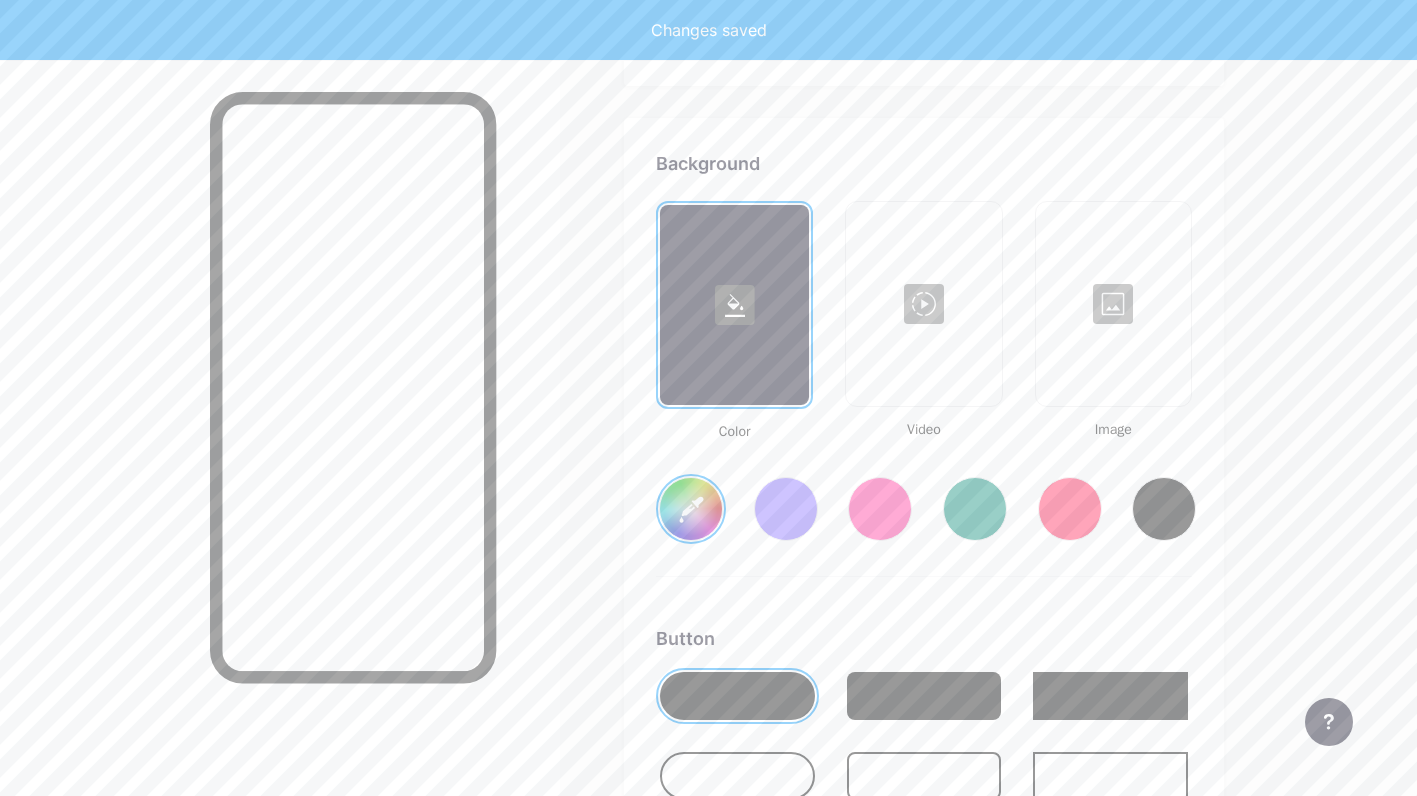 scroll, scrollTop: 2655, scrollLeft: 0, axis: vertical 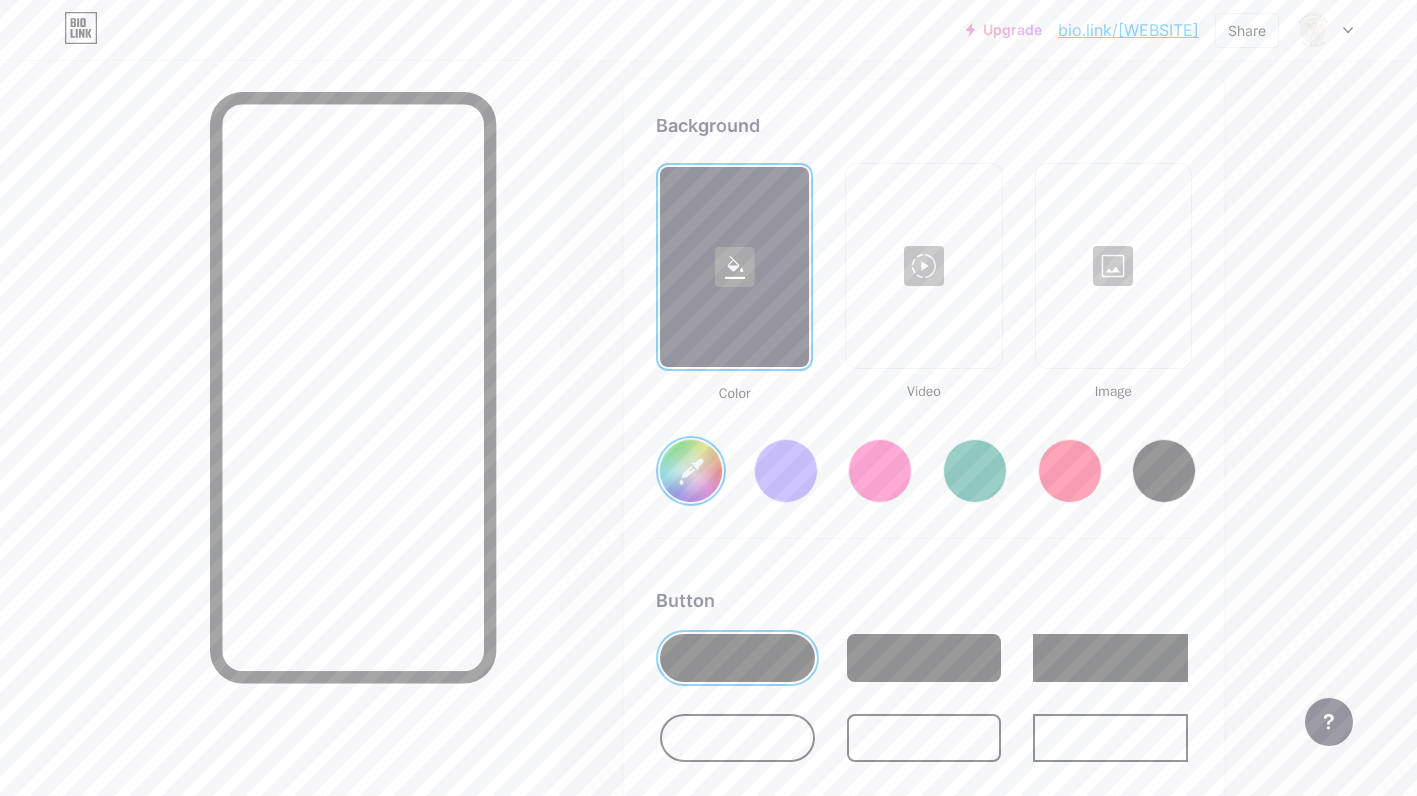 click on "#ffffff" at bounding box center [691, 471] 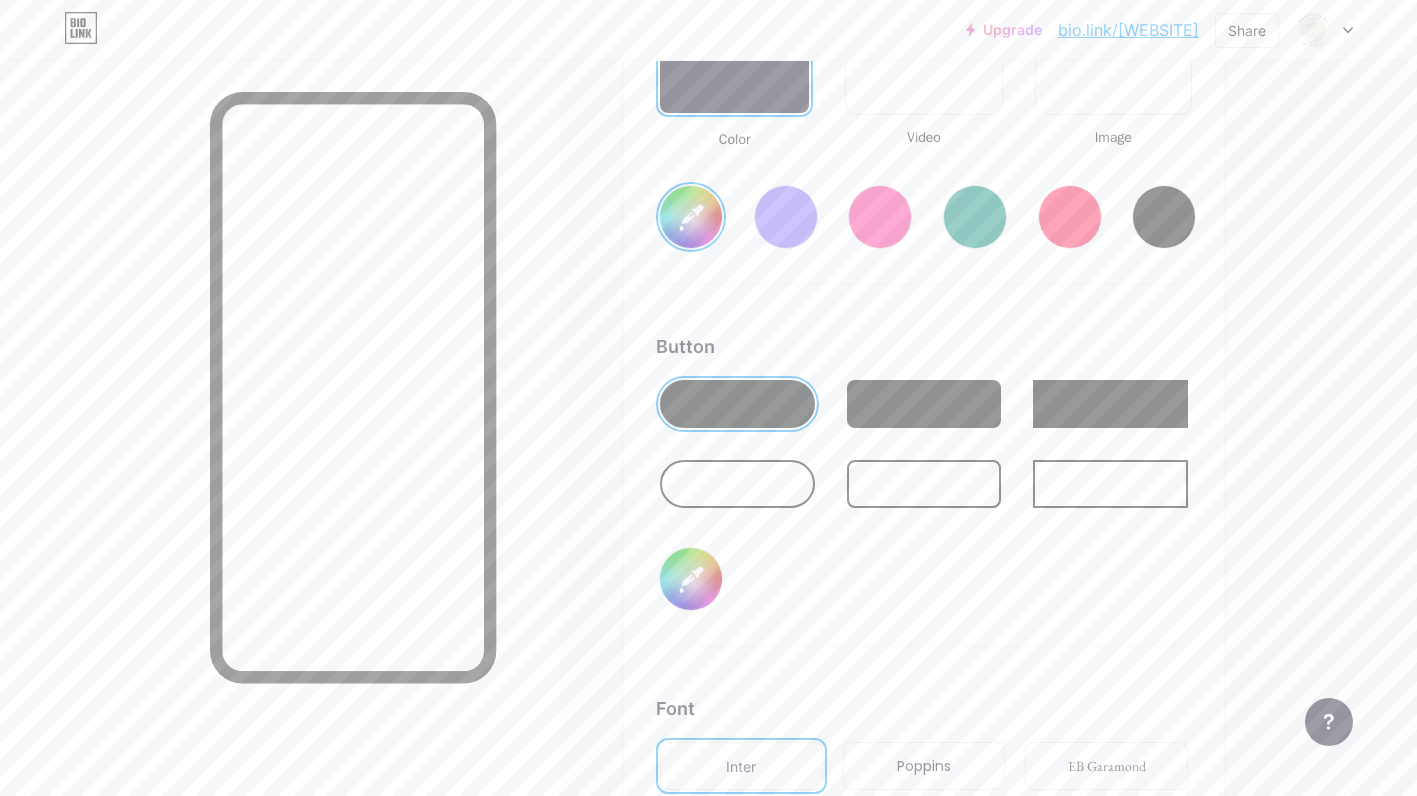 scroll, scrollTop: 2913, scrollLeft: 0, axis: vertical 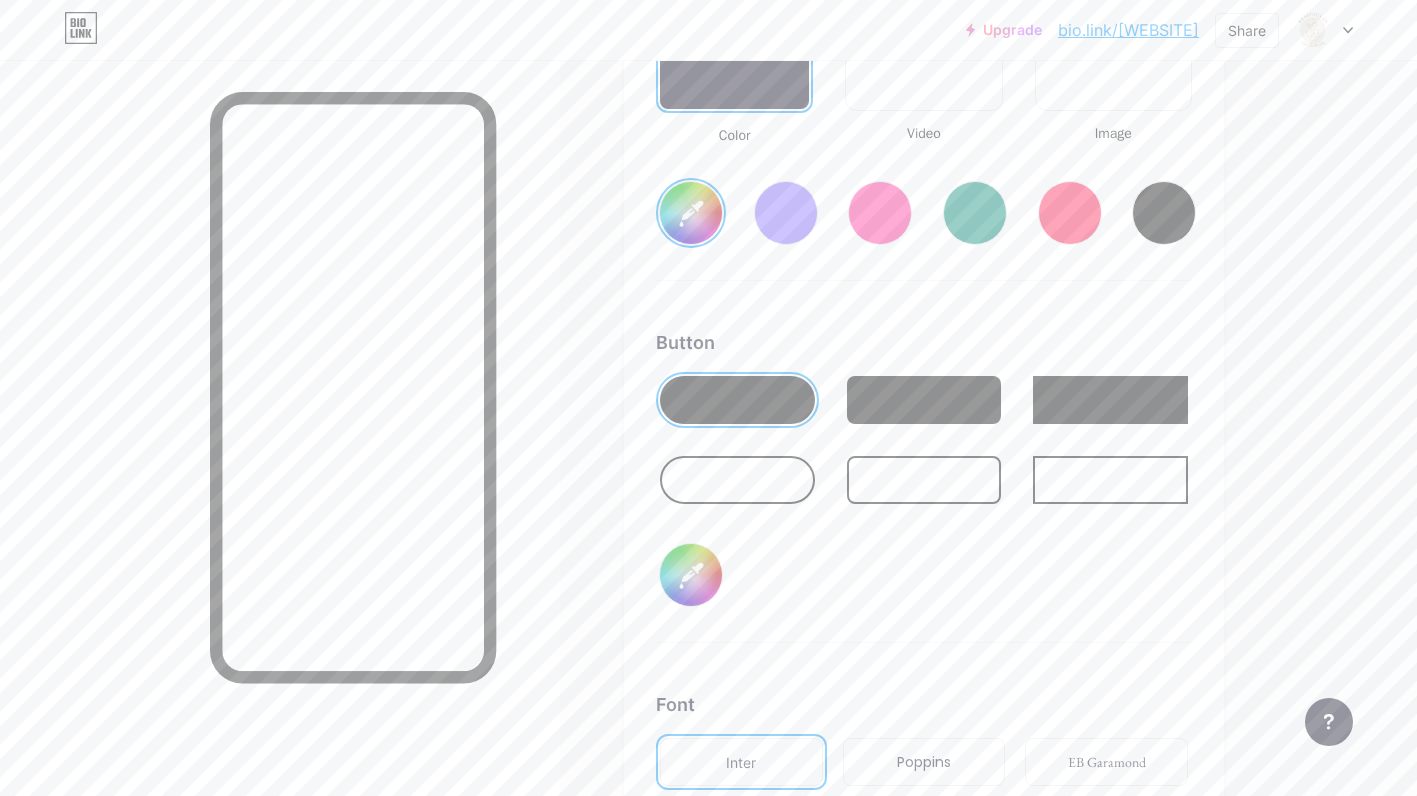 click at bounding box center (737, 480) 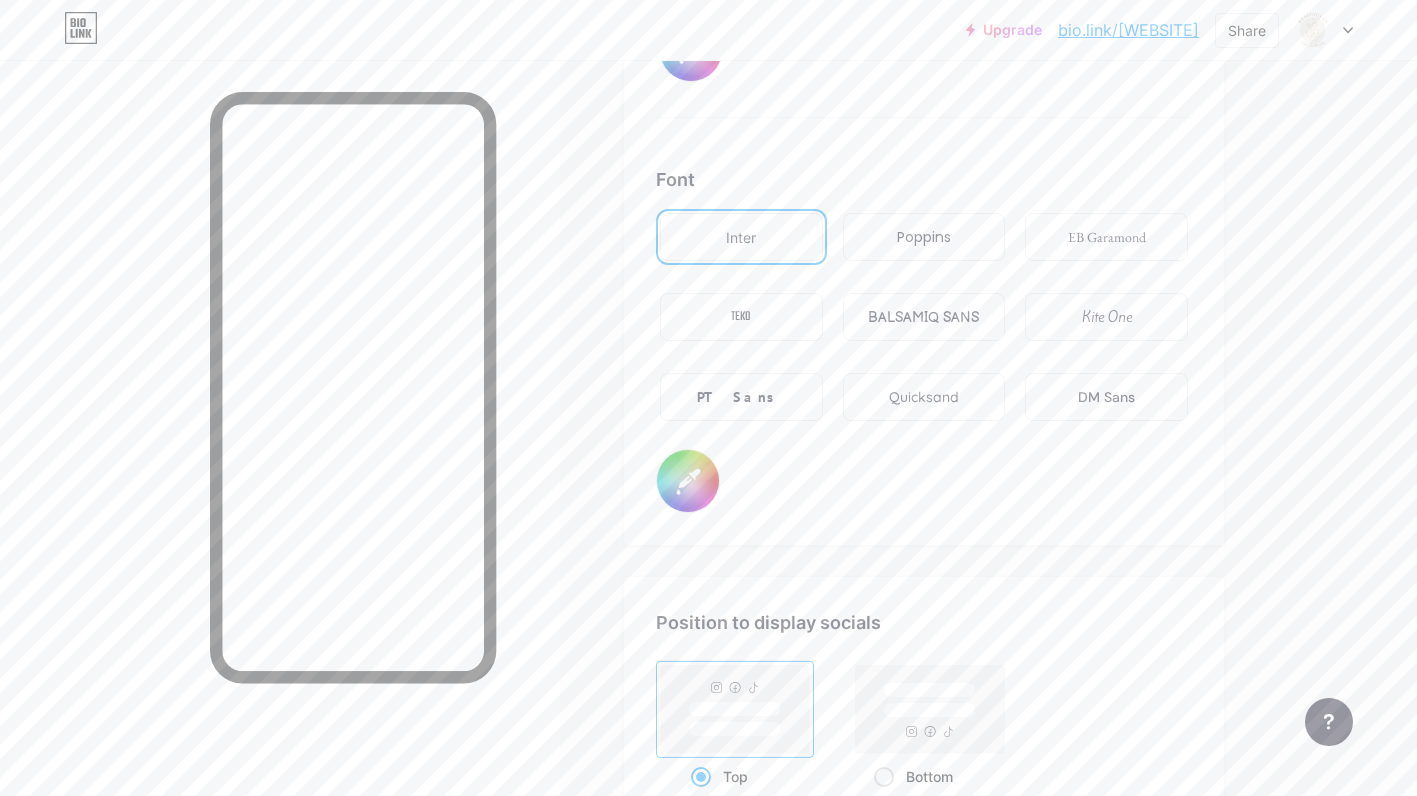 scroll, scrollTop: 3444, scrollLeft: 0, axis: vertical 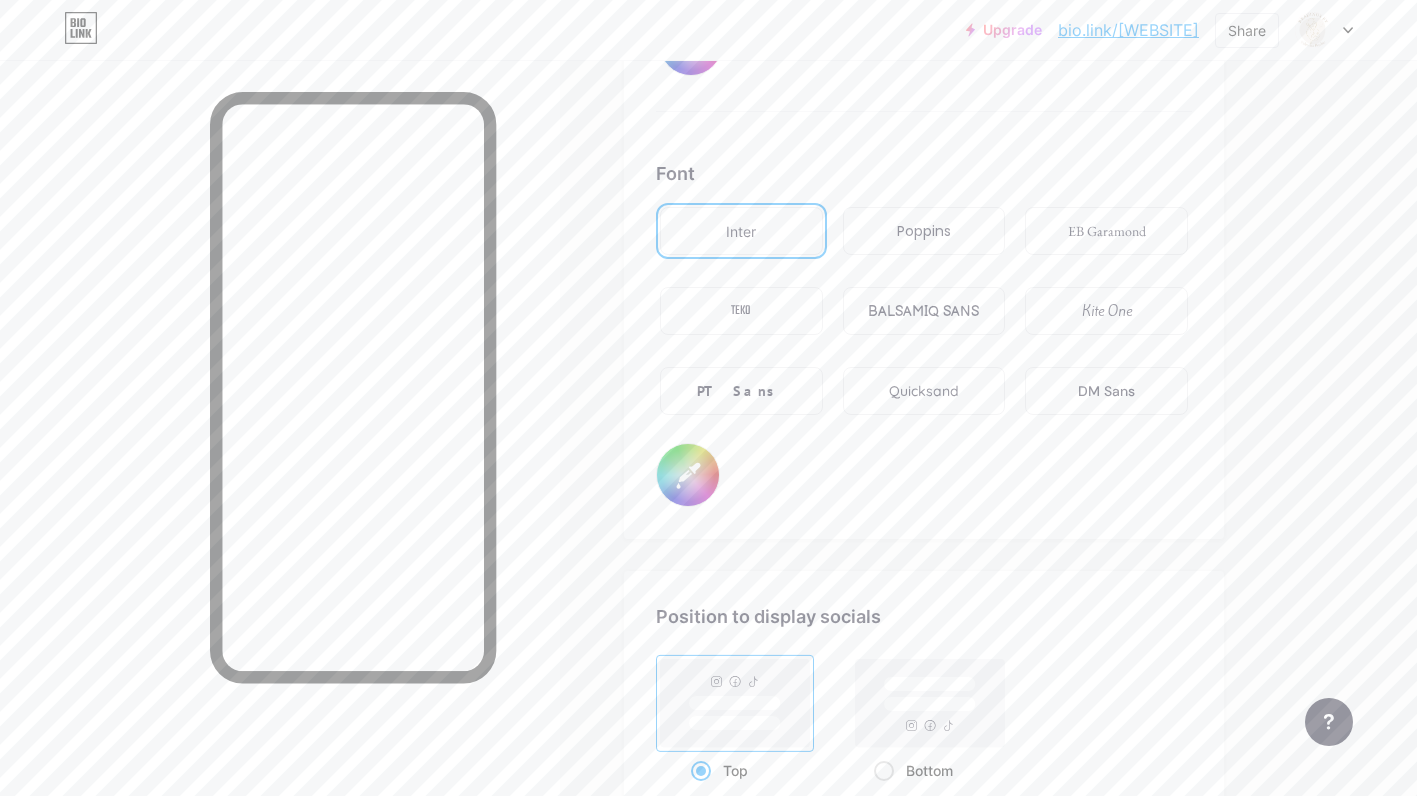 click on "Quicksand" at bounding box center (924, 391) 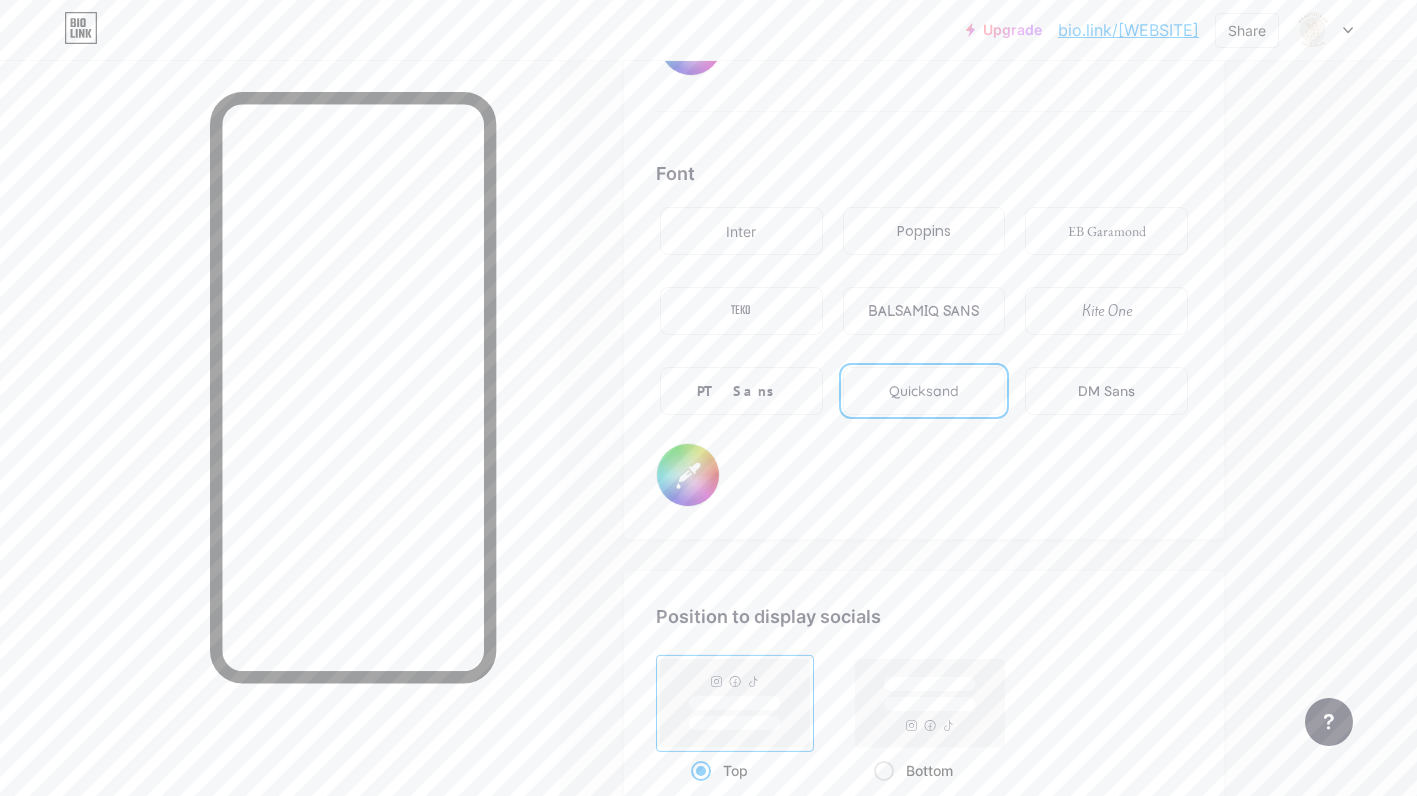 click on "Kite One" at bounding box center [1106, 311] 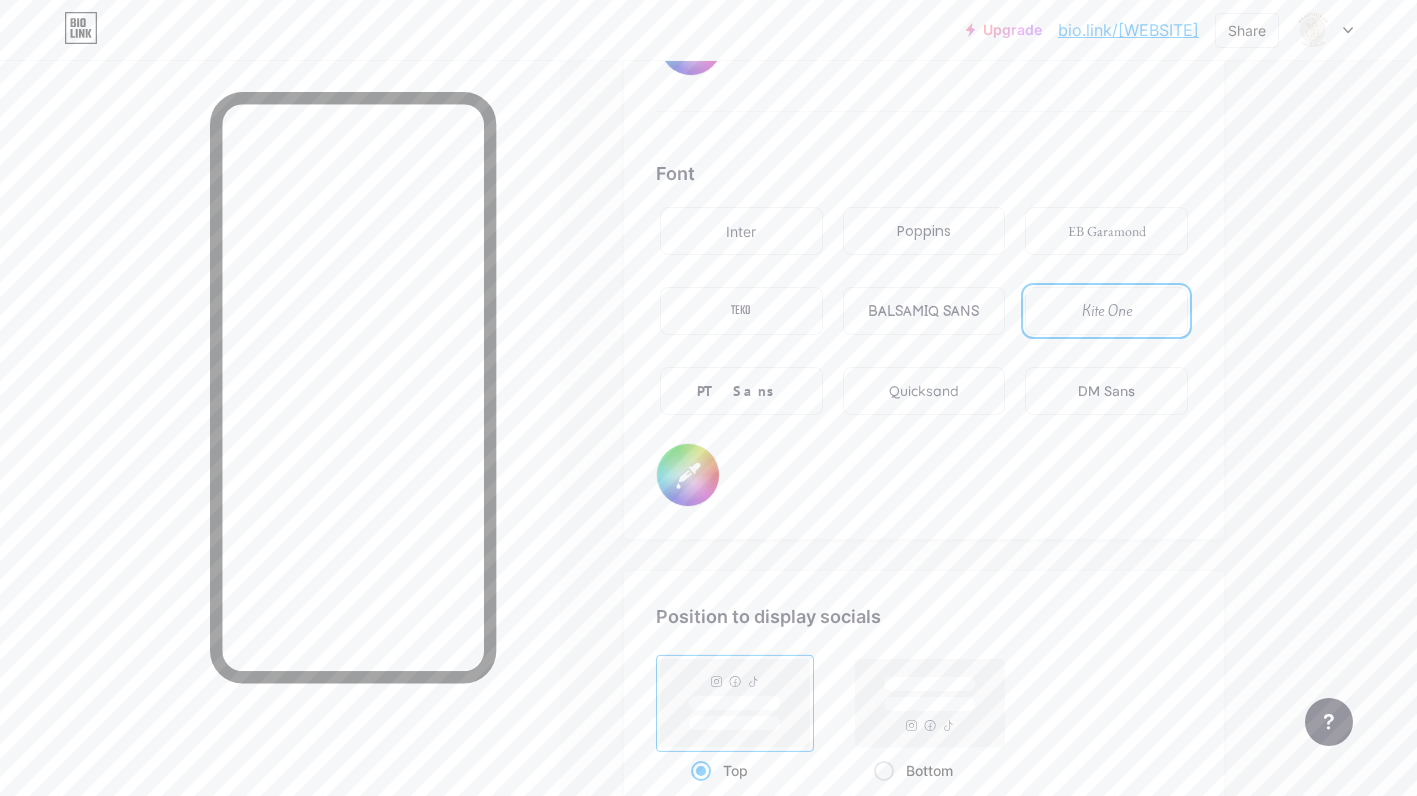 click on "EB Garamond" at bounding box center [1107, 231] 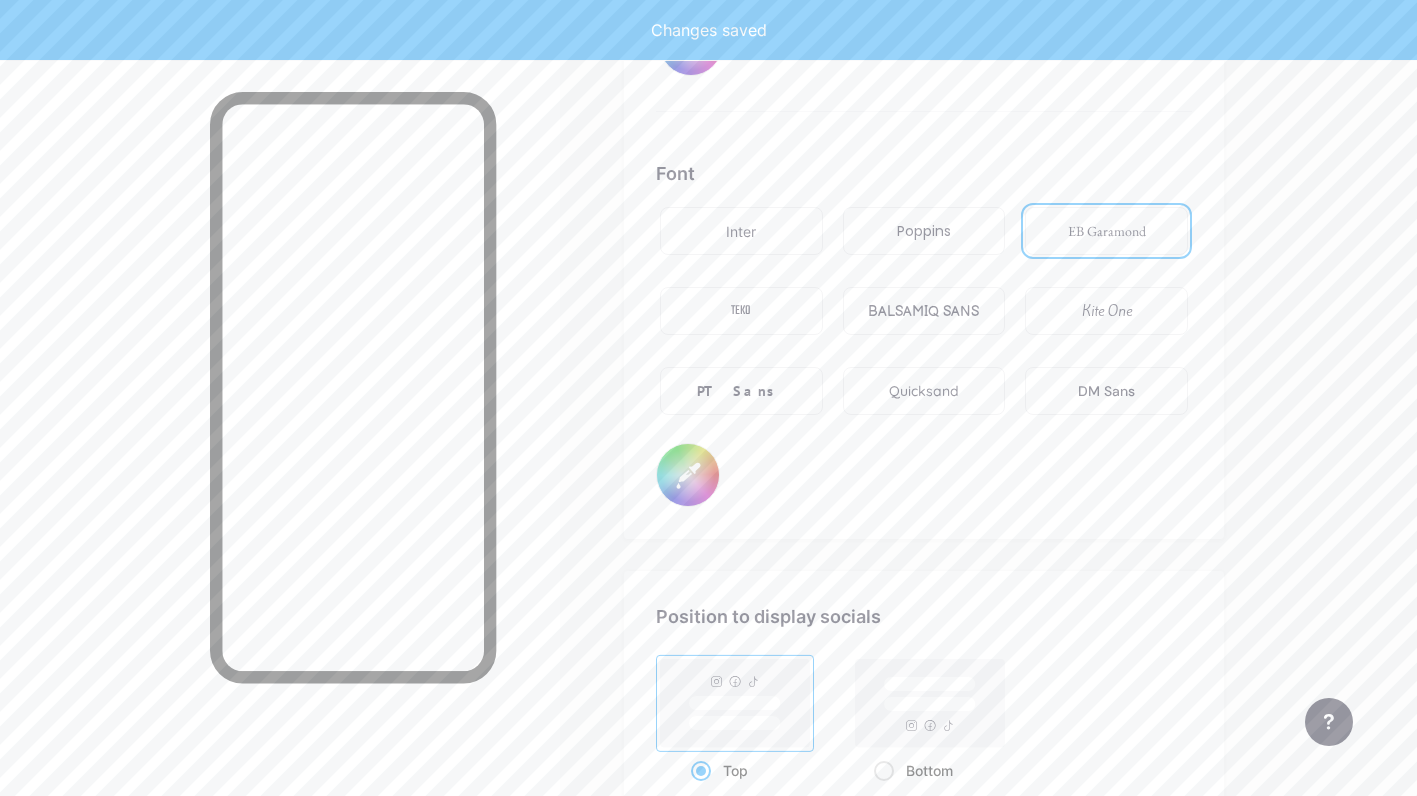type on "#ffffff" 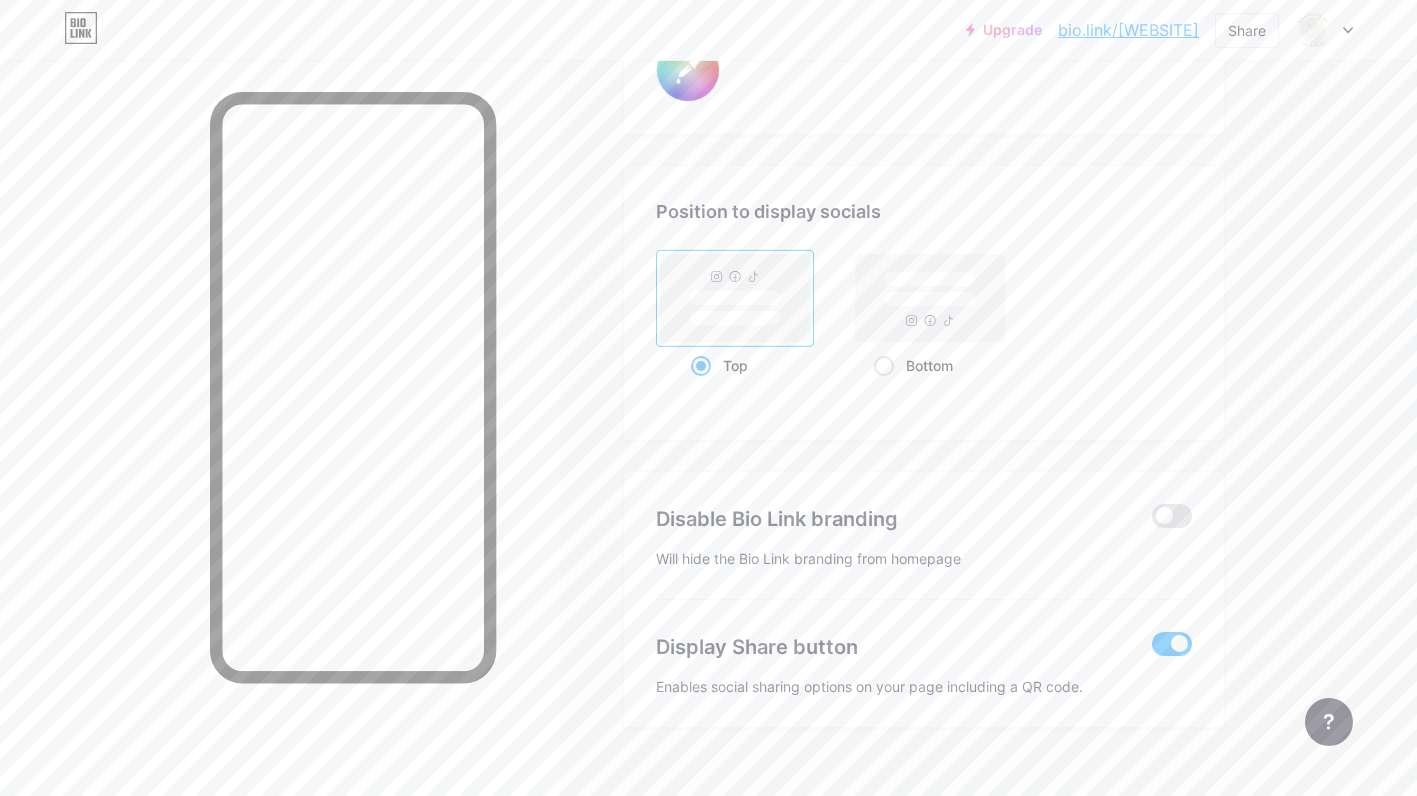 scroll, scrollTop: 3849, scrollLeft: 0, axis: vertical 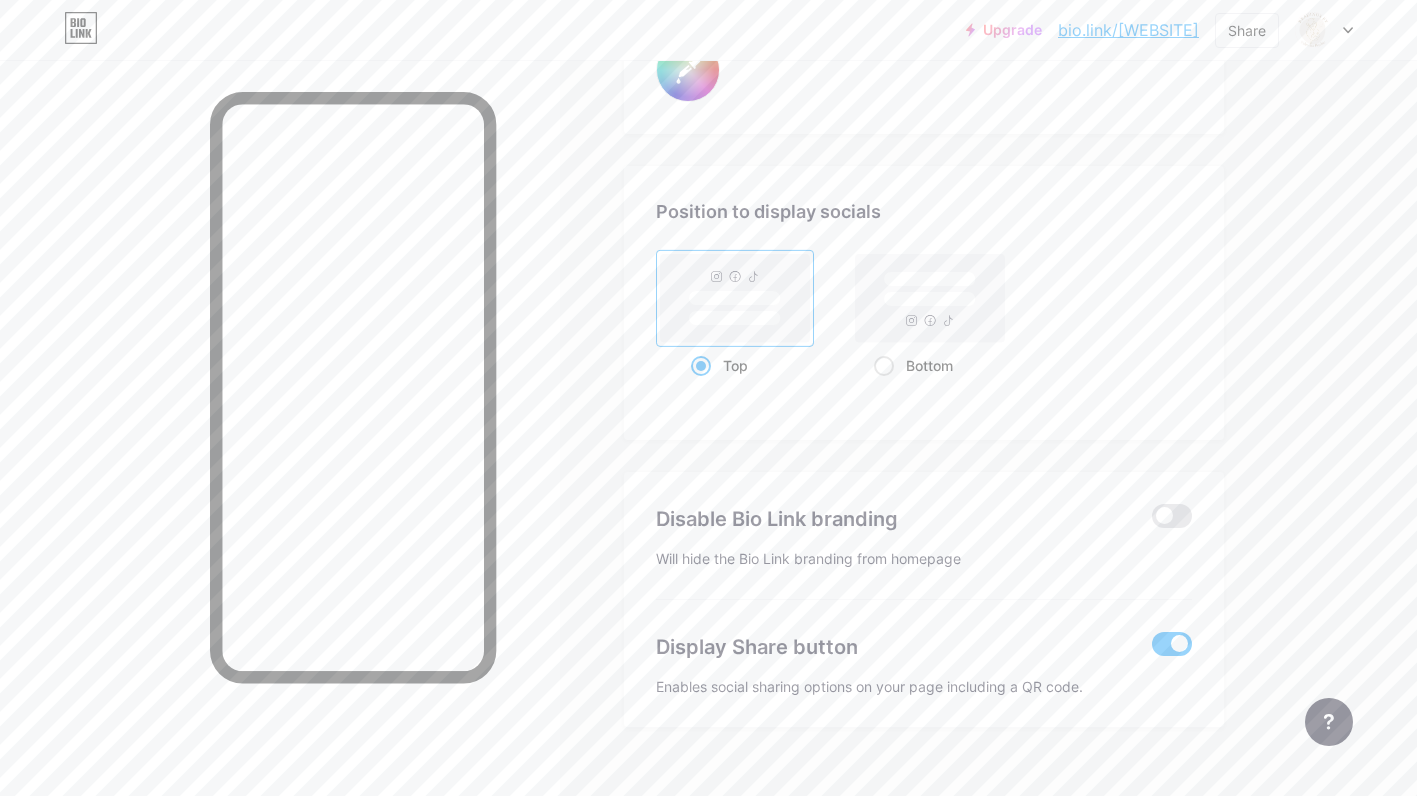 click on "Bottom" at bounding box center [929, 365] 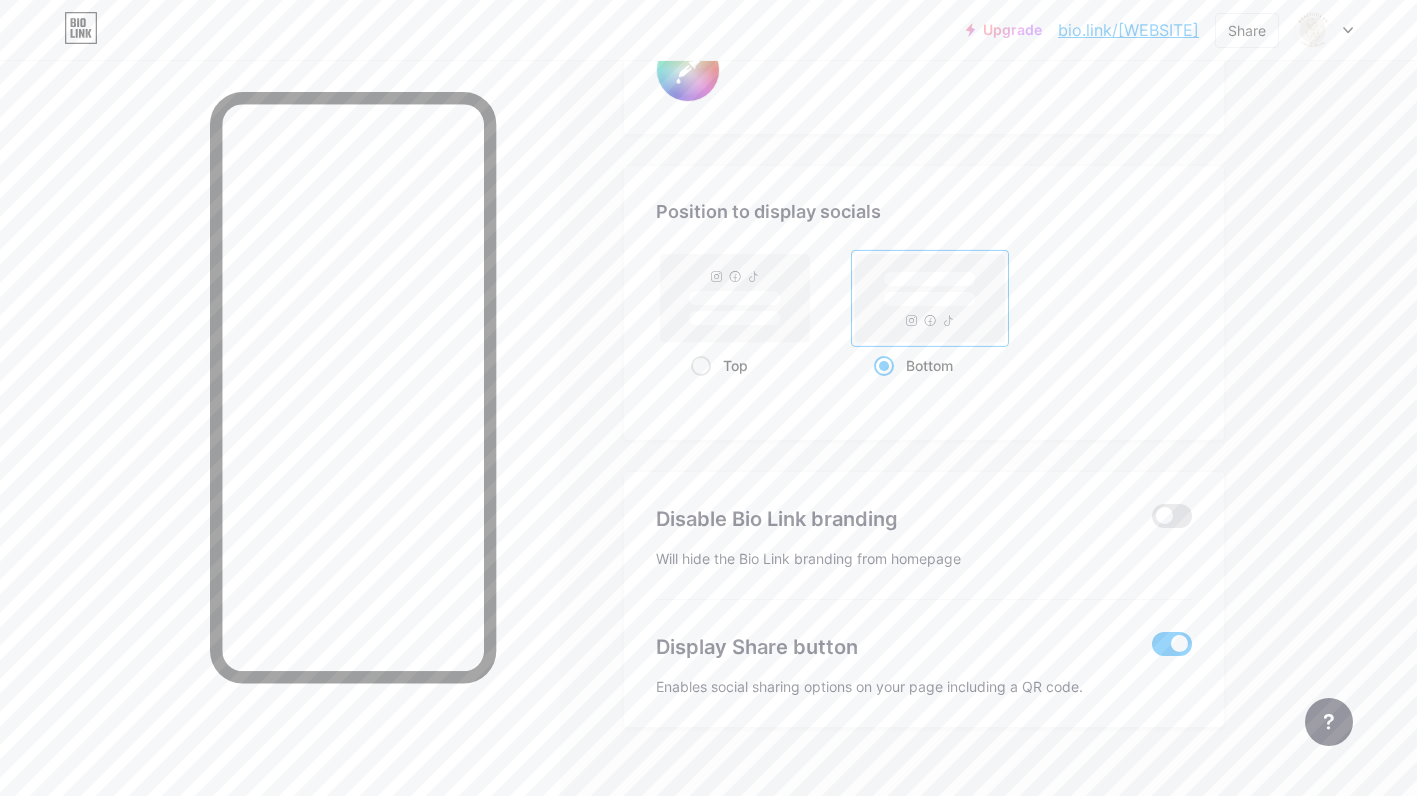 type on "#ffffff" 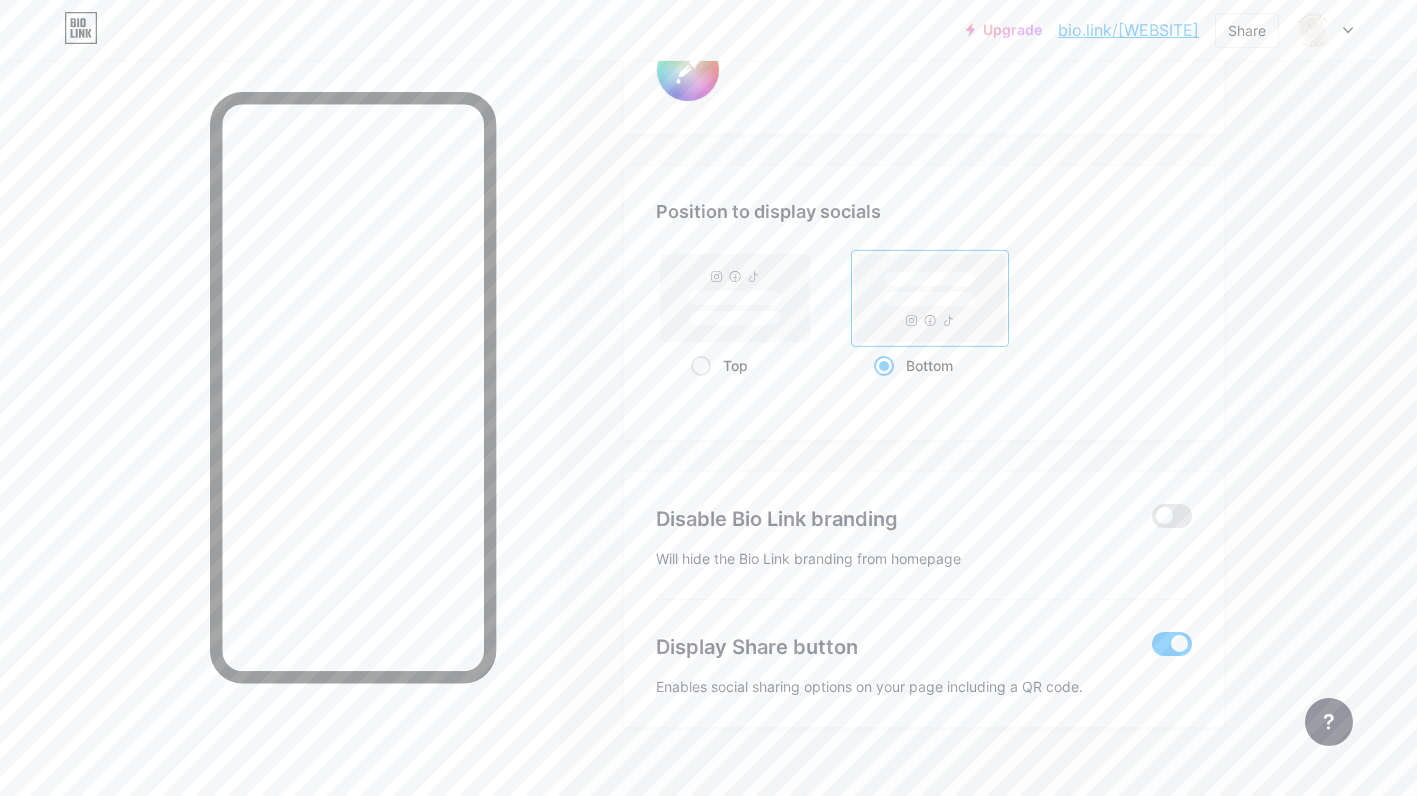 click on "Top" at bounding box center (735, 365) 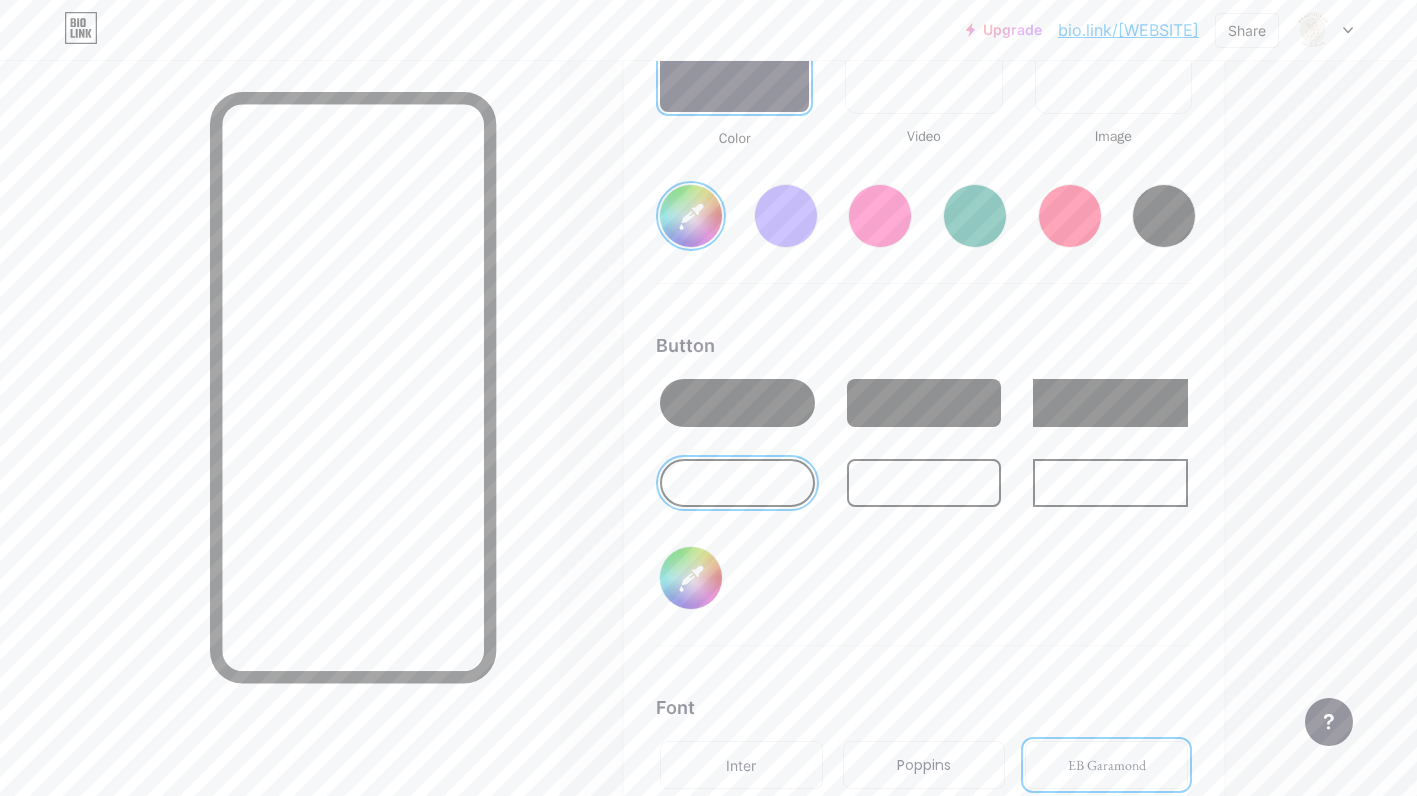 scroll, scrollTop: 2934, scrollLeft: 0, axis: vertical 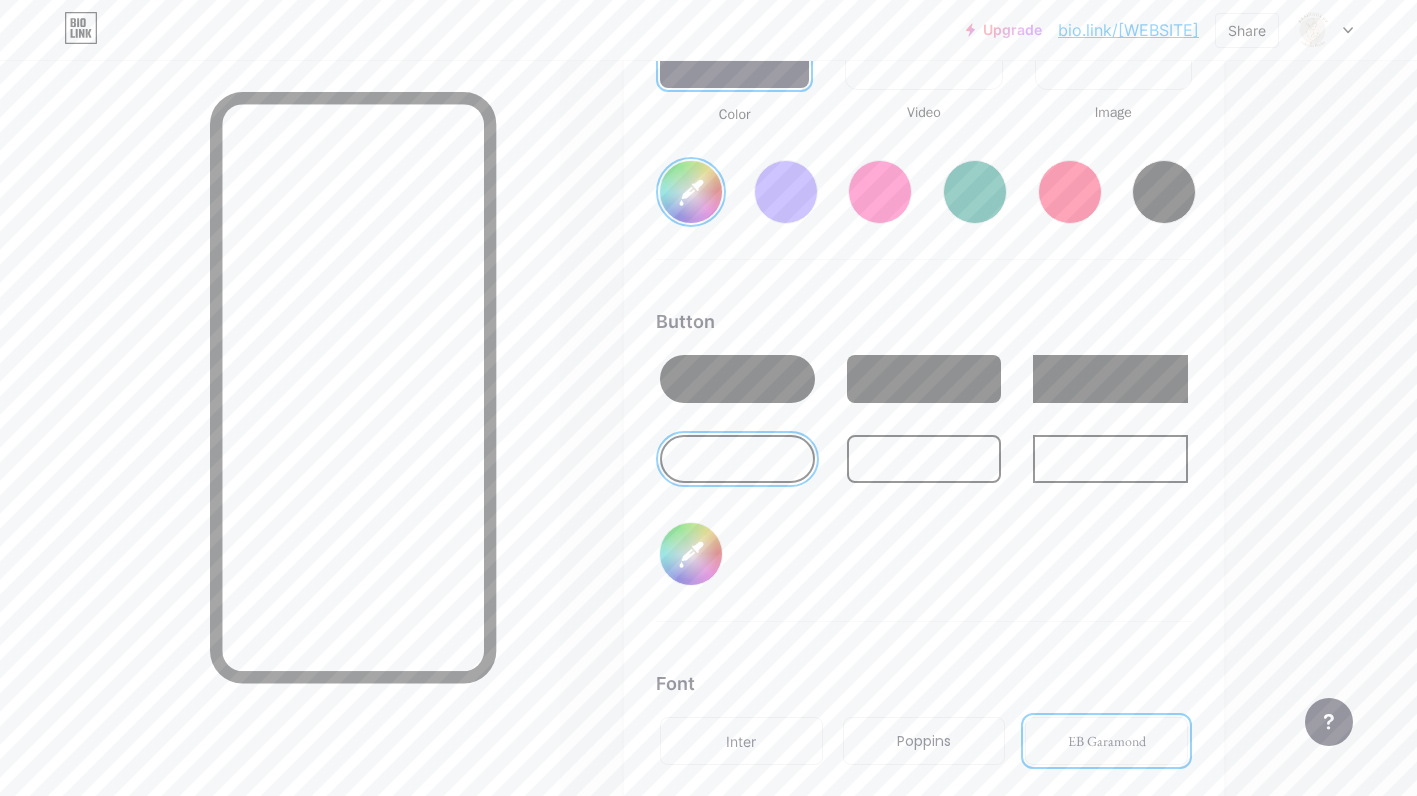 click at bounding box center (737, 379) 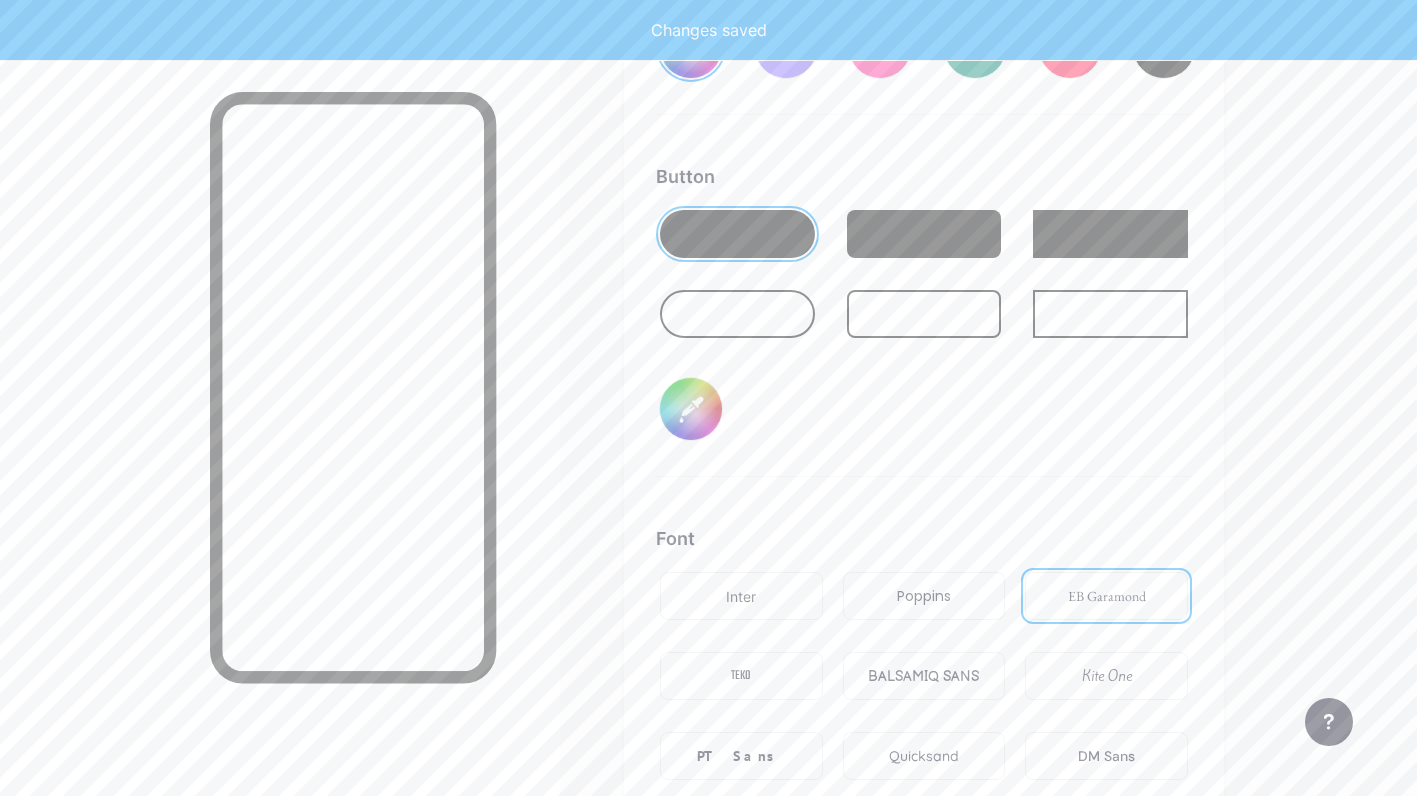 scroll, scrollTop: 3095, scrollLeft: 0, axis: vertical 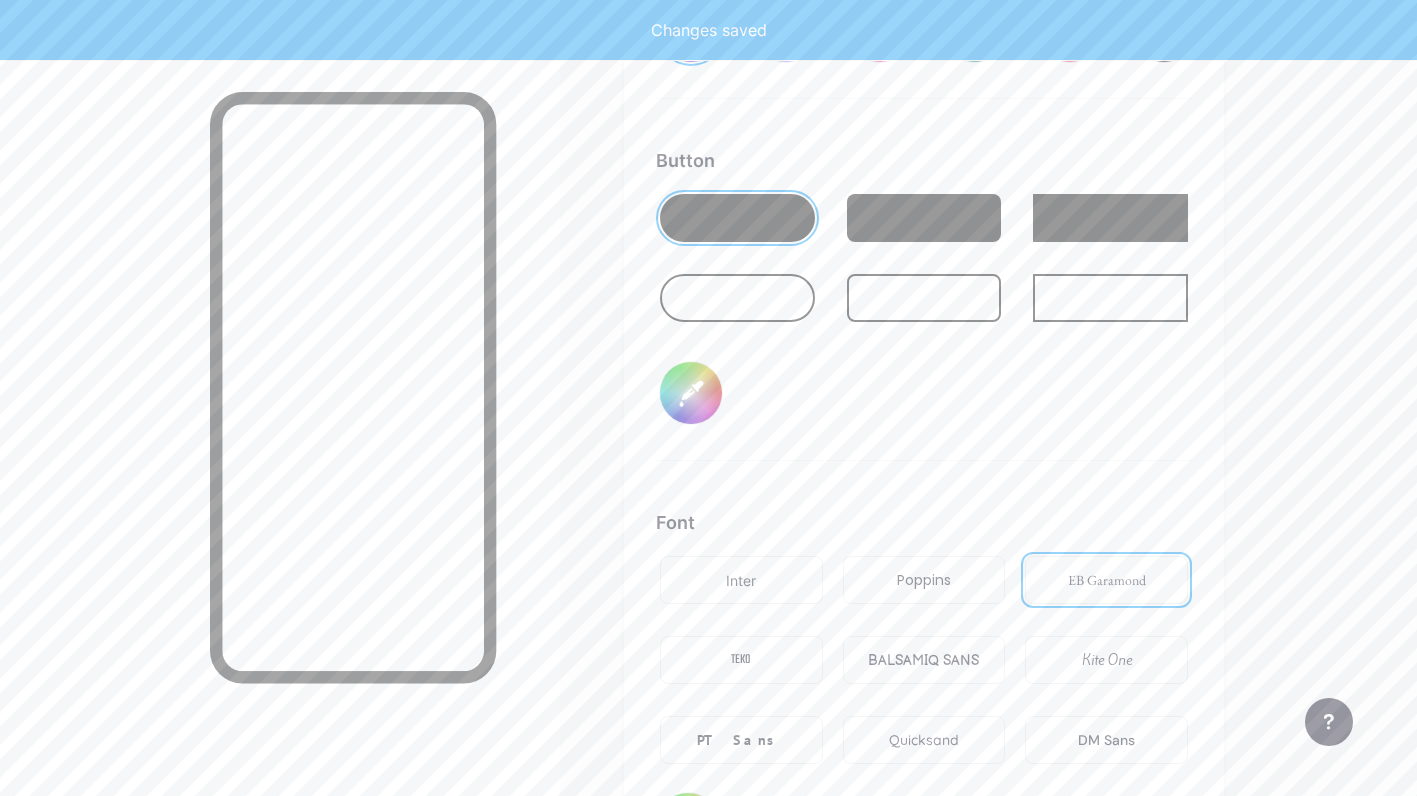 click on "#000000" at bounding box center [691, 393] 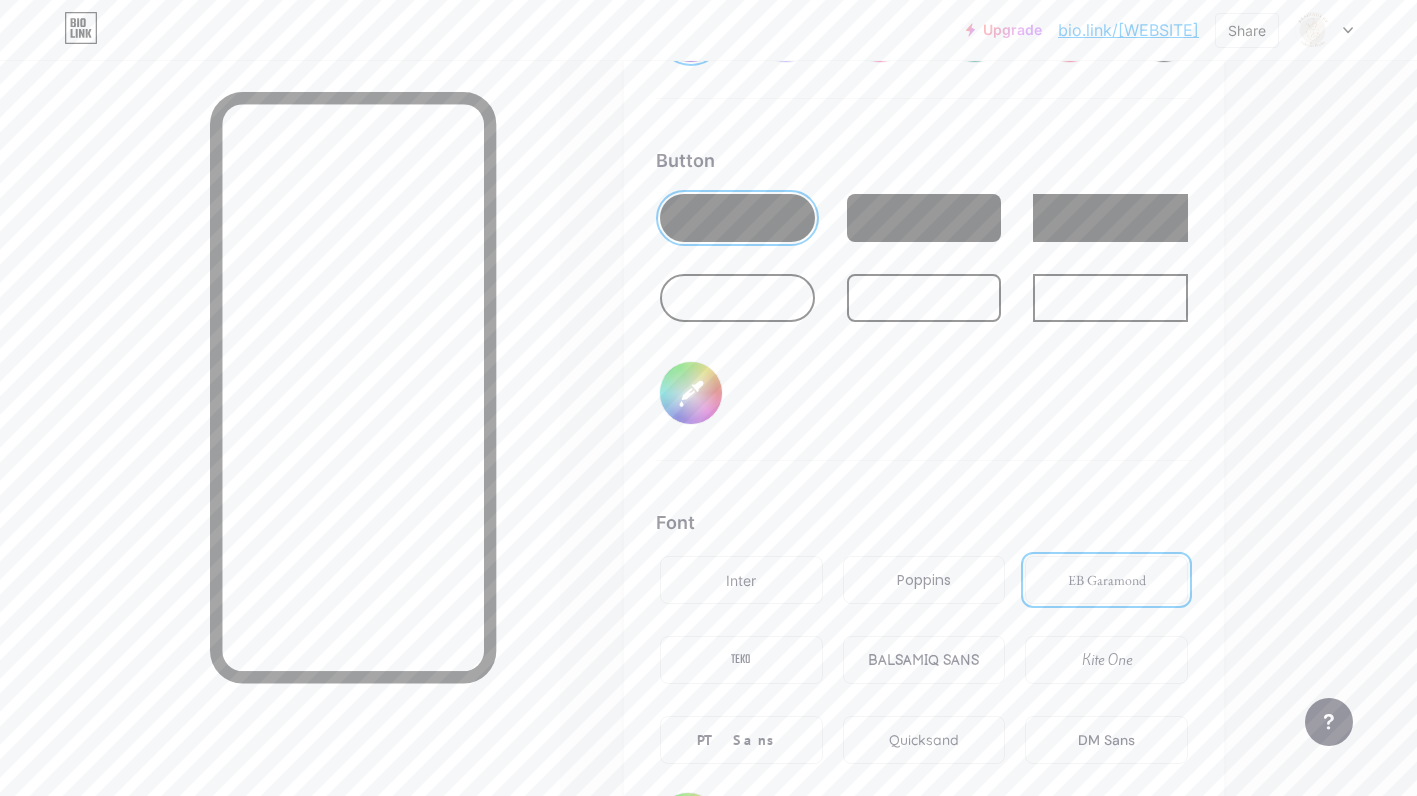 type on "#ffffff" 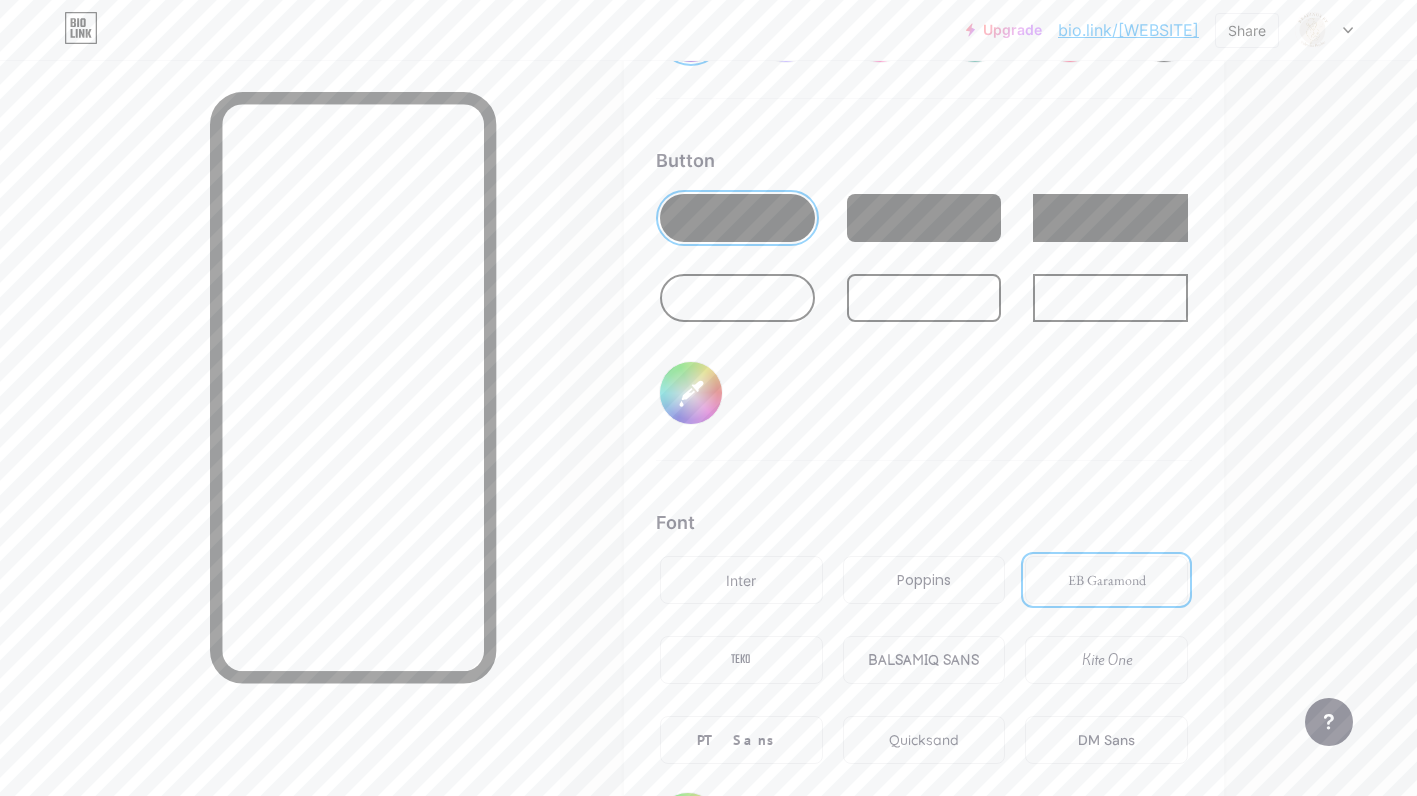 type on "#b0ab7d" 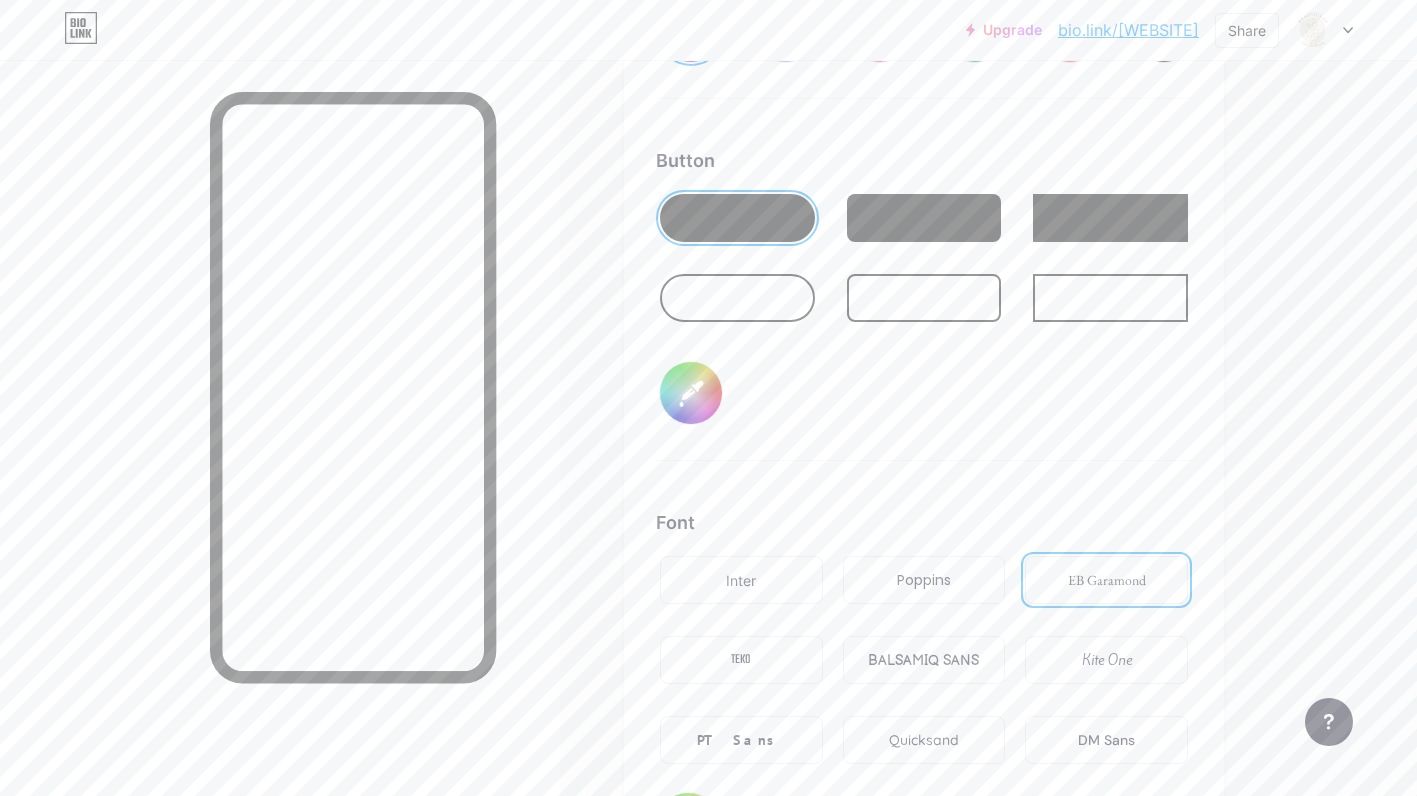 type on "#ffffff" 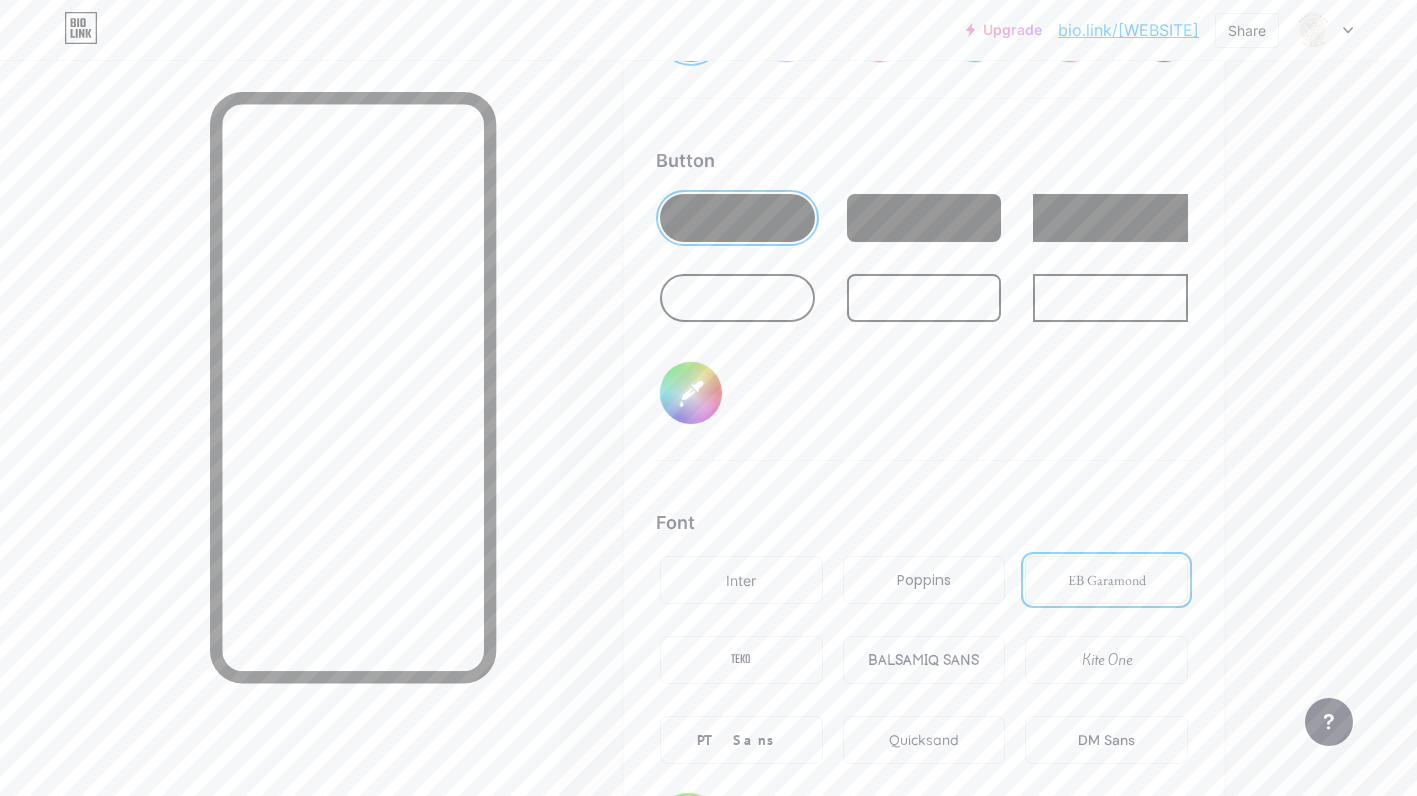 type on "#ebecd9" 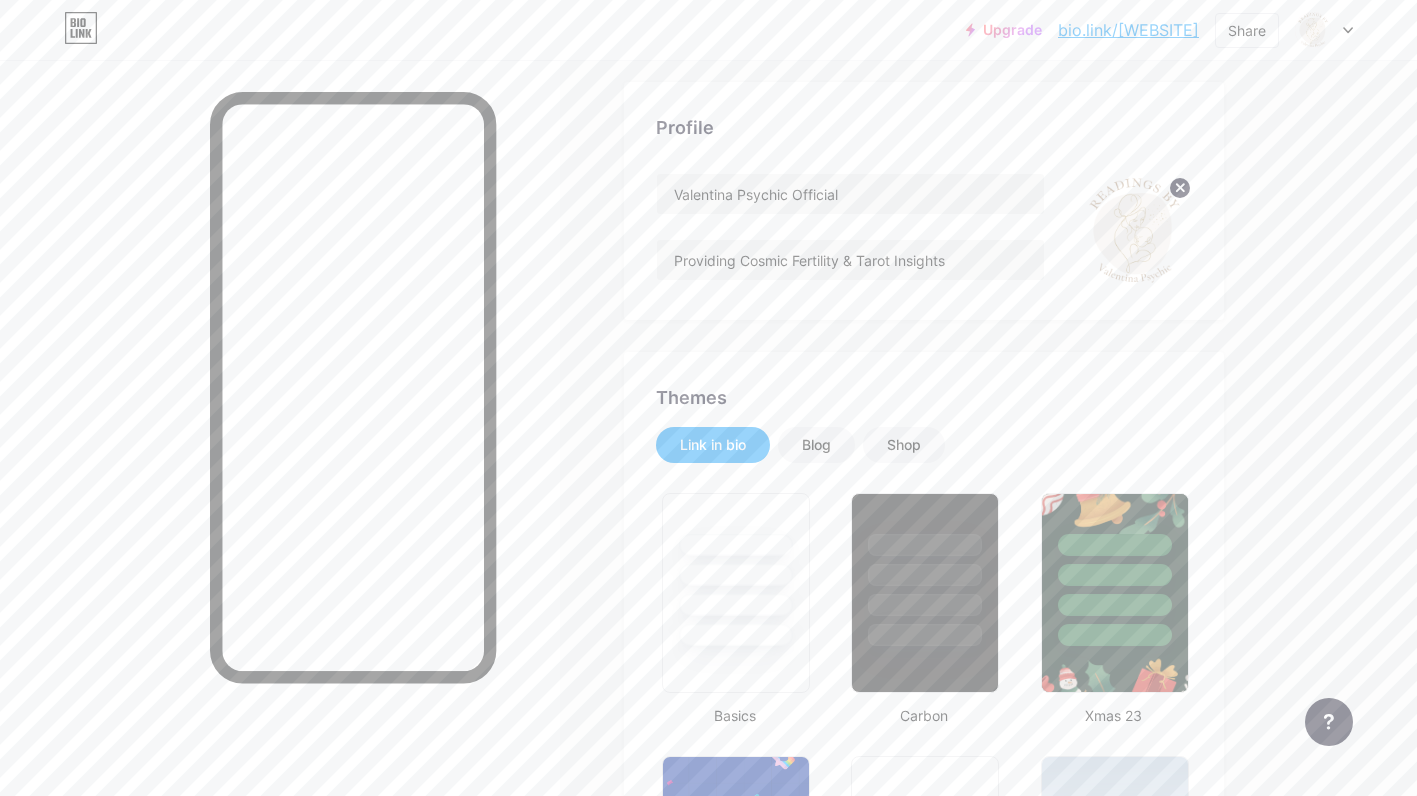 scroll, scrollTop: 0, scrollLeft: 0, axis: both 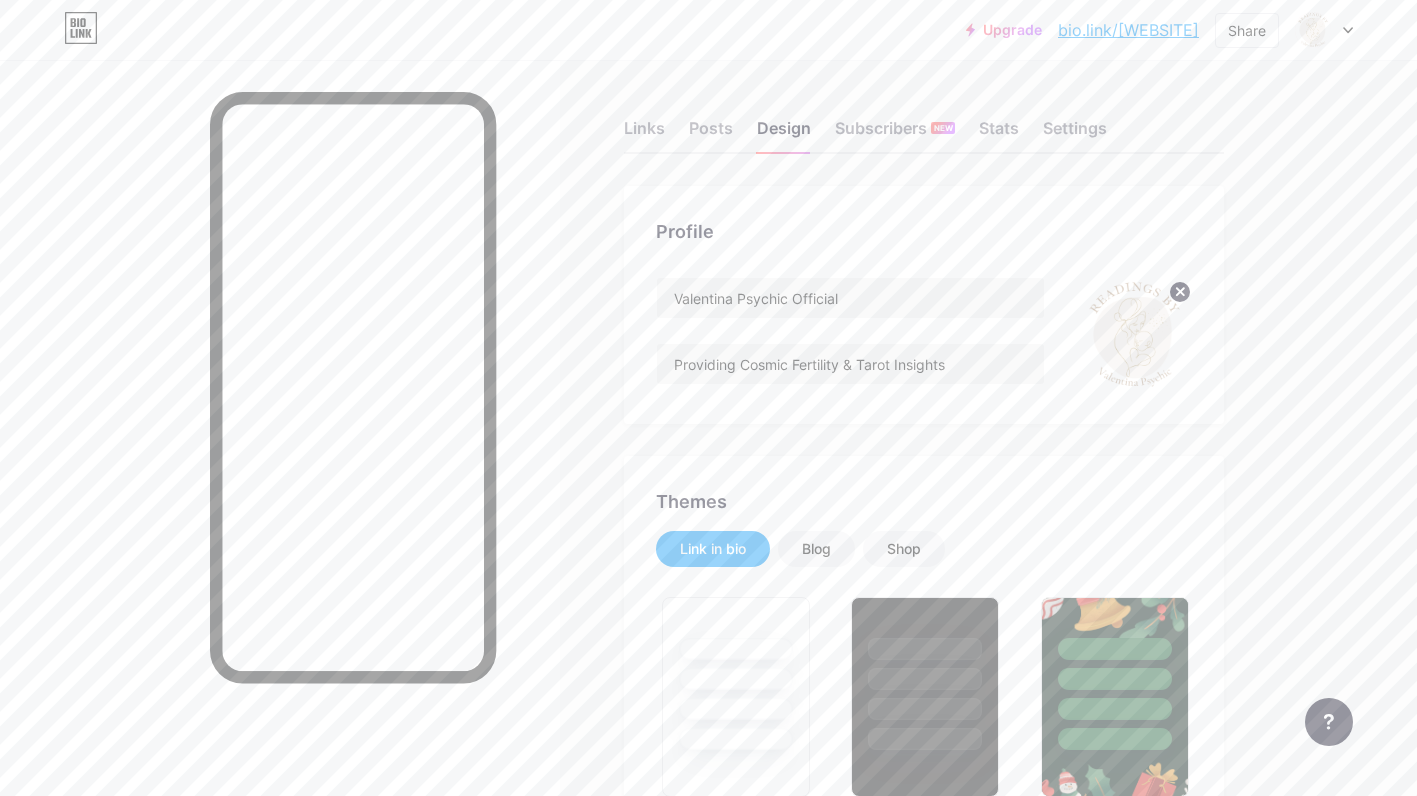 click on "Subscribers
NEW" at bounding box center (895, 134) 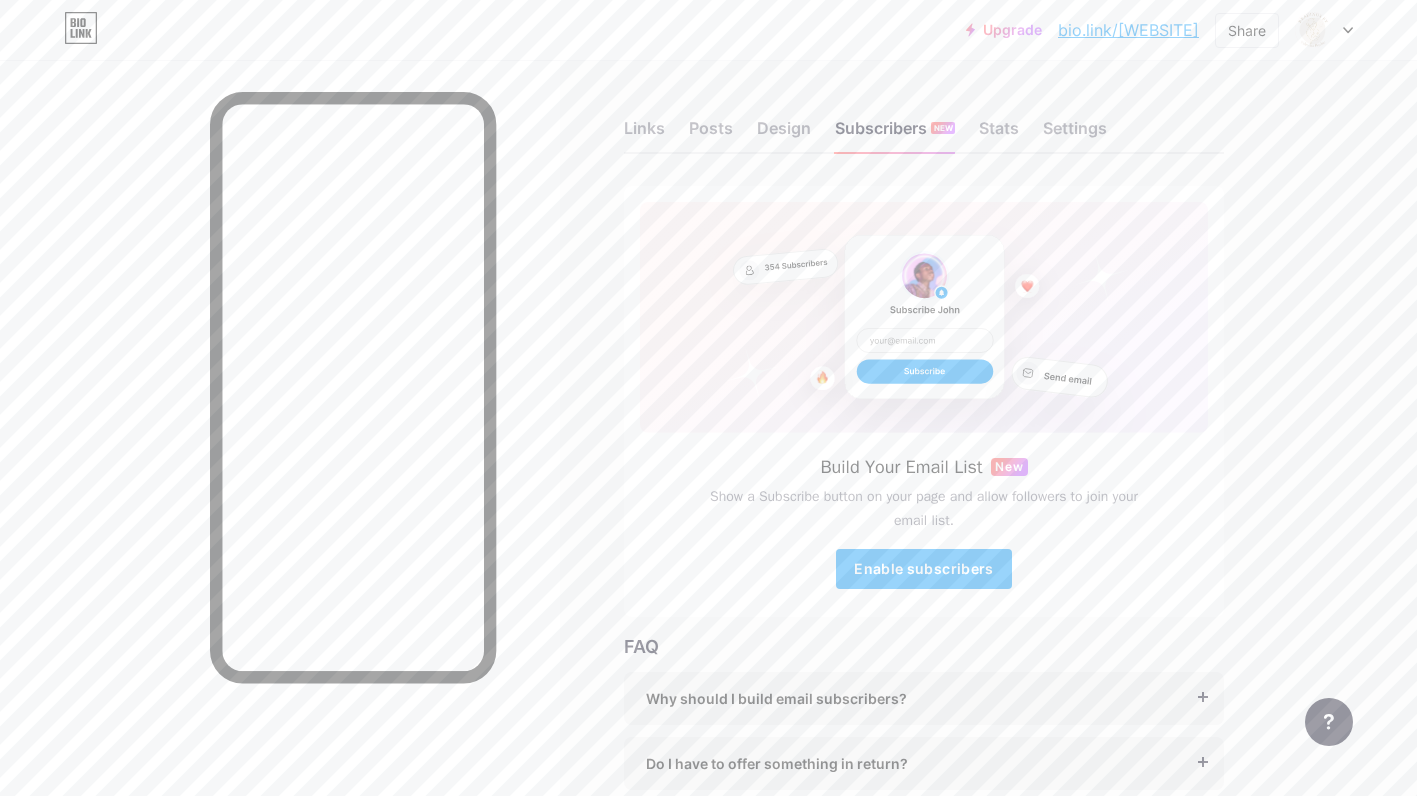 click on "Stats" at bounding box center (999, 134) 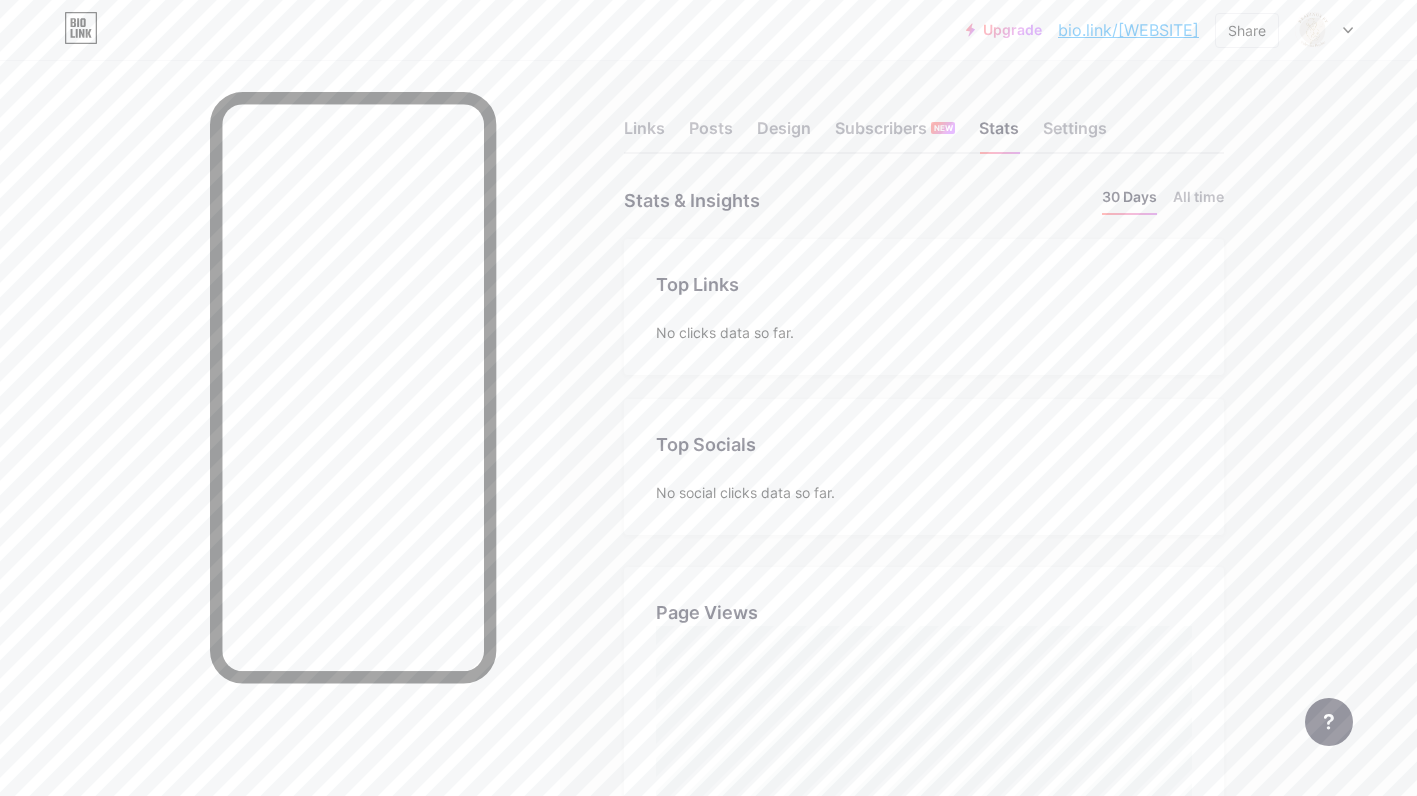 scroll, scrollTop: 999204, scrollLeft: 998583, axis: both 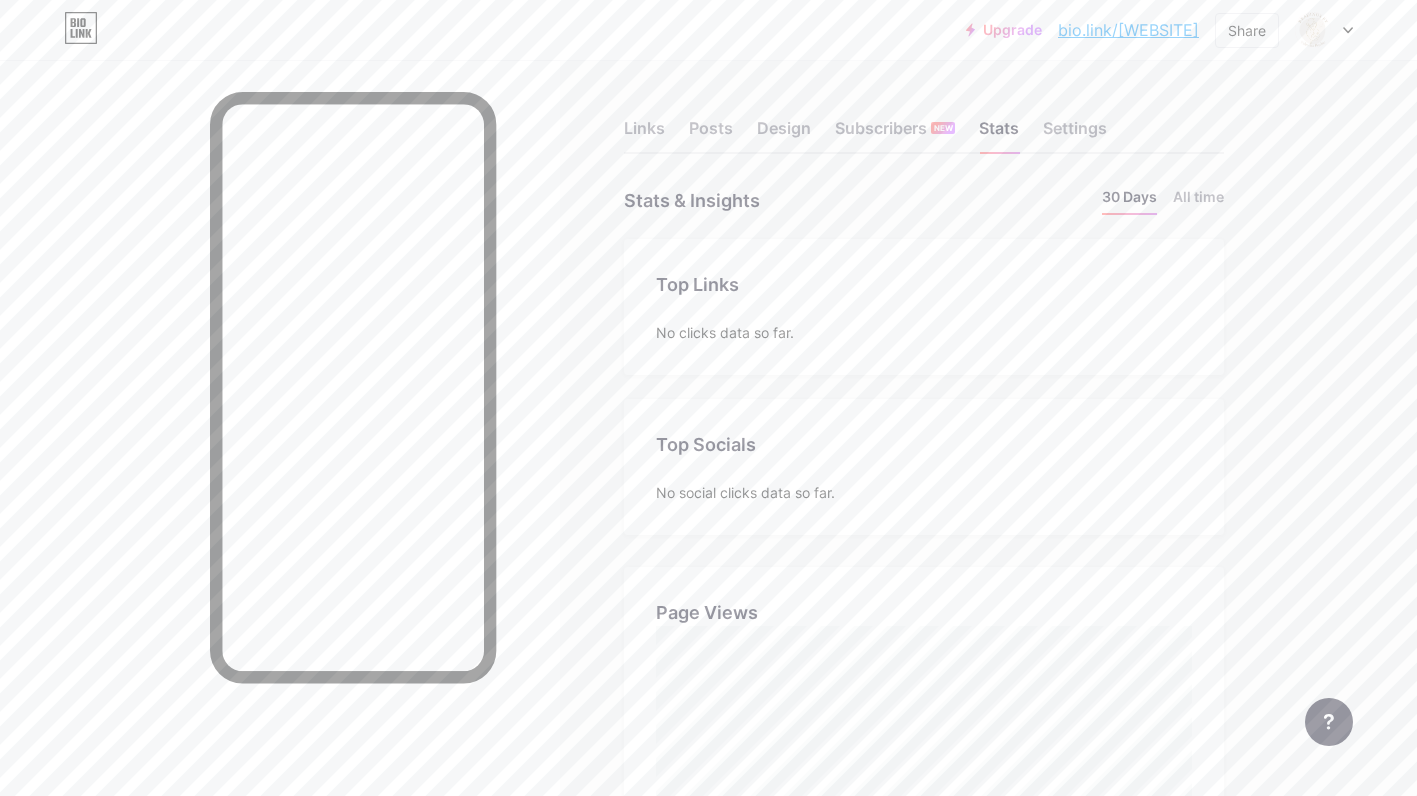 click on "Settings" at bounding box center (1075, 134) 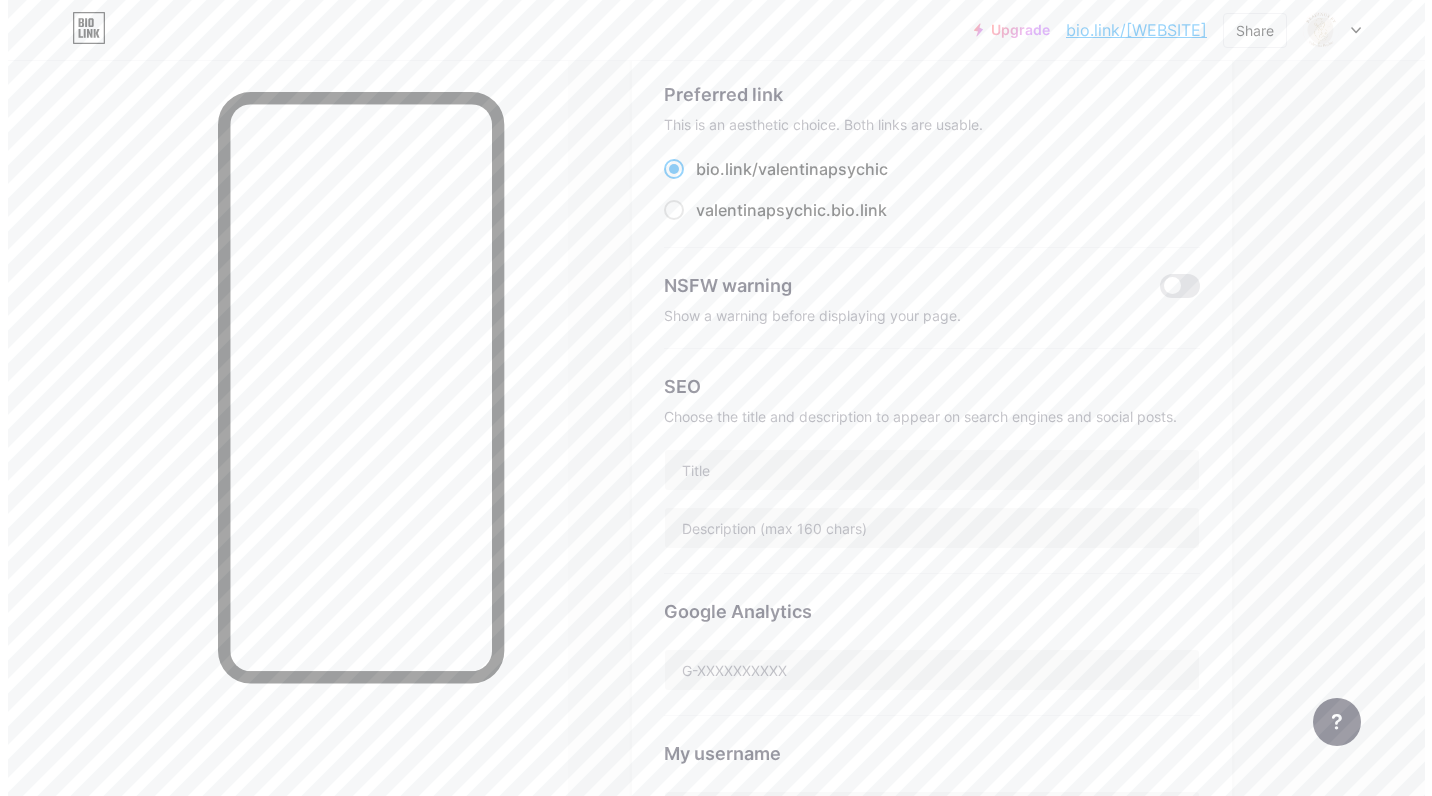 scroll, scrollTop: 0, scrollLeft: 0, axis: both 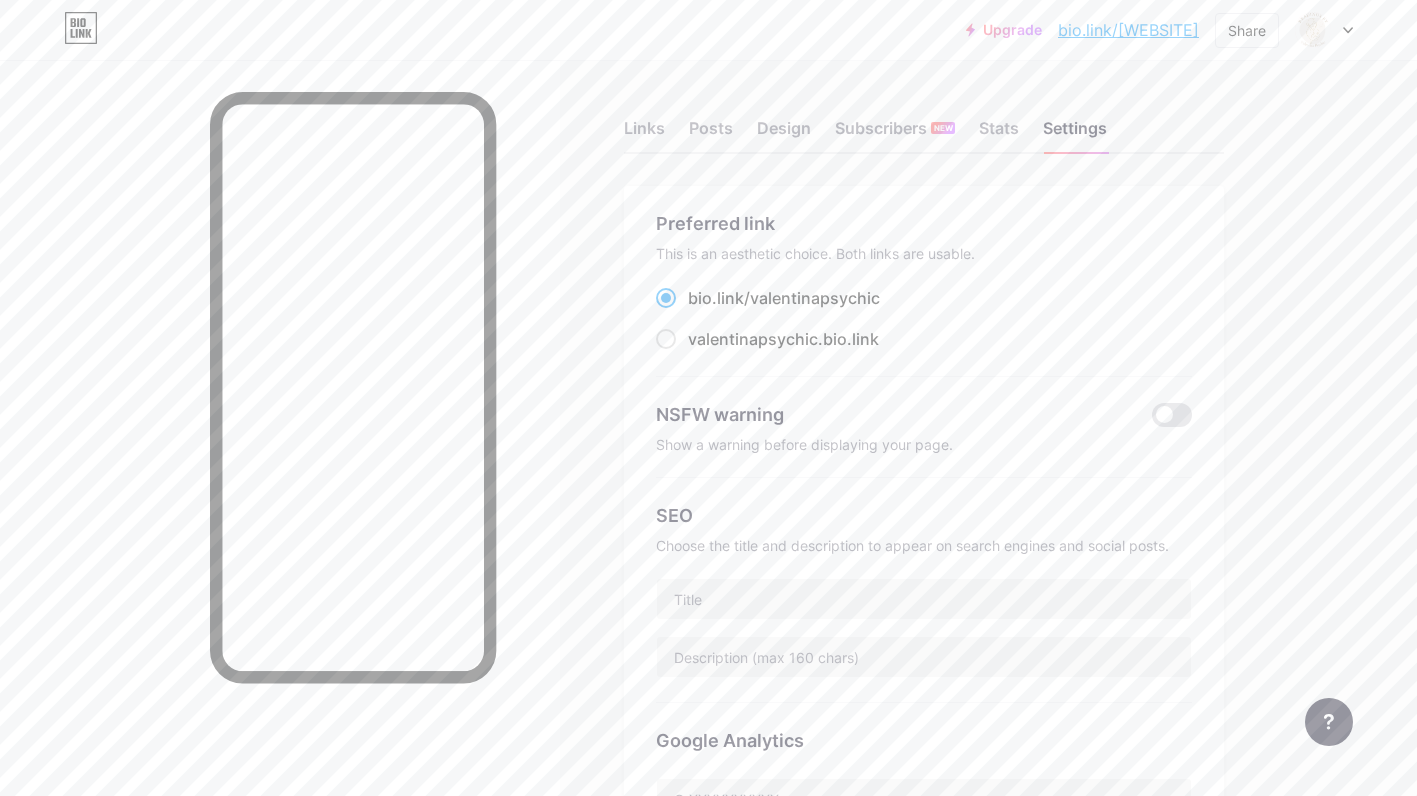 click on "Posts" at bounding box center [711, 134] 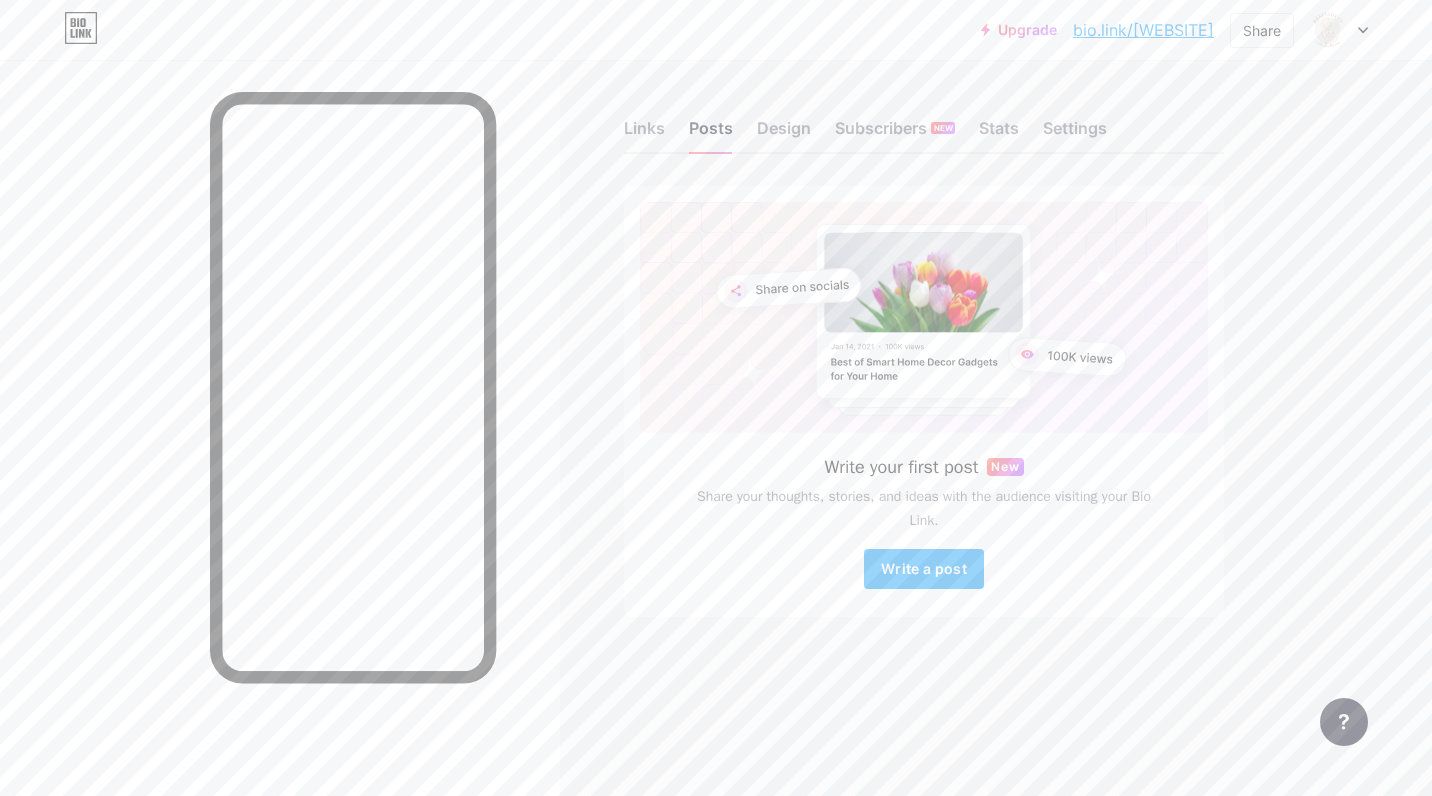 click on "Links" at bounding box center [644, 134] 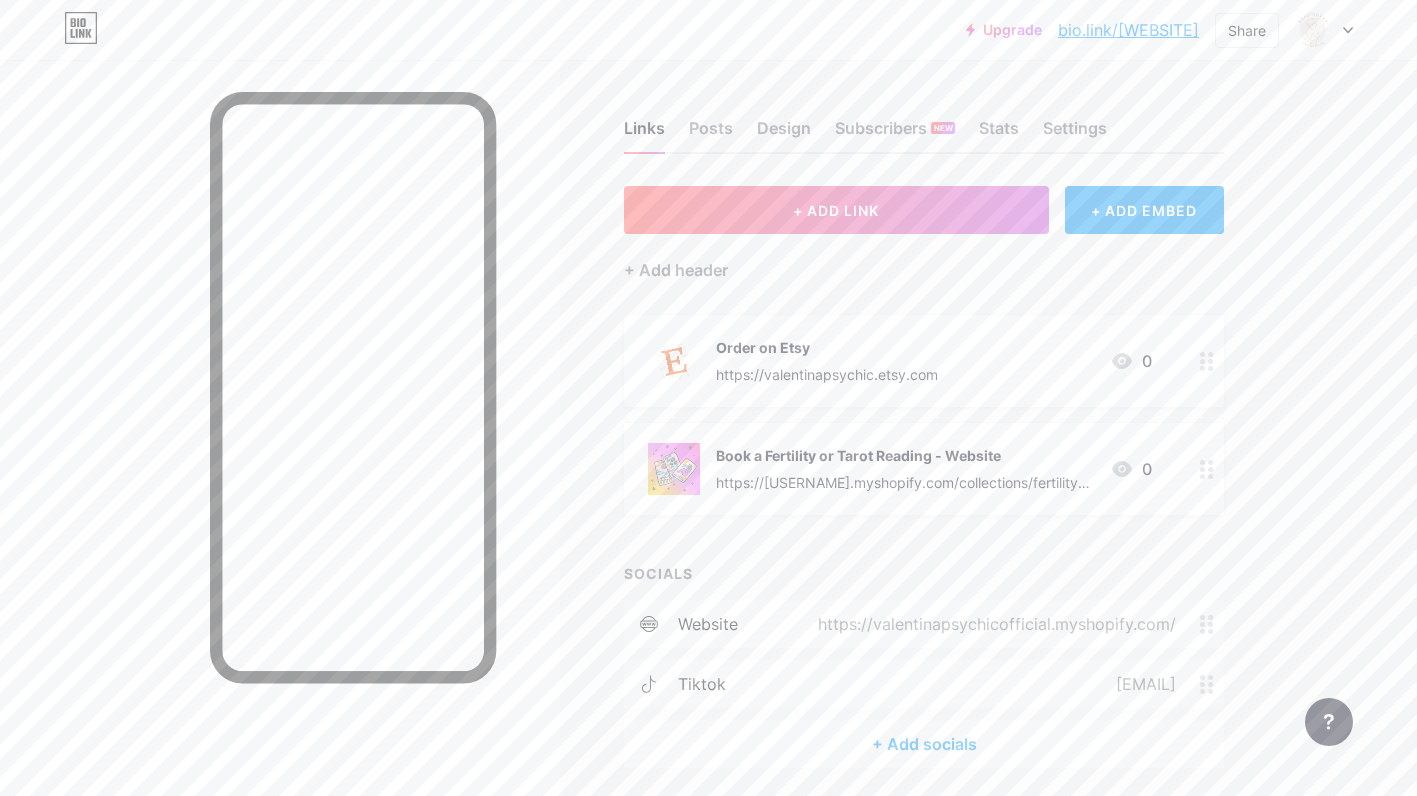 click on "Book a Fertility or Tarot Reading - Website
https://[WEBSITE].com/collections/fertility-readings" at bounding box center (905, 469) 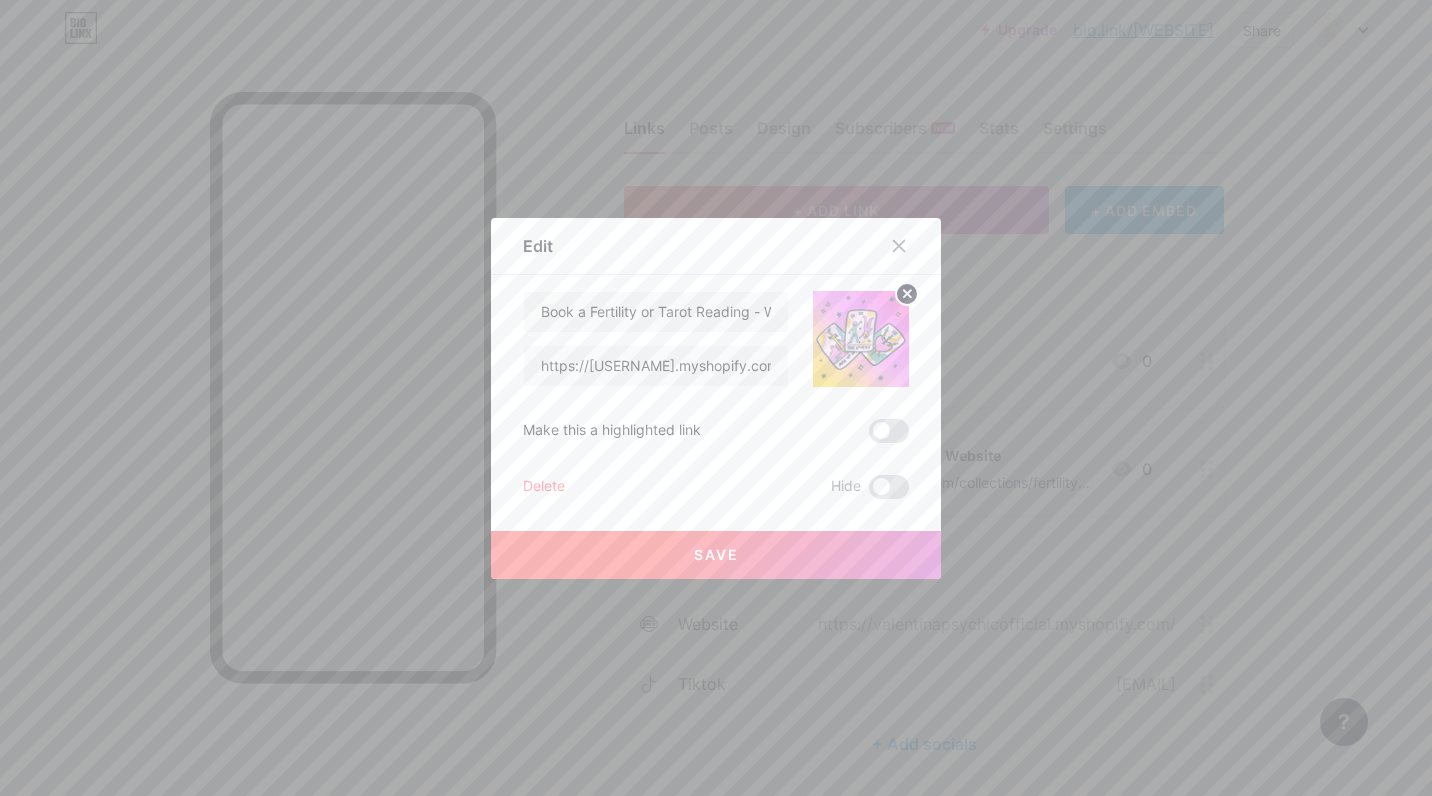 click at bounding box center (861, 339) 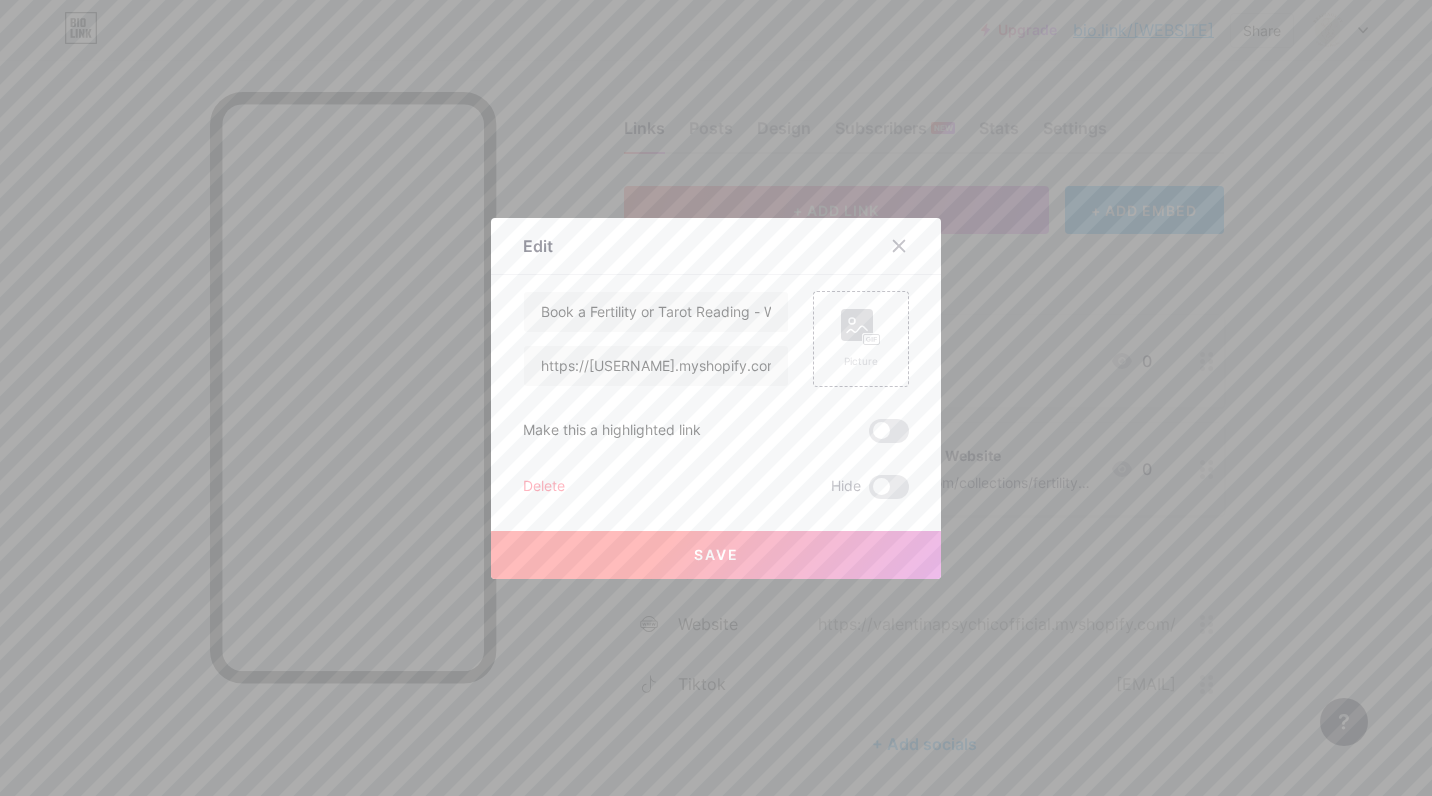 click 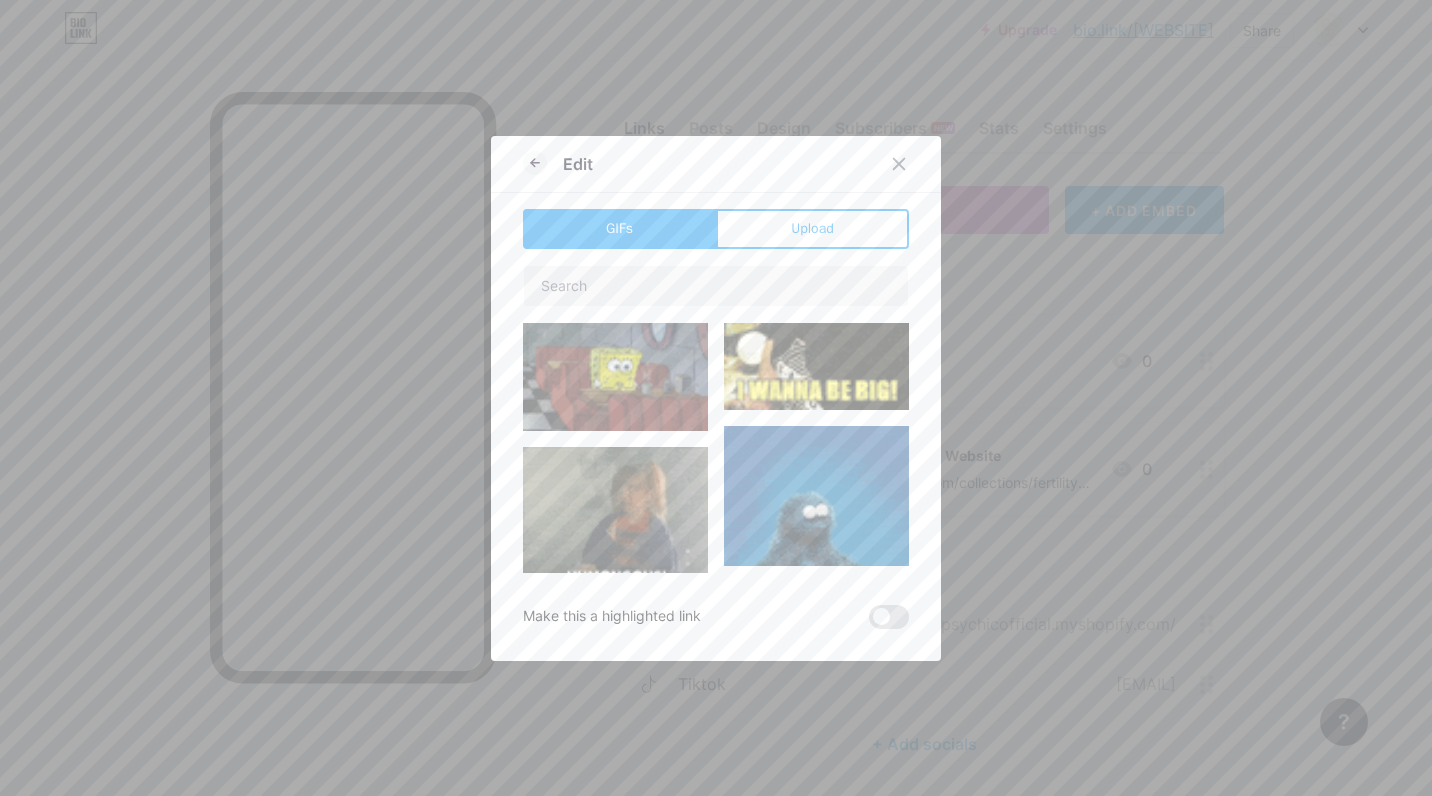 scroll, scrollTop: 145, scrollLeft: 0, axis: vertical 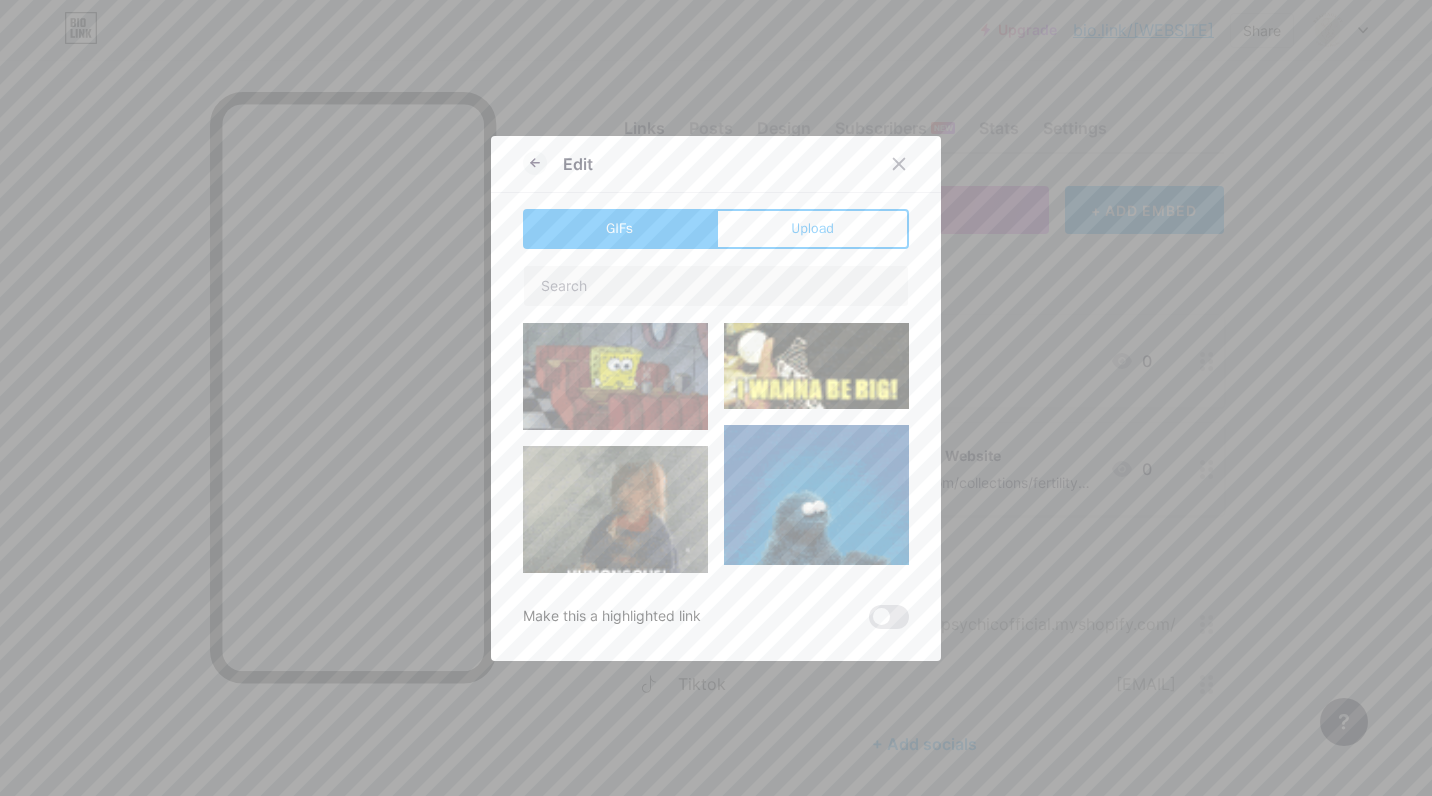 click on "Upload" at bounding box center [812, 229] 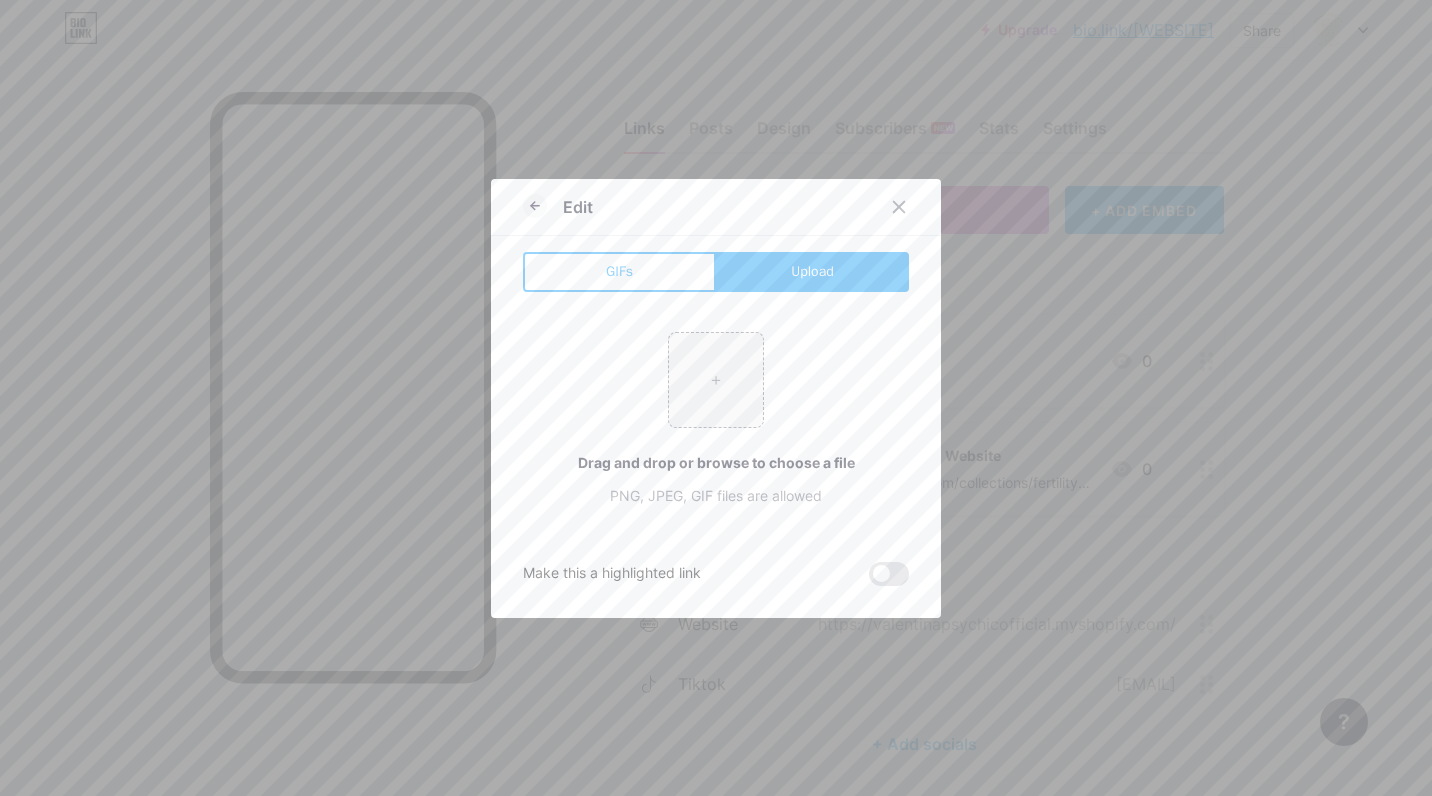 click at bounding box center [716, 380] 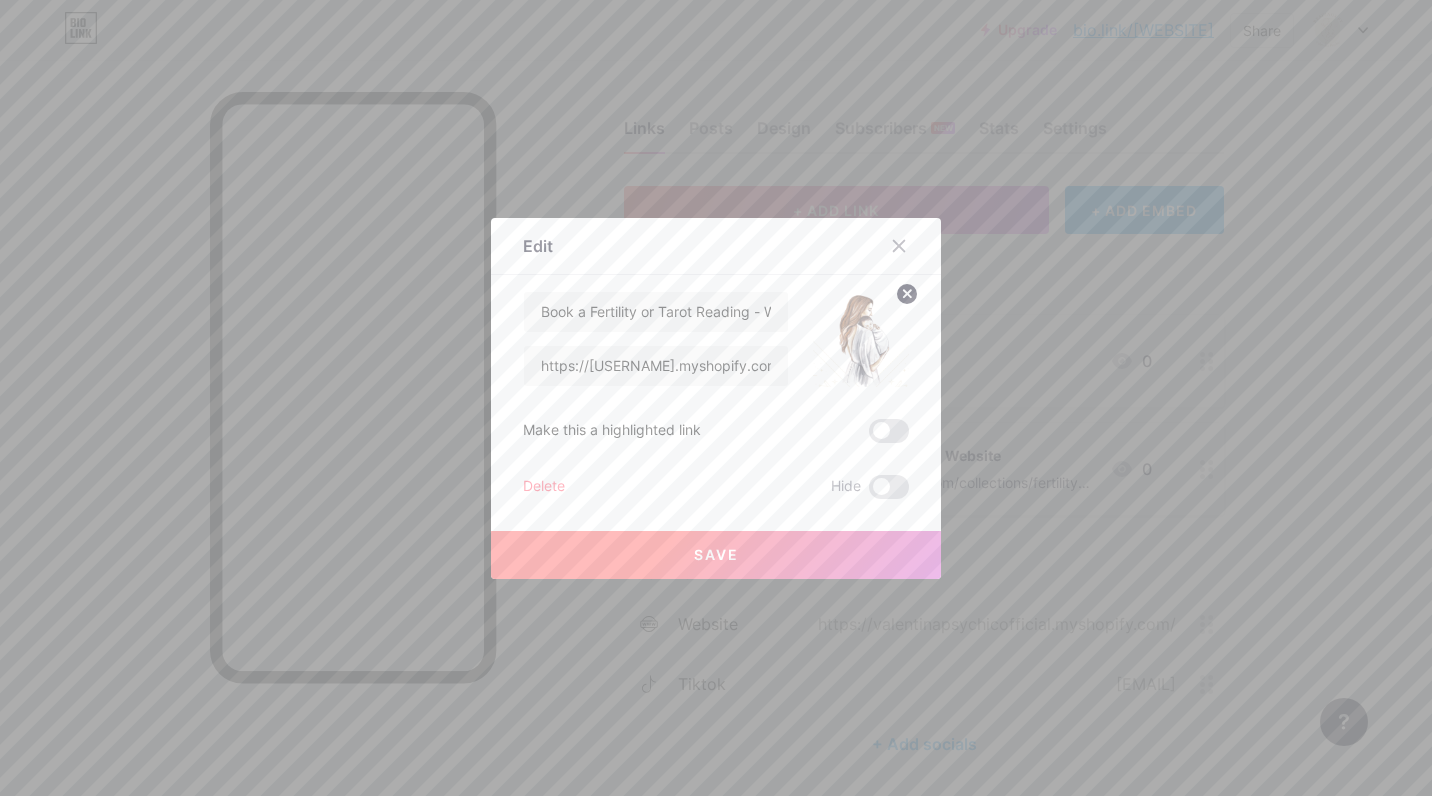 click at bounding box center (889, 431) 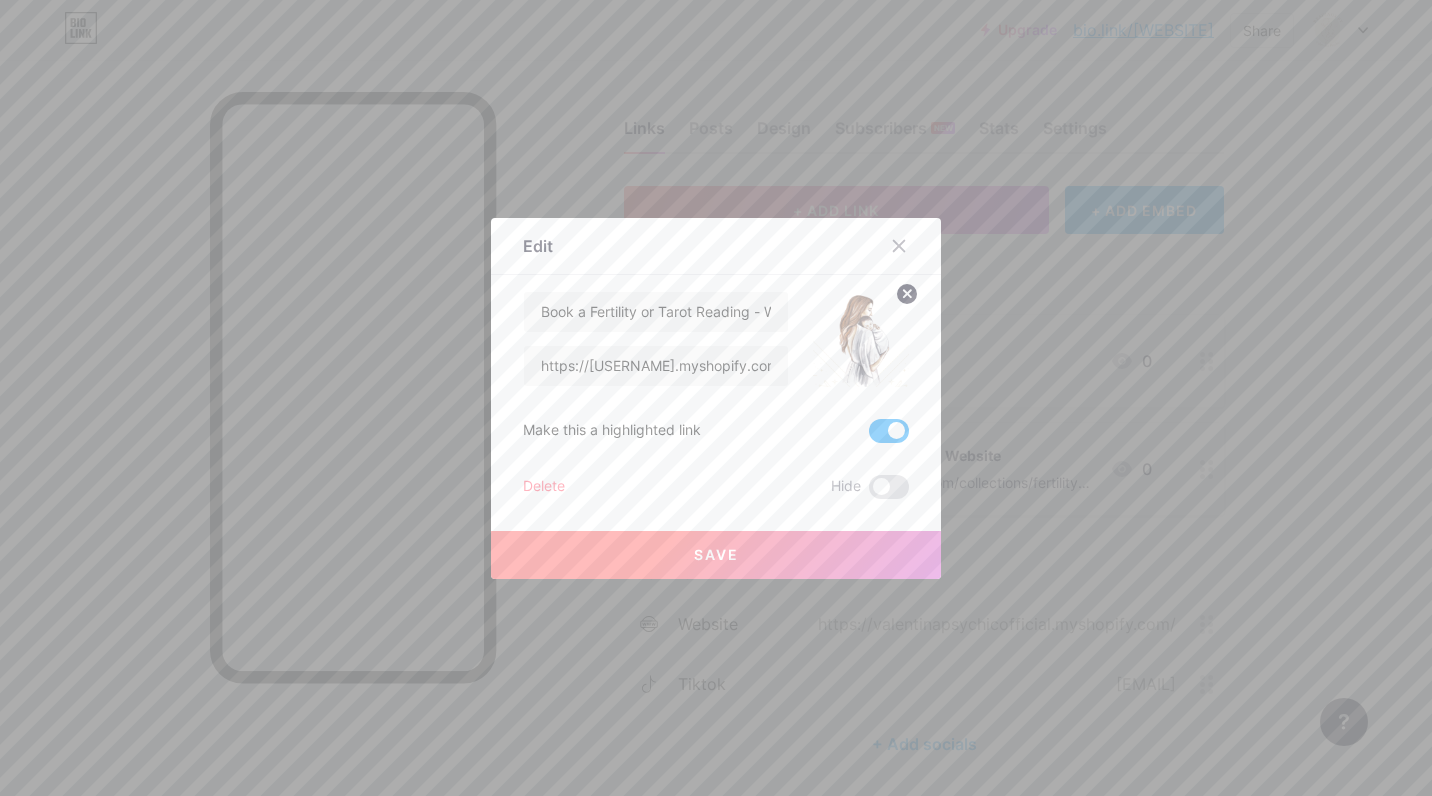 click on "Save" at bounding box center (716, 554) 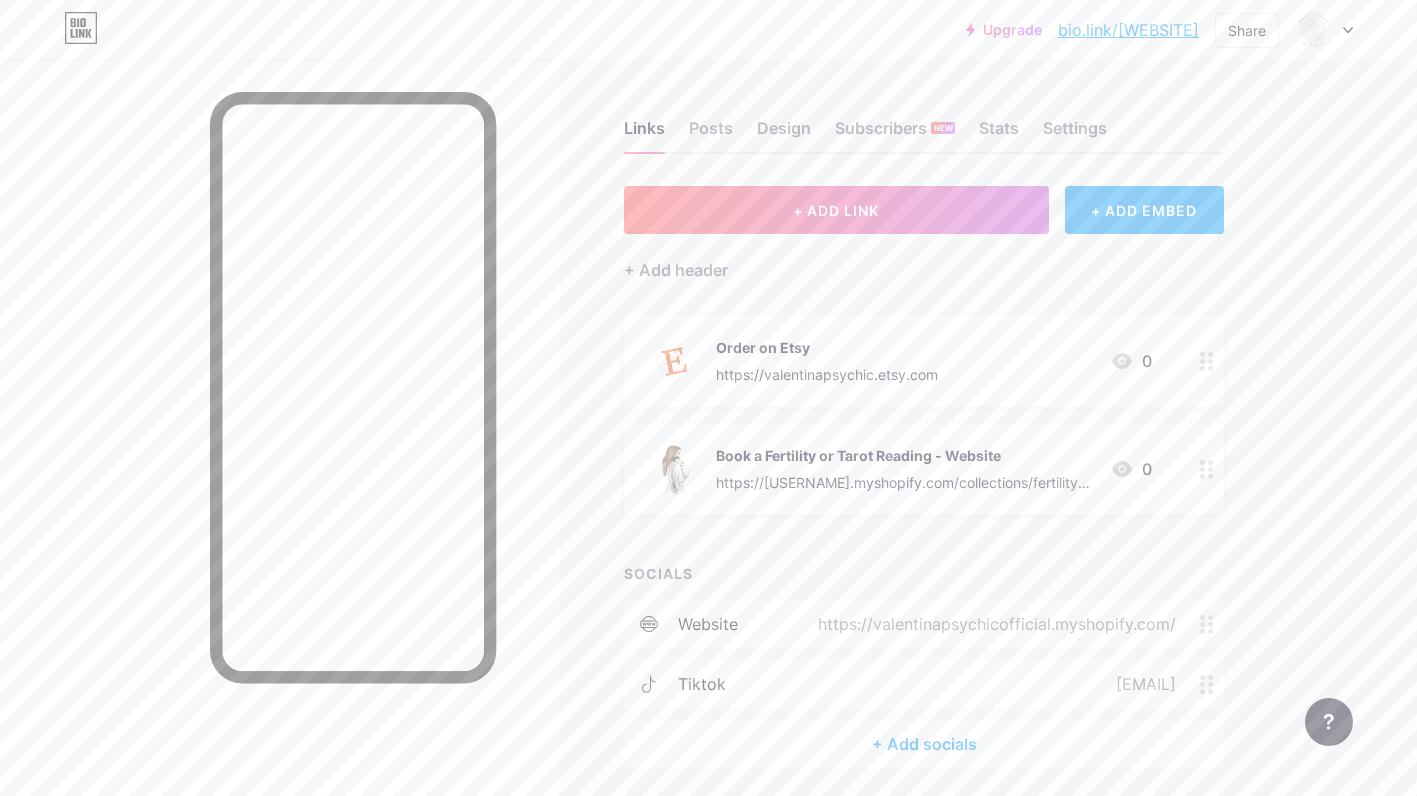 click on "Book a Fertility or Tarot Reading - Website" at bounding box center (905, 455) 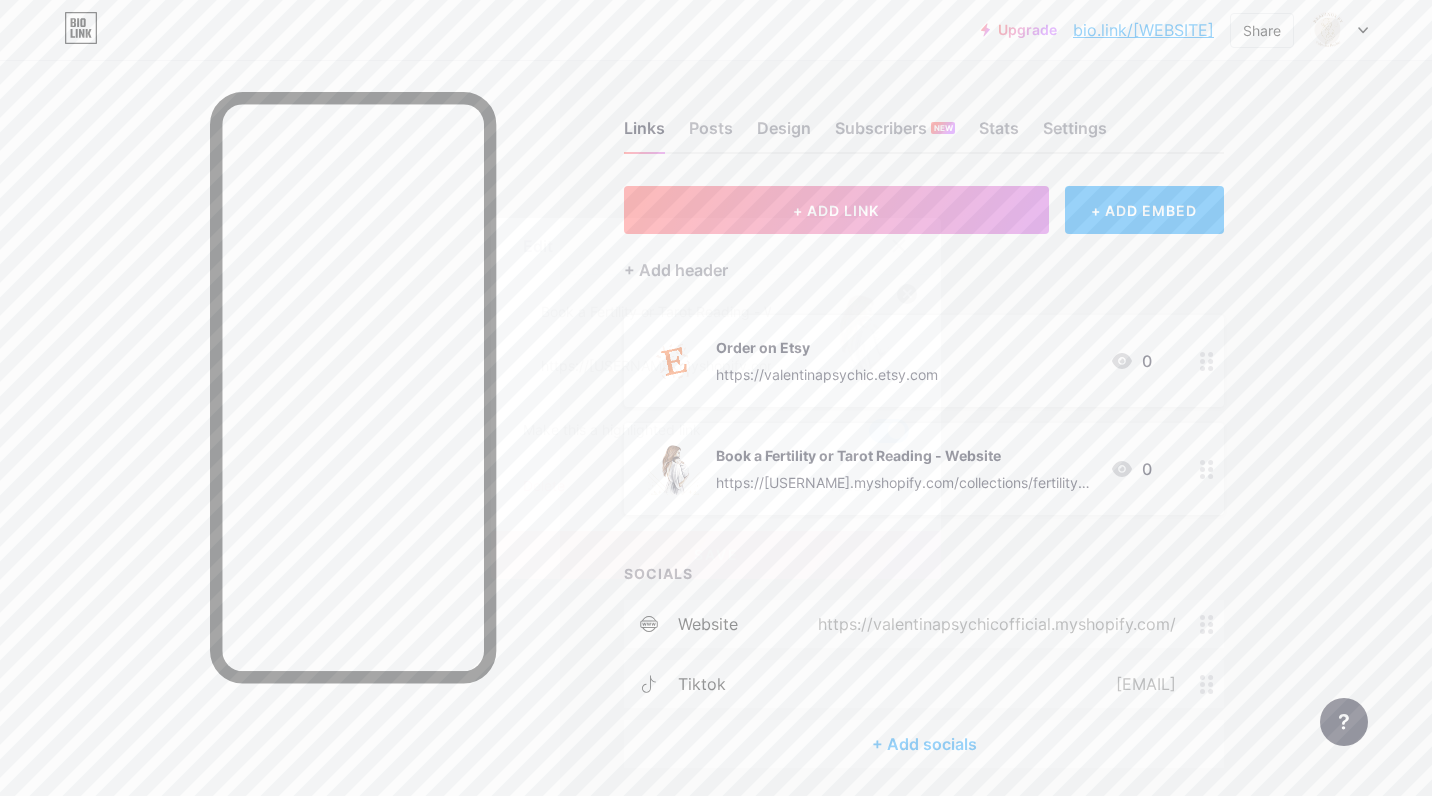 click at bounding box center (716, 398) 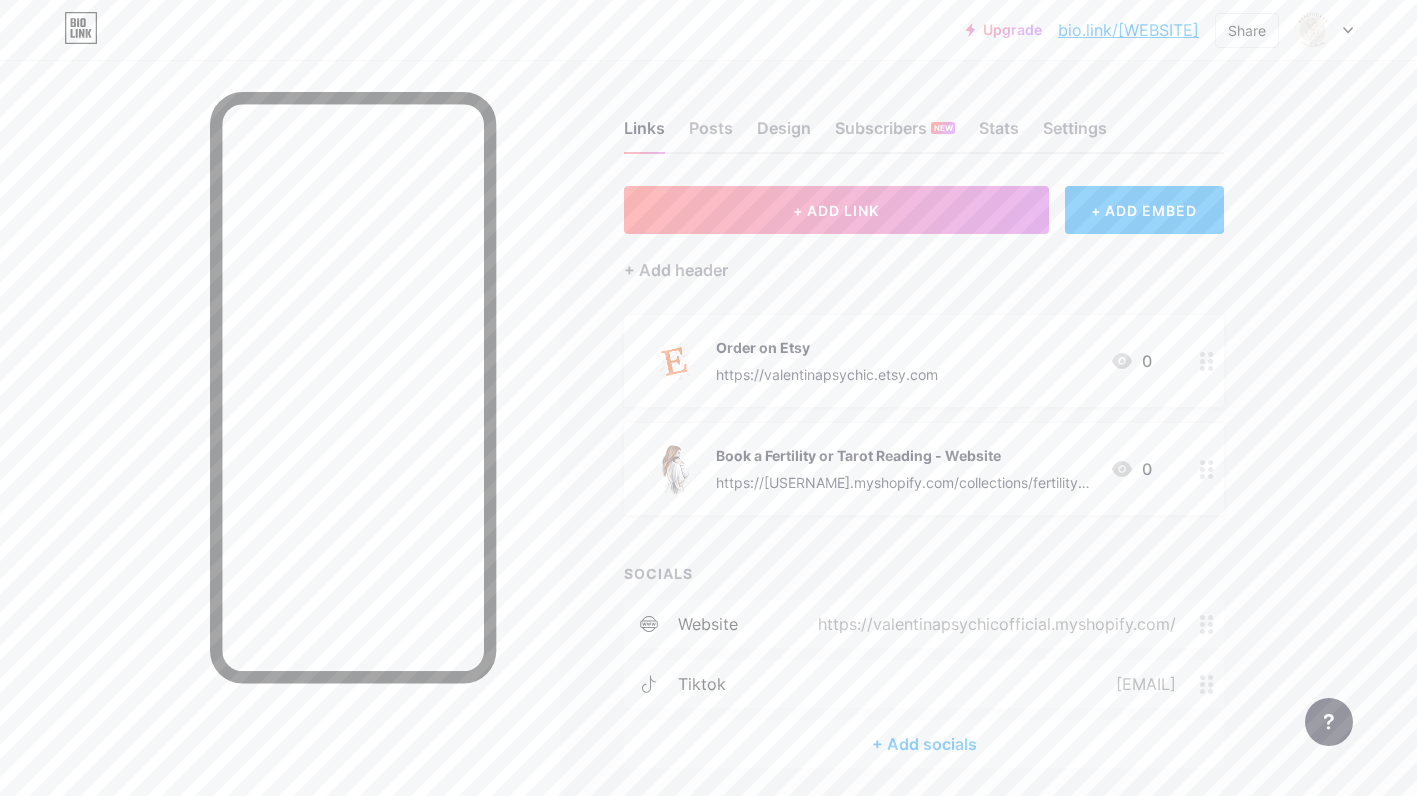 click on "+ ADD LINK" at bounding box center [836, 210] 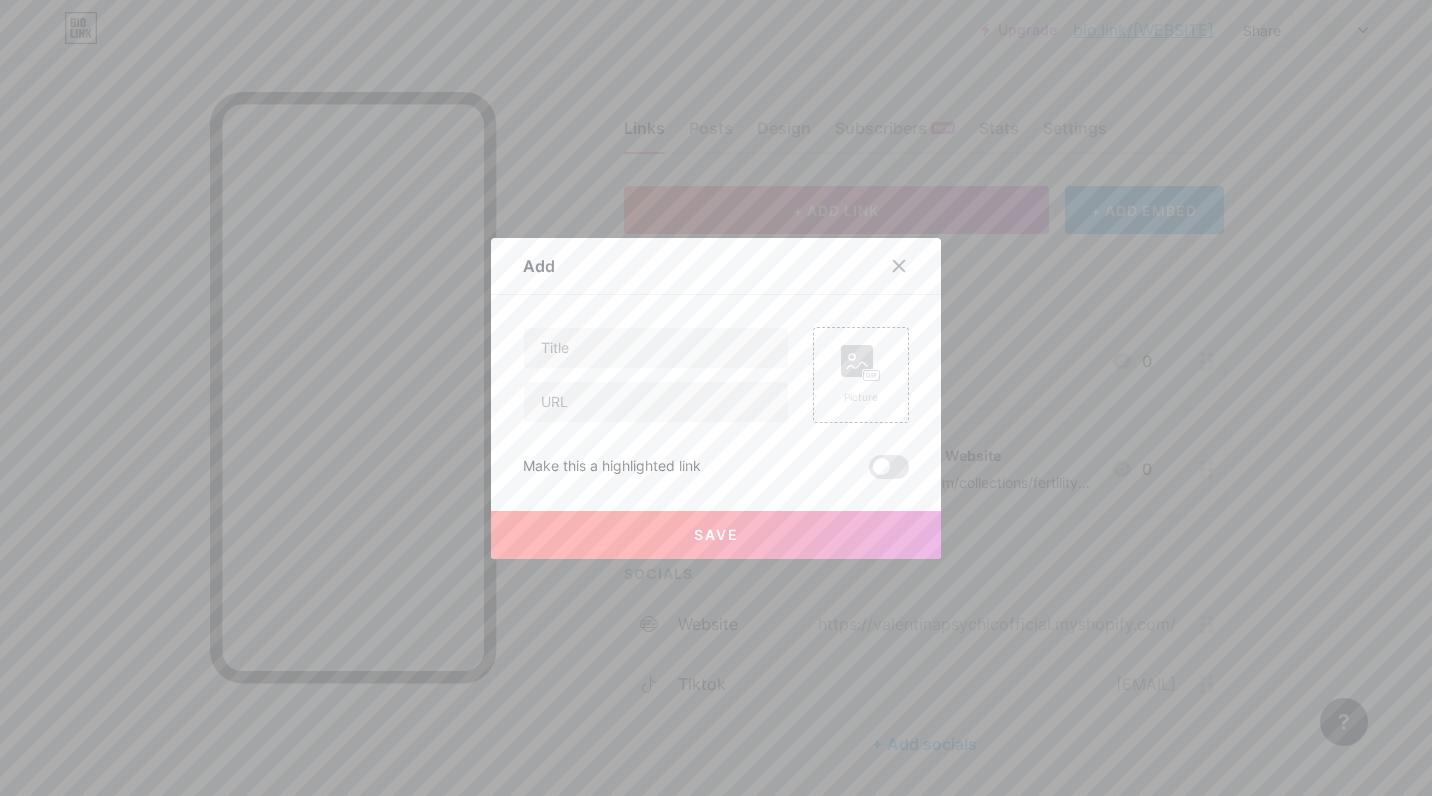 click 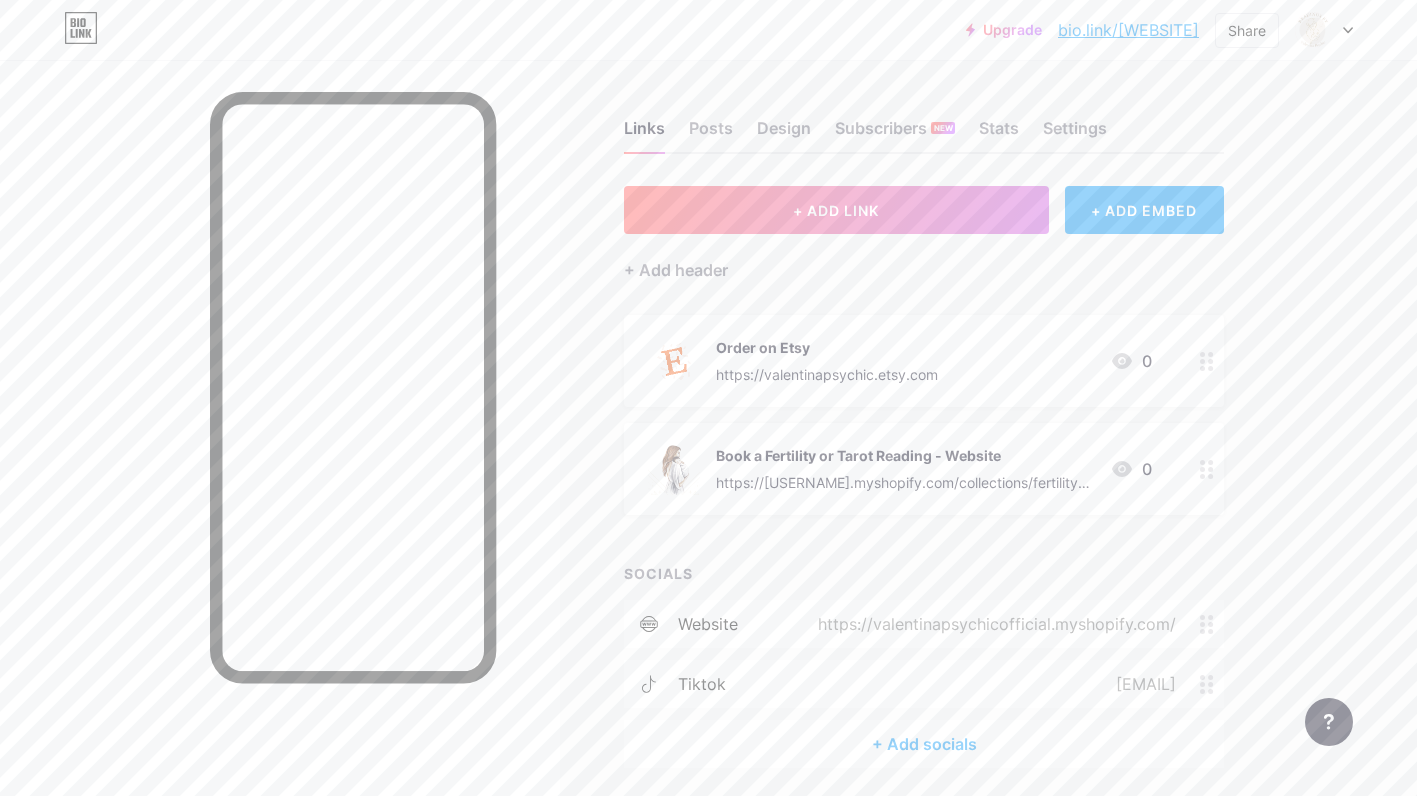 click on "+ Add header" at bounding box center [676, 270] 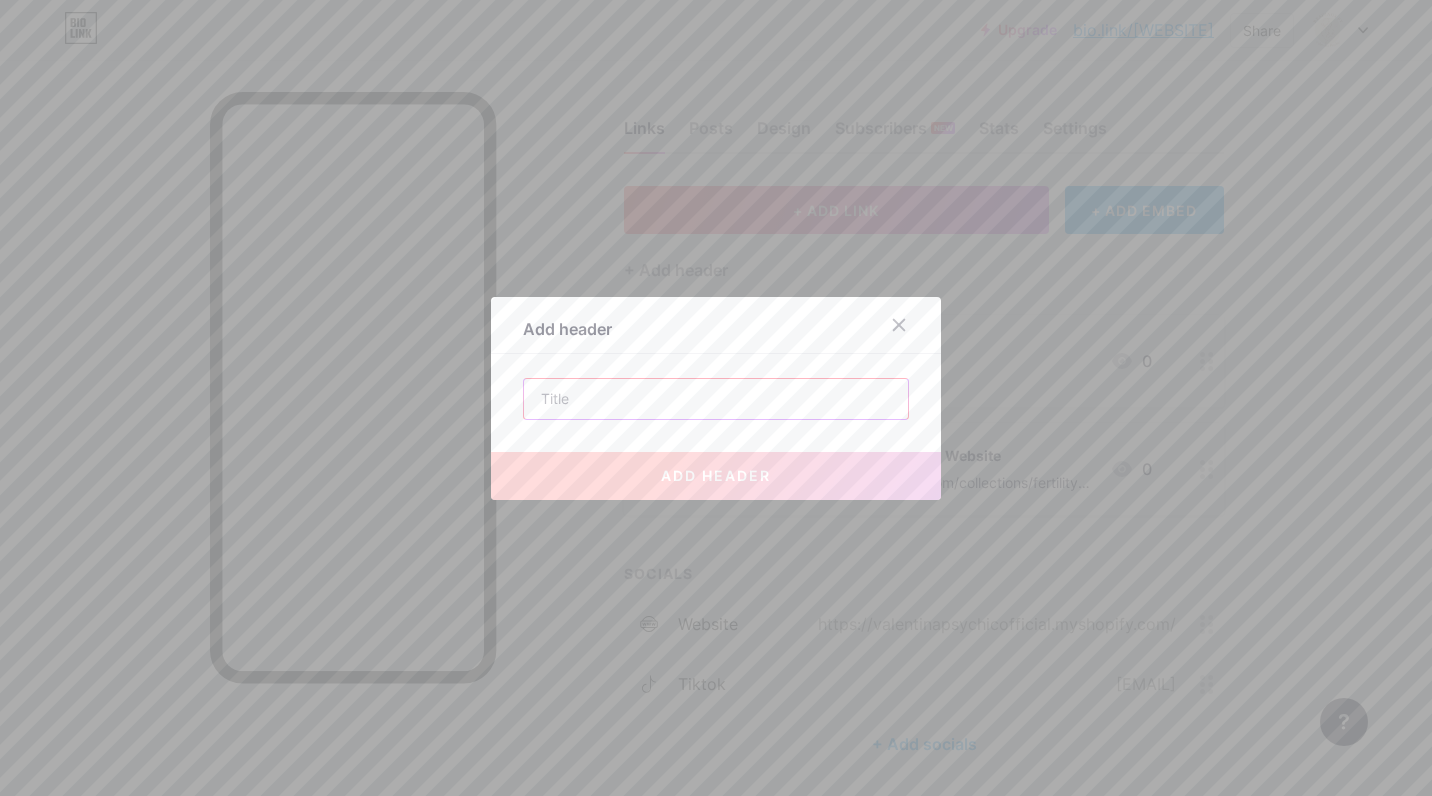 click at bounding box center [716, 399] 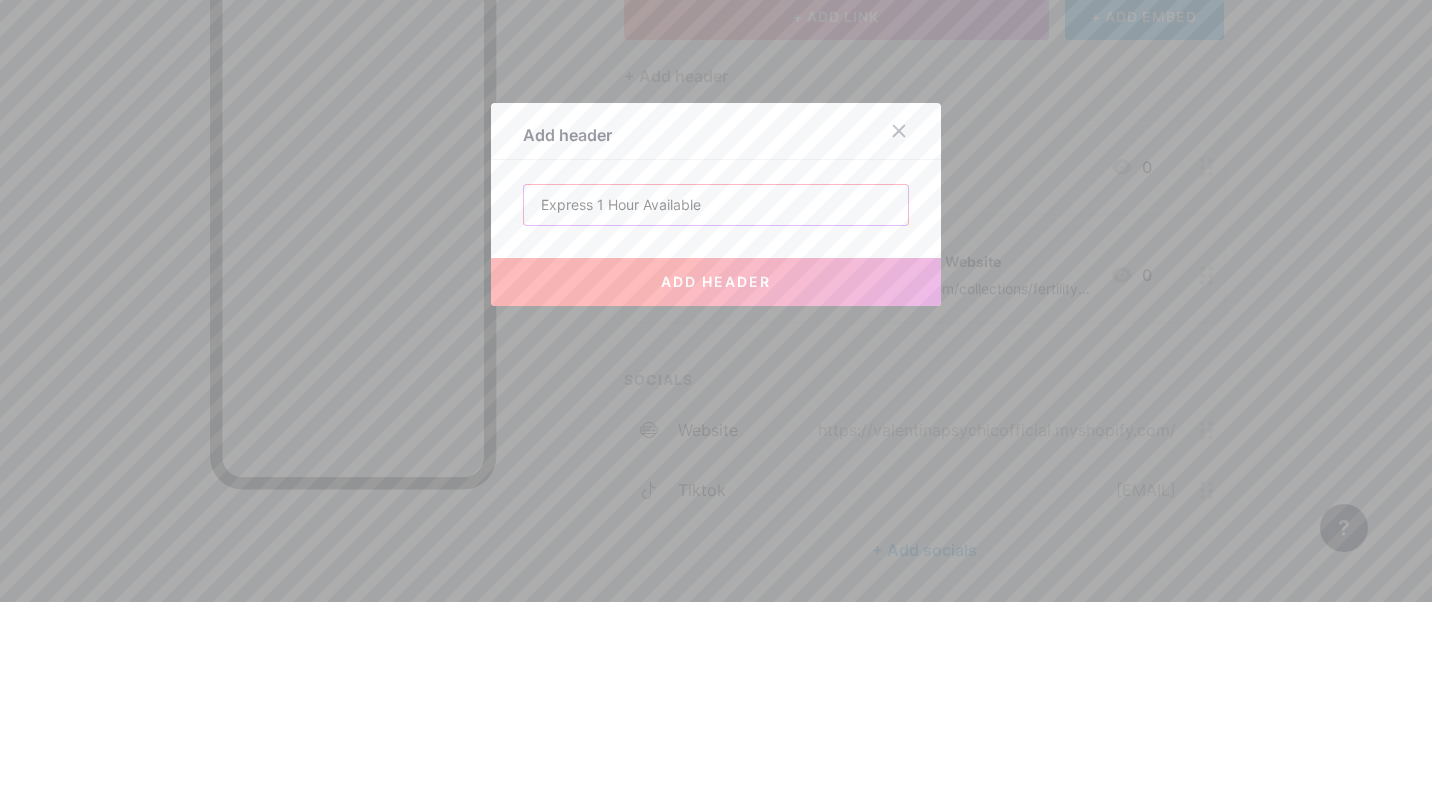 click on "add header" at bounding box center (716, 476) 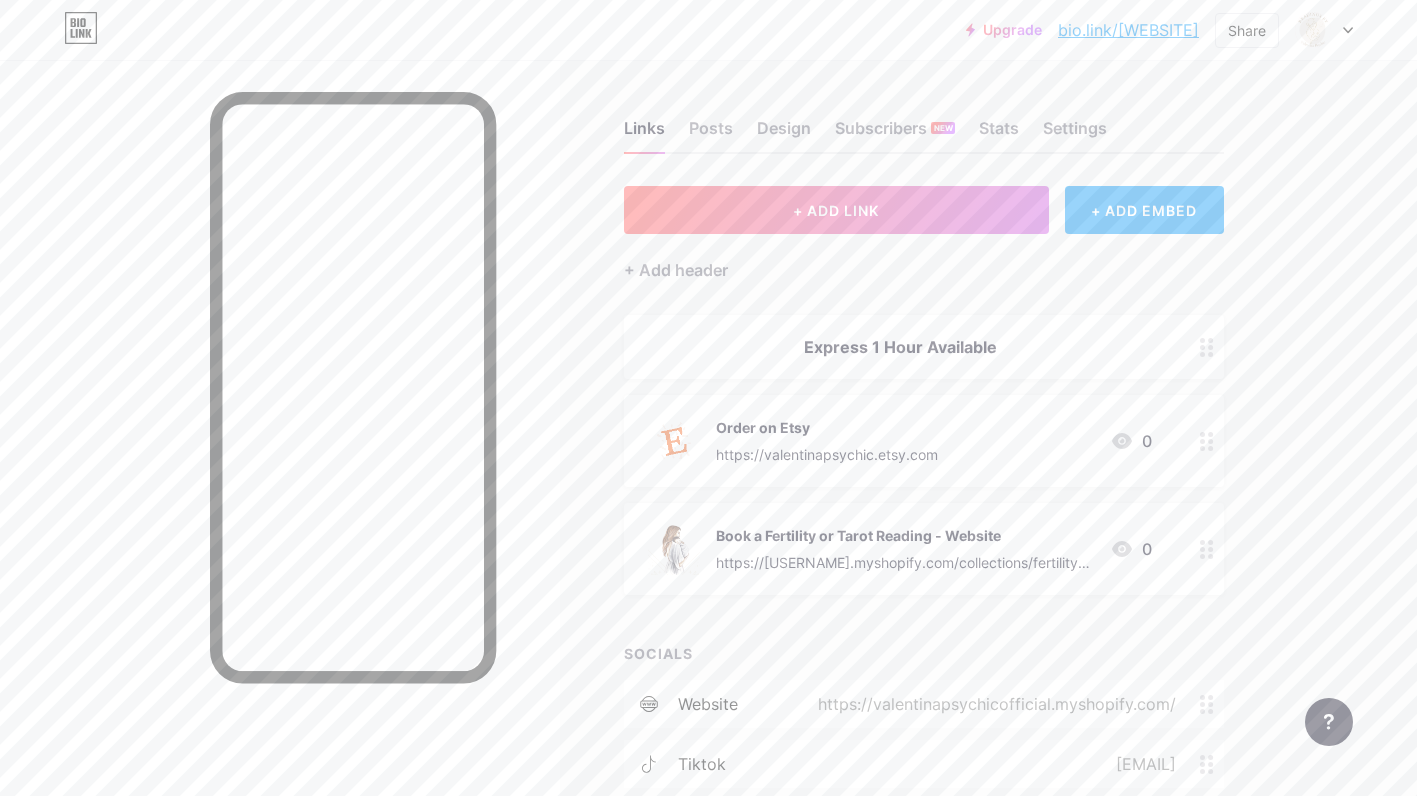 click on "Upgrade bio.link/[USERNAME] bio.link/[USERNAME] Share Switch accounts [USERNAME] bio.link/[USERNAME] + Add a new page Account settings Logout Link Copied Links Posts Design Subscribers NEW Stats Settings + ADD LINK + ADD EMBED + Add header Express 1 Hour Available Order on Etsy https://[USERNAME].etsy.com 0 Book a Fertility or Tarot Reading - Website https://[USERNAME].myshopify.com/collections/fertility-readings 0 SOCIALS website https://[USERNAME].myshopify.com/ tiktok @[USERNAME]" at bounding box center (708, 474) 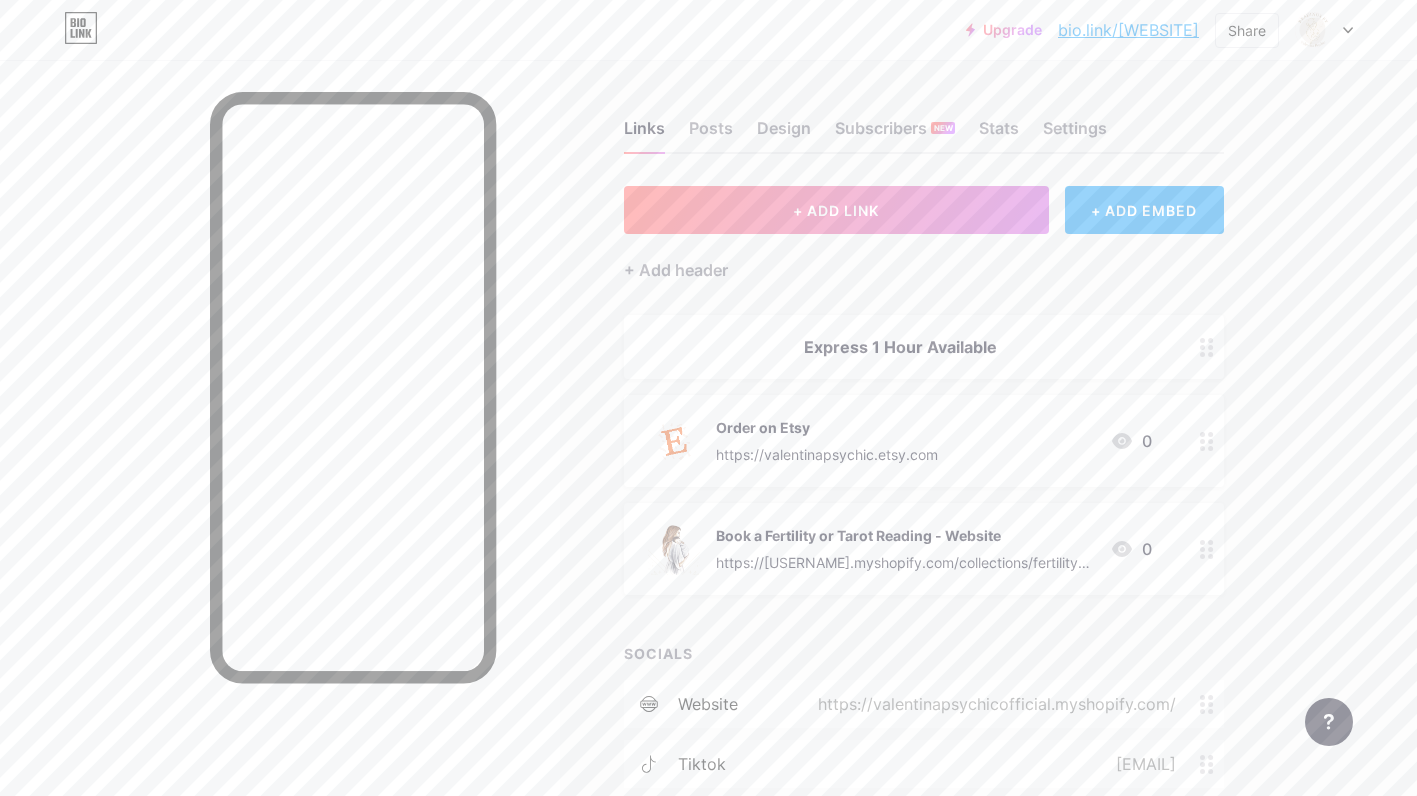 click on "+ Add header" at bounding box center [676, 270] 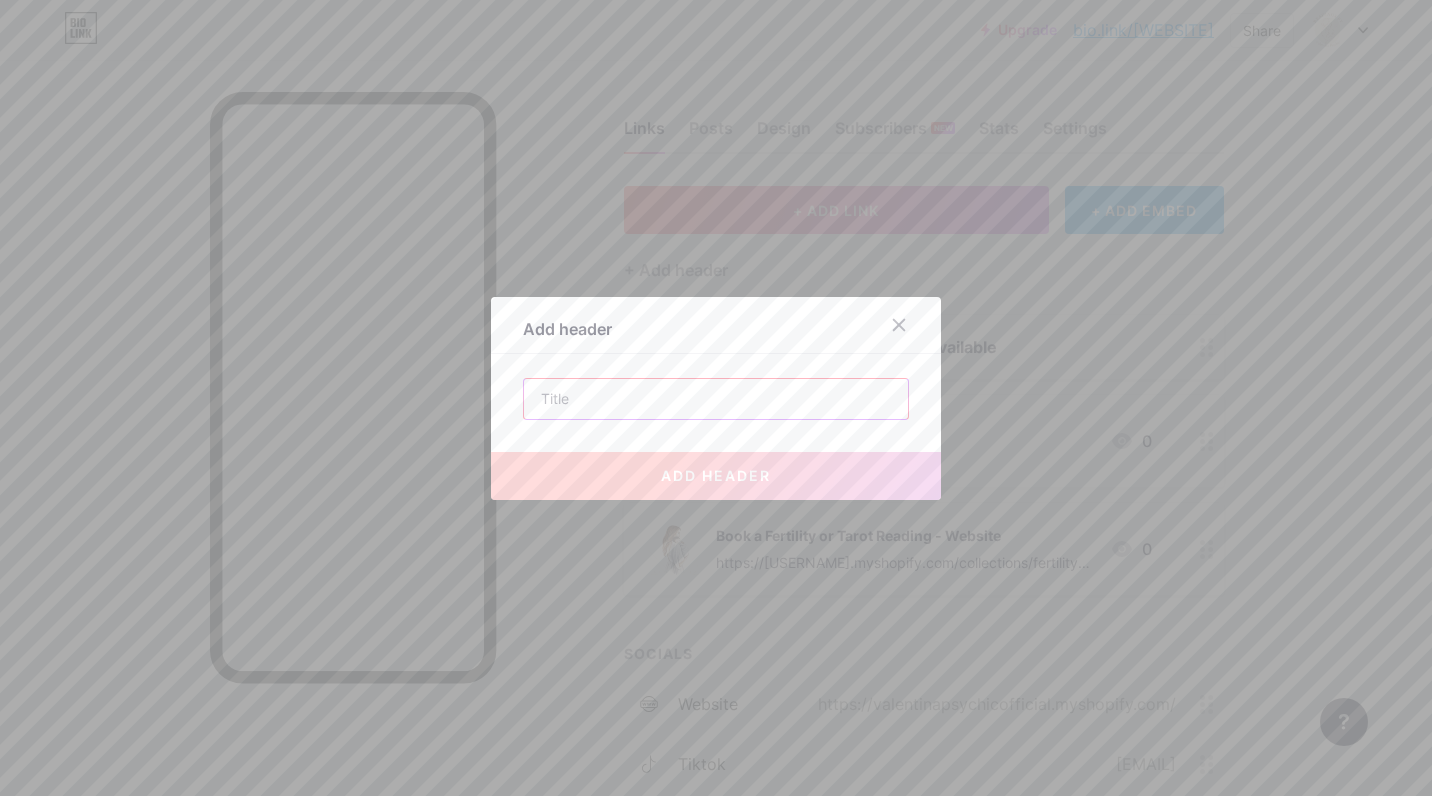 click at bounding box center (716, 399) 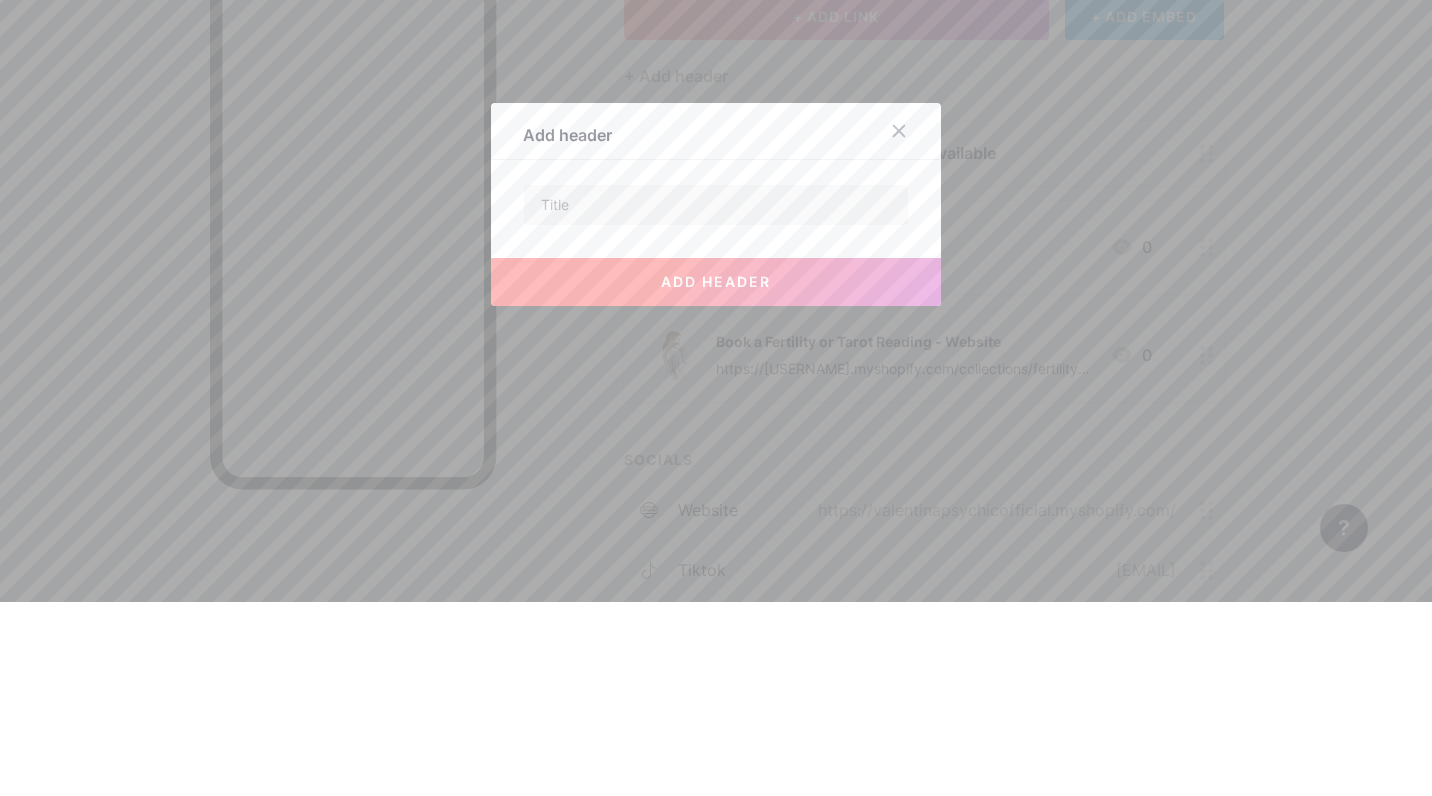 click at bounding box center [716, 398] 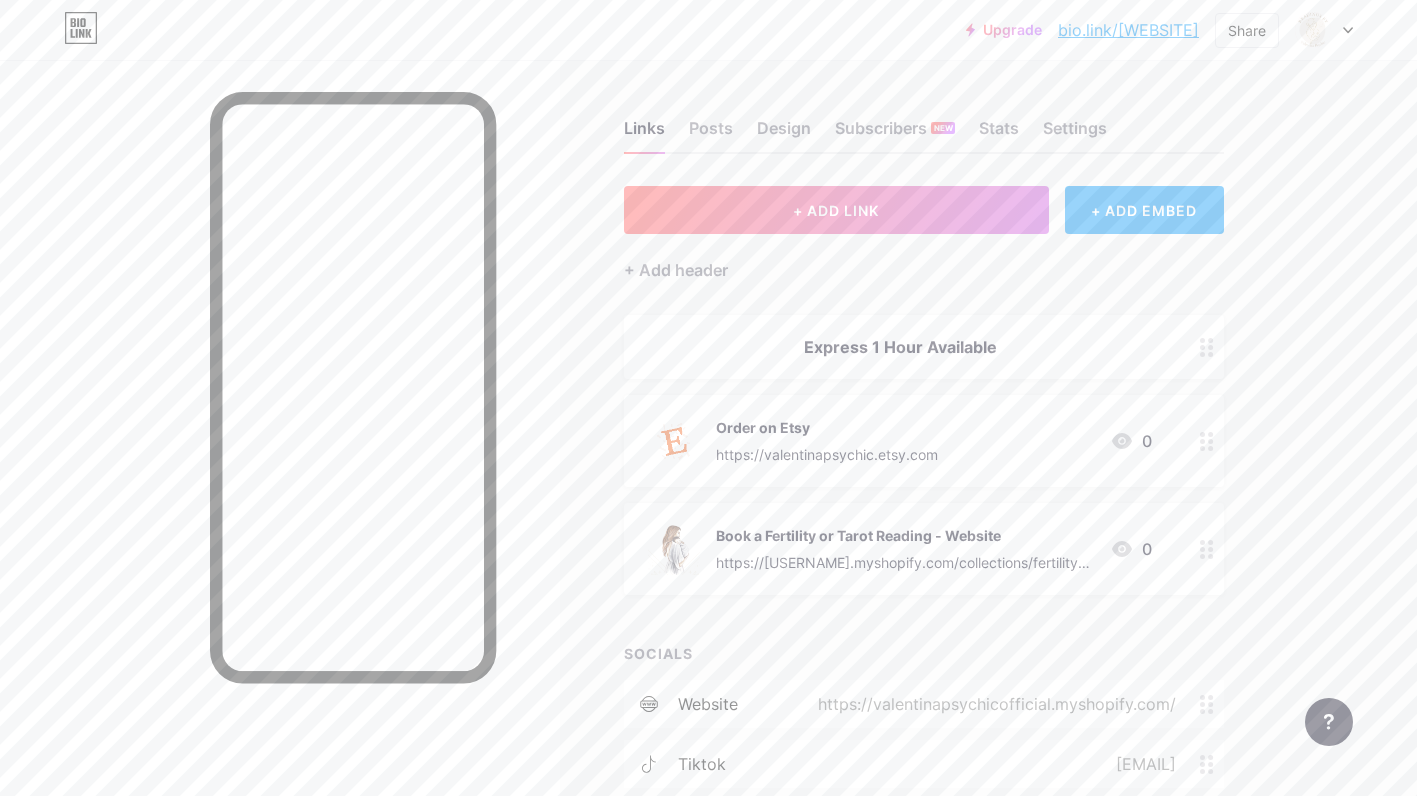 click on "+ ADD EMBED" at bounding box center (1144, 210) 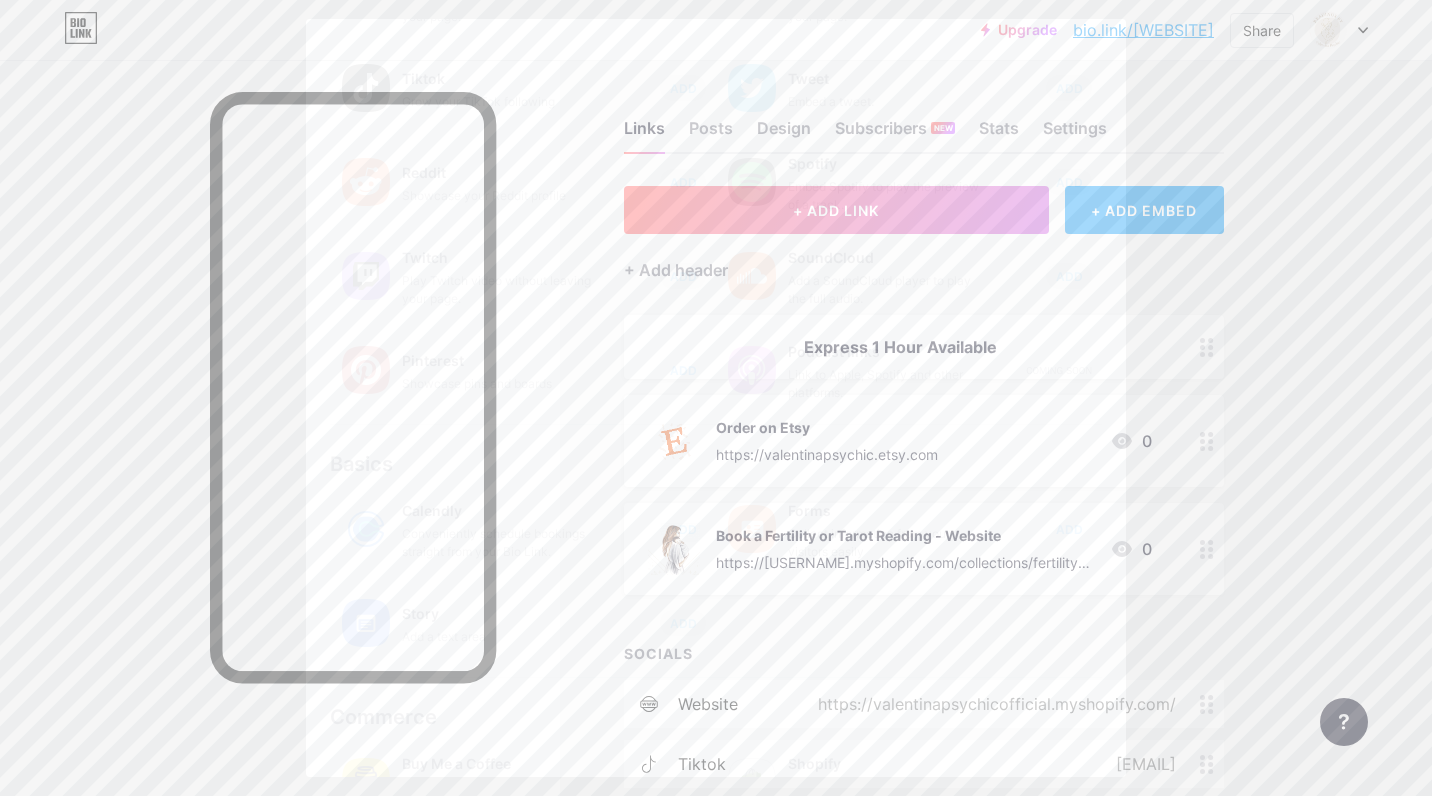 scroll, scrollTop: 261, scrollLeft: 0, axis: vertical 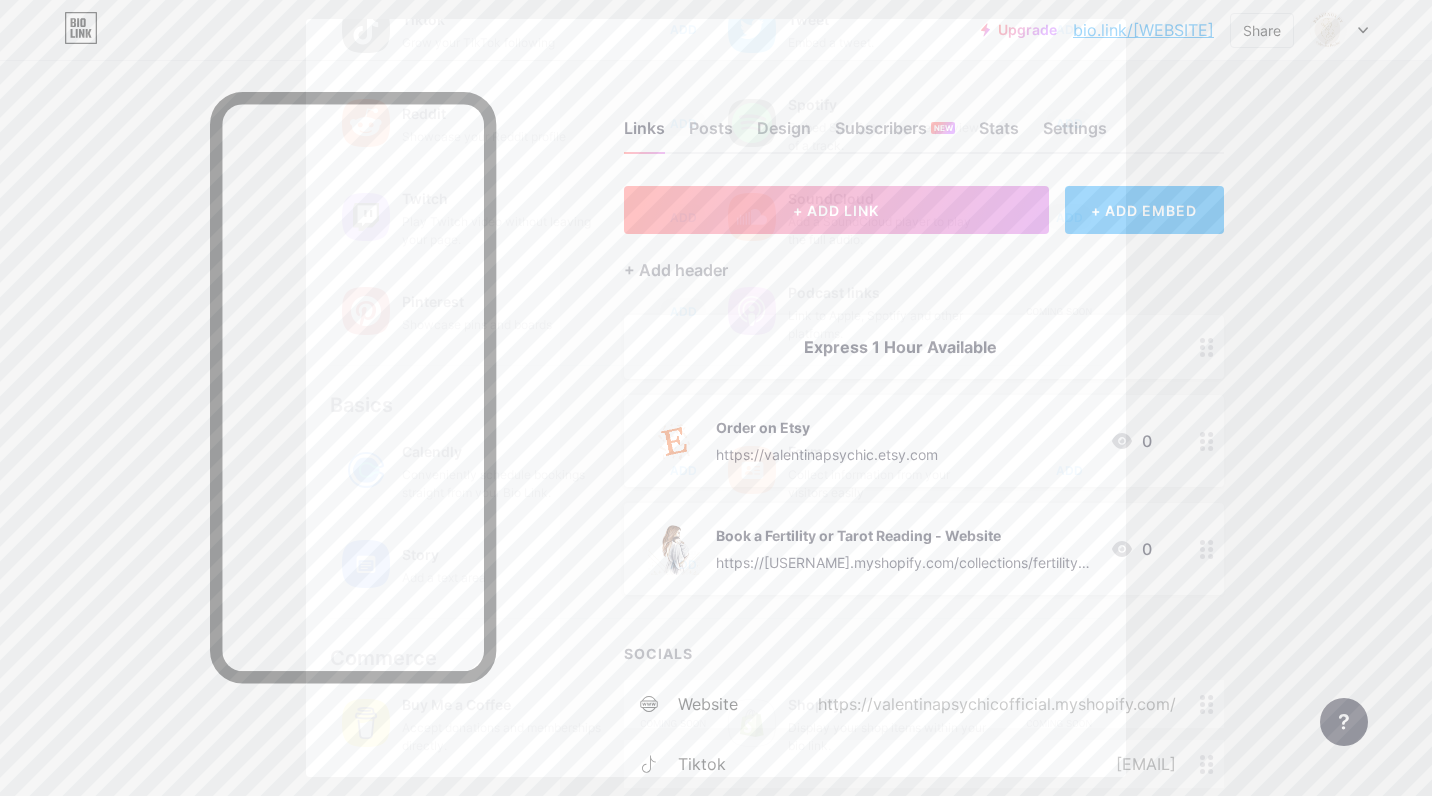 click on "Story" at bounding box center (502, 555) 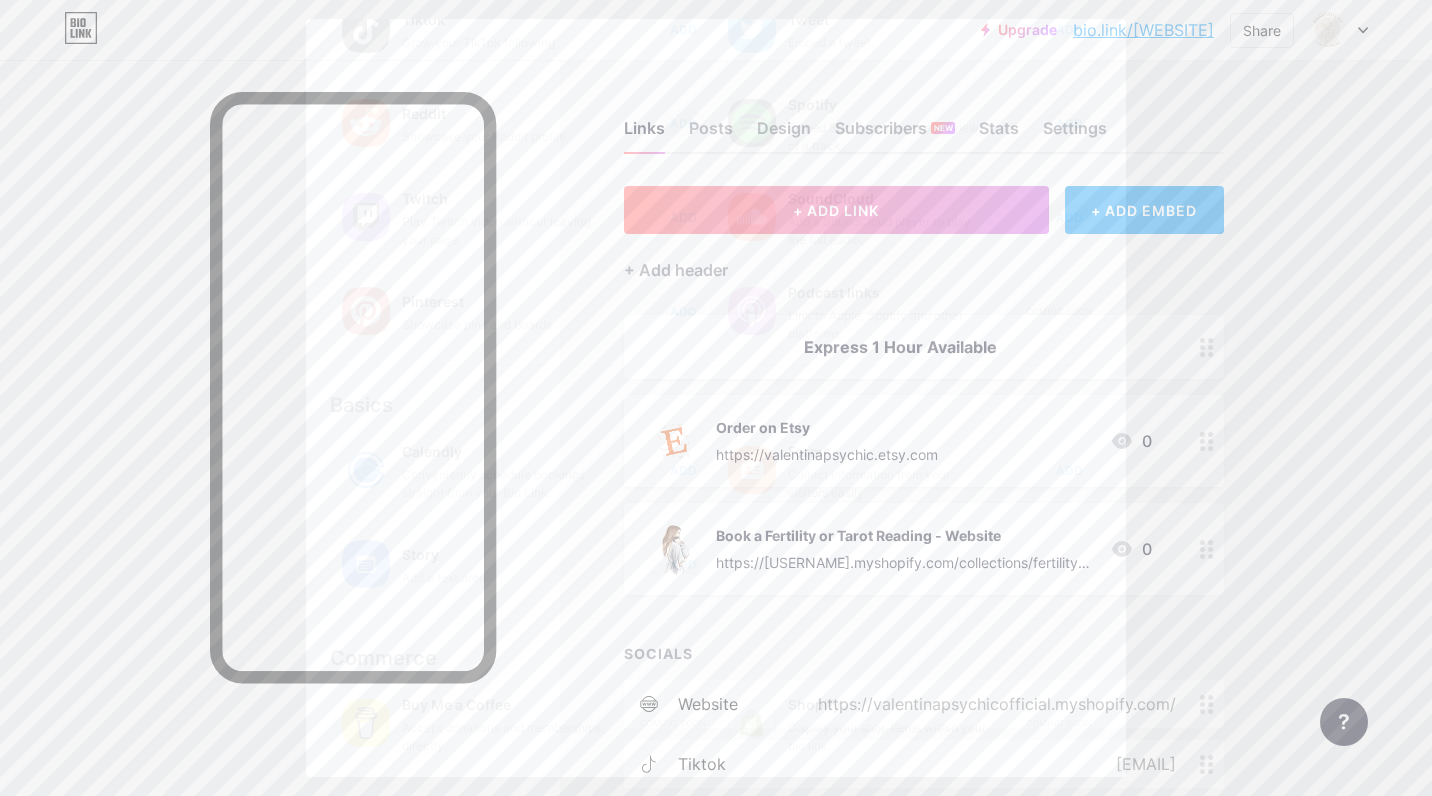 scroll, scrollTop: 0, scrollLeft: 0, axis: both 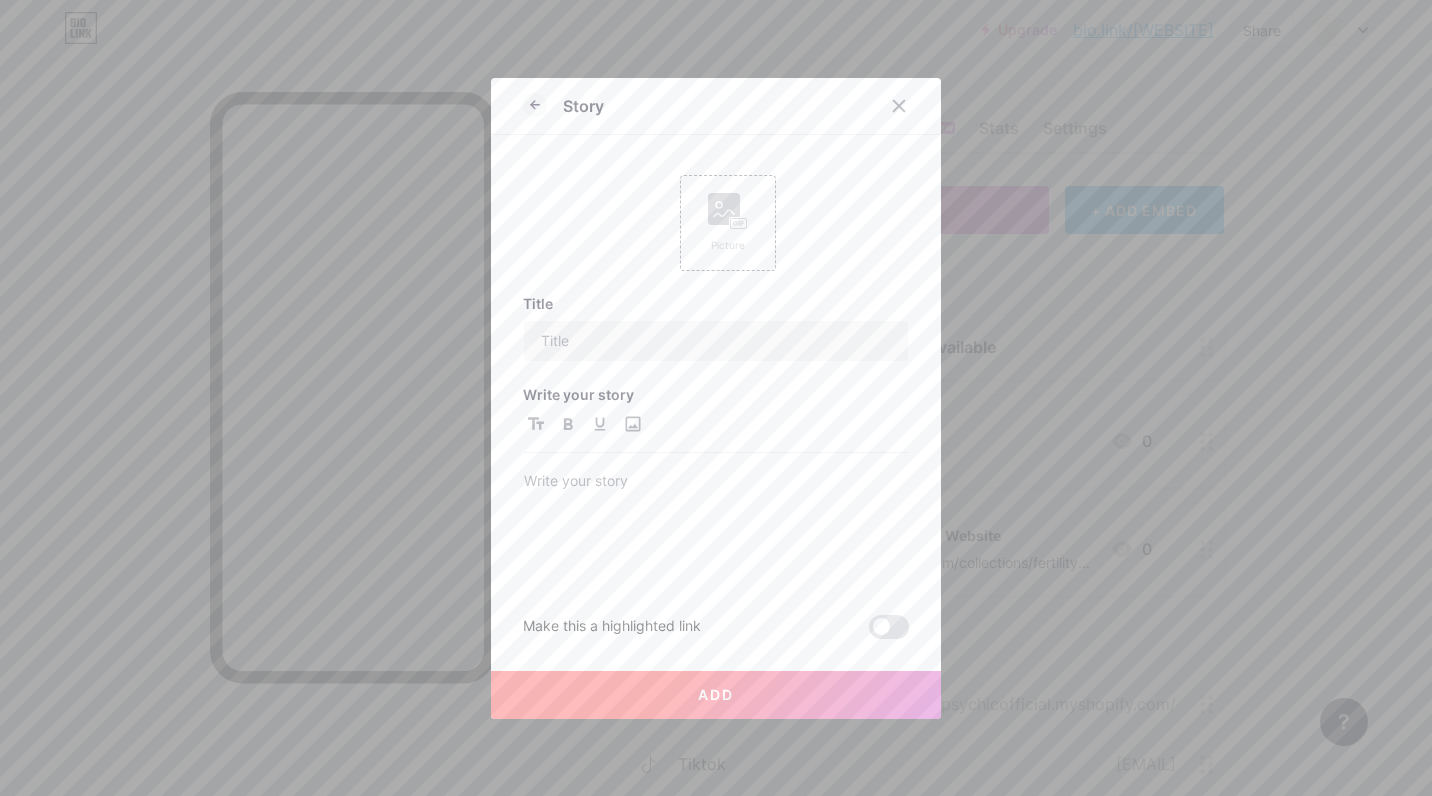 click on "Picture" at bounding box center (728, 223) 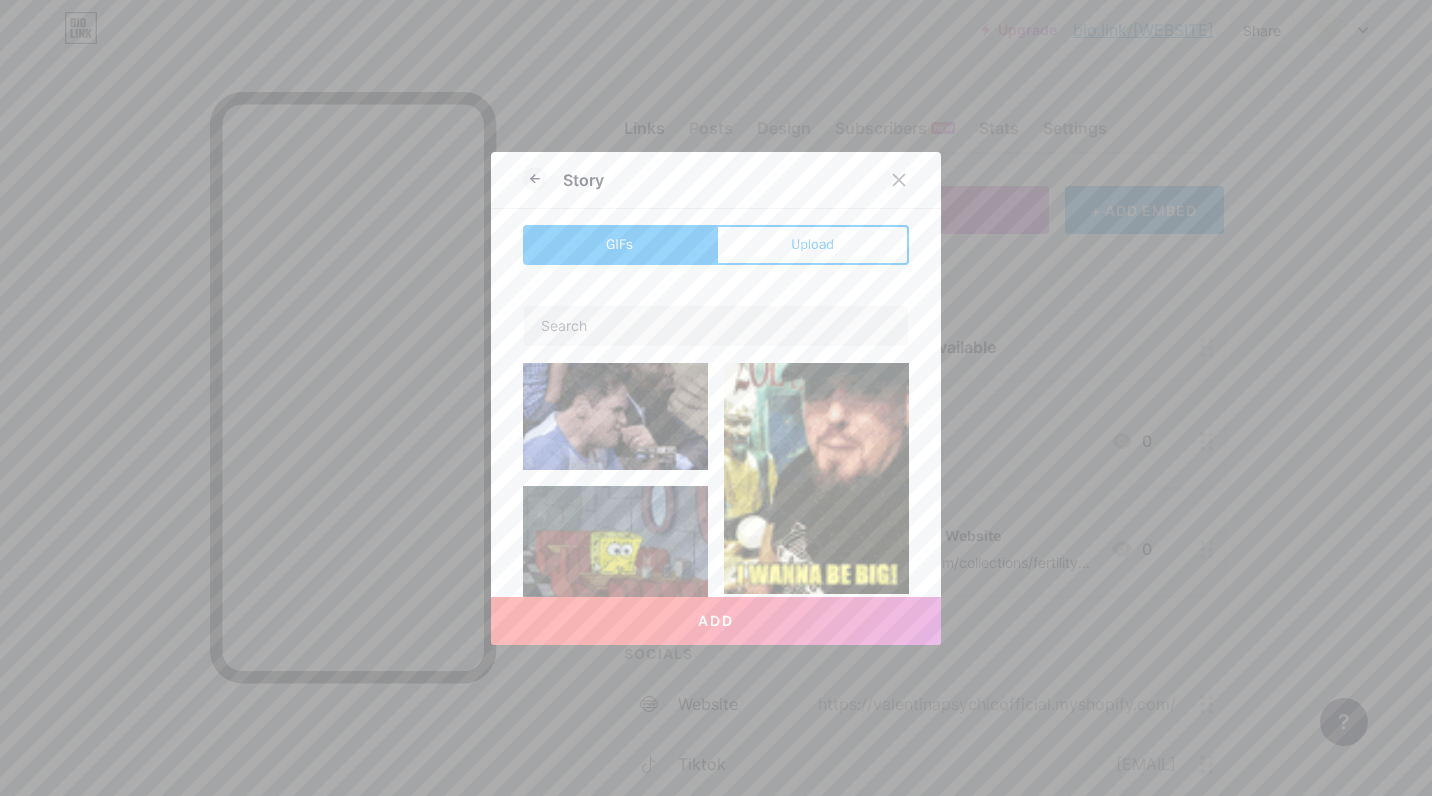 click 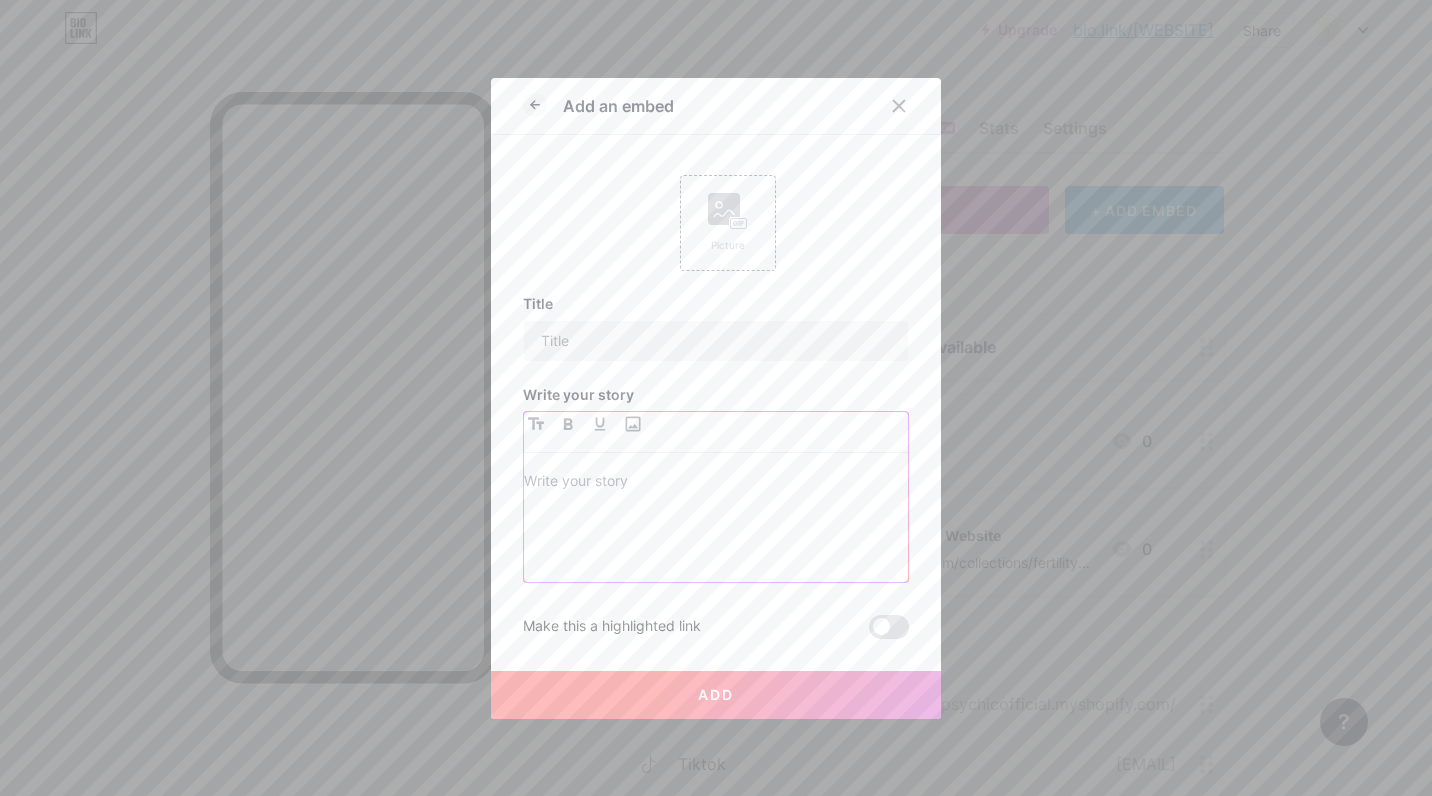 click at bounding box center (632, 424) 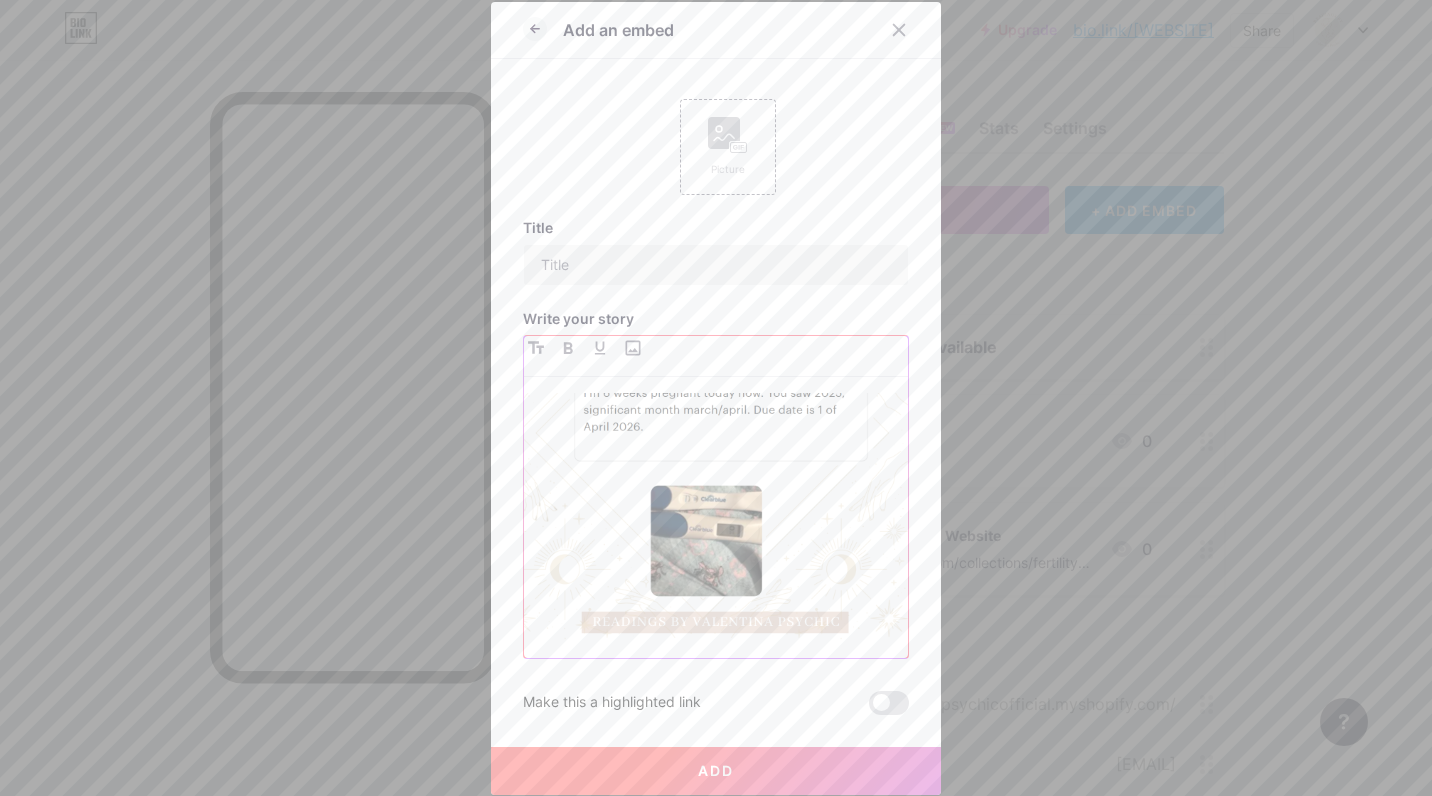 scroll, scrollTop: 128, scrollLeft: 0, axis: vertical 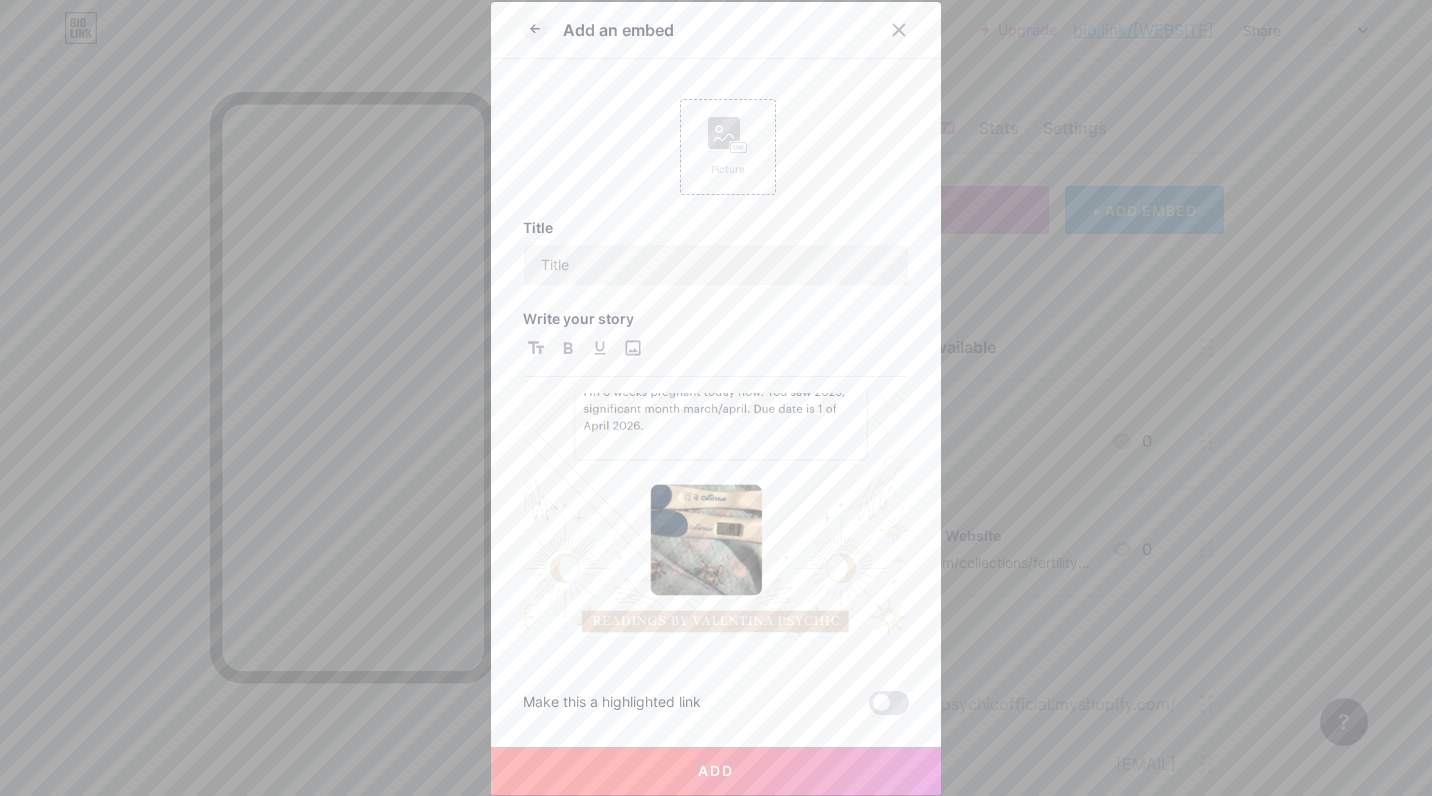 click at bounding box center (632, 348) 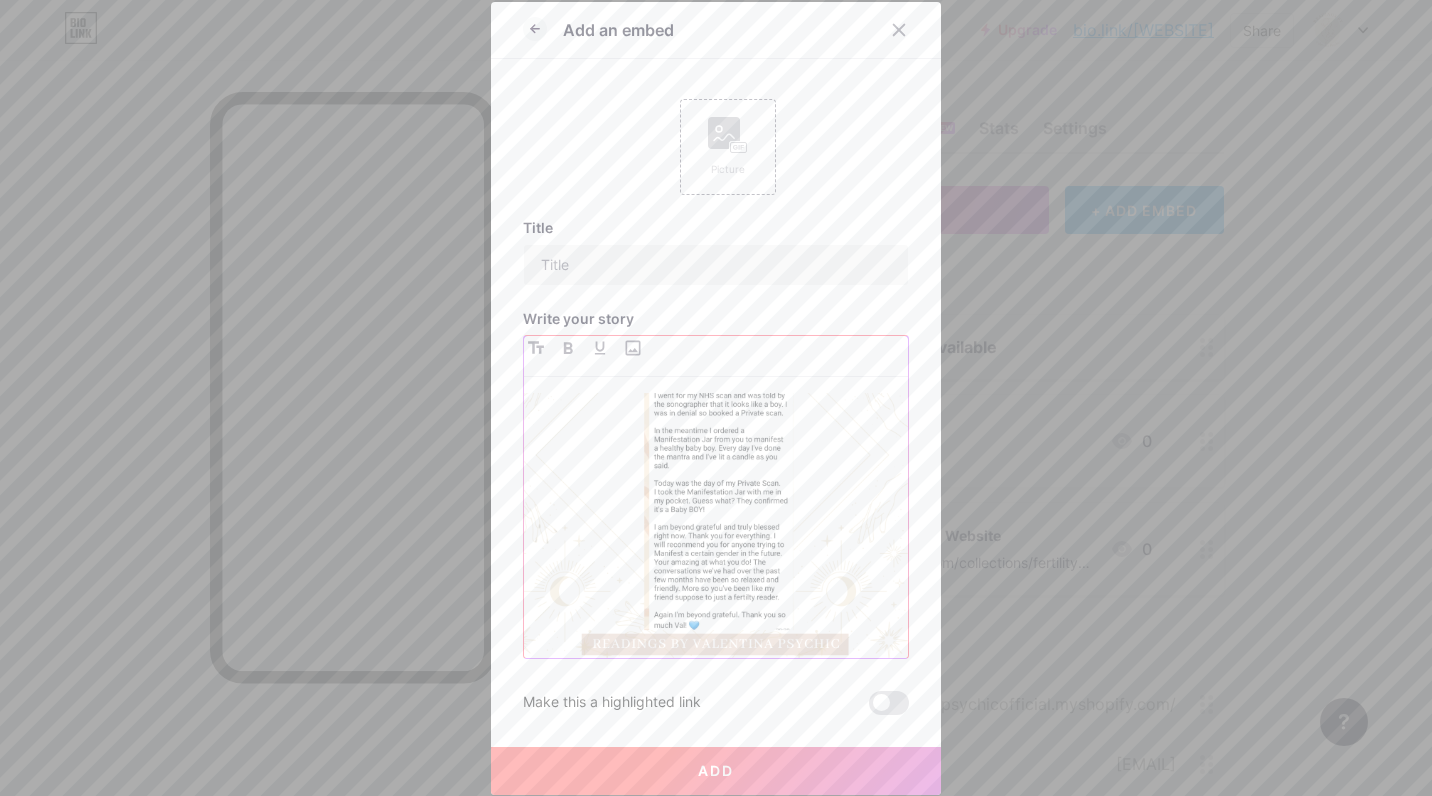 scroll, scrollTop: 128, scrollLeft: 0, axis: vertical 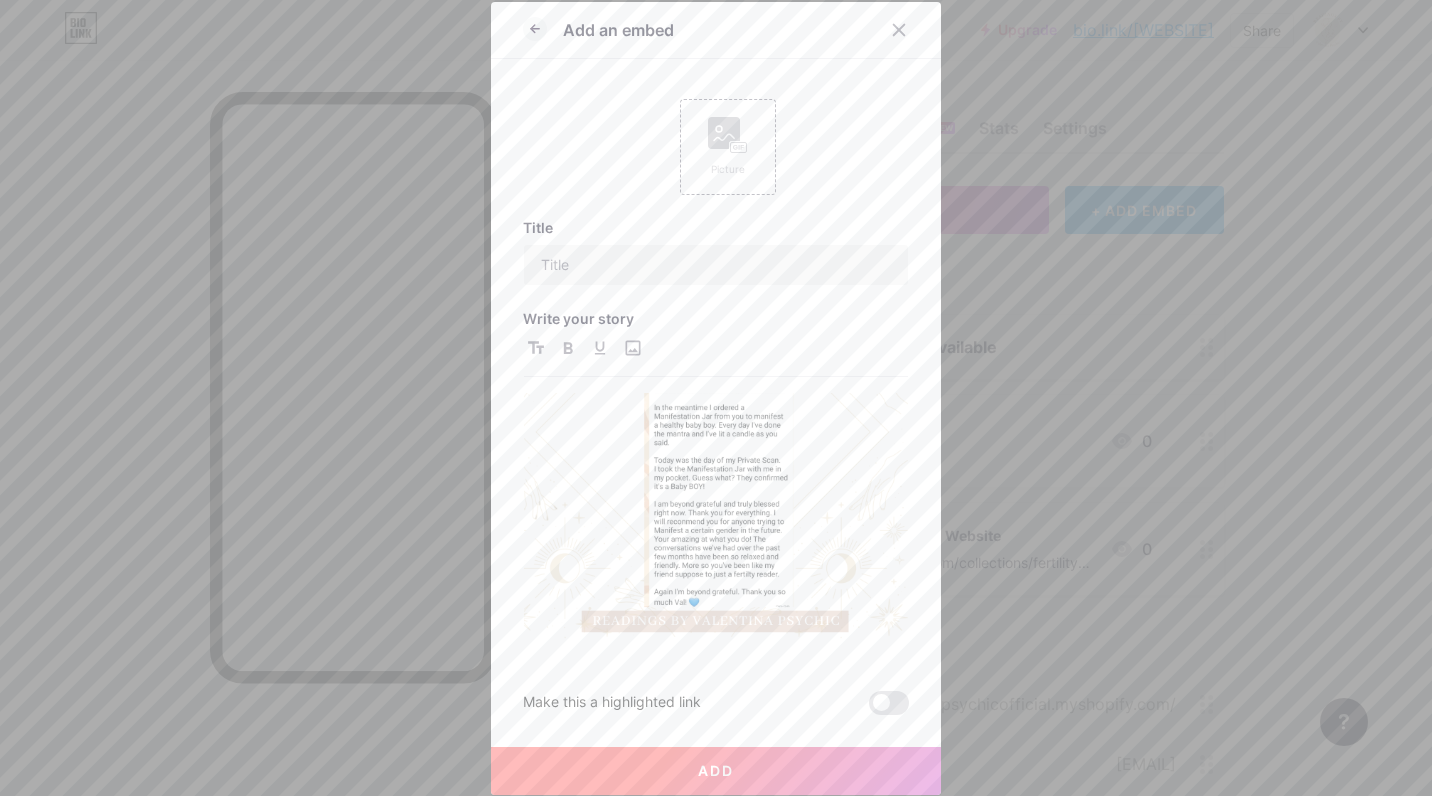 click 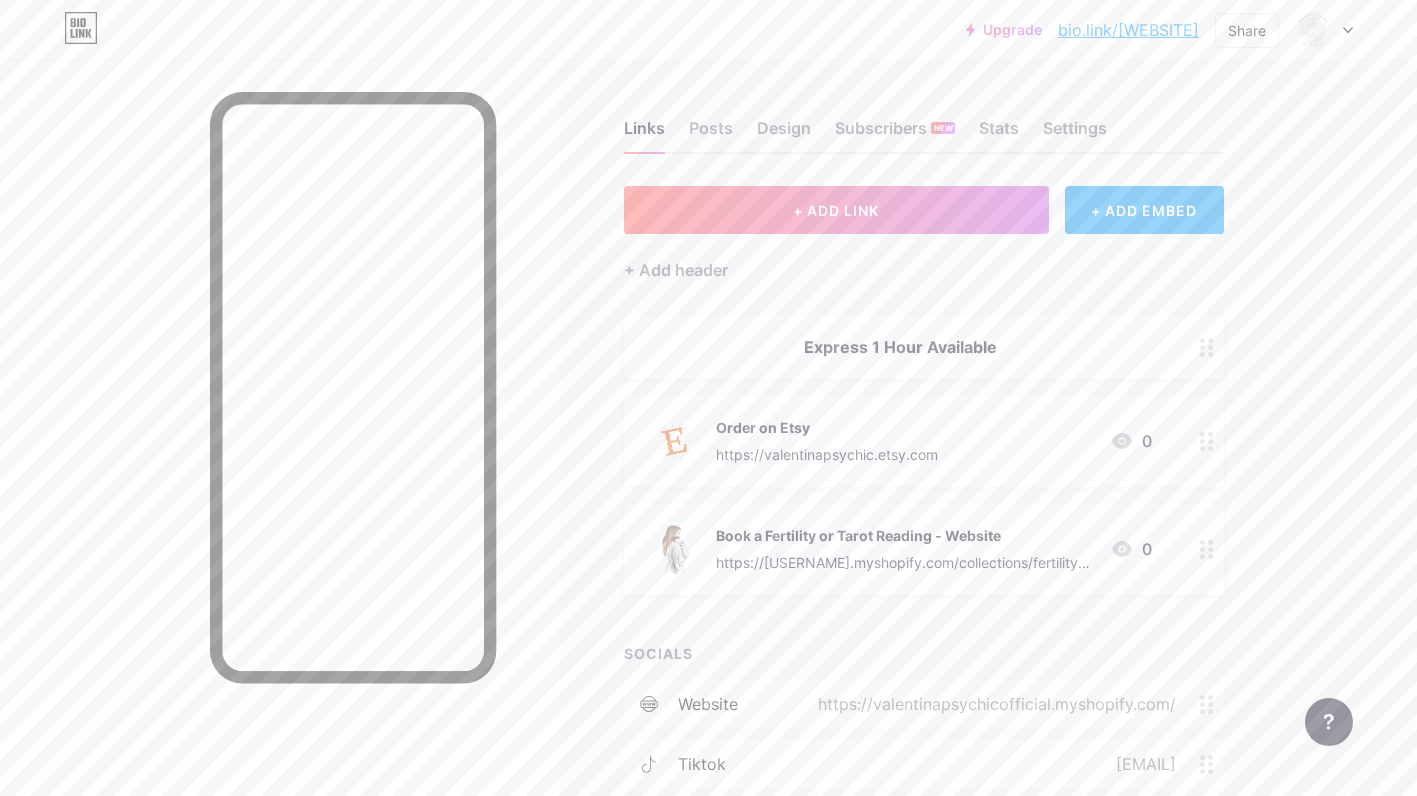 click on "+ ADD LINK" at bounding box center (836, 210) 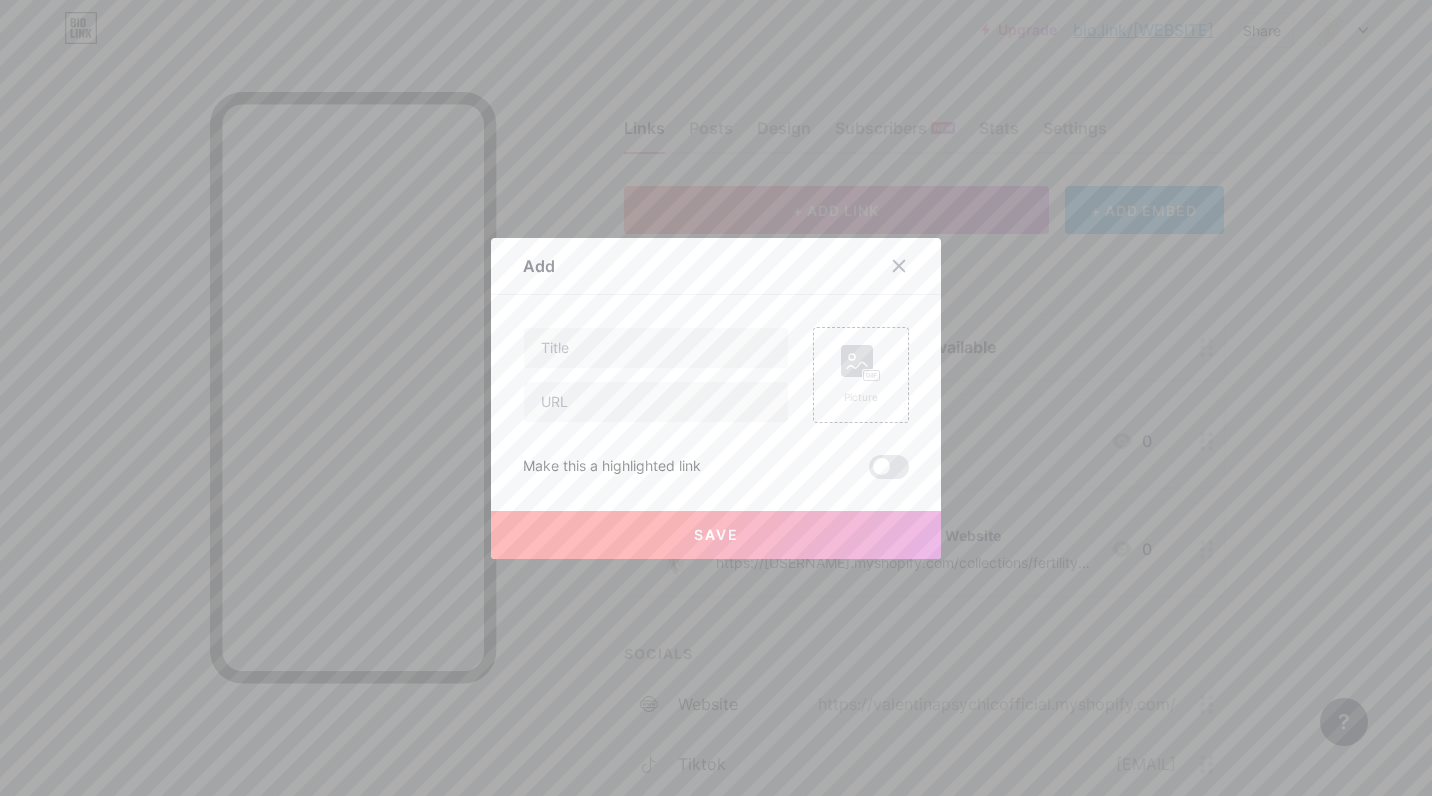 click 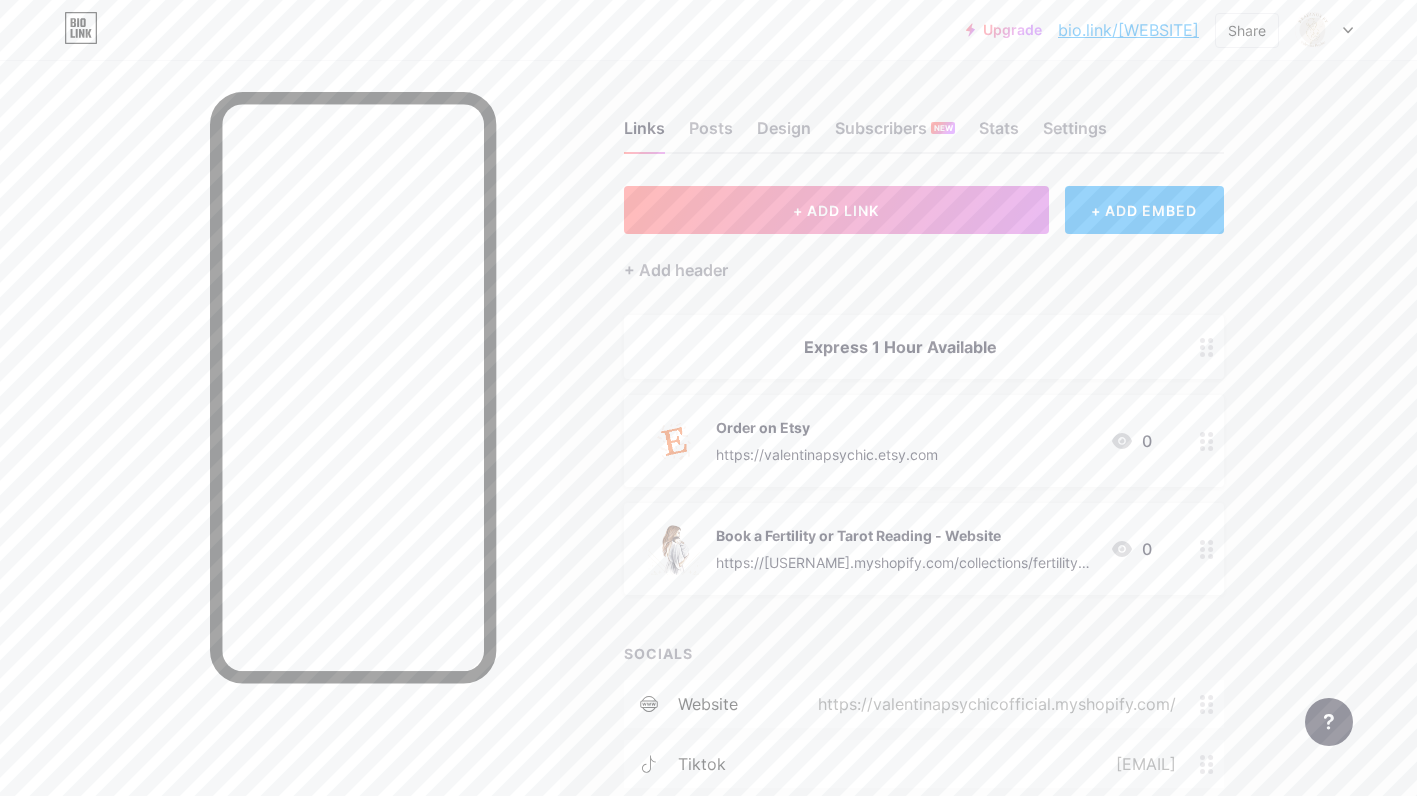 click on "+ ADD EMBED" at bounding box center [1144, 210] 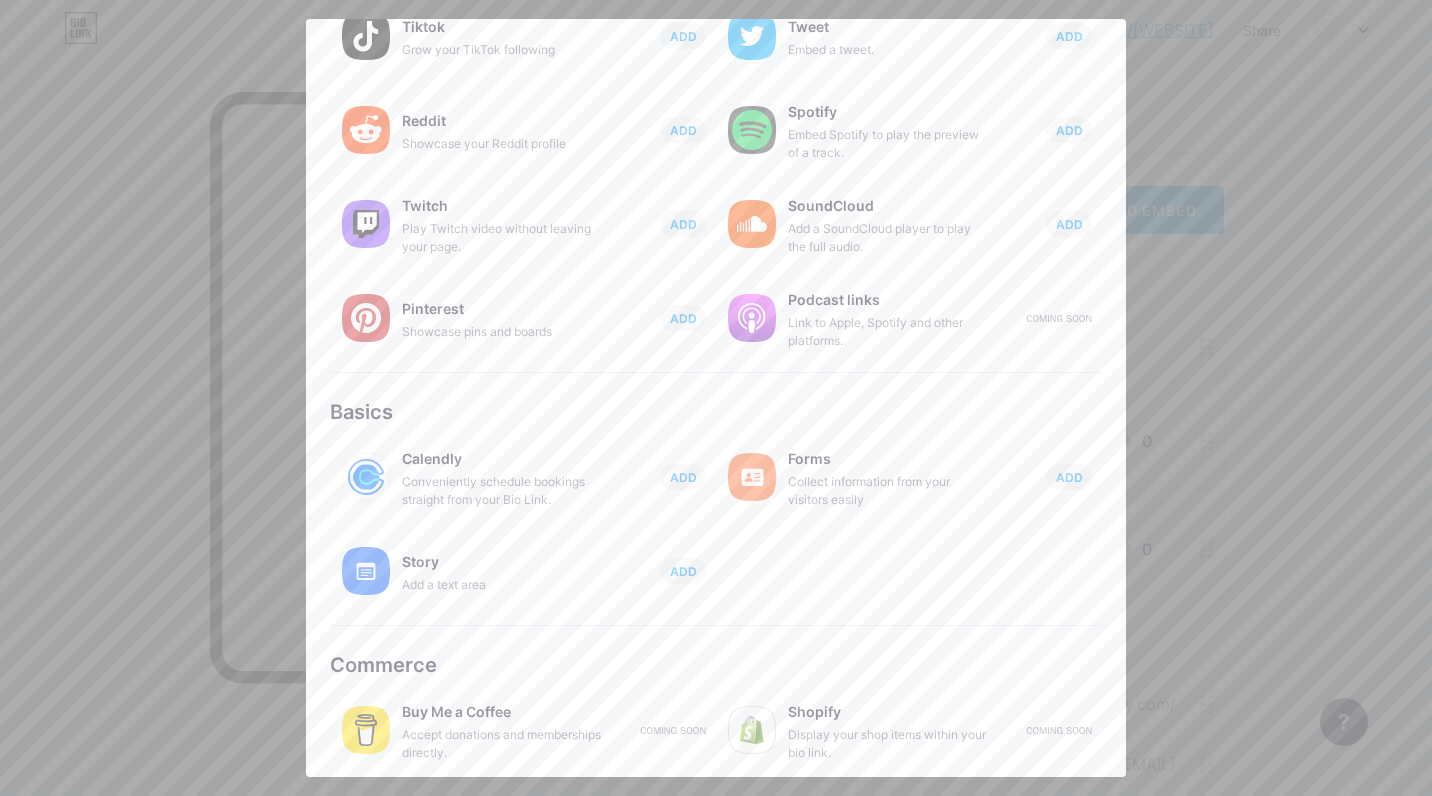 scroll, scrollTop: 261, scrollLeft: 0, axis: vertical 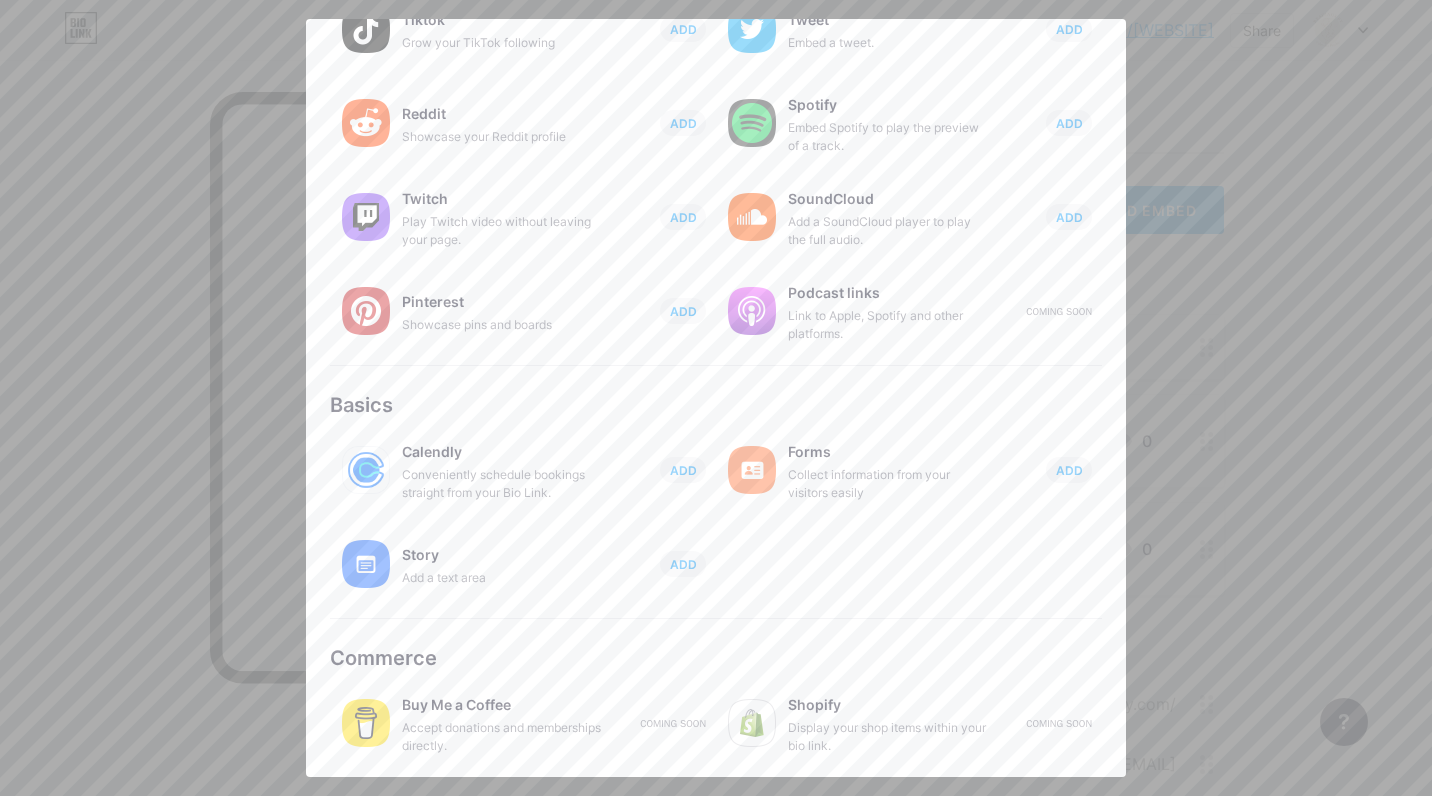 click on "Coming soon" at bounding box center (1059, 723) 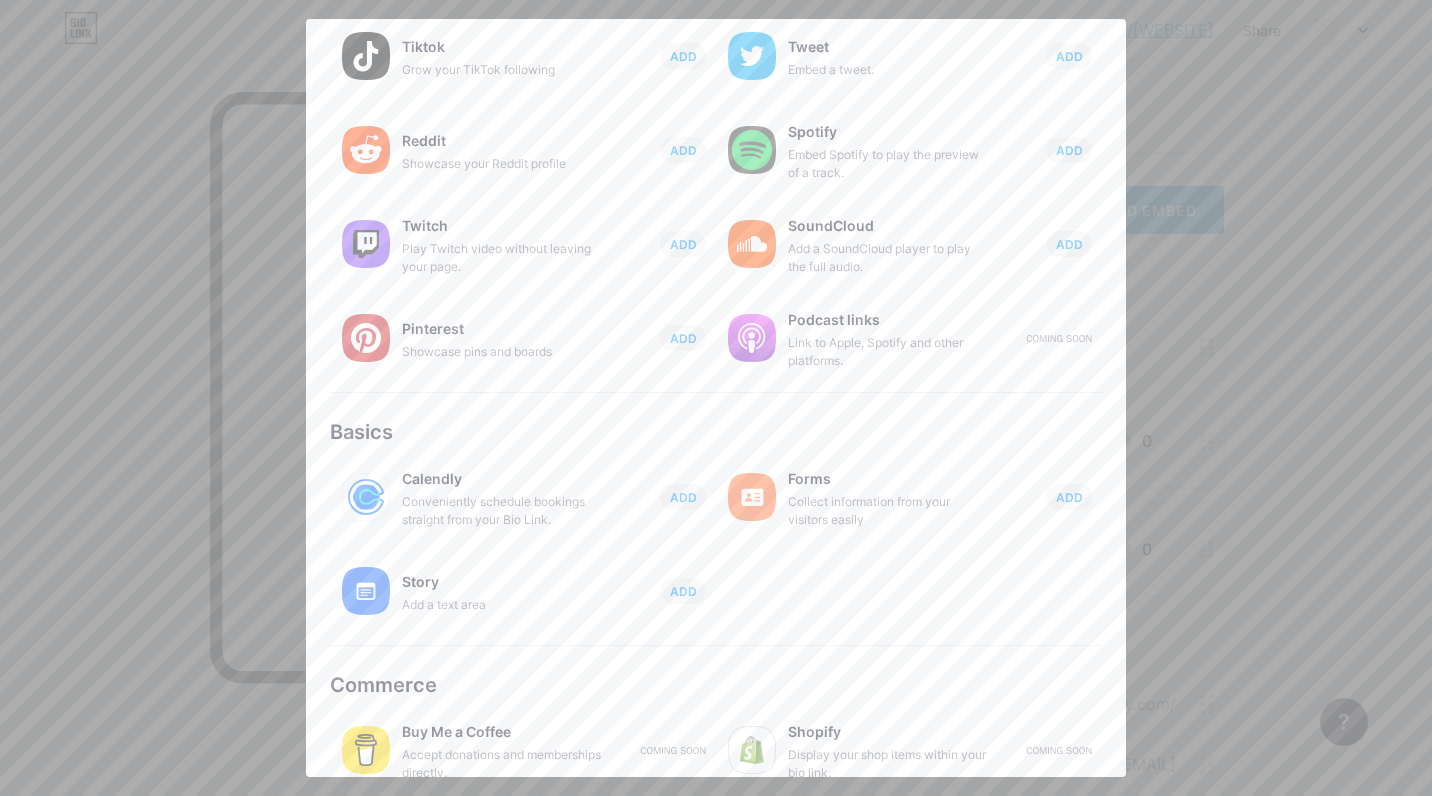 scroll, scrollTop: 261, scrollLeft: 0, axis: vertical 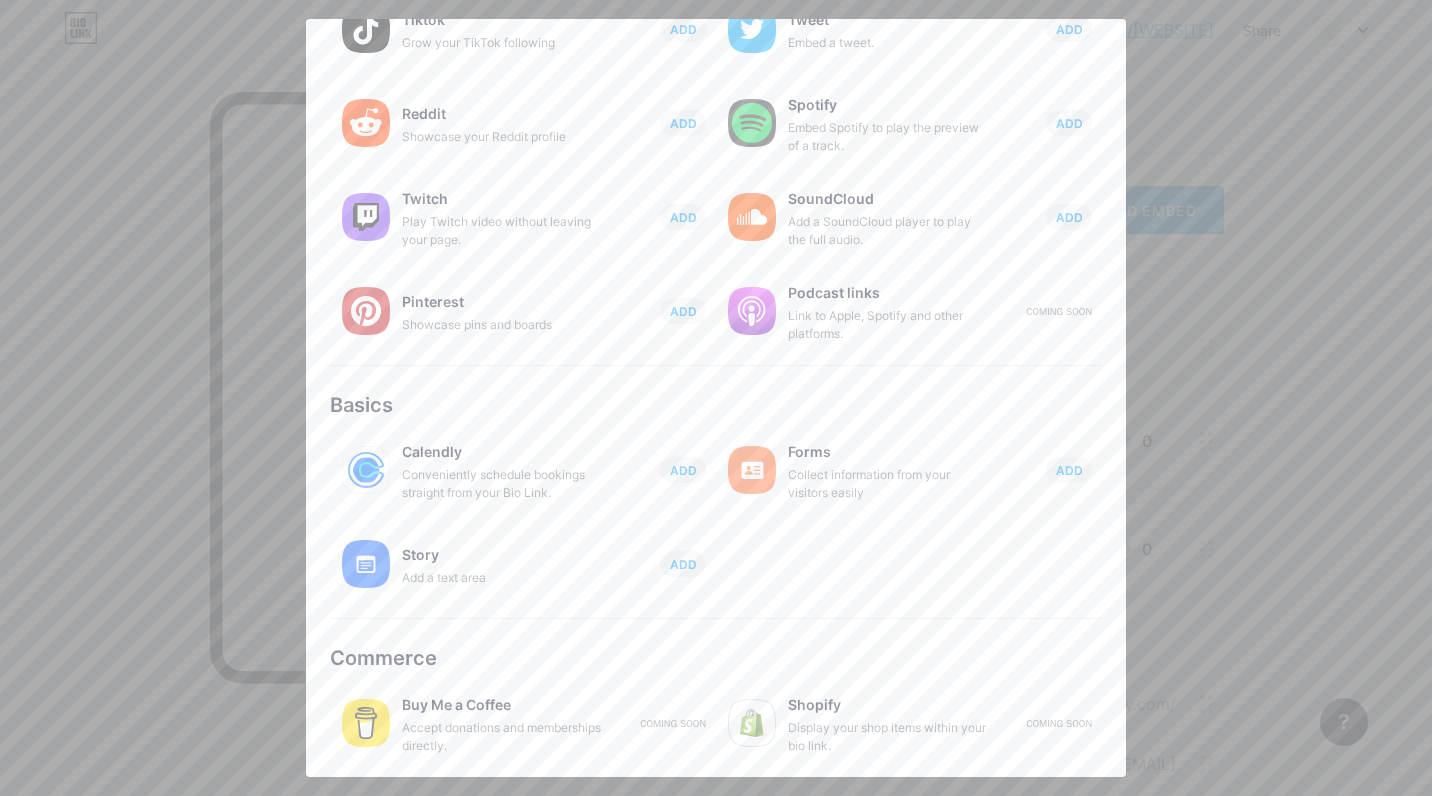 click on "Story" at bounding box center [502, 555] 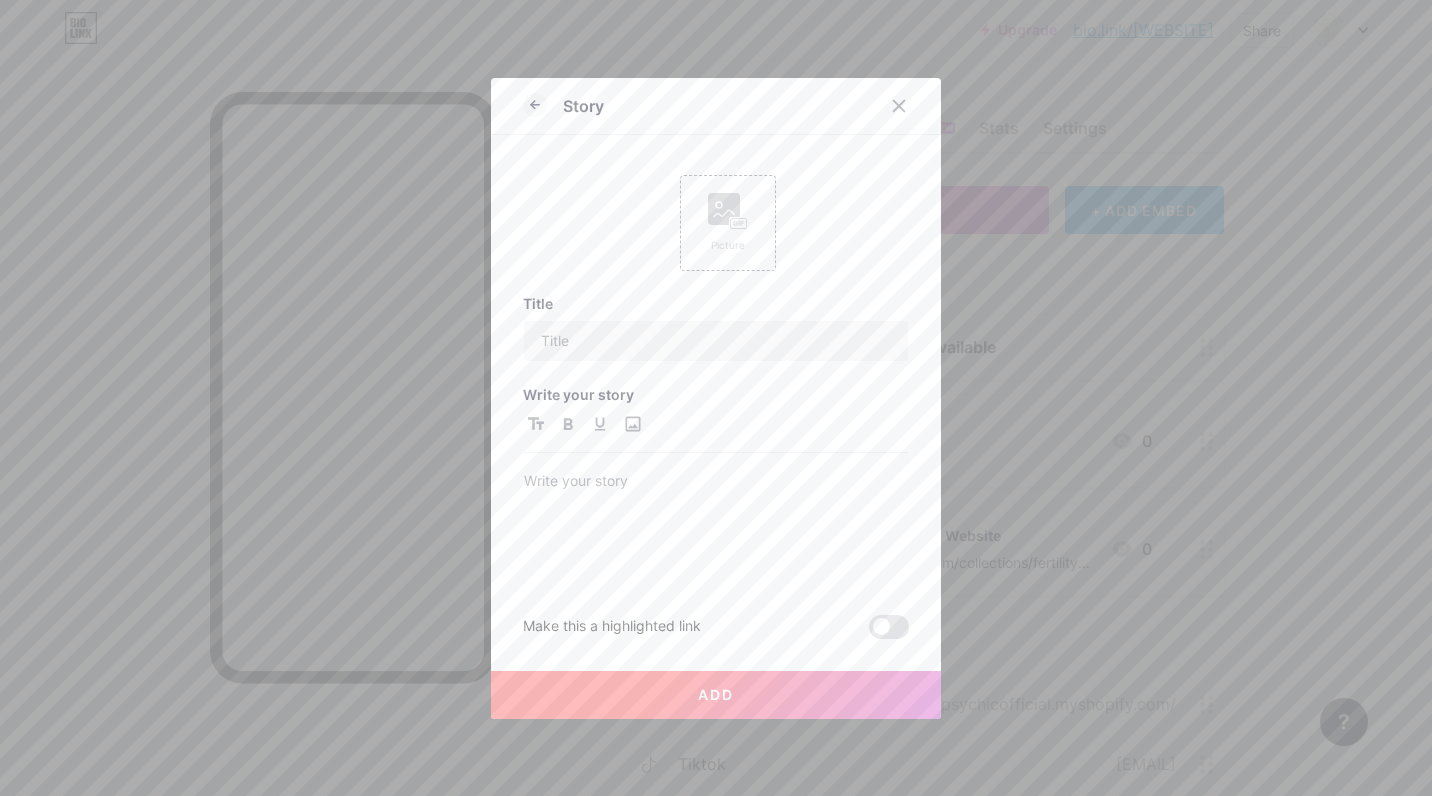 scroll, scrollTop: 0, scrollLeft: 0, axis: both 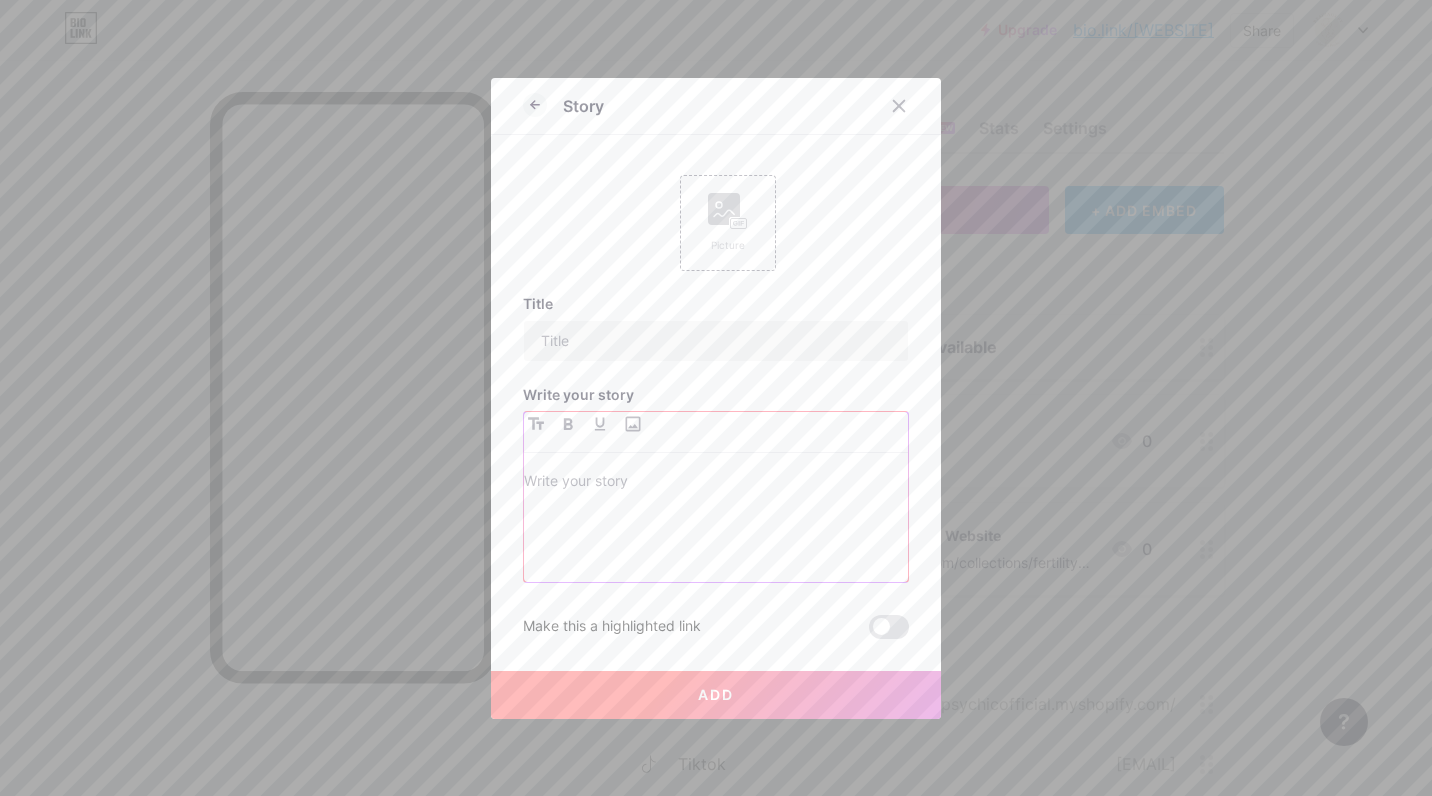 click at bounding box center (632, 424) 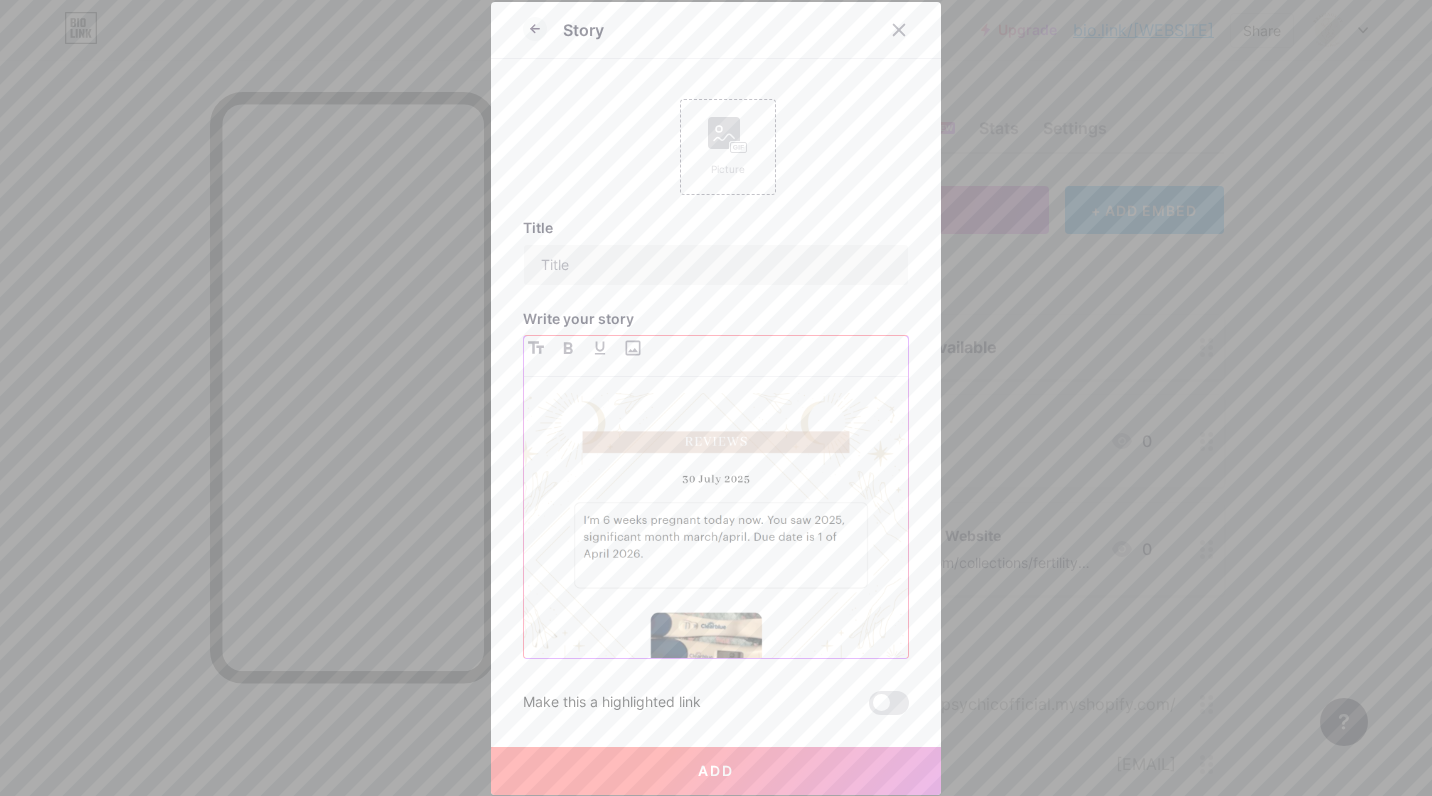 scroll, scrollTop: 128, scrollLeft: 0, axis: vertical 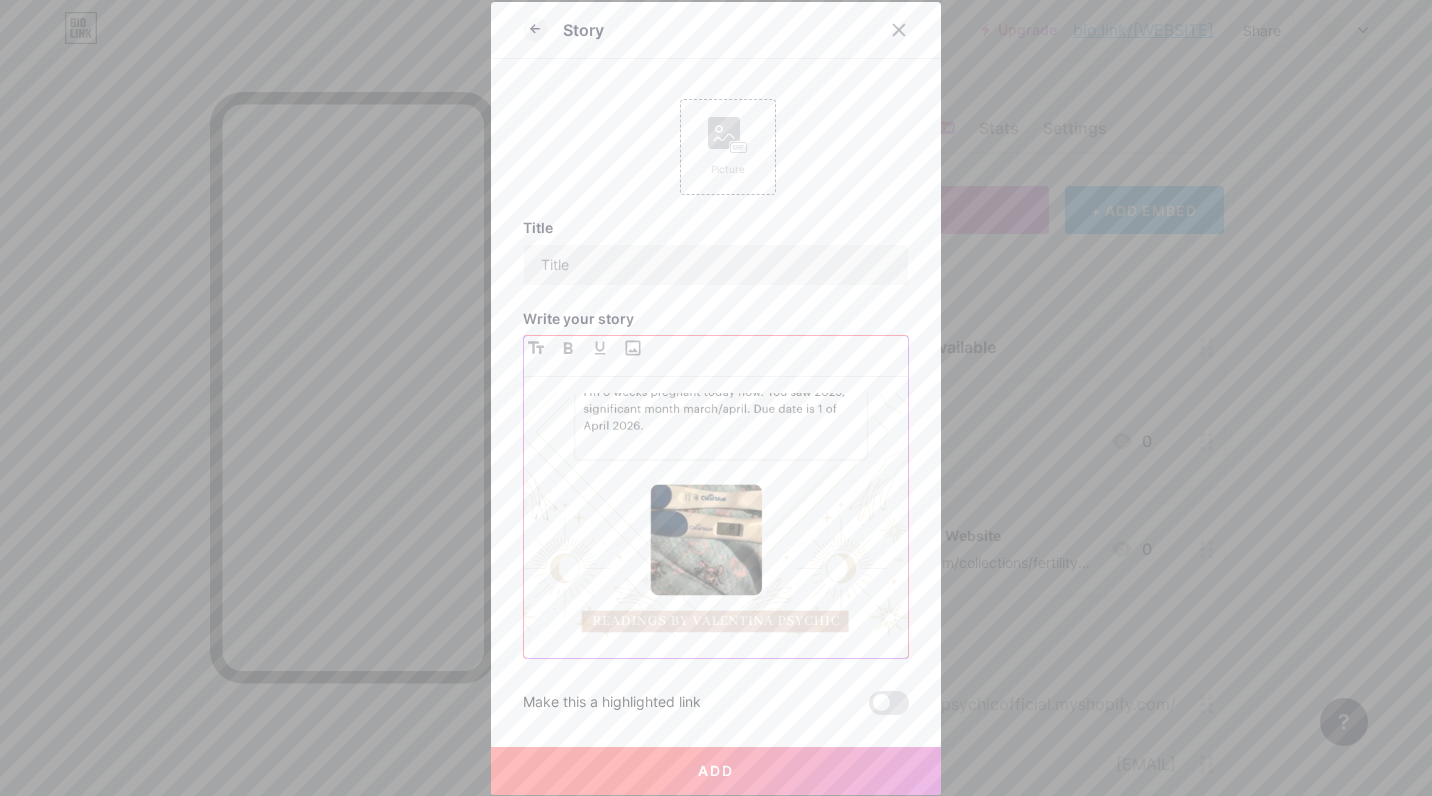 click at bounding box center [716, 457] 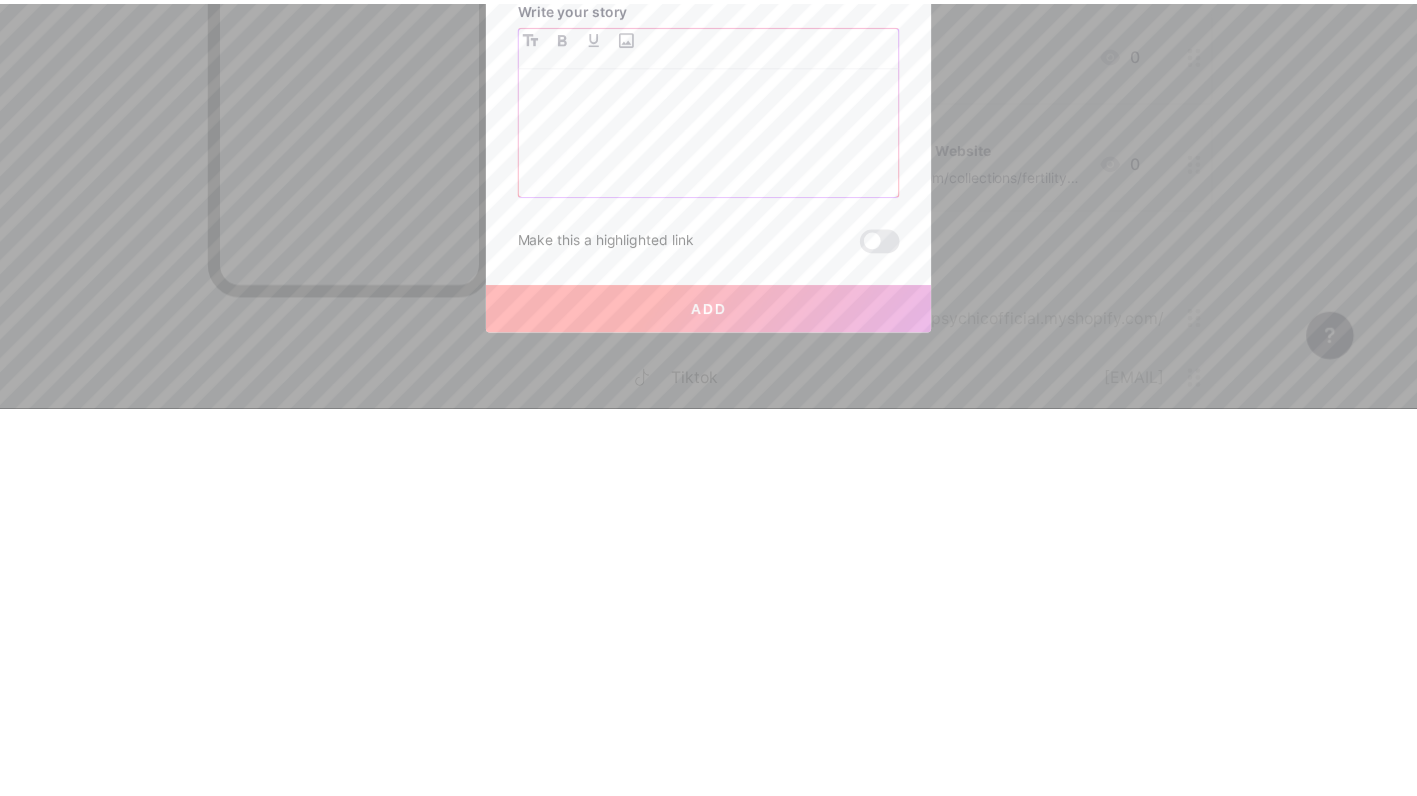 scroll, scrollTop: 0, scrollLeft: 0, axis: both 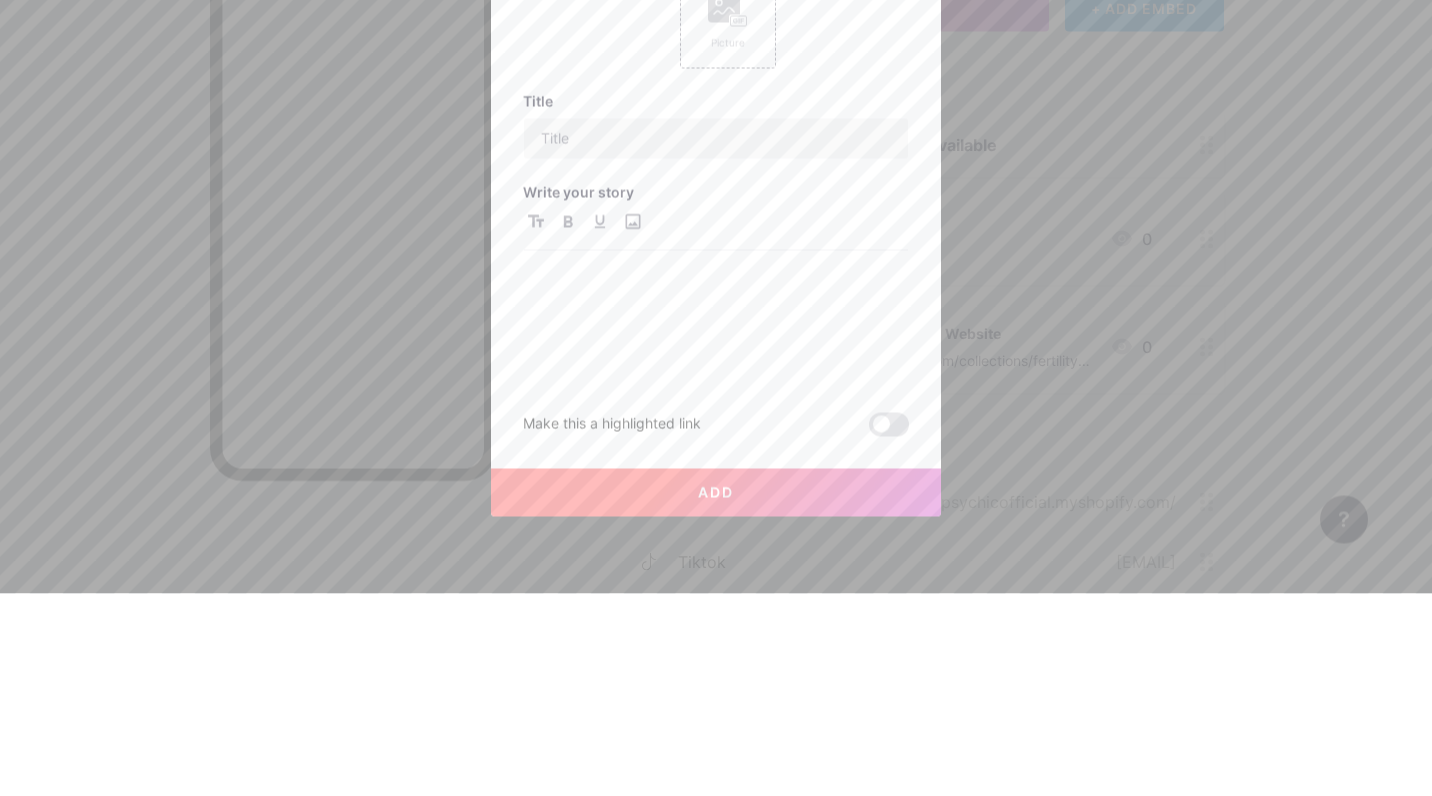 click at bounding box center [632, 424] 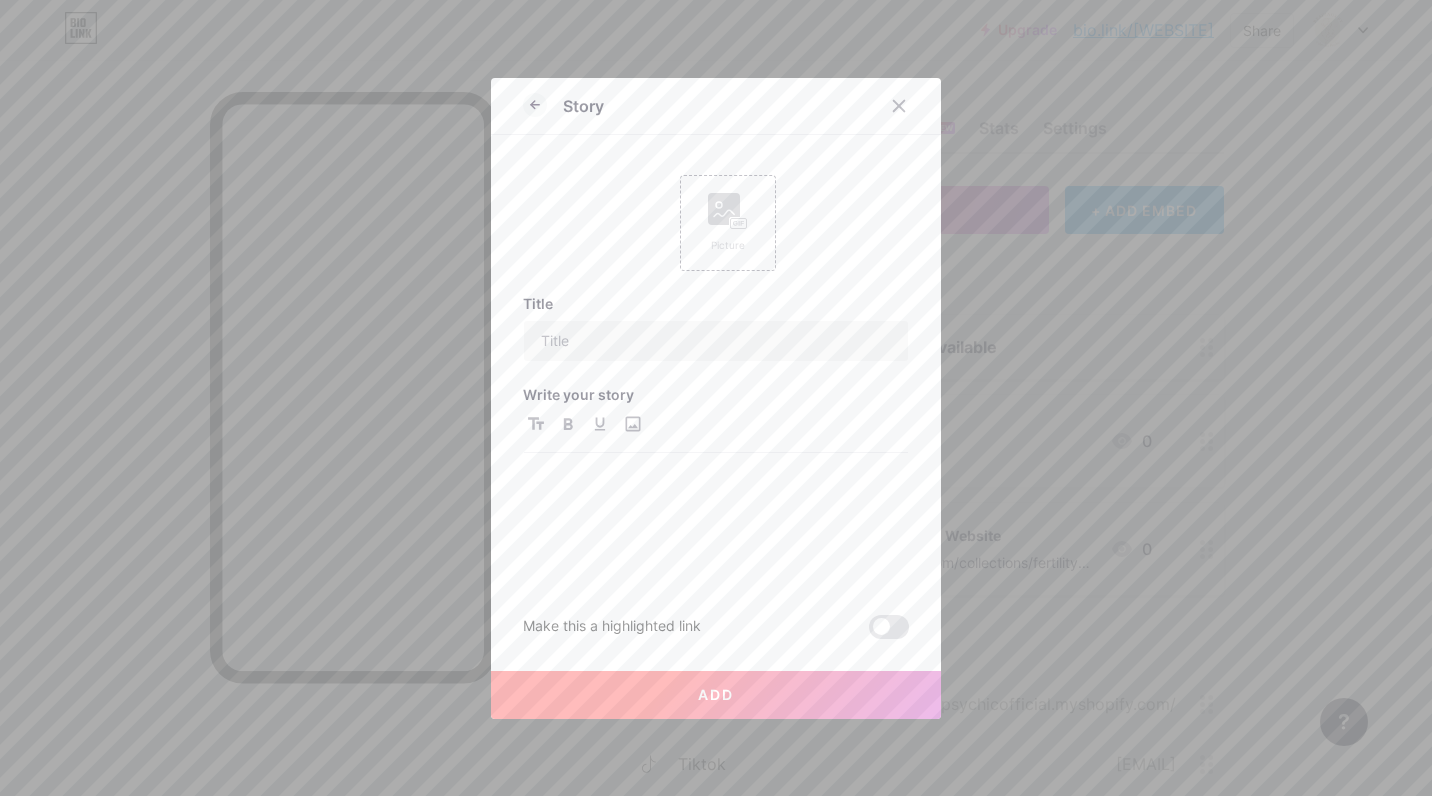 click on "Add" at bounding box center (716, 695) 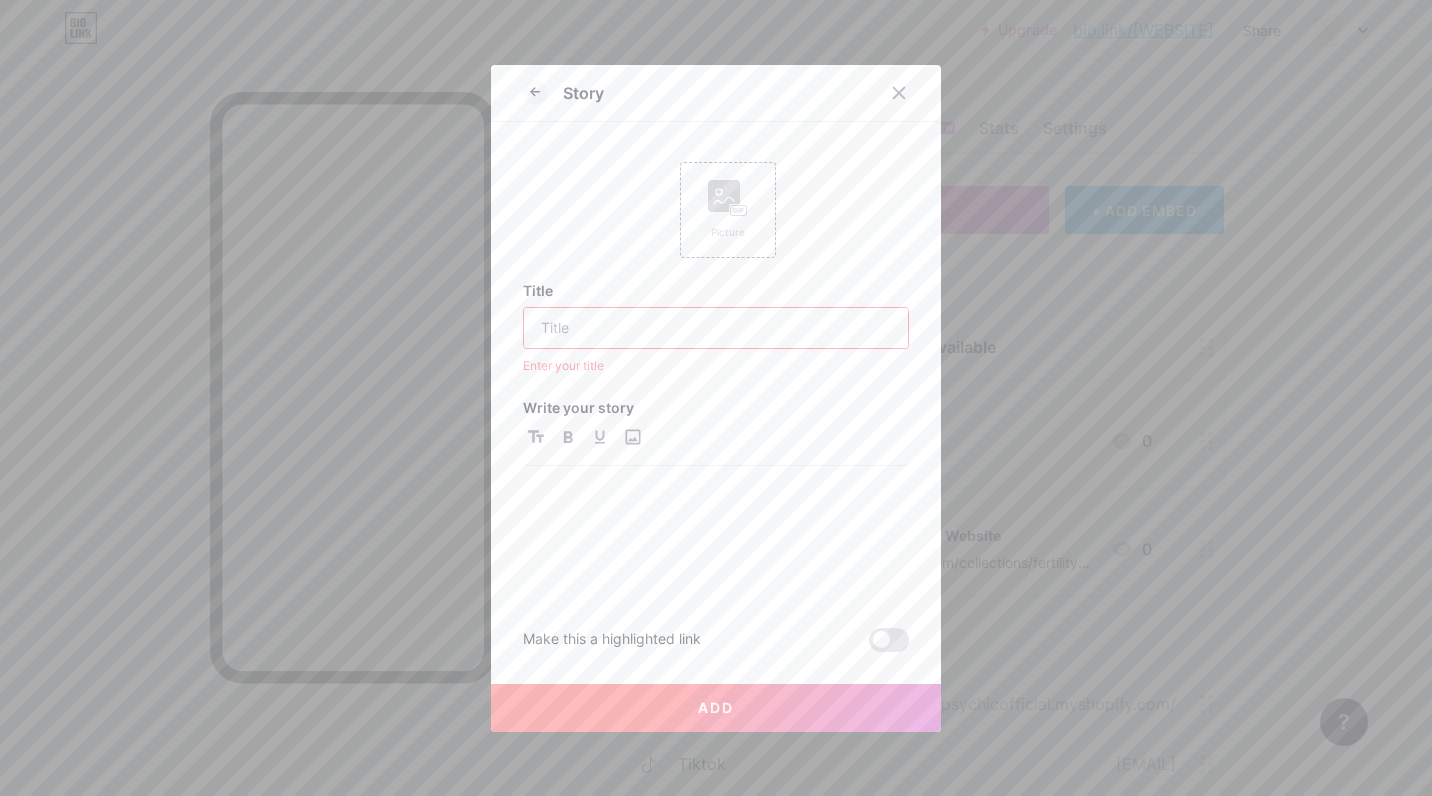 click at bounding box center [716, 328] 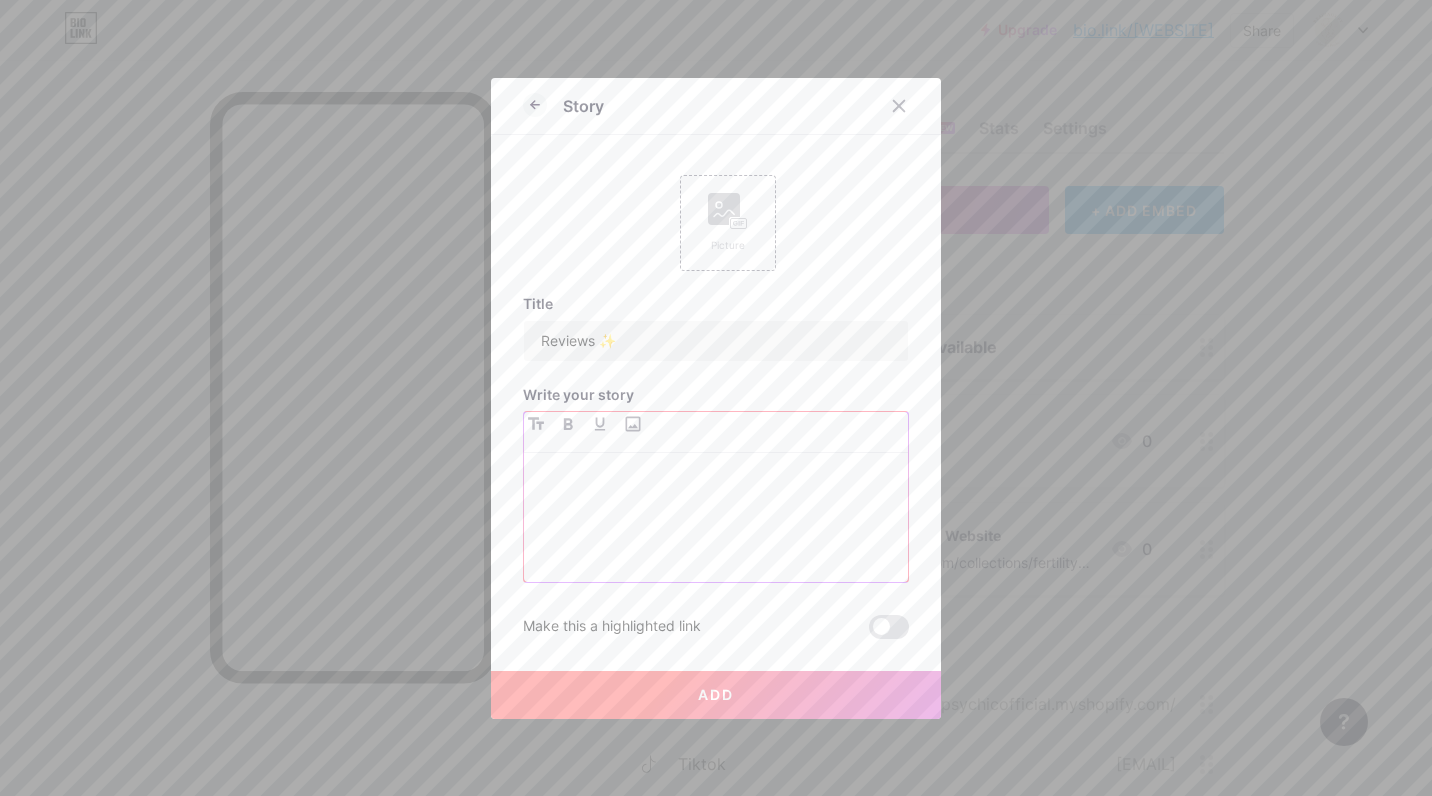 click at bounding box center (716, 525) 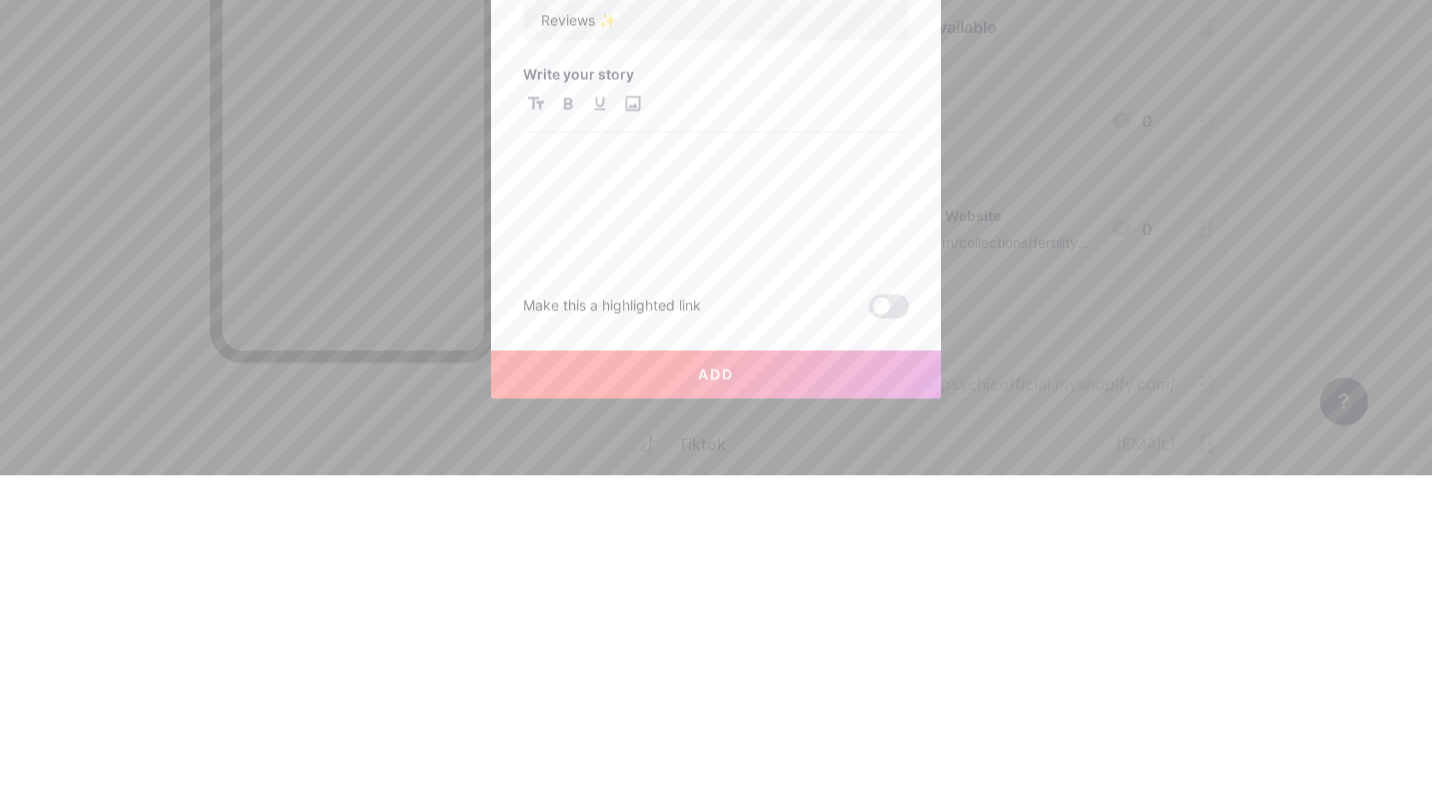 click at bounding box center [632, 424] 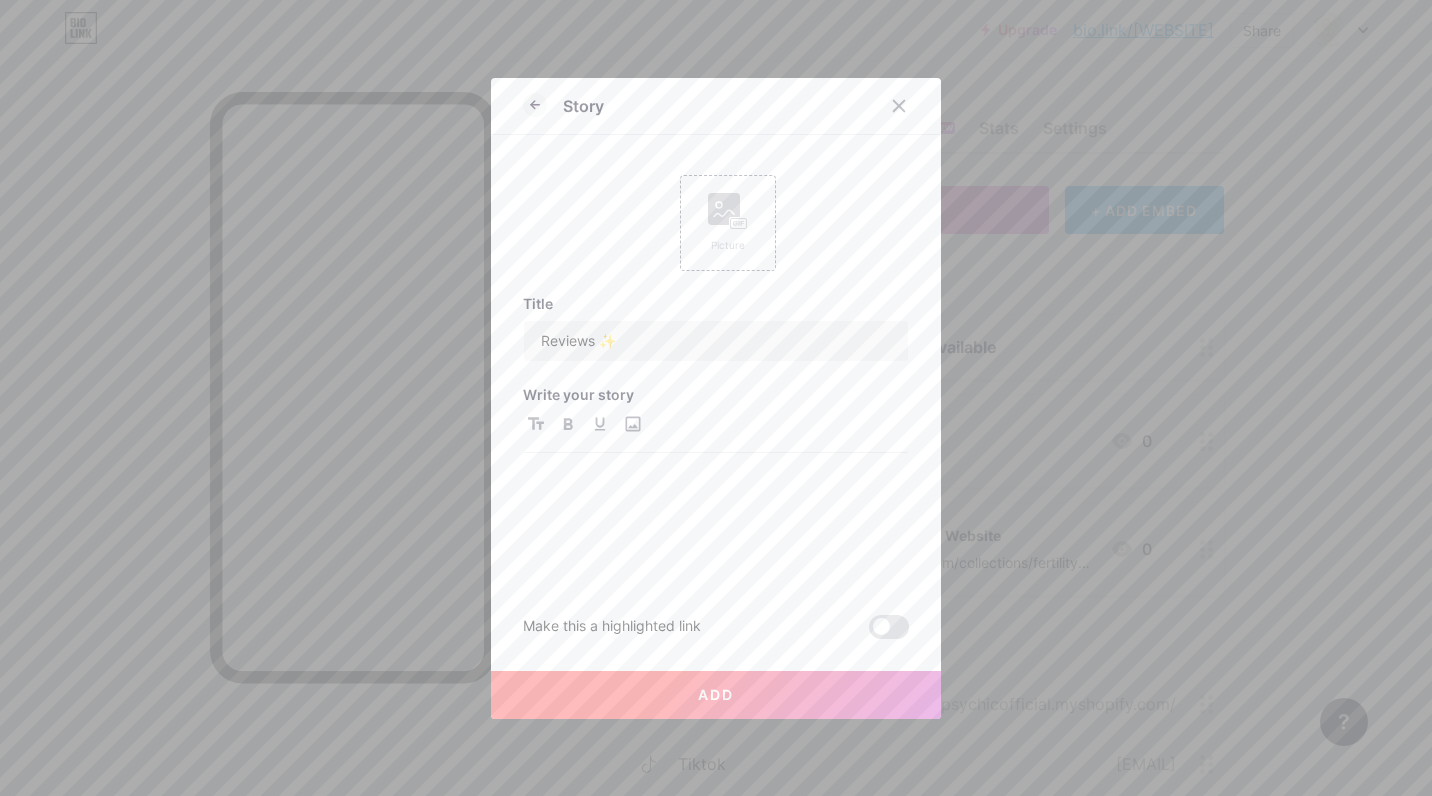 click on "Add" at bounding box center [716, 695] 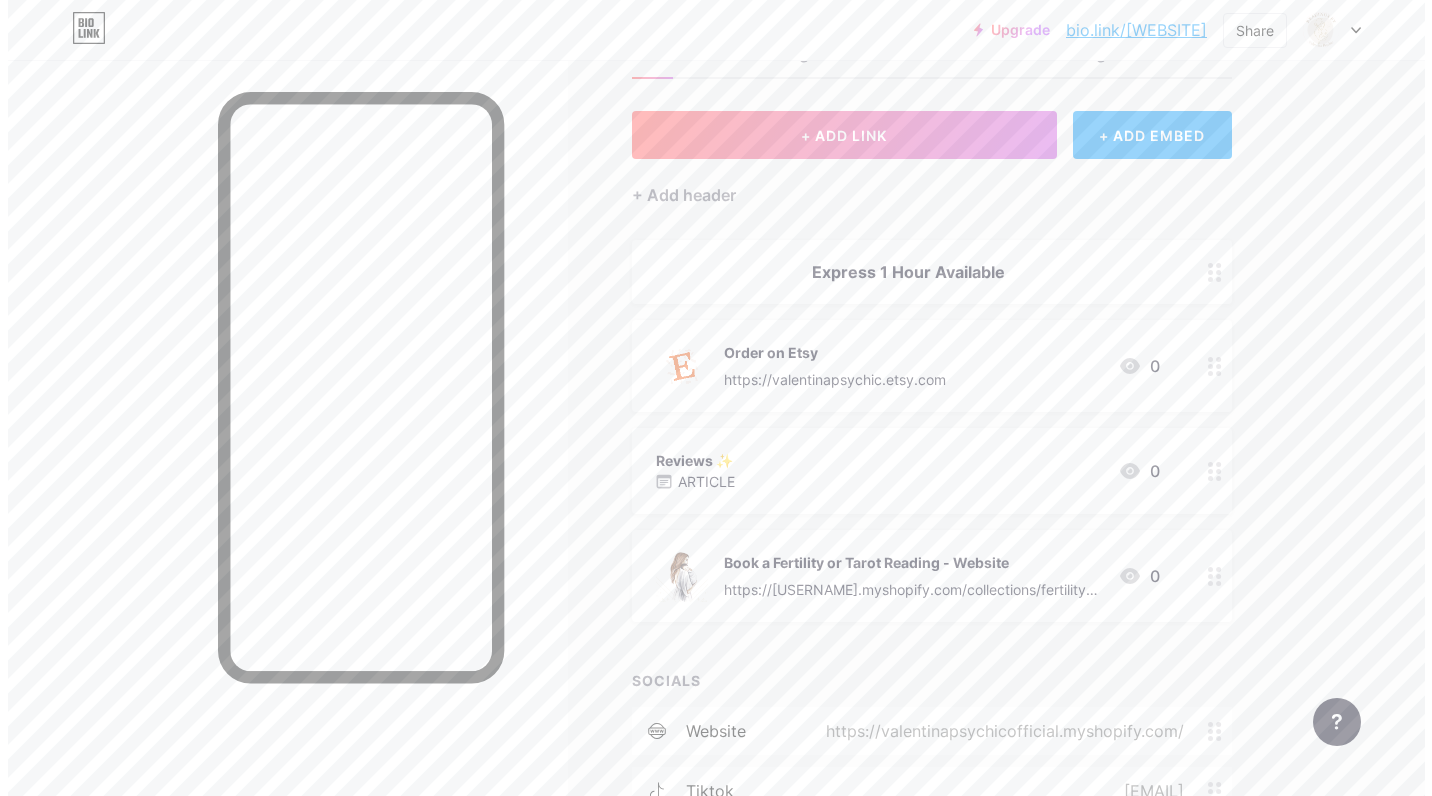 scroll, scrollTop: 97, scrollLeft: 0, axis: vertical 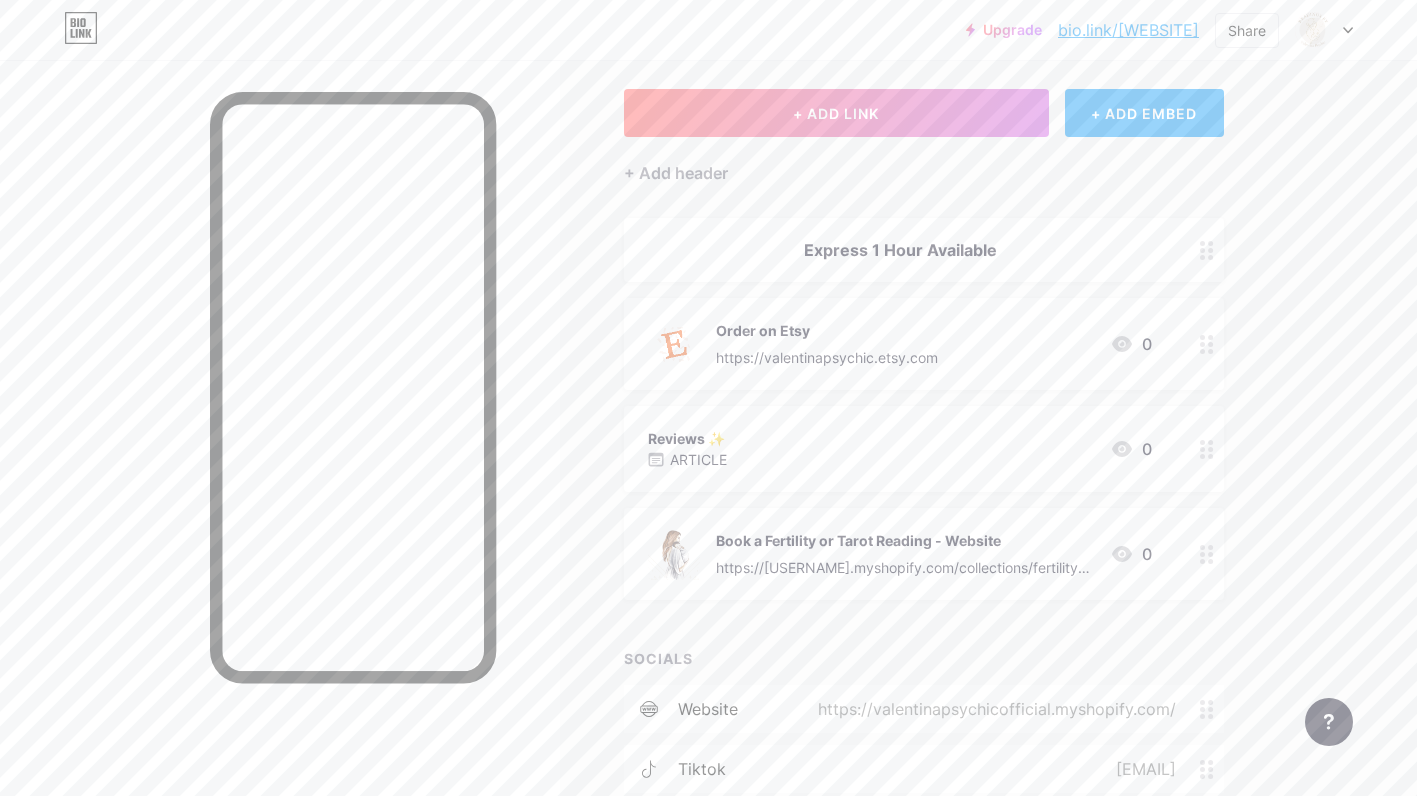 click on "Reviews ✨️
ARTICLE
0" at bounding box center (900, 449) 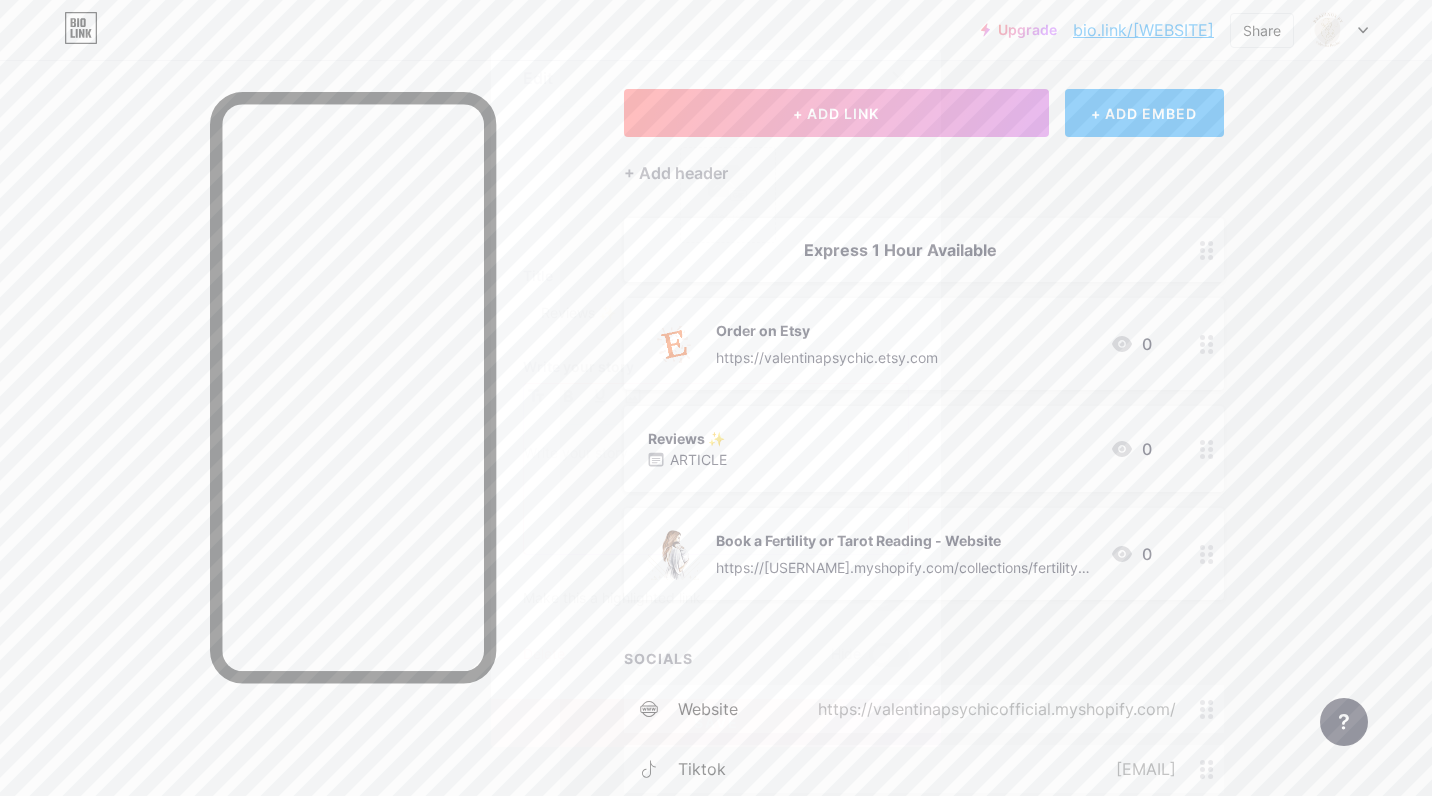 click at bounding box center [716, 497] 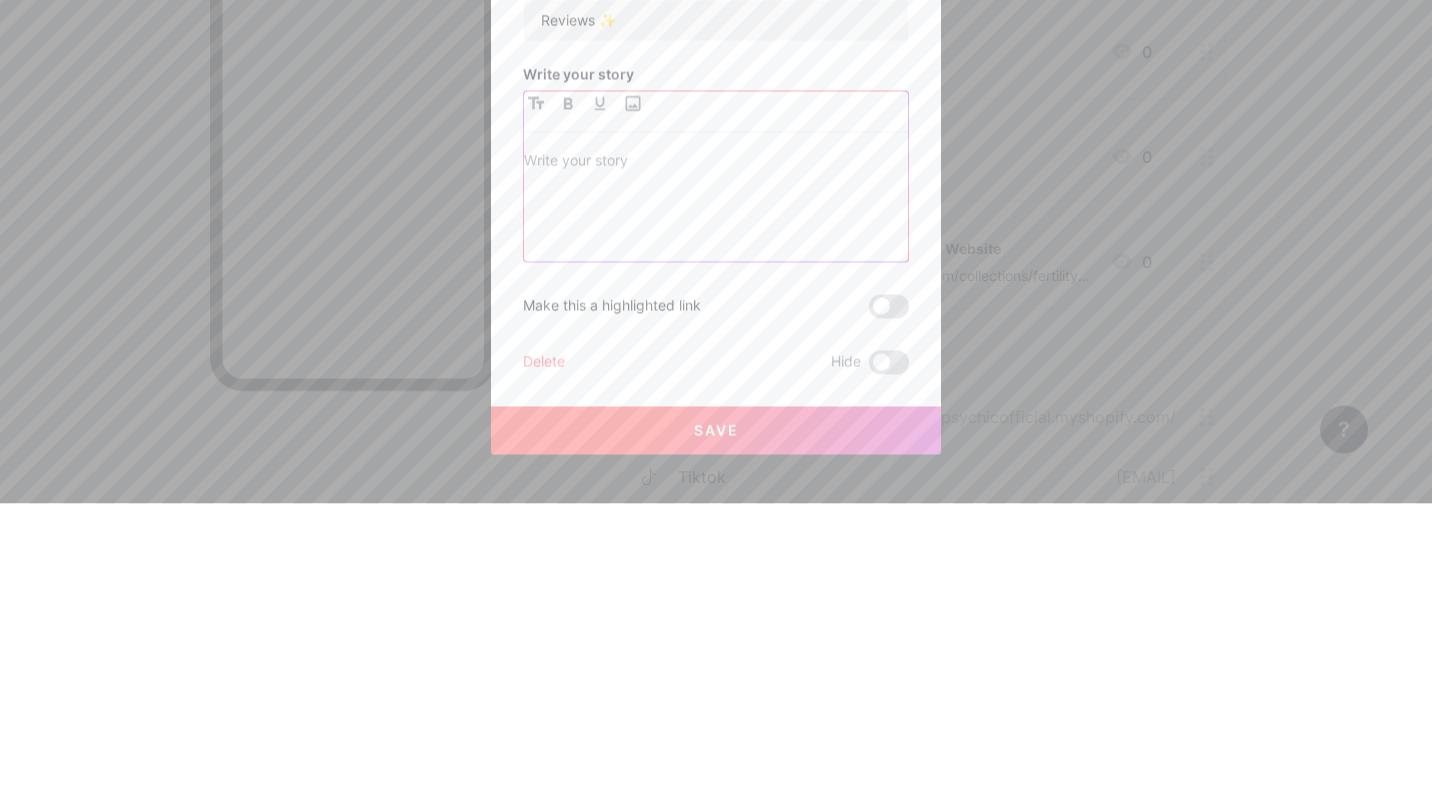 click at bounding box center [632, 396] 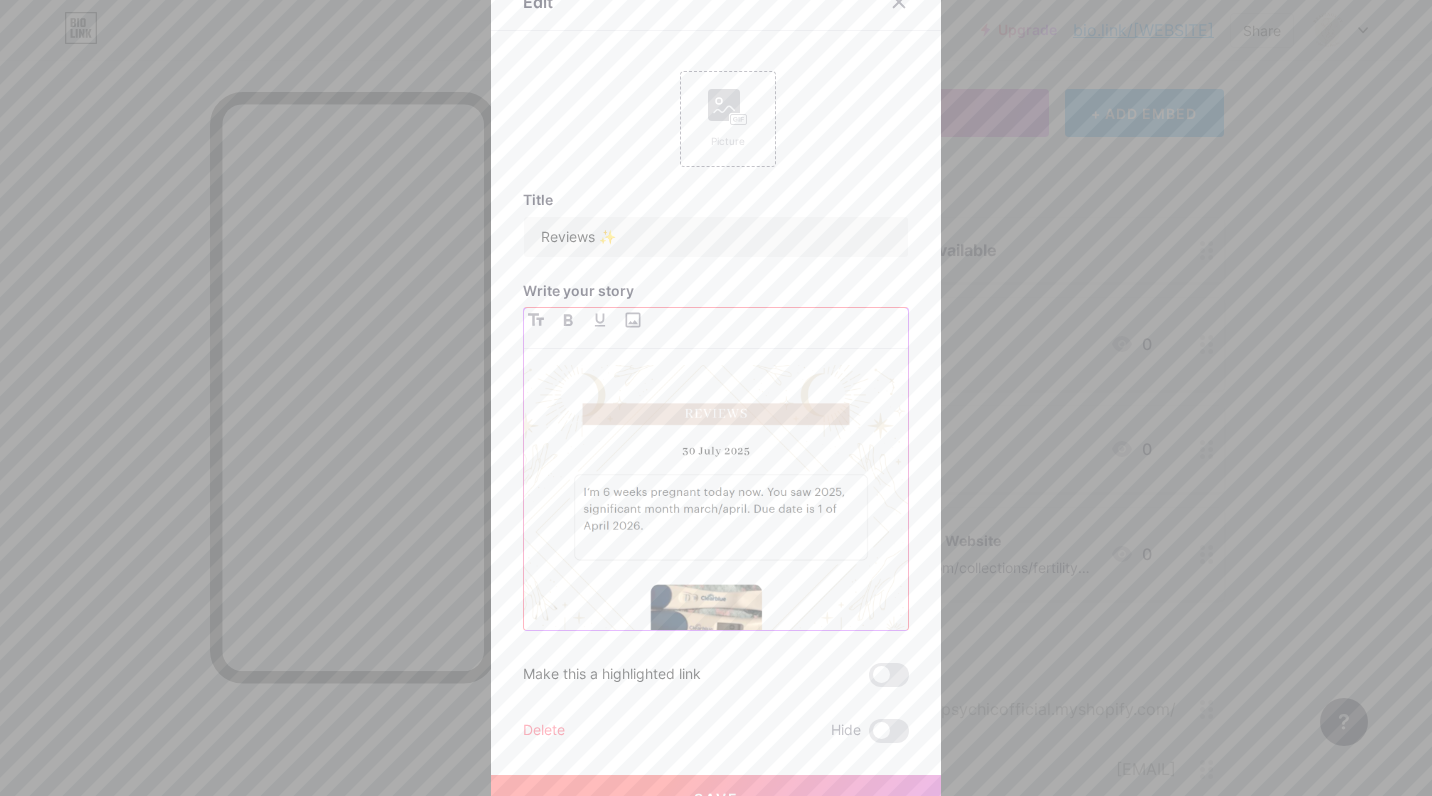 scroll, scrollTop: 26, scrollLeft: 0, axis: vertical 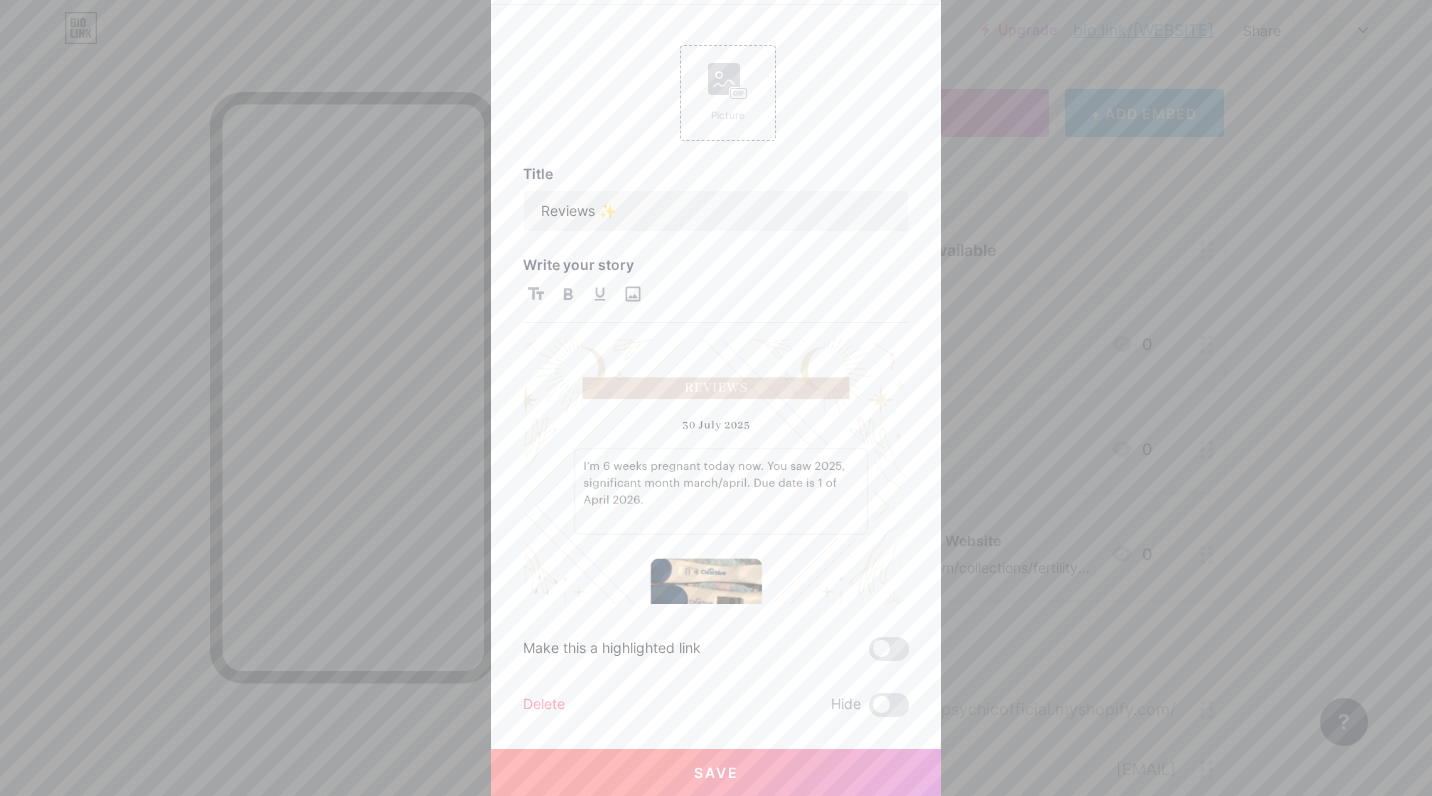 click on "Save" at bounding box center (716, 773) 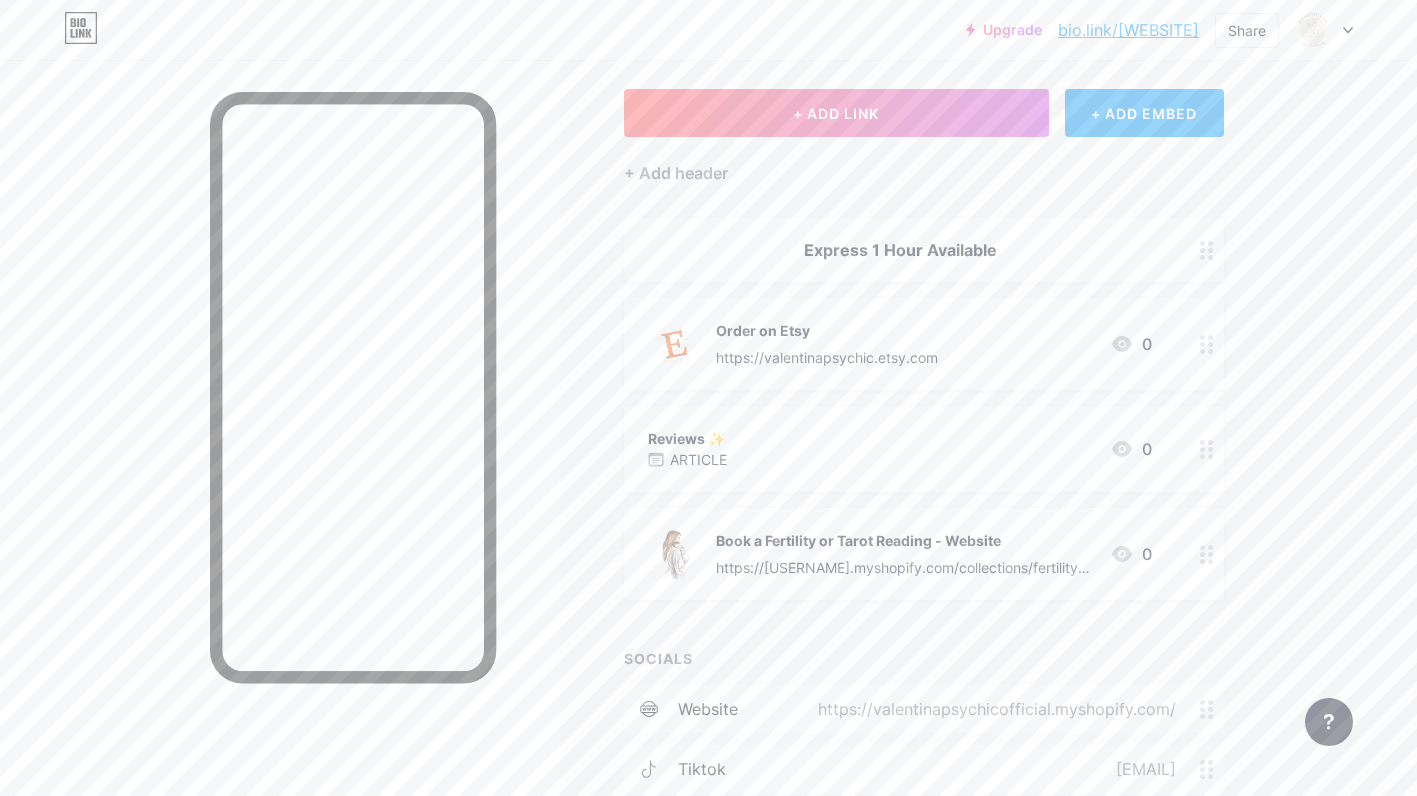 click on "Reviews ✨️
ARTICLE
0" at bounding box center (900, 449) 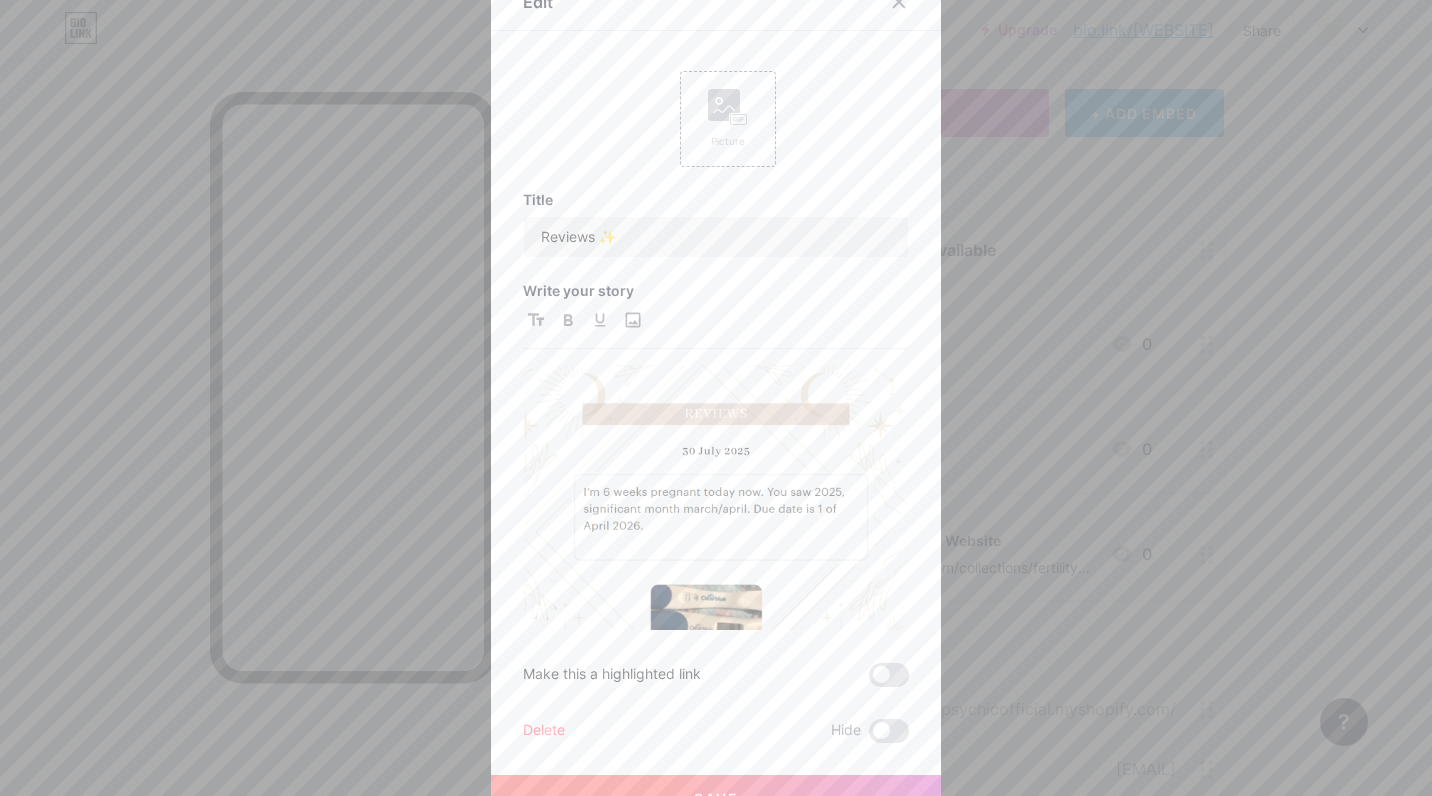 scroll, scrollTop: 26, scrollLeft: 0, axis: vertical 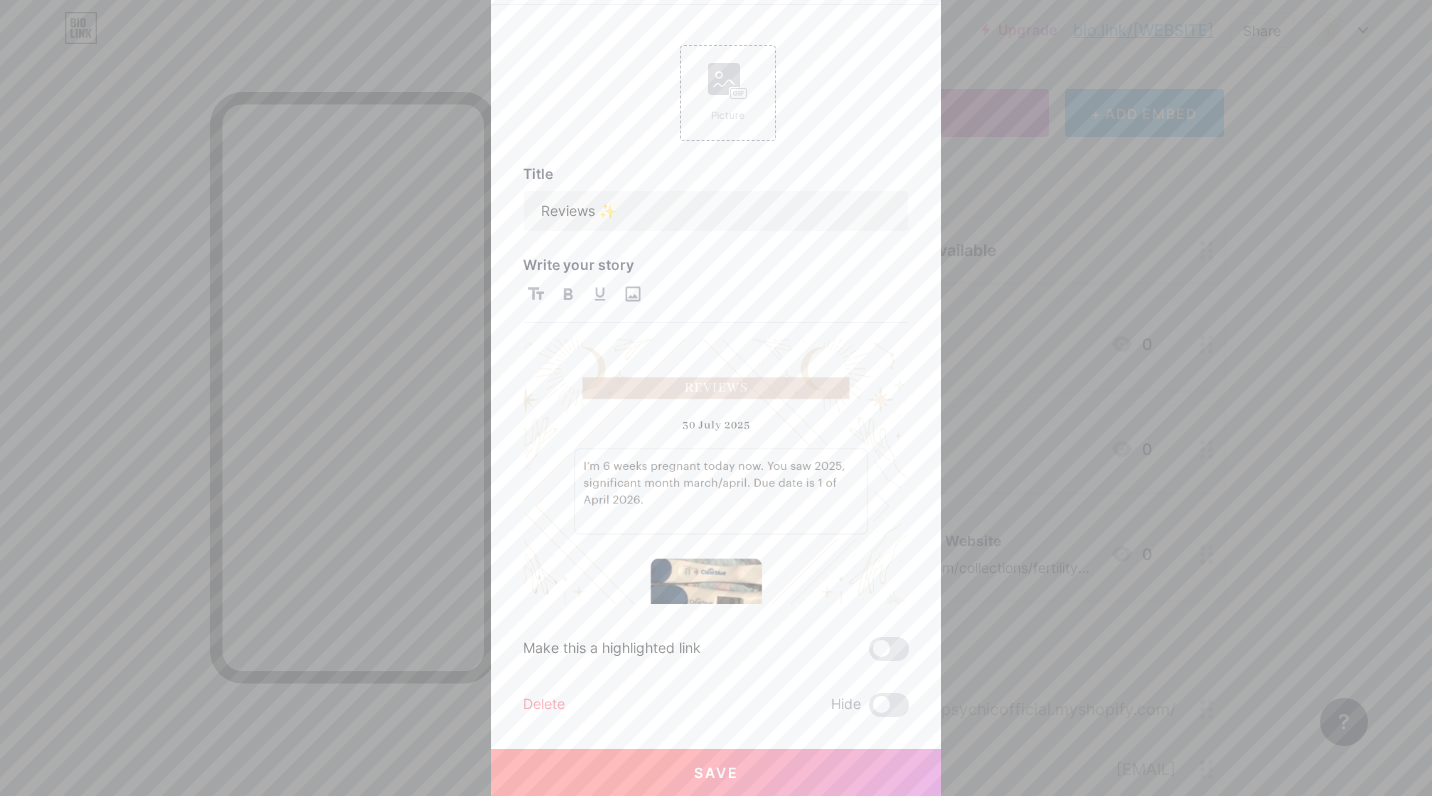 click on "Delete" at bounding box center (544, 705) 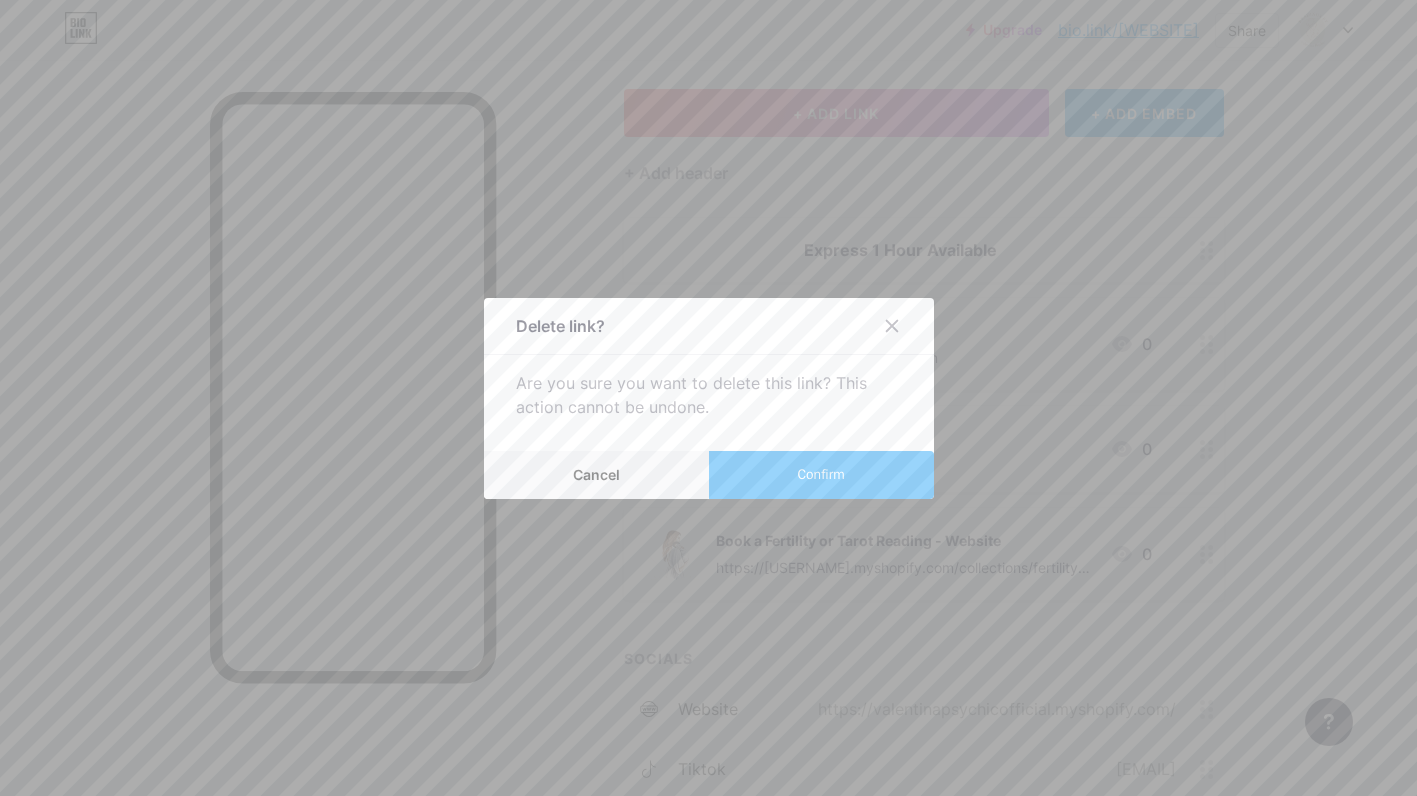 click on "Confirm" at bounding box center [820, 474] 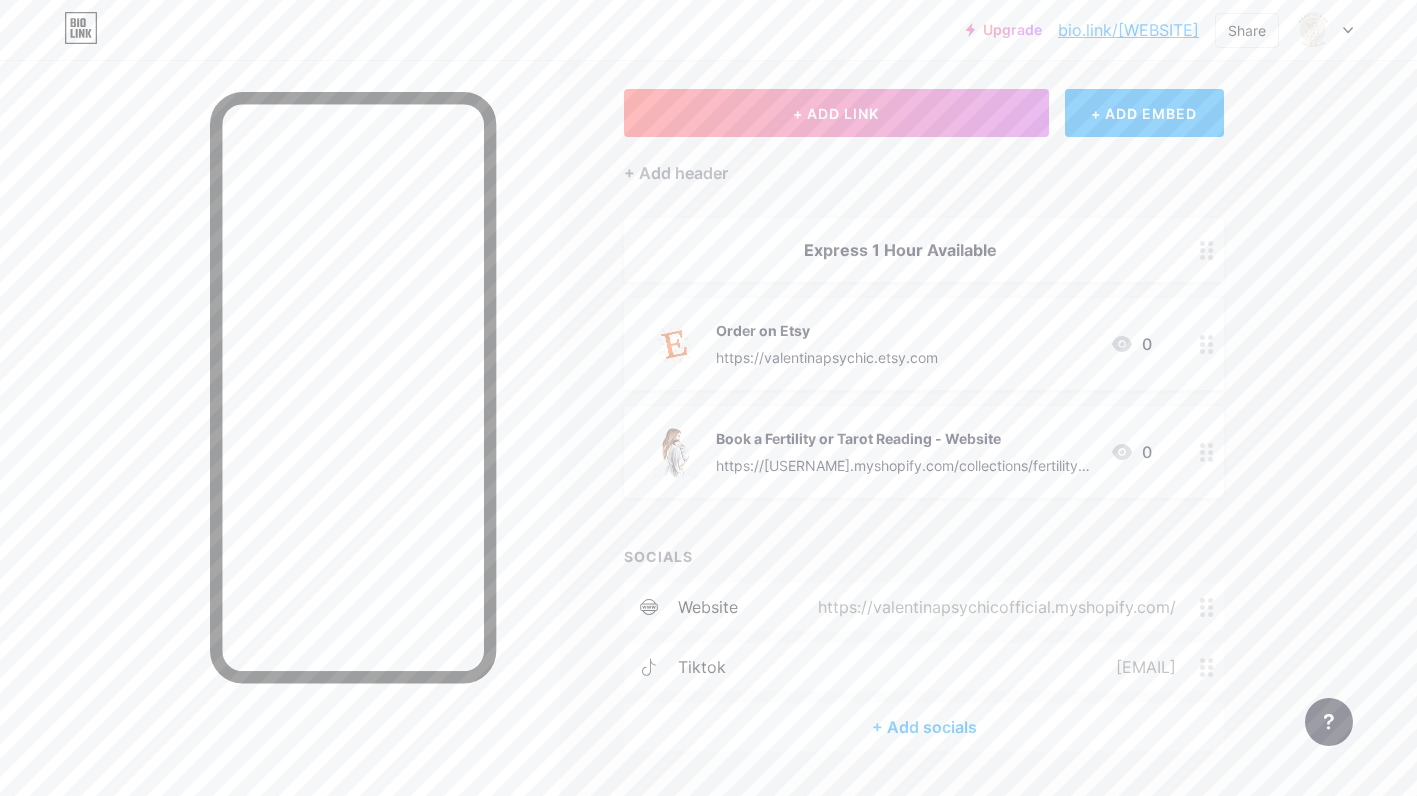 click on "+ Add header" at bounding box center (676, 173) 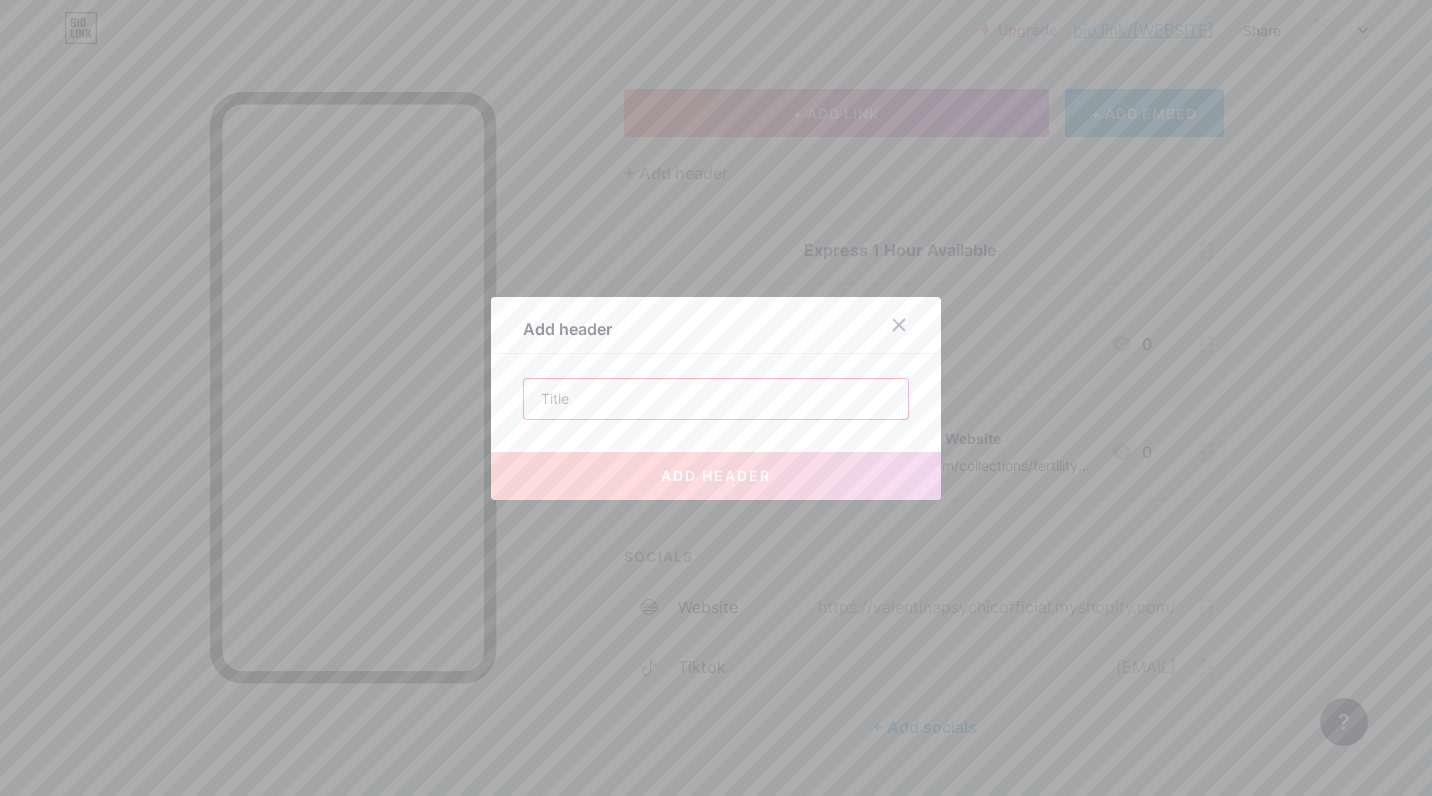 click at bounding box center [716, 399] 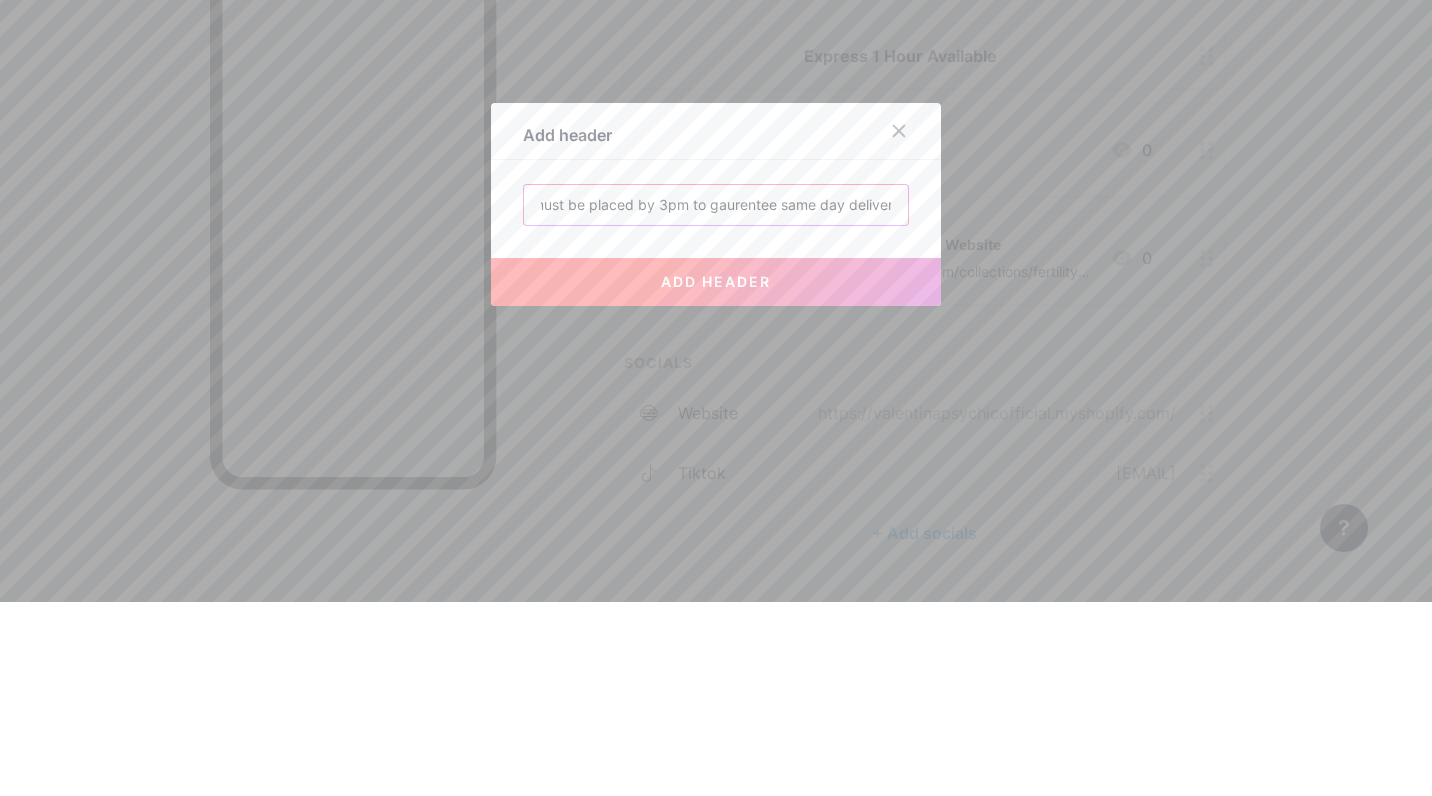 scroll, scrollTop: 0, scrollLeft: 122, axis: horizontal 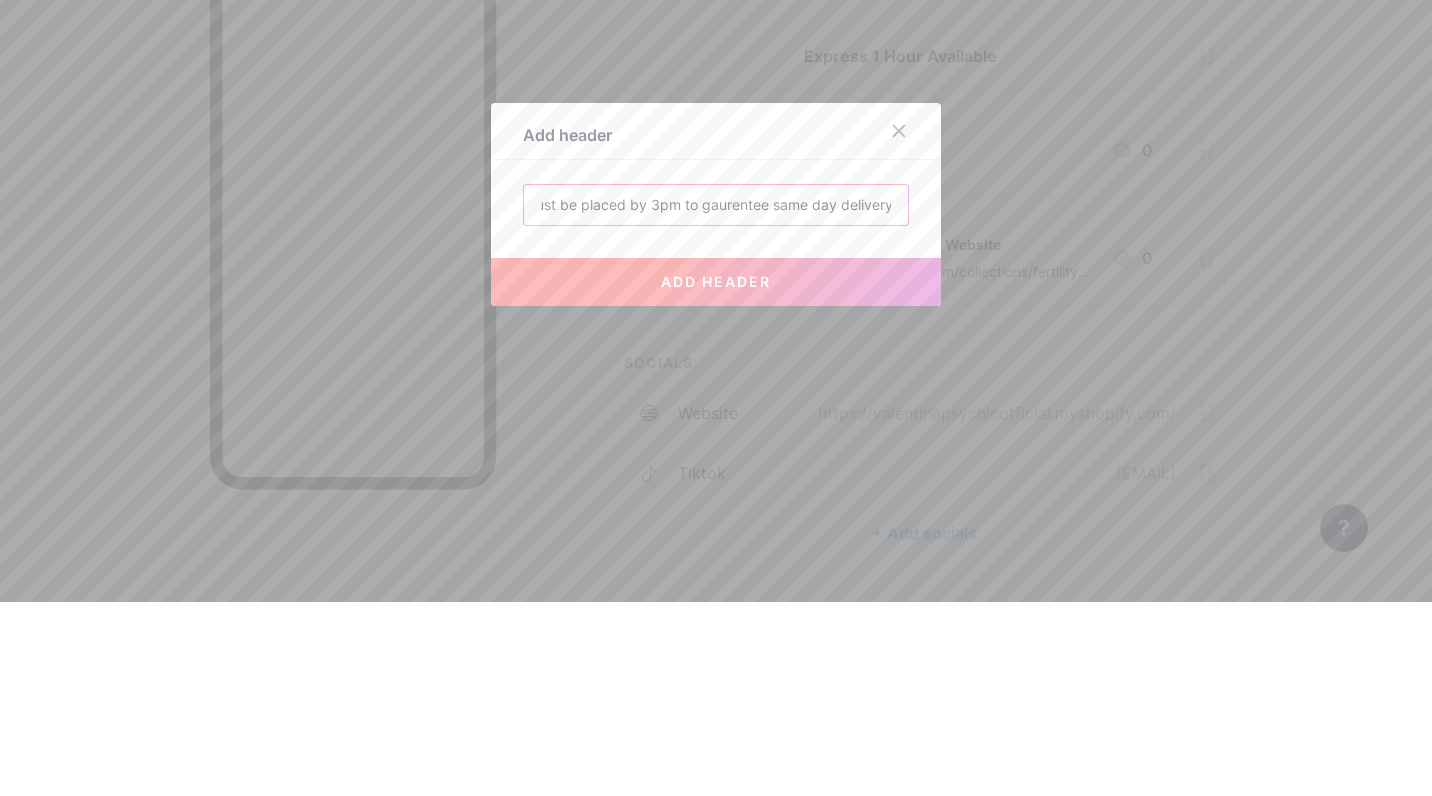click on "Express Orders must be placed by 3pm to gaurentee same day delivery" at bounding box center (716, 399) 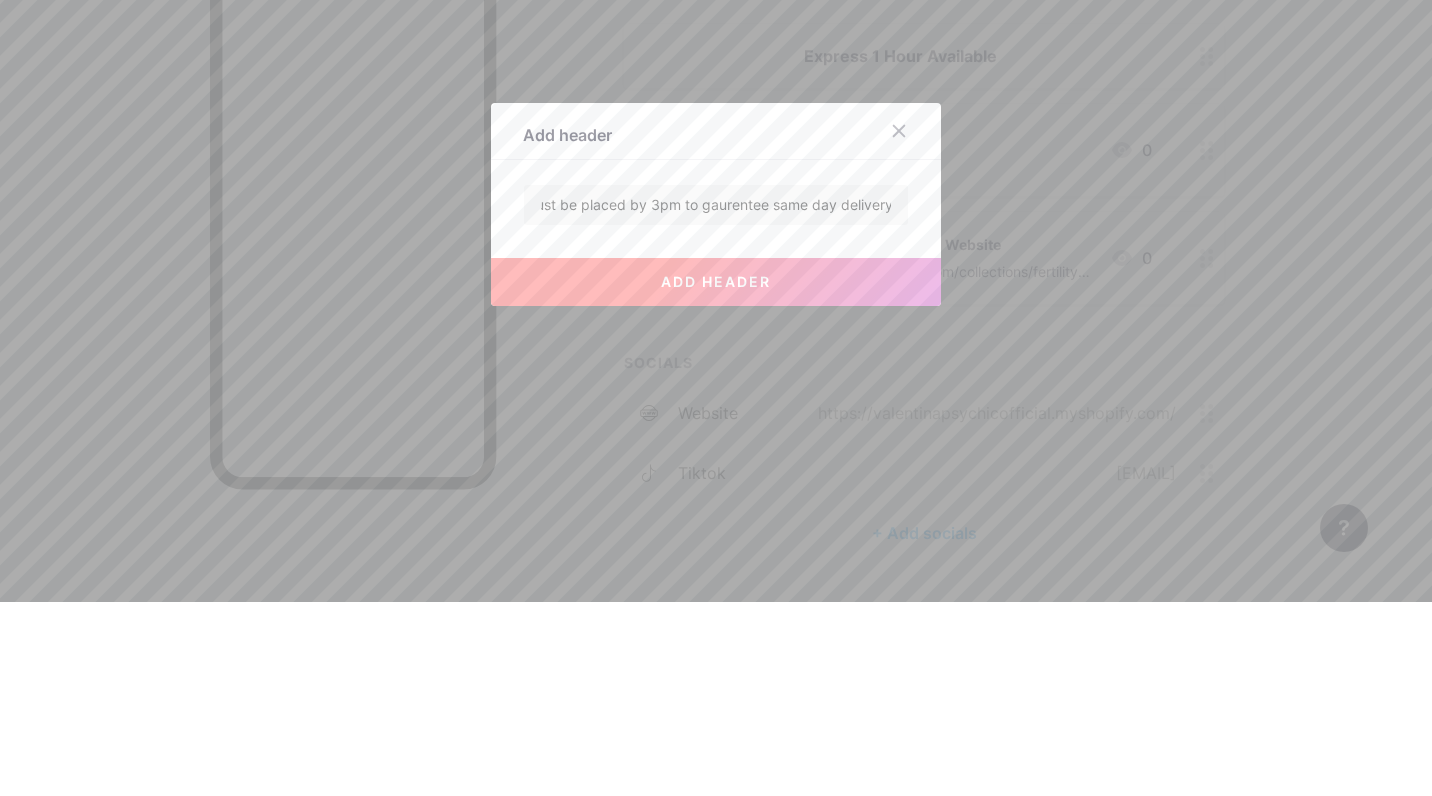 click on "add header" at bounding box center [716, 476] 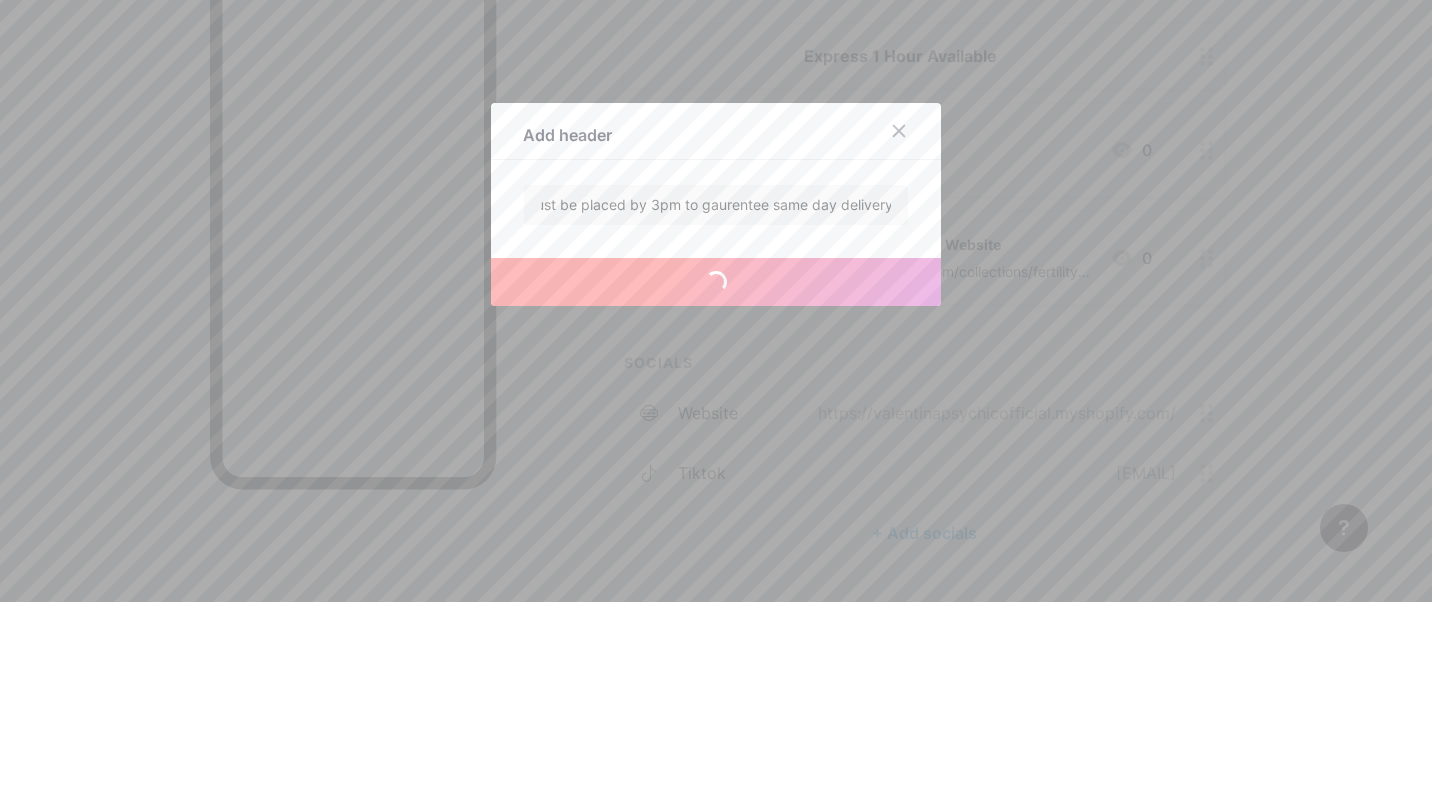 scroll, scrollTop: 0, scrollLeft: 0, axis: both 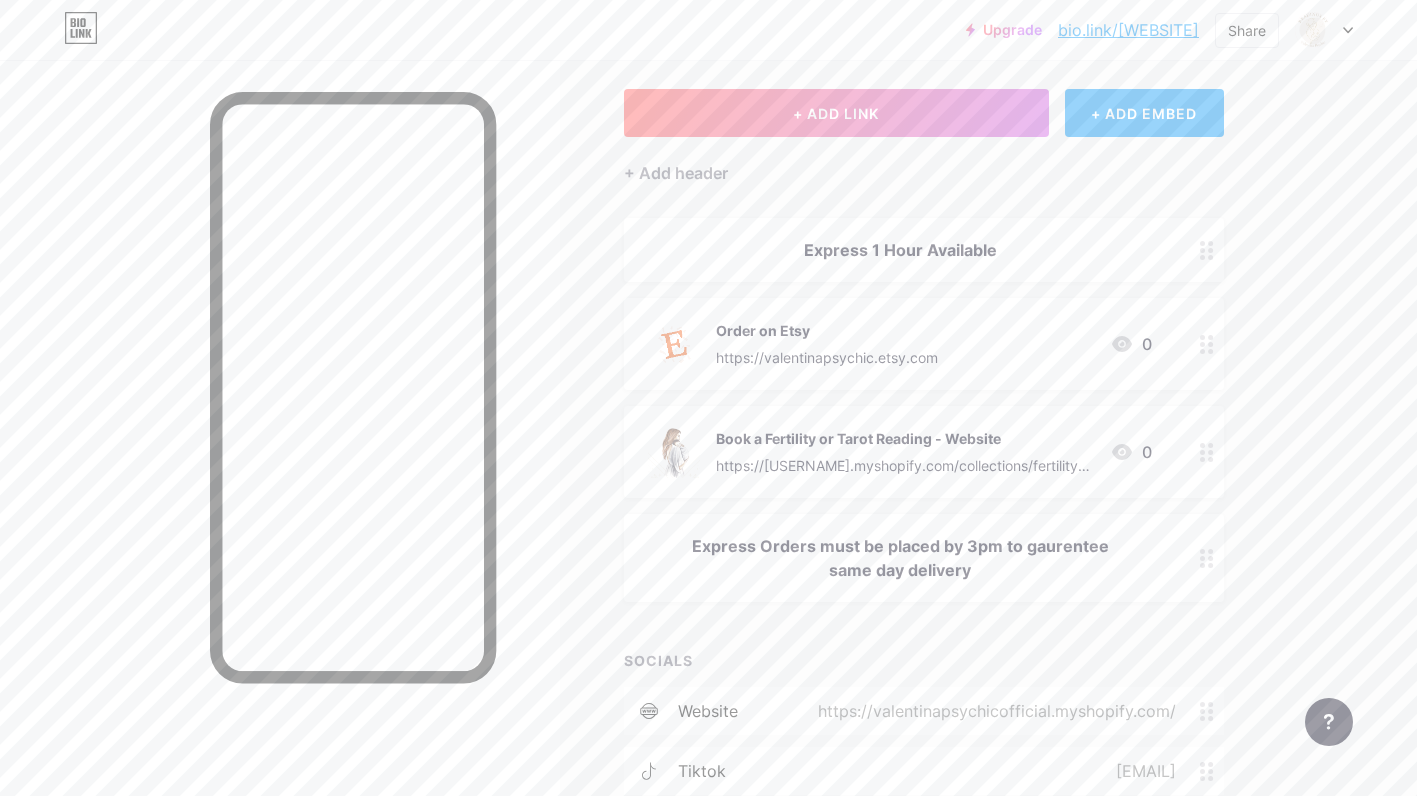 click on "Express Orders must be placed by 3pm to gaurentee same day delivery" at bounding box center [900, 558] 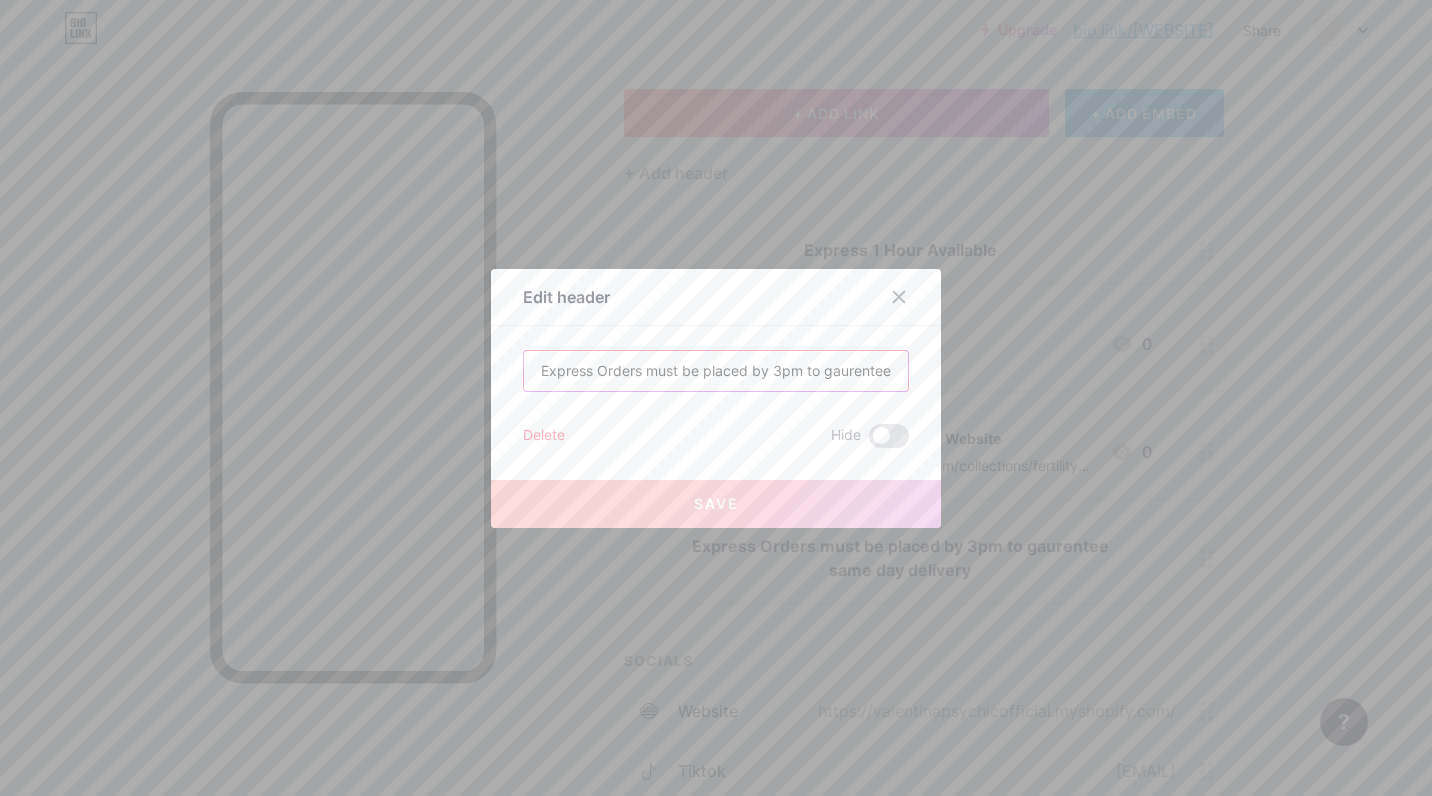 click on "Express Orders must be placed by 3pm to gaurentee same day delivery" at bounding box center (716, 371) 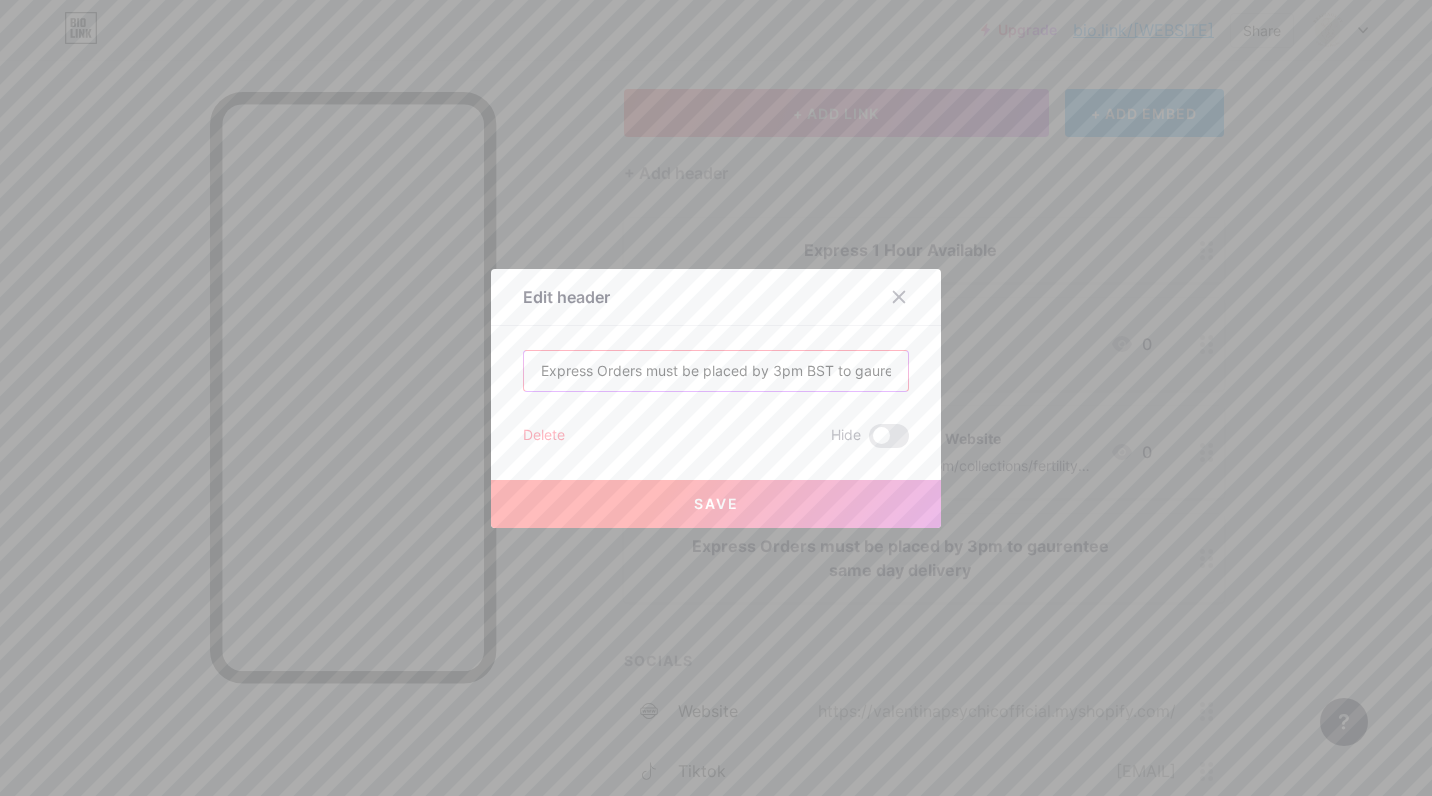 click on "Express Orders must be placed by 3pm BST to gaurentee same day delivery" at bounding box center [716, 371] 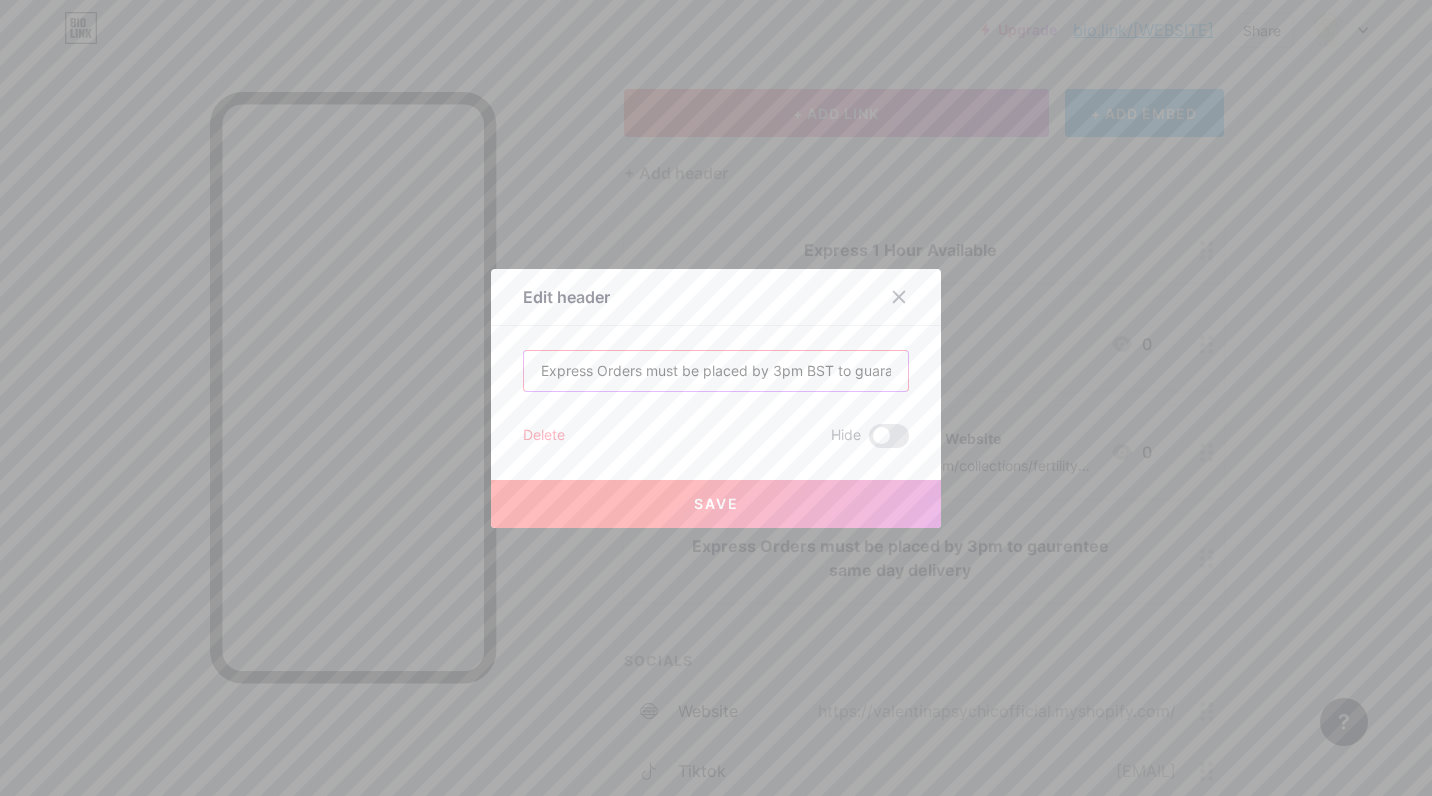 scroll, scrollTop: 0, scrollLeft: 30, axis: horizontal 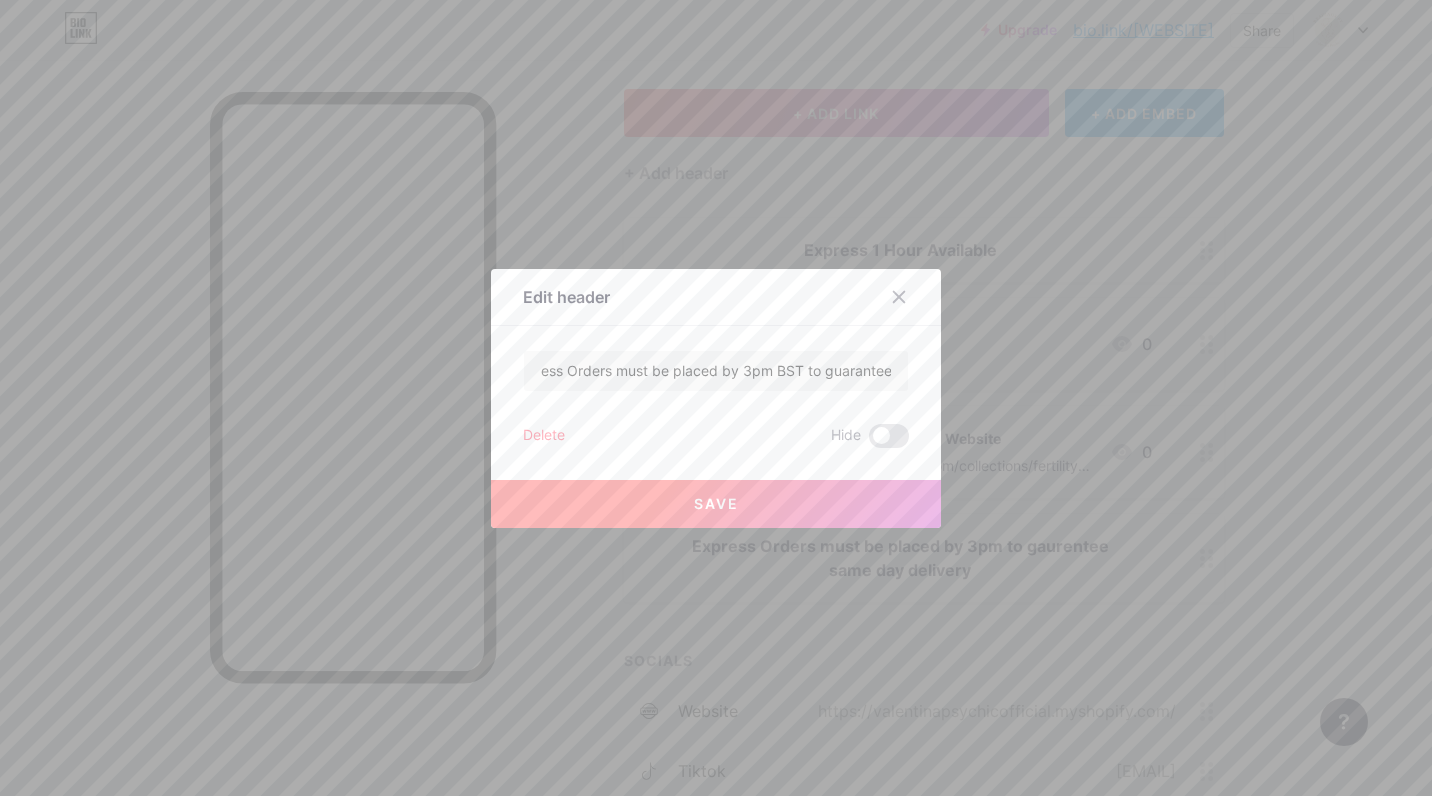 click on "Save" at bounding box center [716, 504] 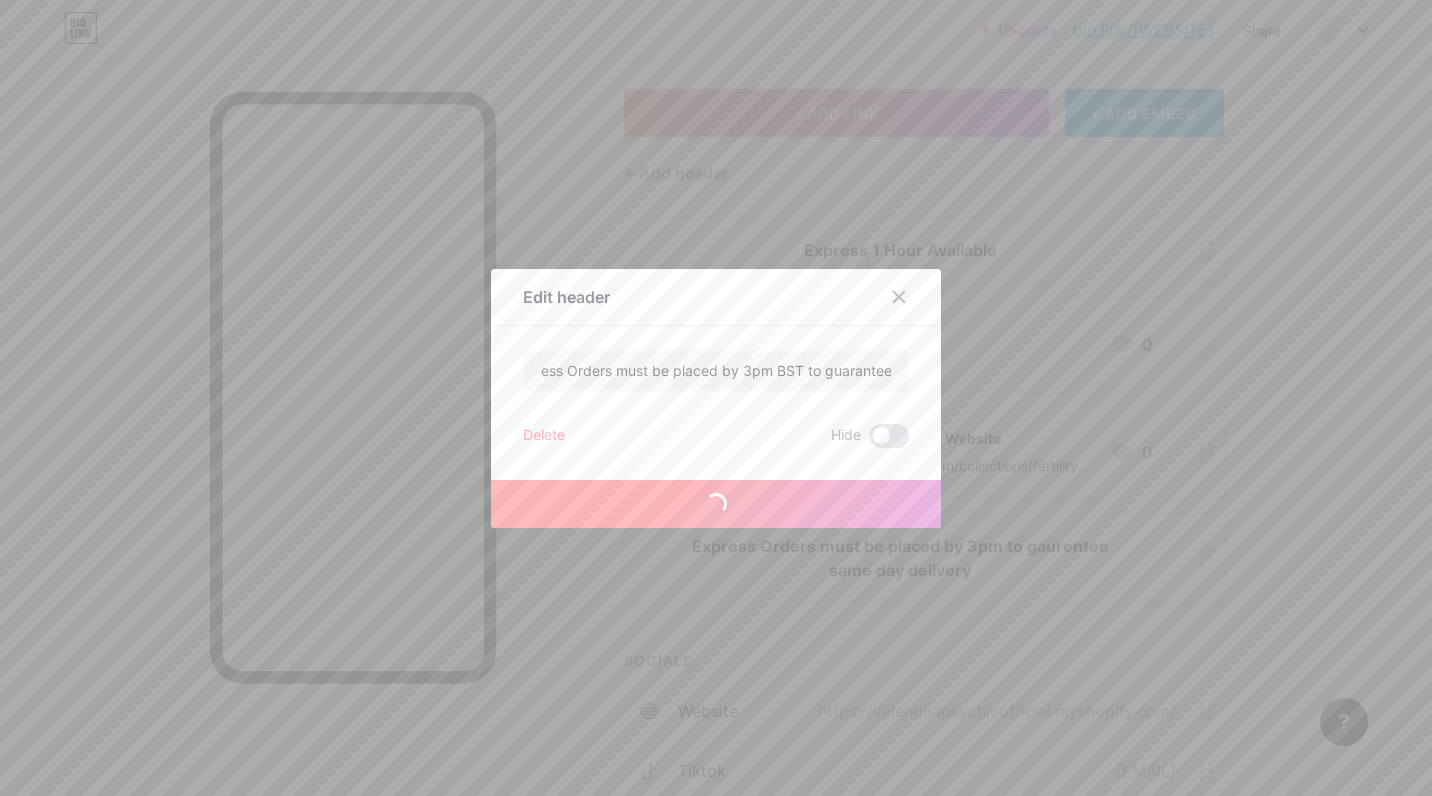 scroll, scrollTop: 0, scrollLeft: 0, axis: both 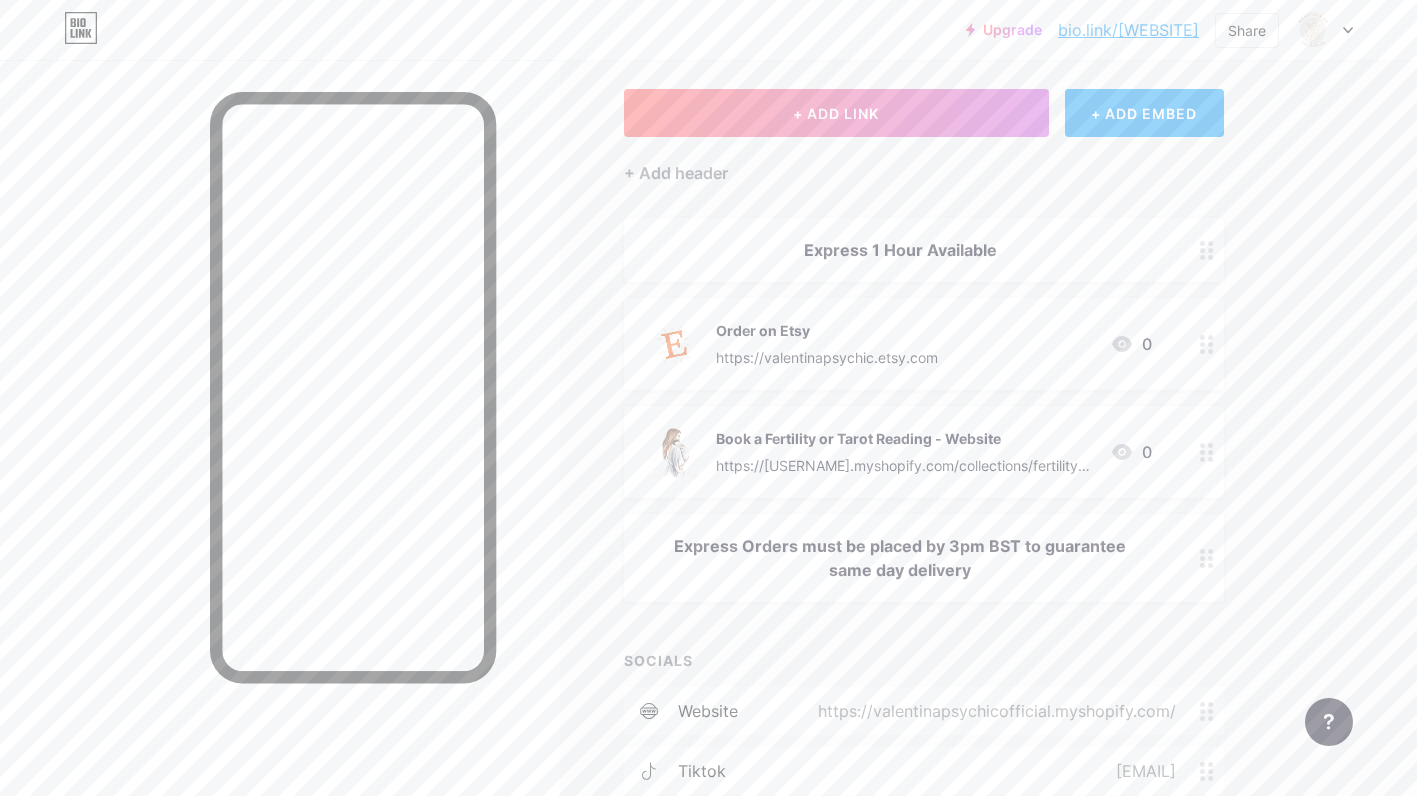 click on "Book a Fertility or Tarot Reading - Website" at bounding box center [905, 438] 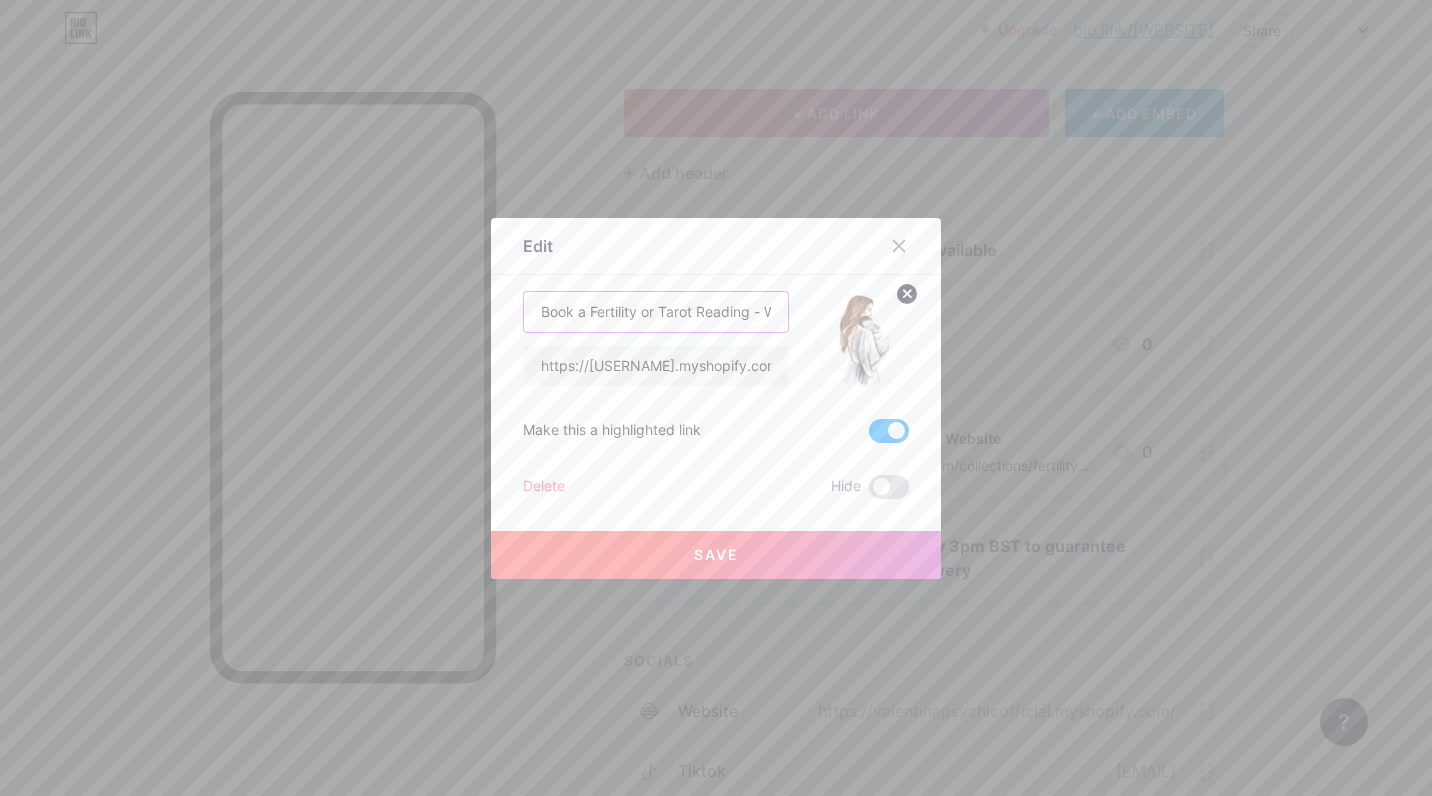 click on "Book a Fertility or Tarot Reading - Website" at bounding box center (656, 312) 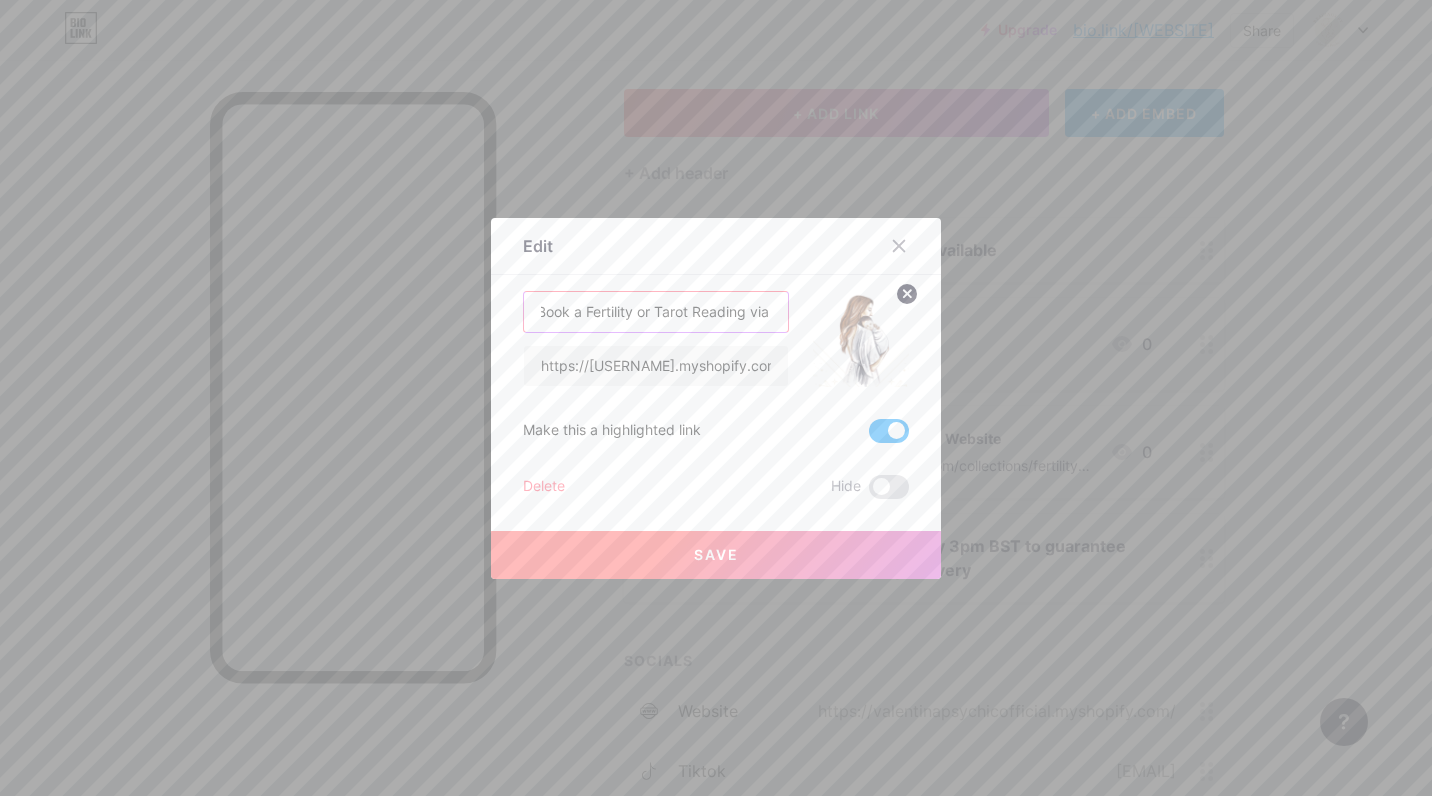 scroll, scrollTop: 0, scrollLeft: 9, axis: horizontal 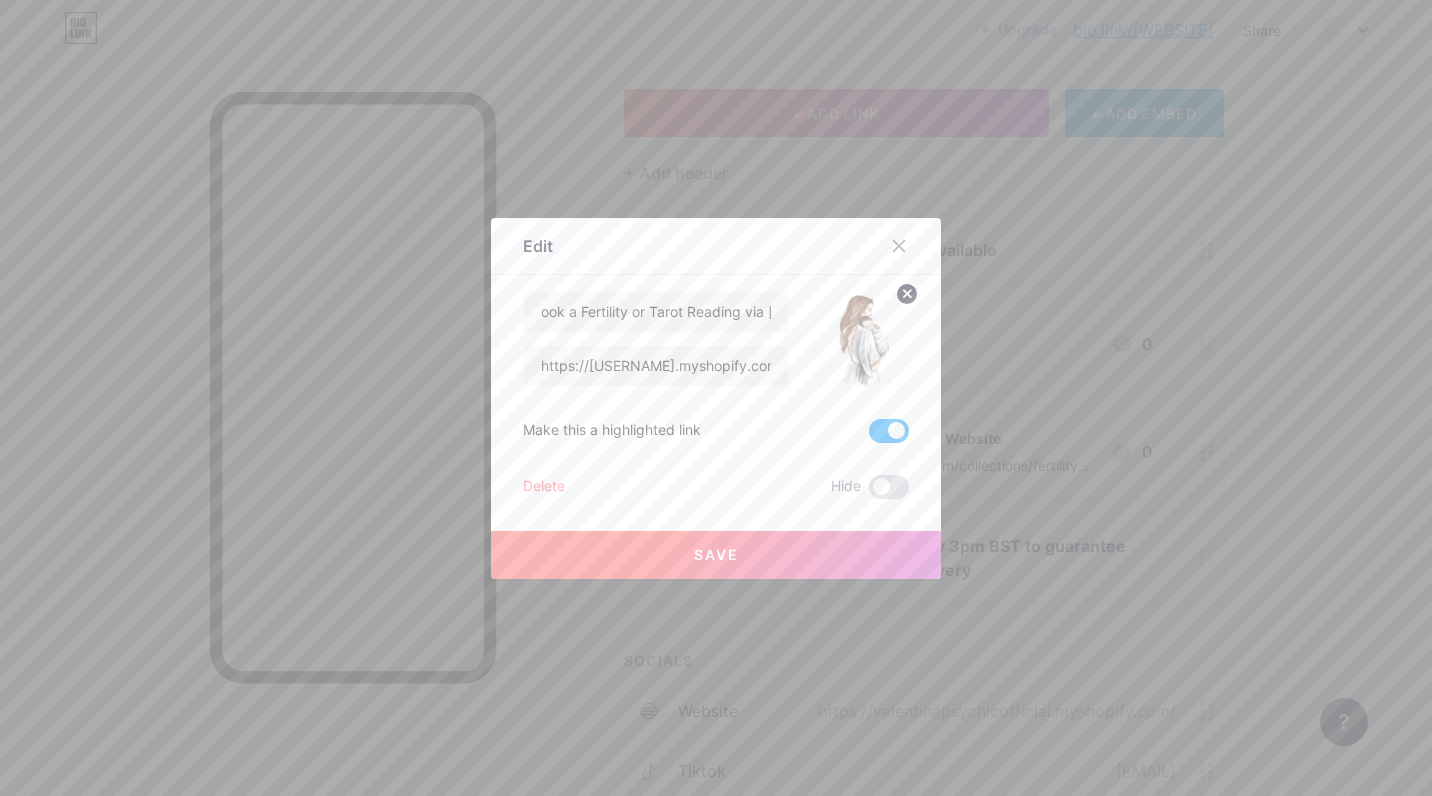 click on "Save" at bounding box center [716, 555] 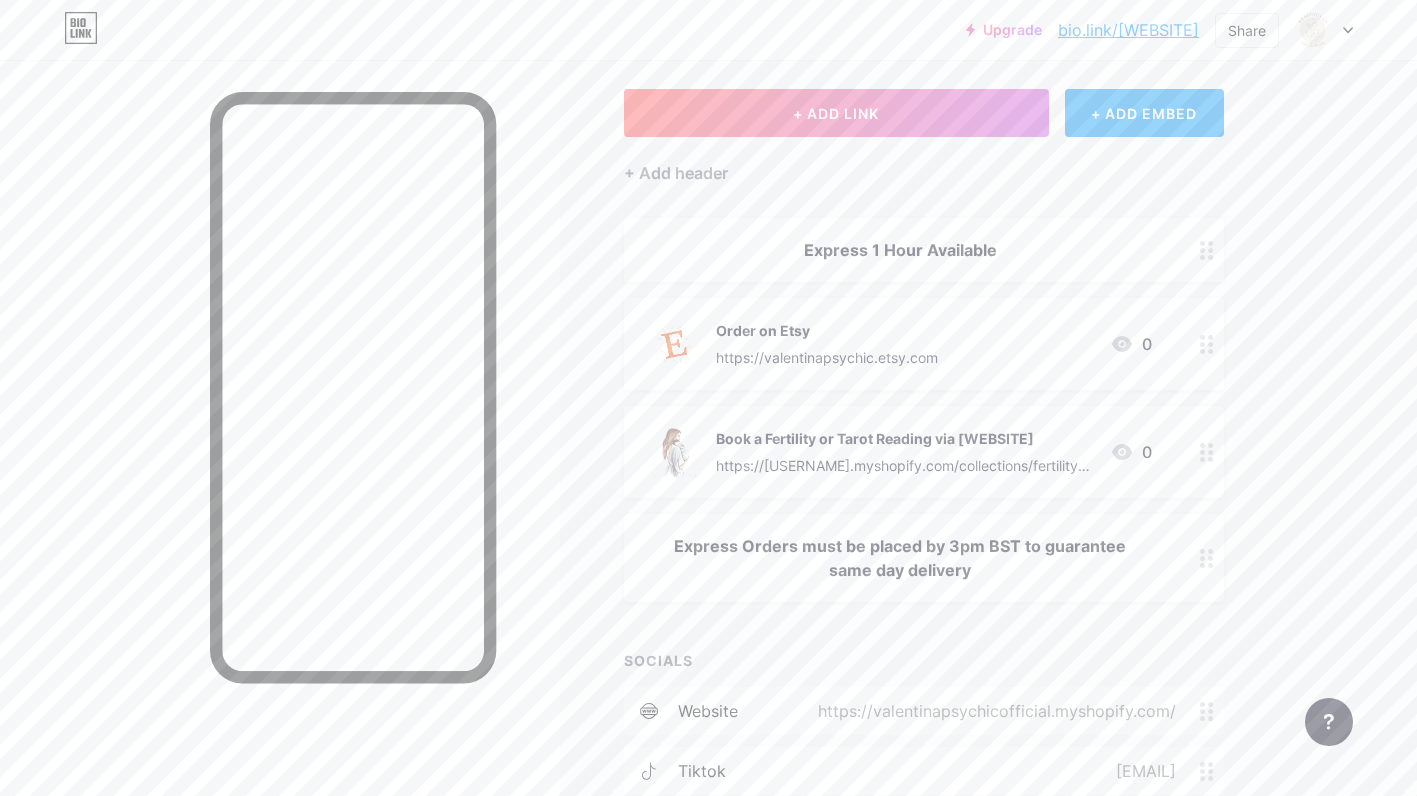click on "Book a Fertility or Tarot Reading via [WEBSITE]" at bounding box center [905, 438] 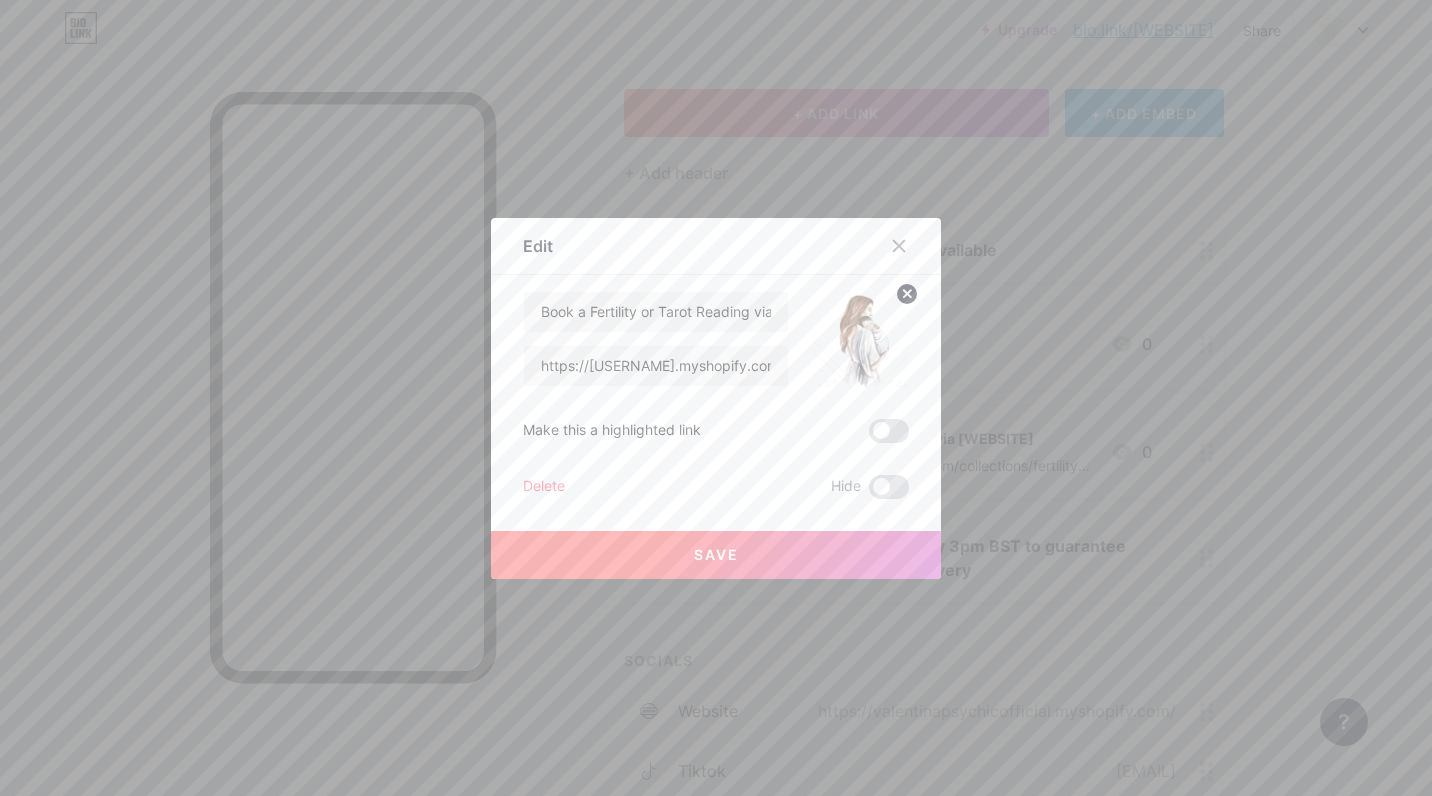 click at bounding box center (889, 431) 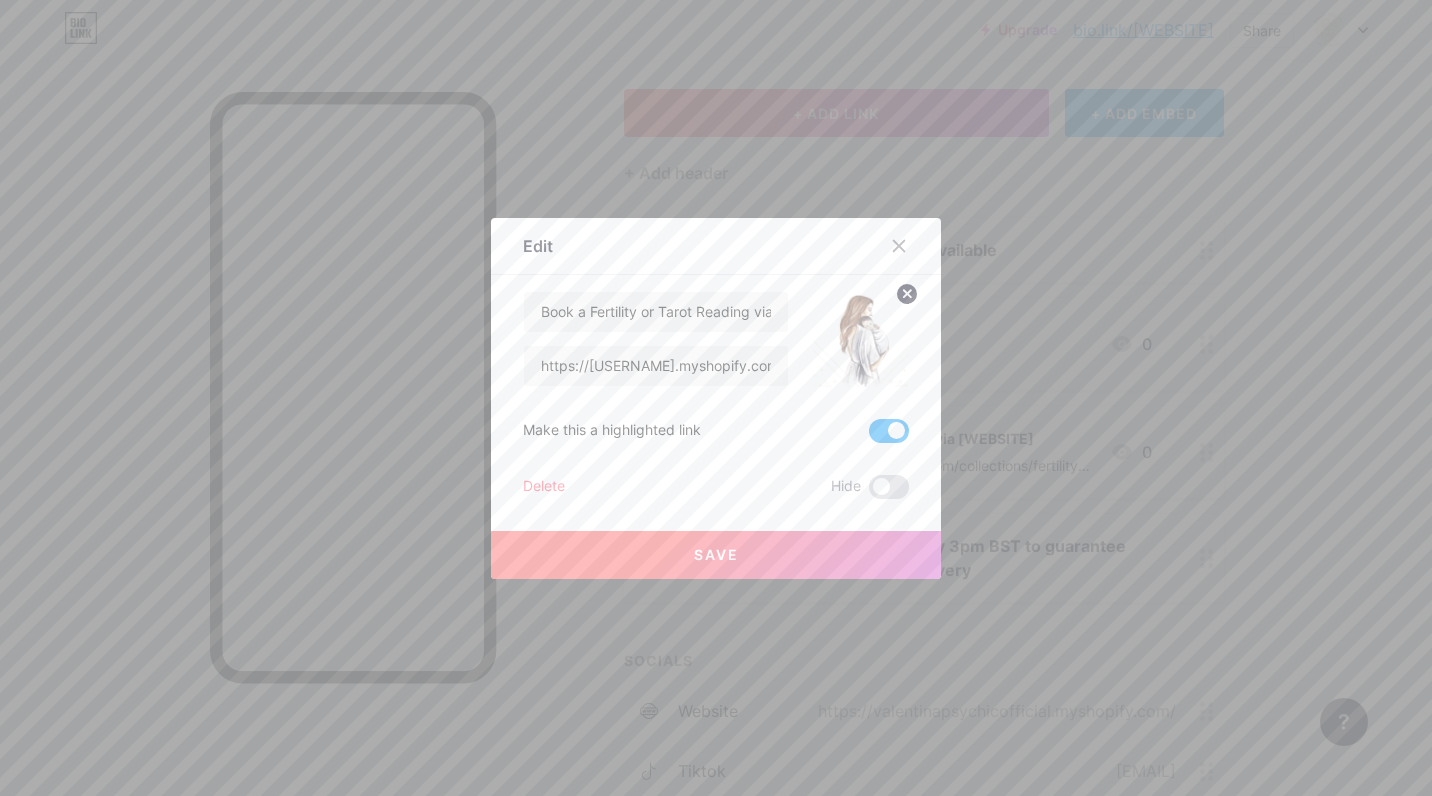 click on "Save" at bounding box center (716, 555) 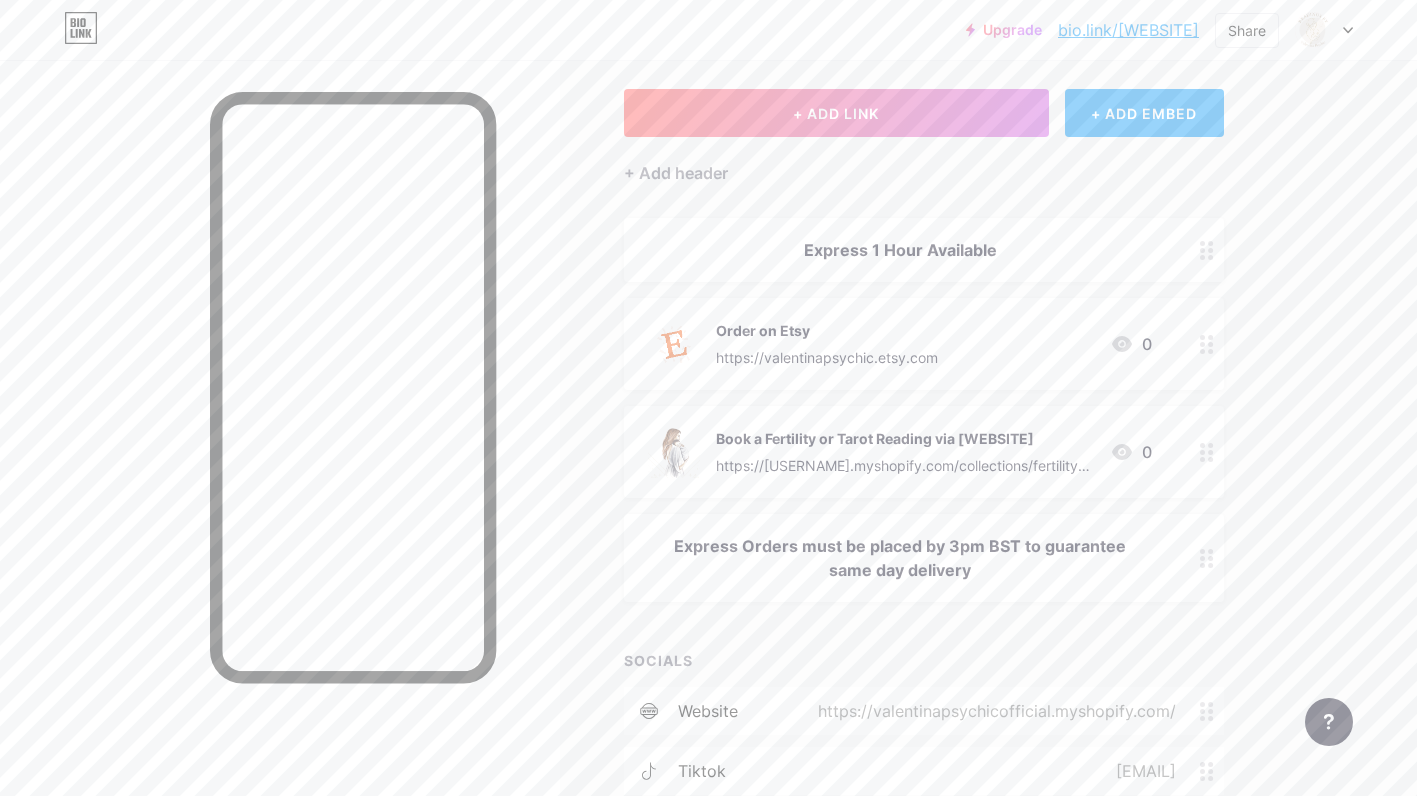 click on "Upgrade bio.link/[USERNAME] bio.link/[USERNAME] Share Switch accounts [USERNAME] bio.link/[USERNAME] + Add a new page Account settings Logout Link Copied Links Posts Design Subscribers NEW Stats Settings + ADD LINK + ADD EMBED + Add header Express 1 Hour Available Order on Etsy https://[USERNAME].etsy.com 0 Book a Fertility or Tarot Reading via Website https://[USERNAME].myshopify.com/collections/fertility-readings 0 Express Orders must be placed by 3pm BST to guarantee same day delivery SOCIALS website tiktok + Add socials" at bounding box center [708, 429] 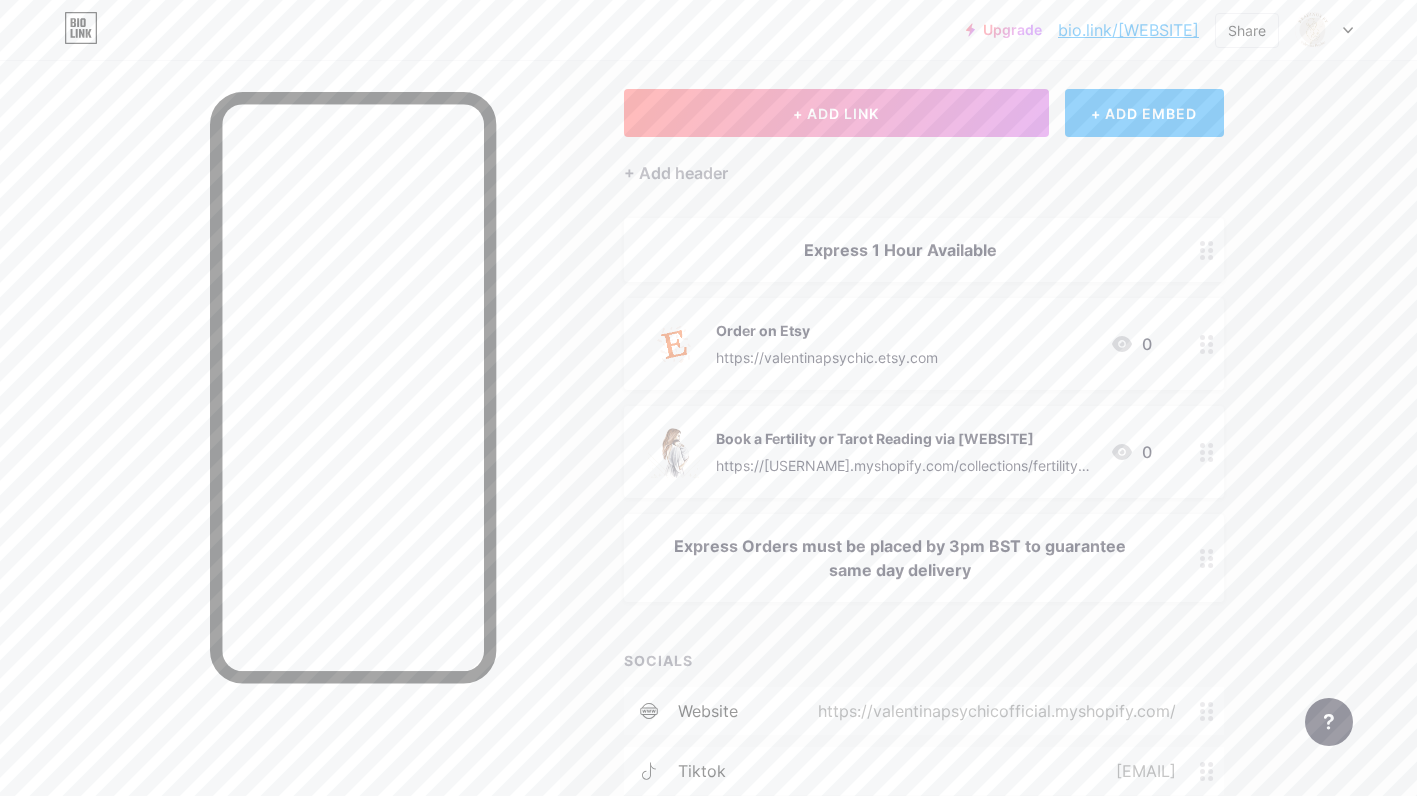 click on "+ ADD LINK" at bounding box center [836, 113] 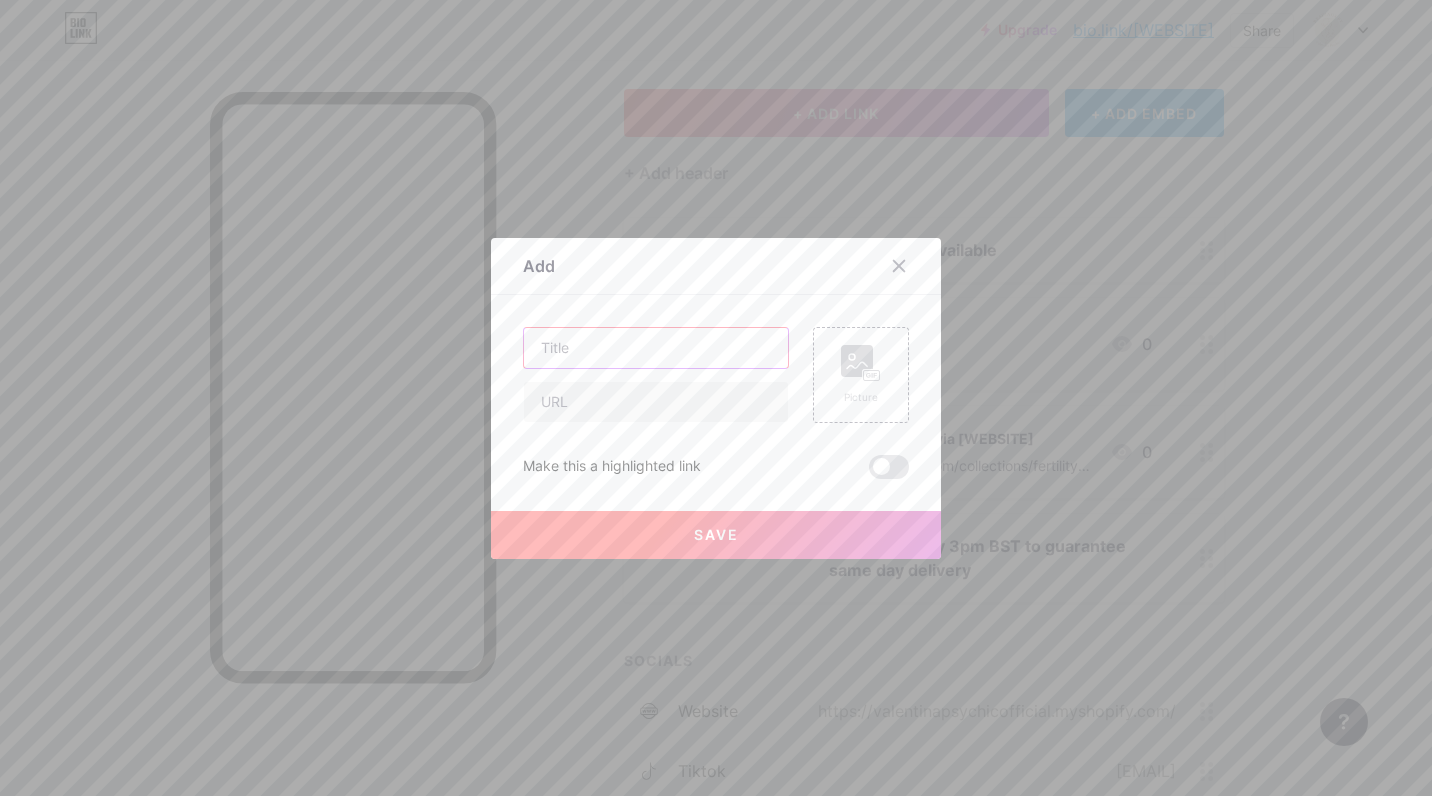 click at bounding box center (656, 348) 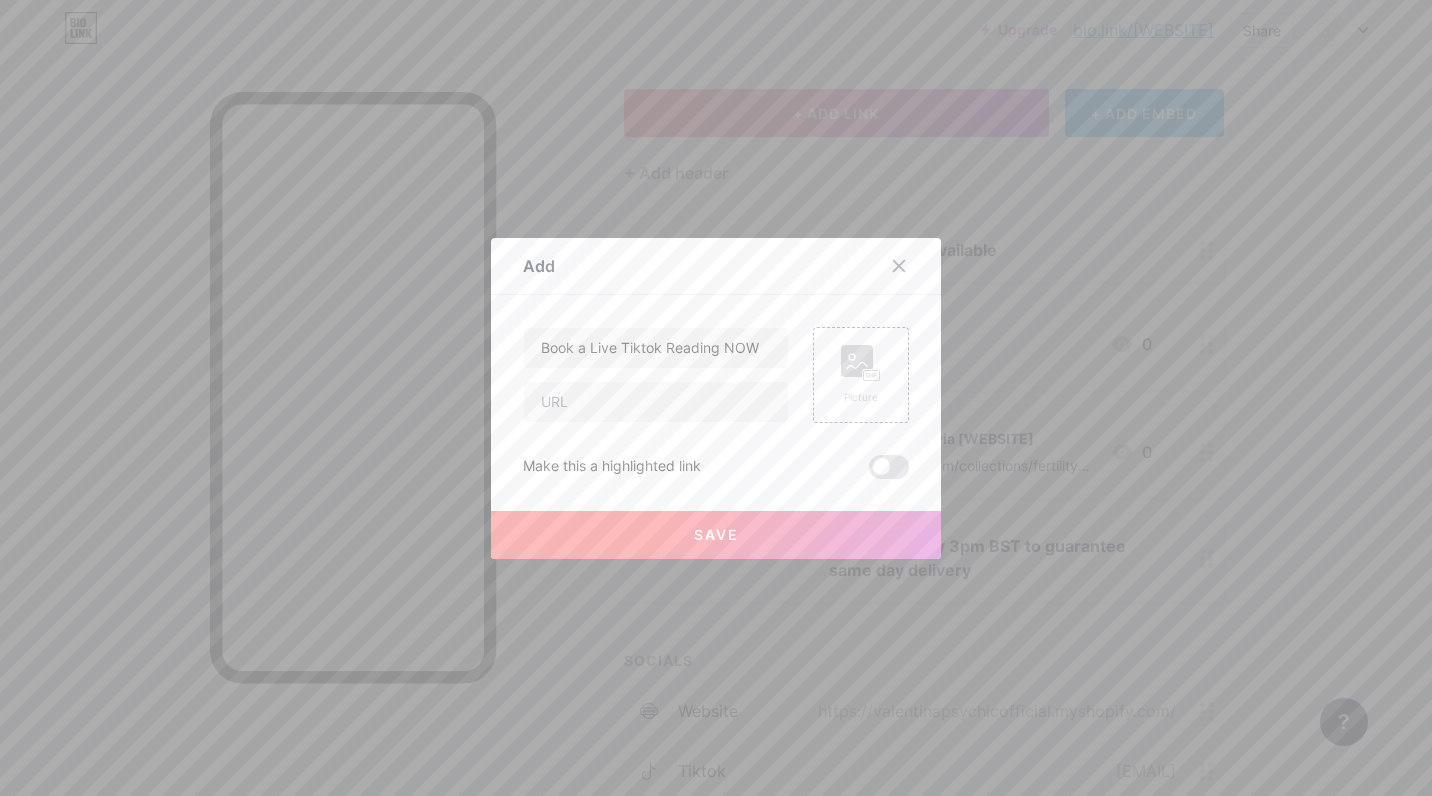 click on "Content
YouTube
Play YouTube video without leaving your page.
ADD
Vimeo
Play Vimeo video without leaving your page.
ADD
Tiktok
Grow your TikTok following
ADD
Tweet
Embed a tweet.
ADD
Reddit
Showcase your Reddit profile
ADD
Spotify
Embed Spotify to play the preview of a track.
ADD
Twitch
Play Twitch video without leaving your page.
ADD
SoundCloud
ADD" at bounding box center [716, 387] 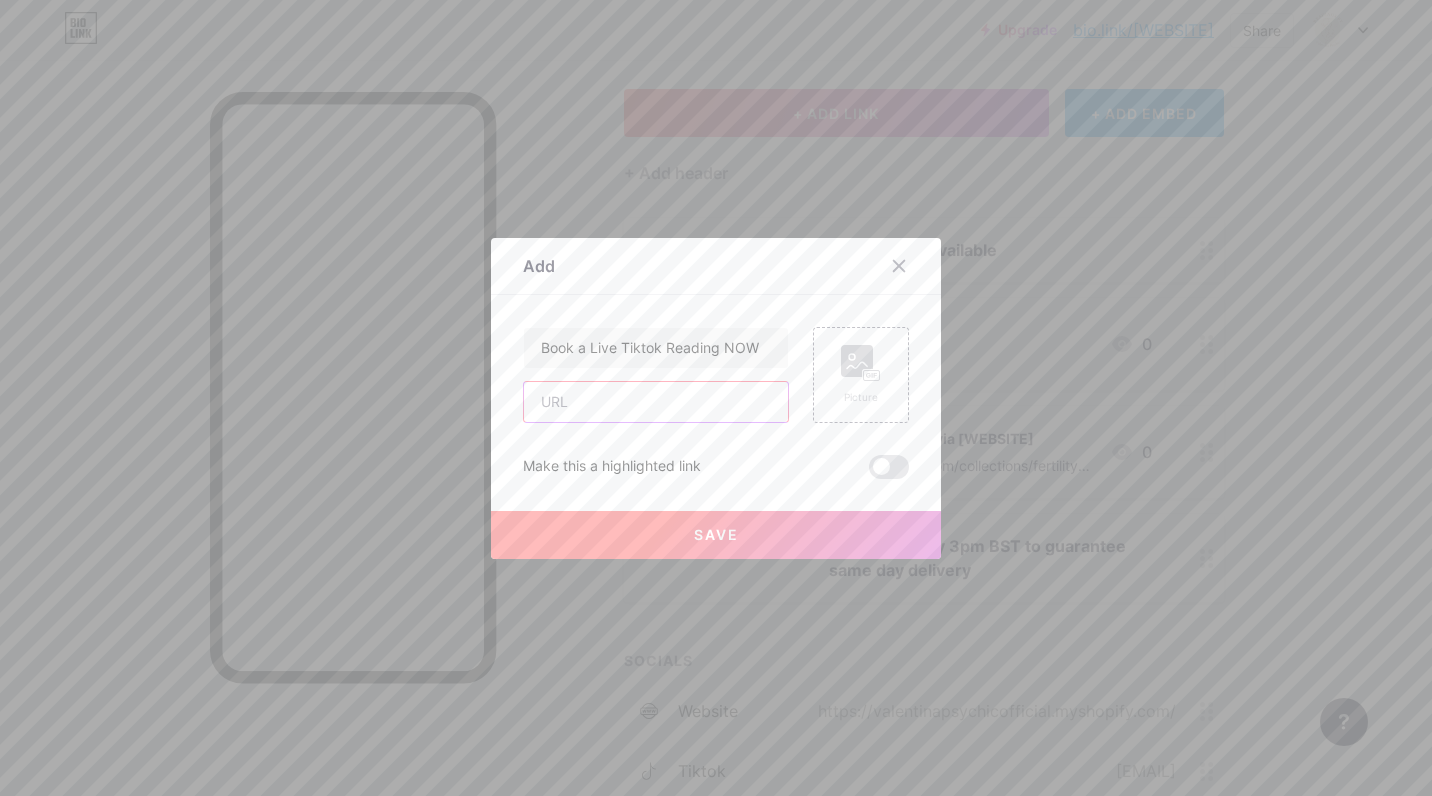 click at bounding box center [656, 402] 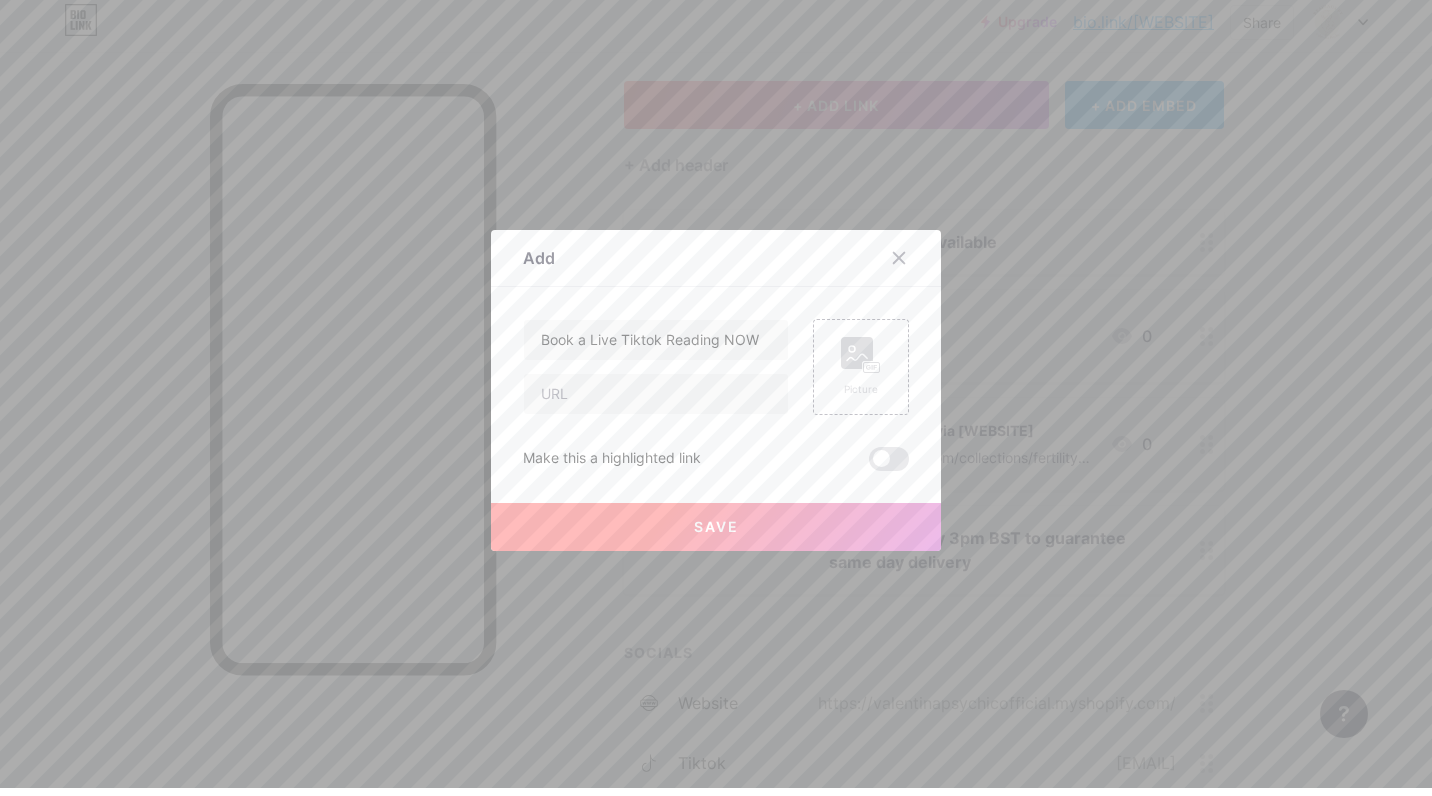 click on "Picture" at bounding box center [861, 375] 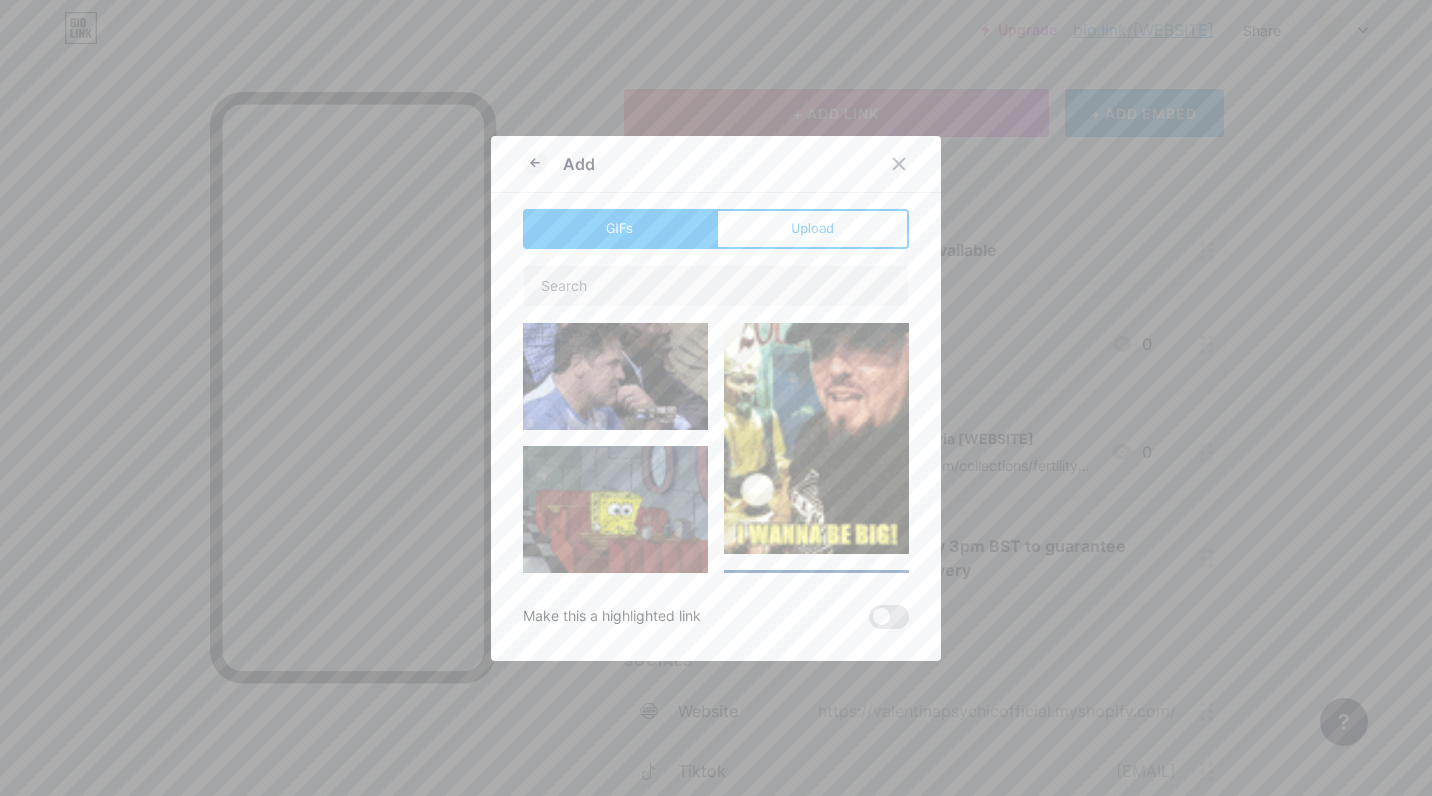 click on "Upload" at bounding box center [812, 229] 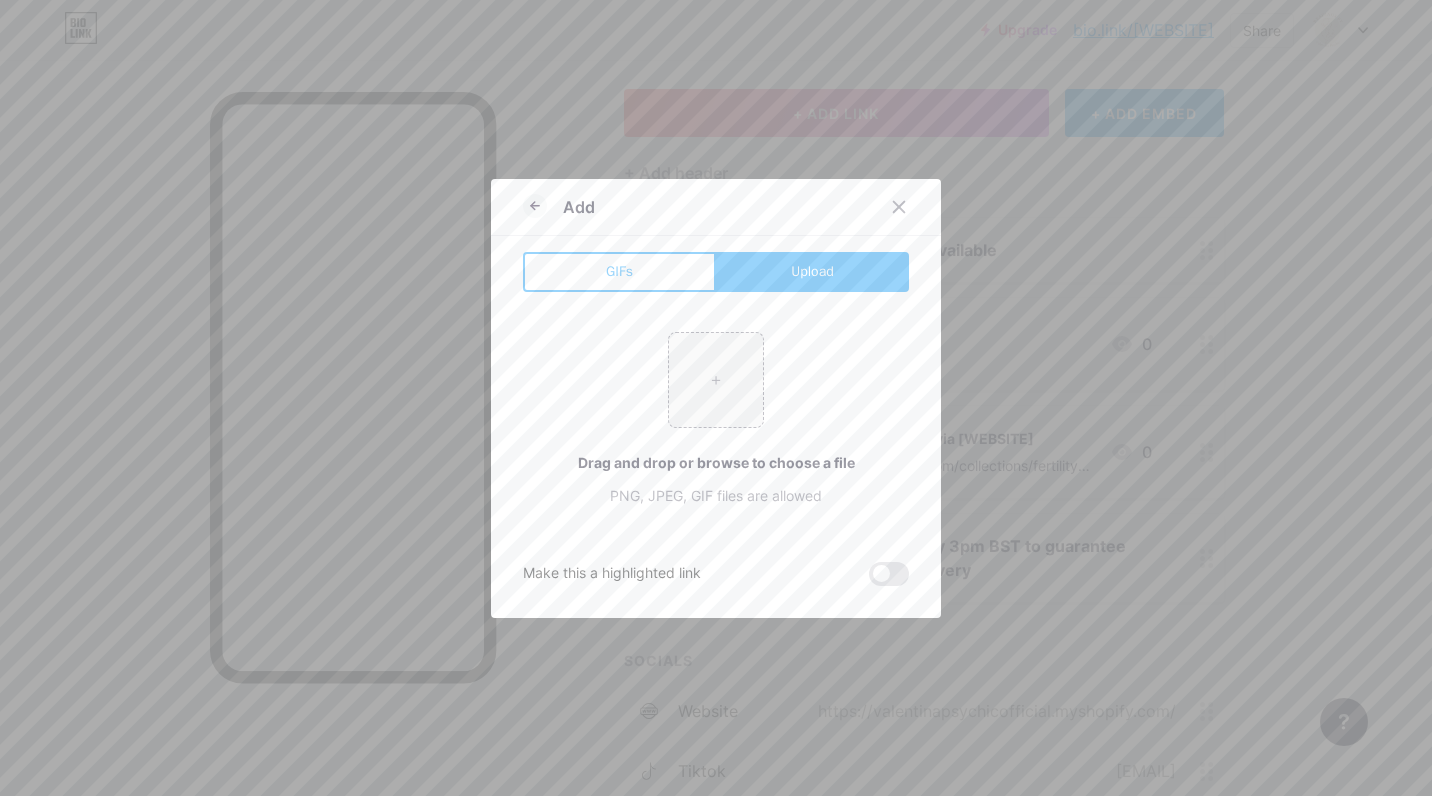 click at bounding box center [716, 380] 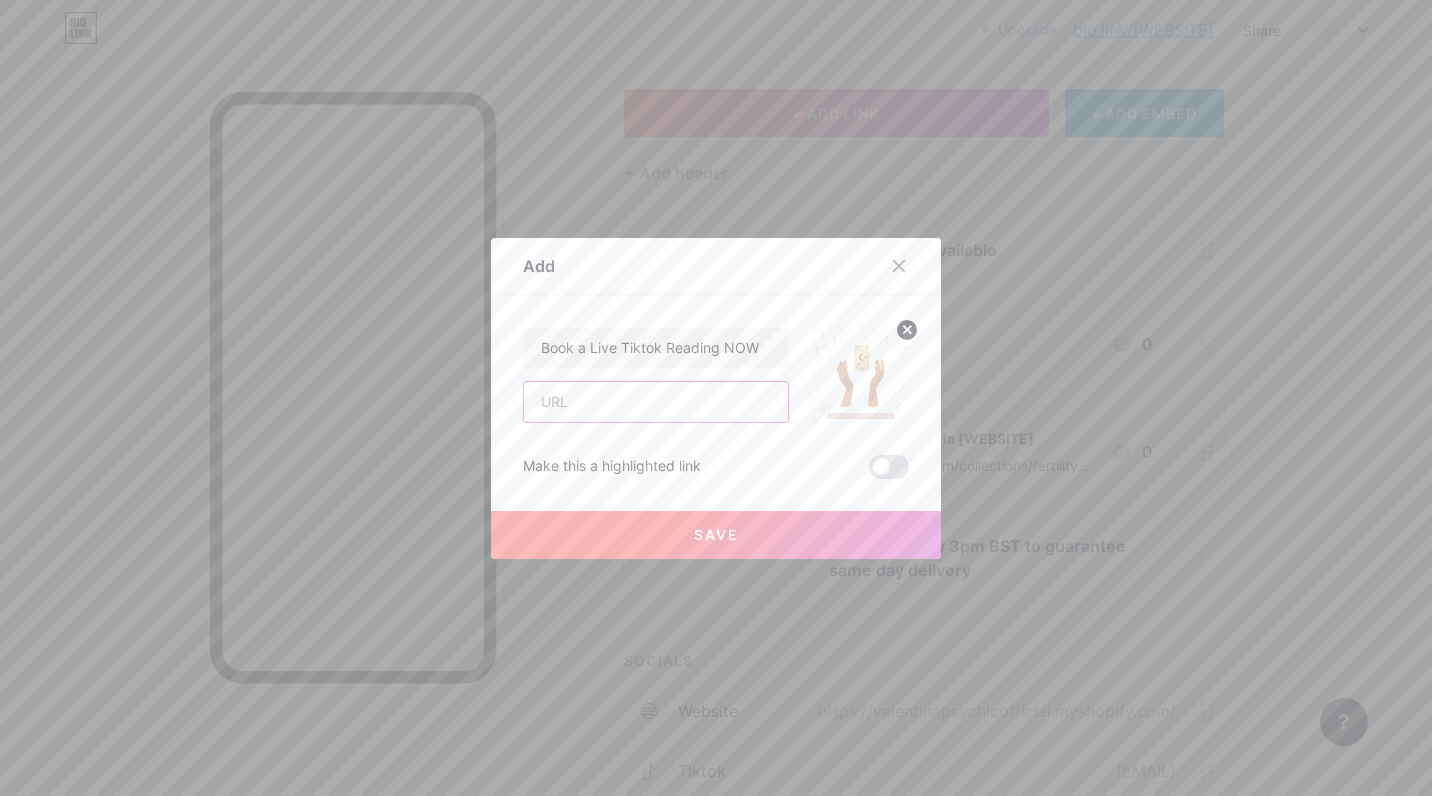 click at bounding box center (656, 402) 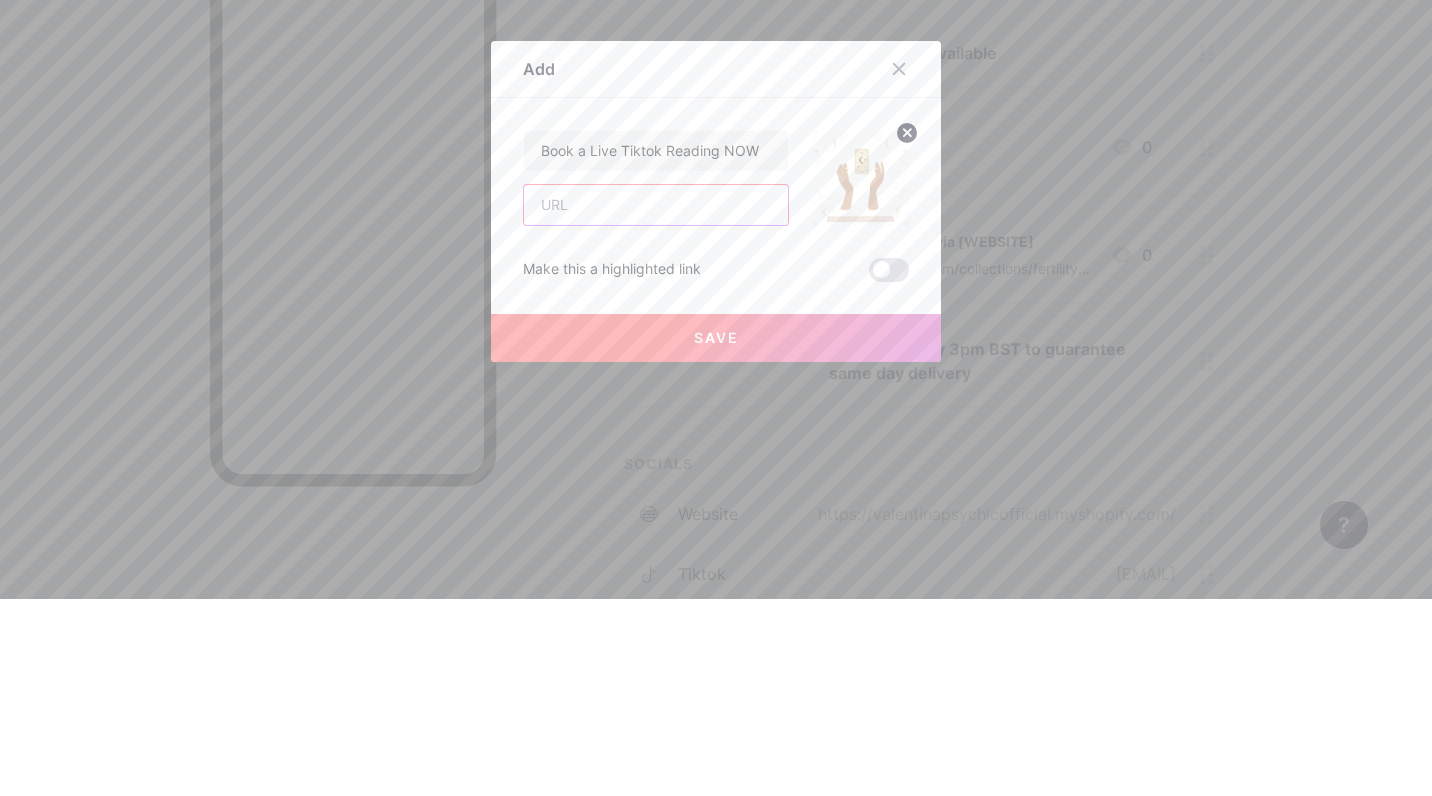 paste on "https://valentinapsychicofficial.myshopify.com/collections/tiktok-live-readings" 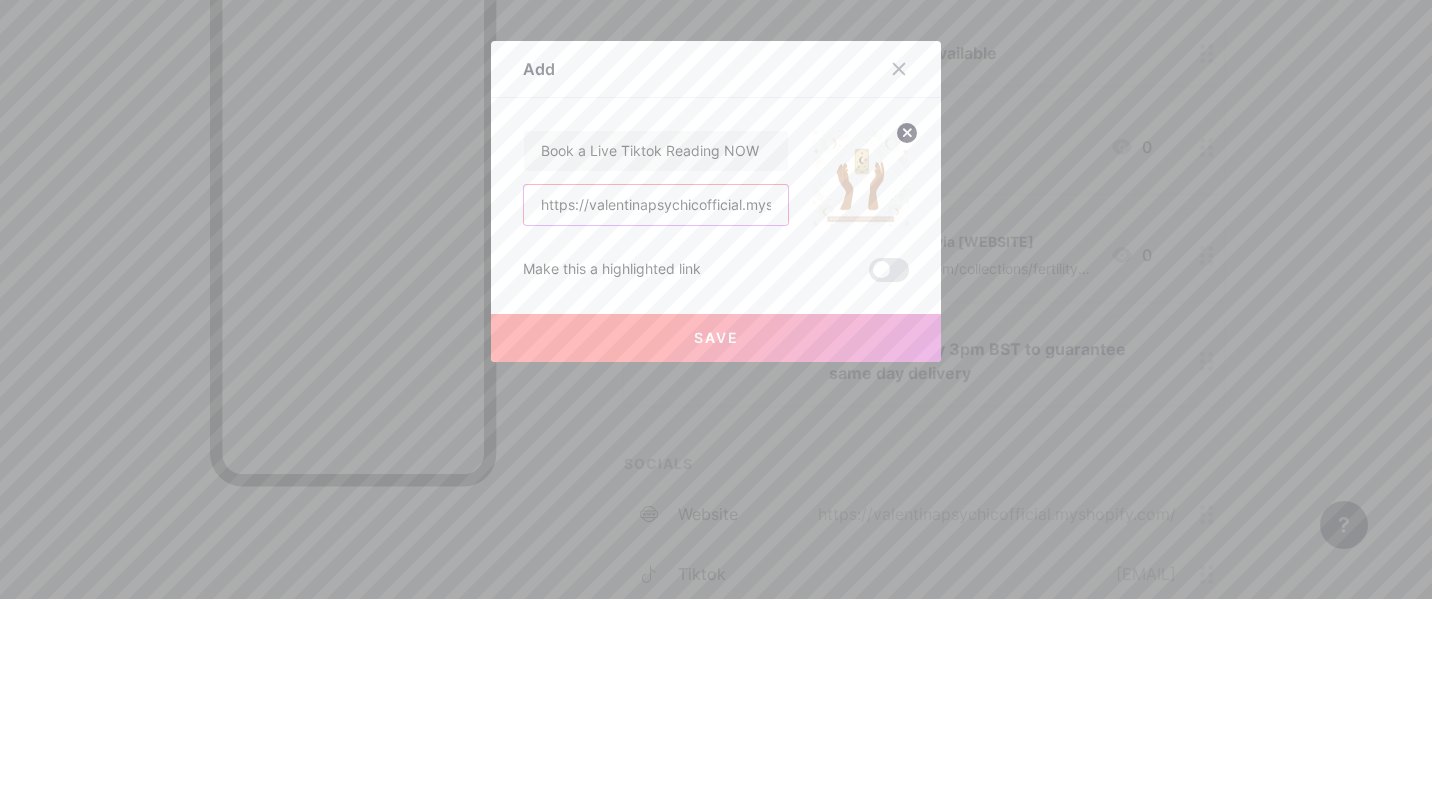 scroll, scrollTop: 0, scrollLeft: 286, axis: horizontal 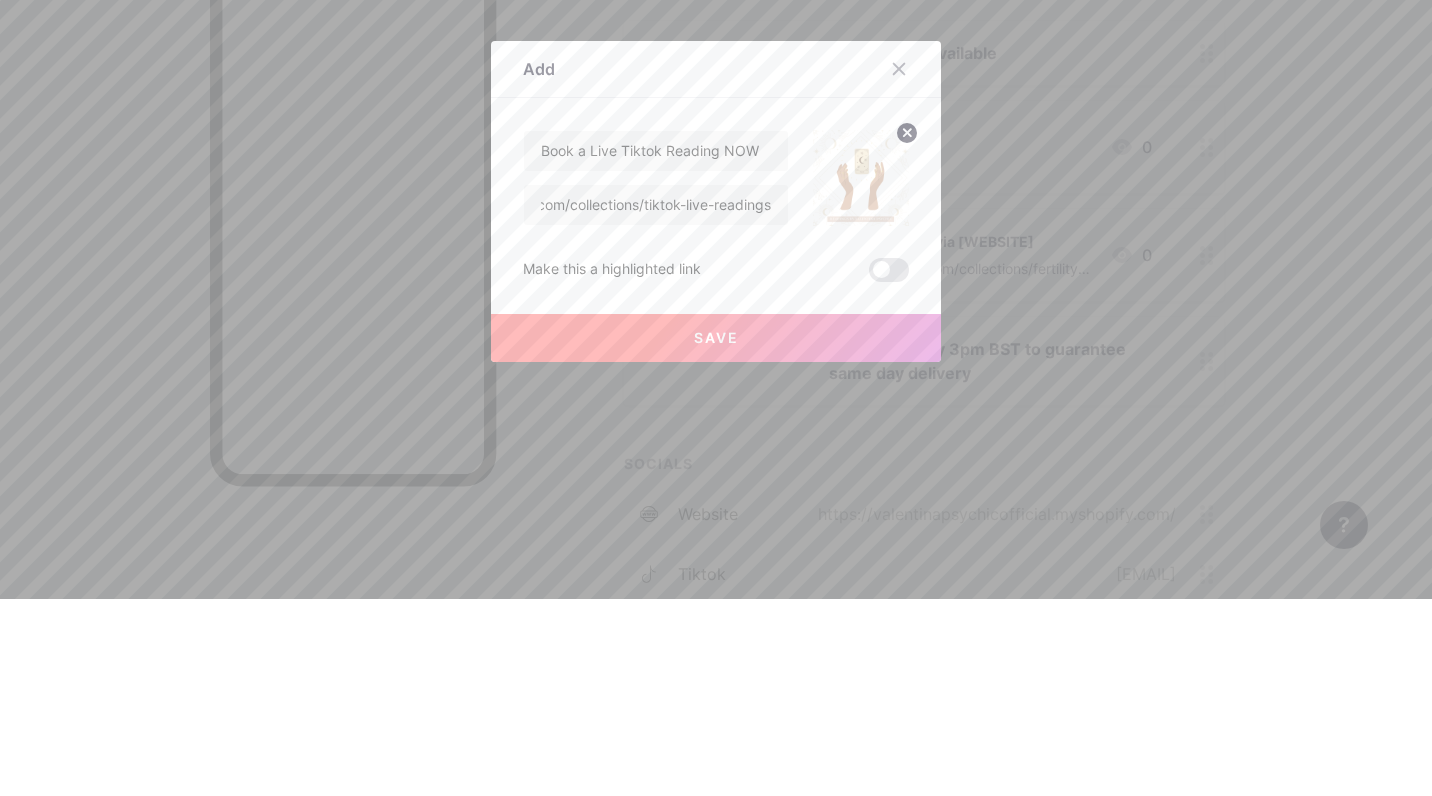 click on "Save" at bounding box center [716, 535] 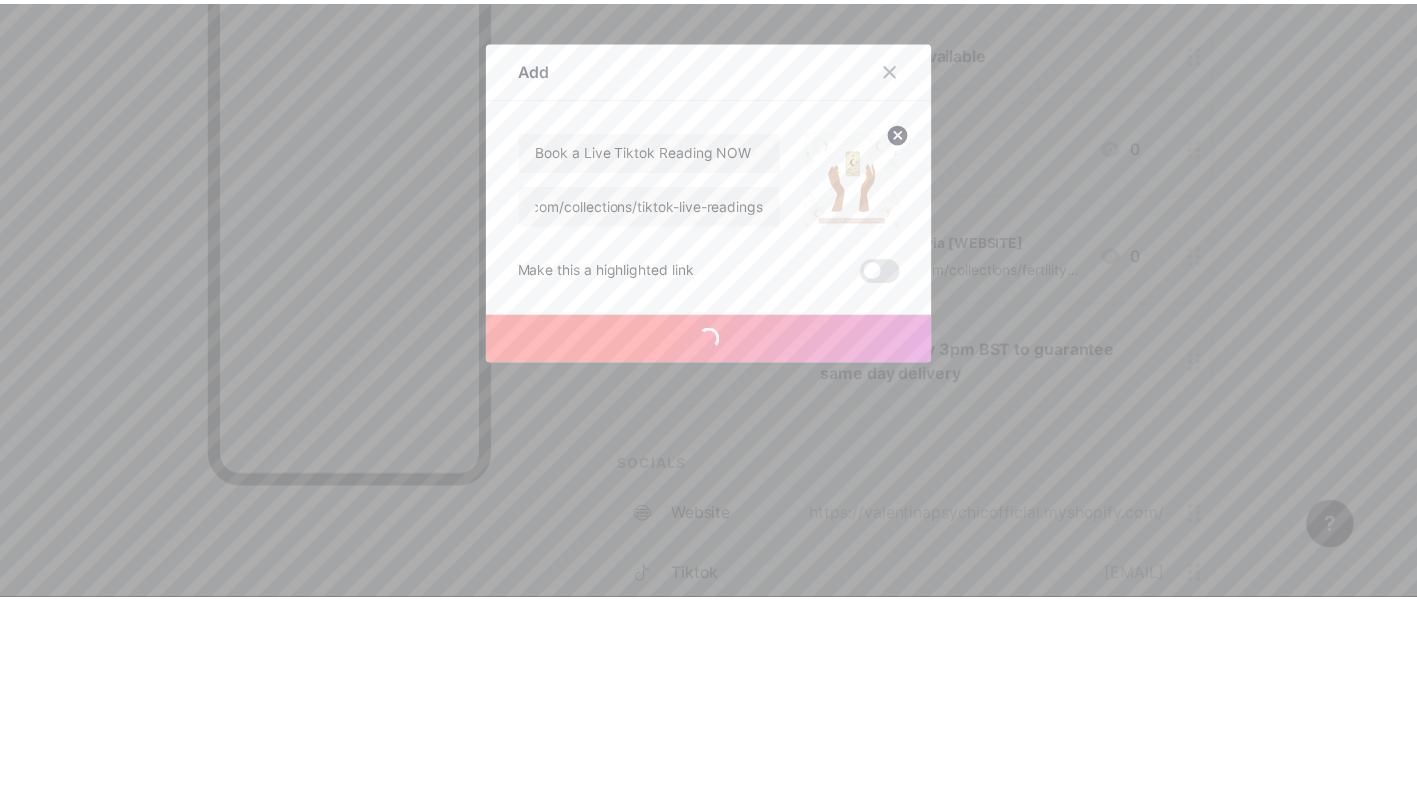 scroll, scrollTop: 0, scrollLeft: 0, axis: both 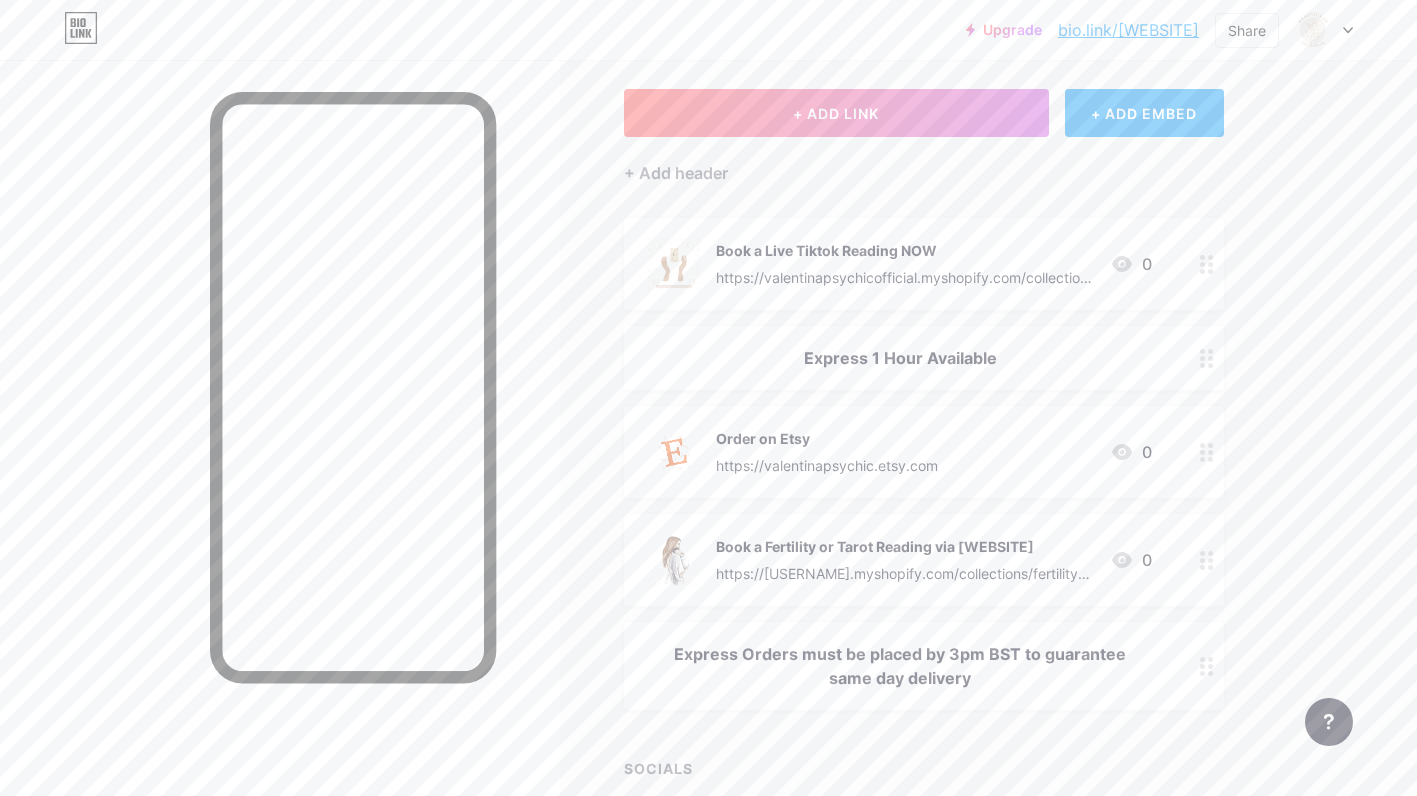 click 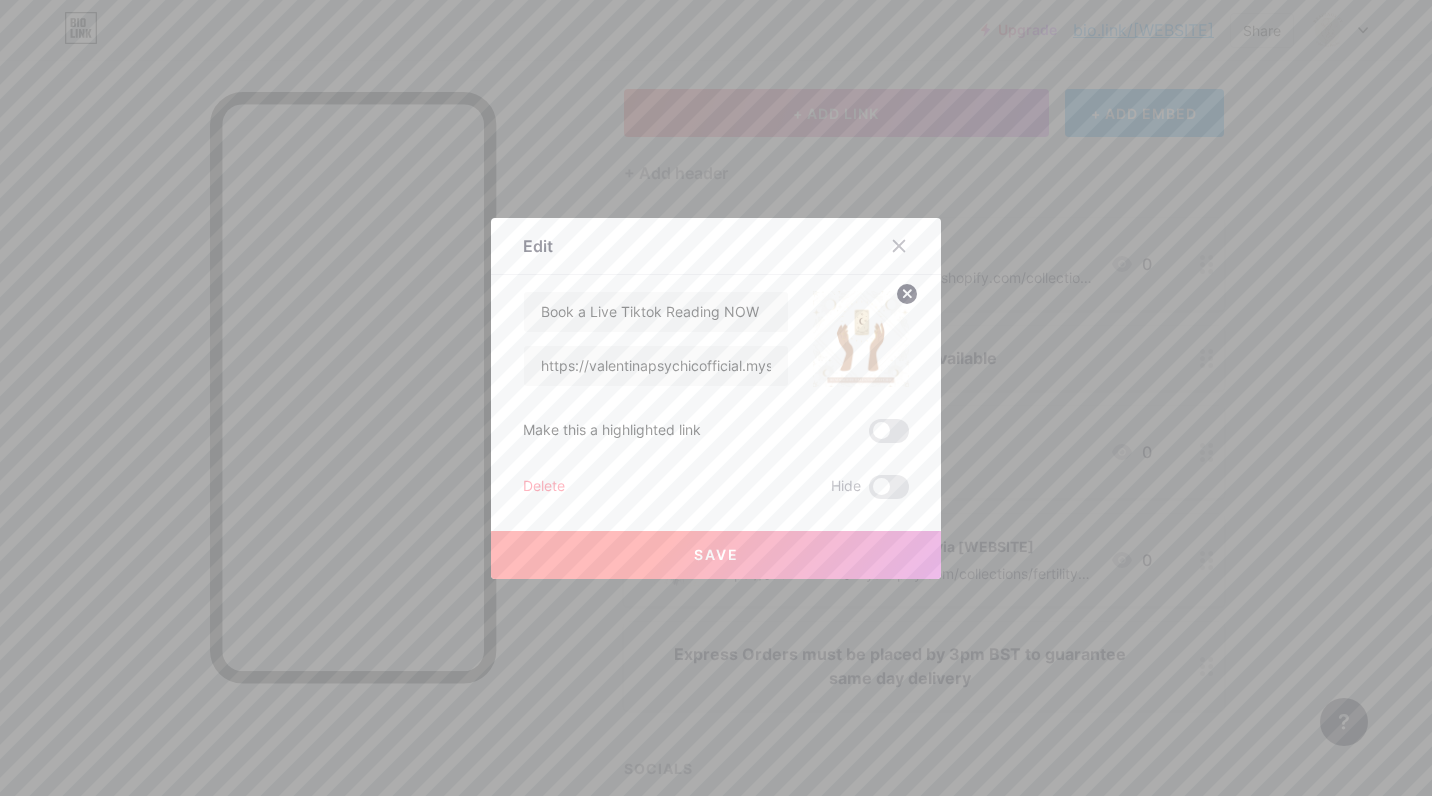 click at bounding box center (889, 487) 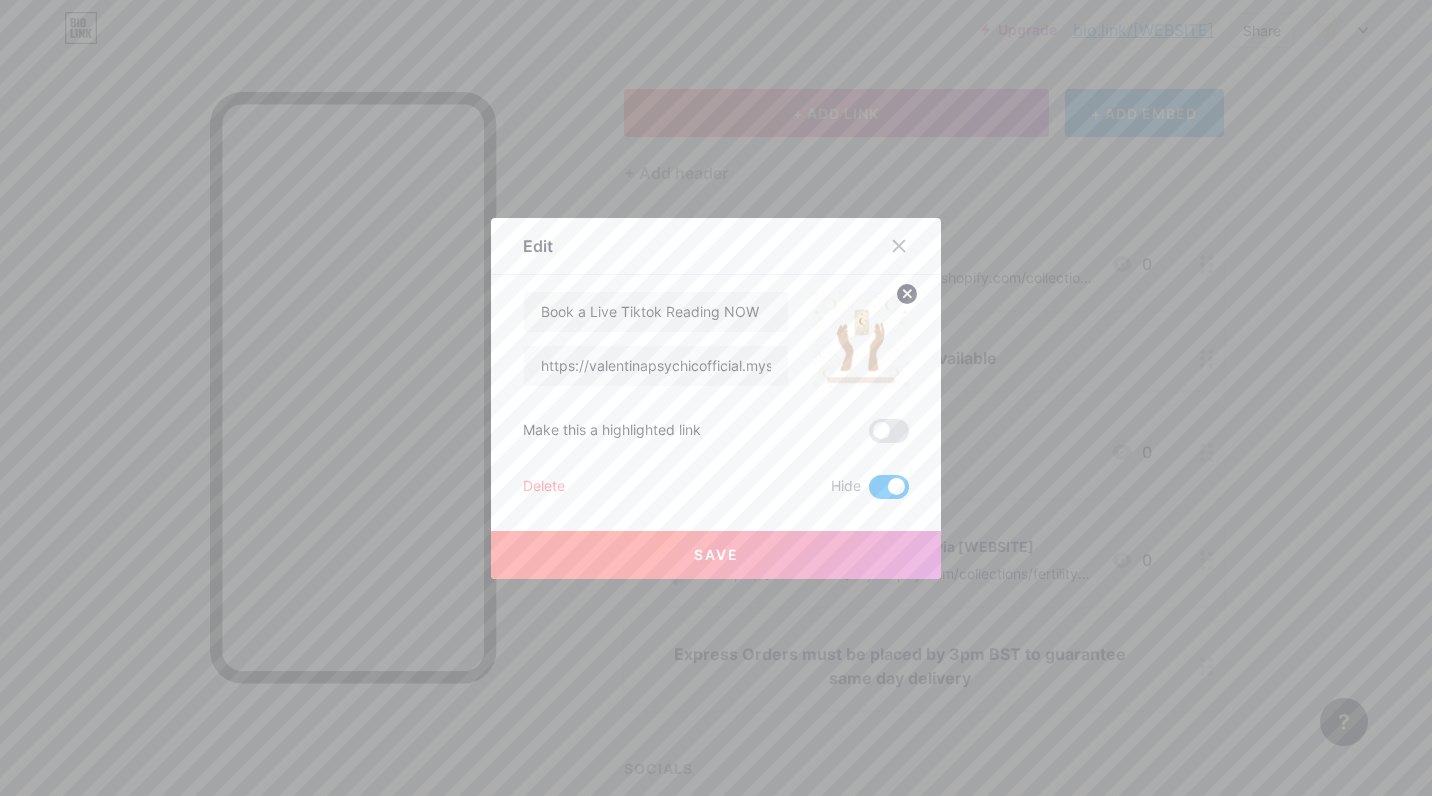 click on "Save" at bounding box center (716, 555) 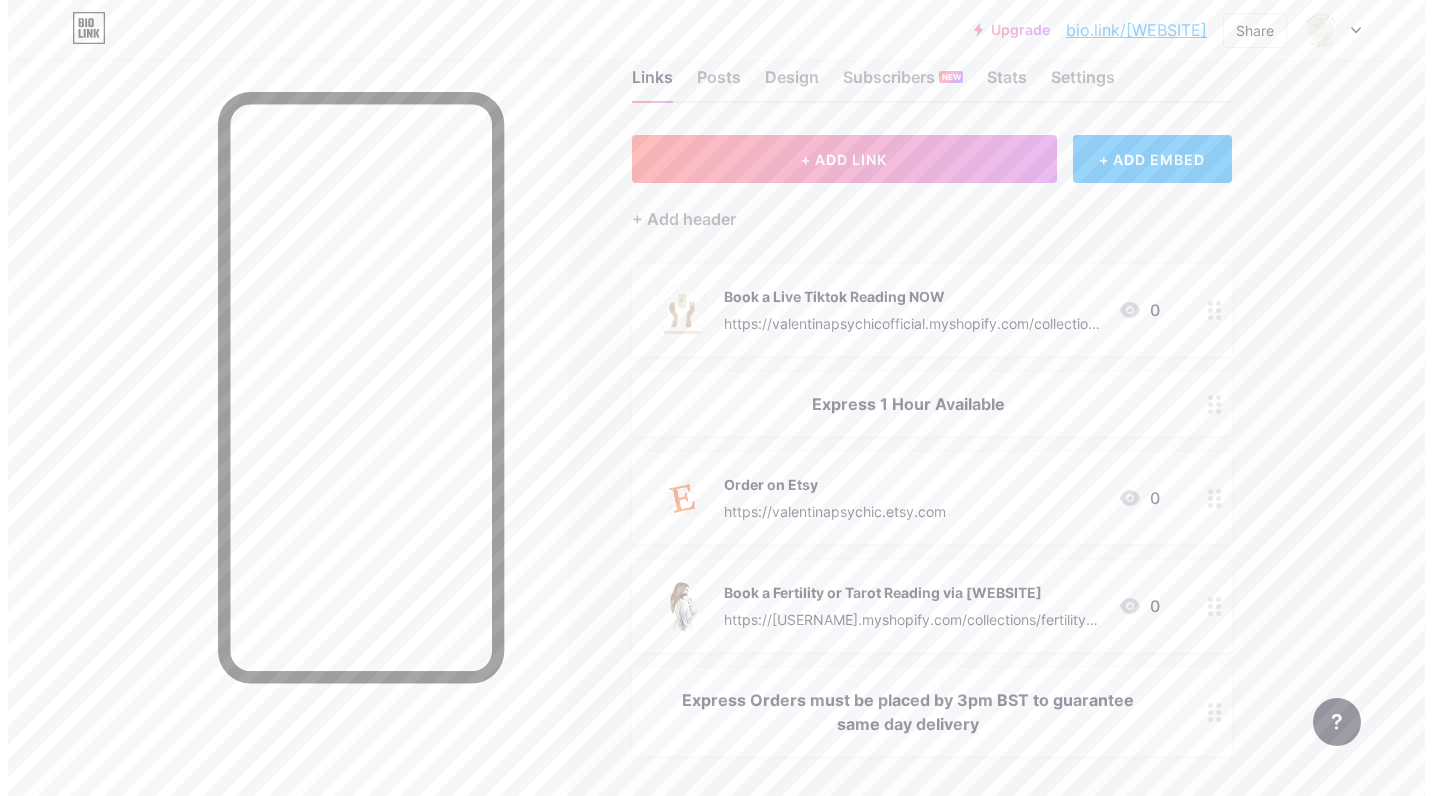 scroll, scrollTop: 6, scrollLeft: 0, axis: vertical 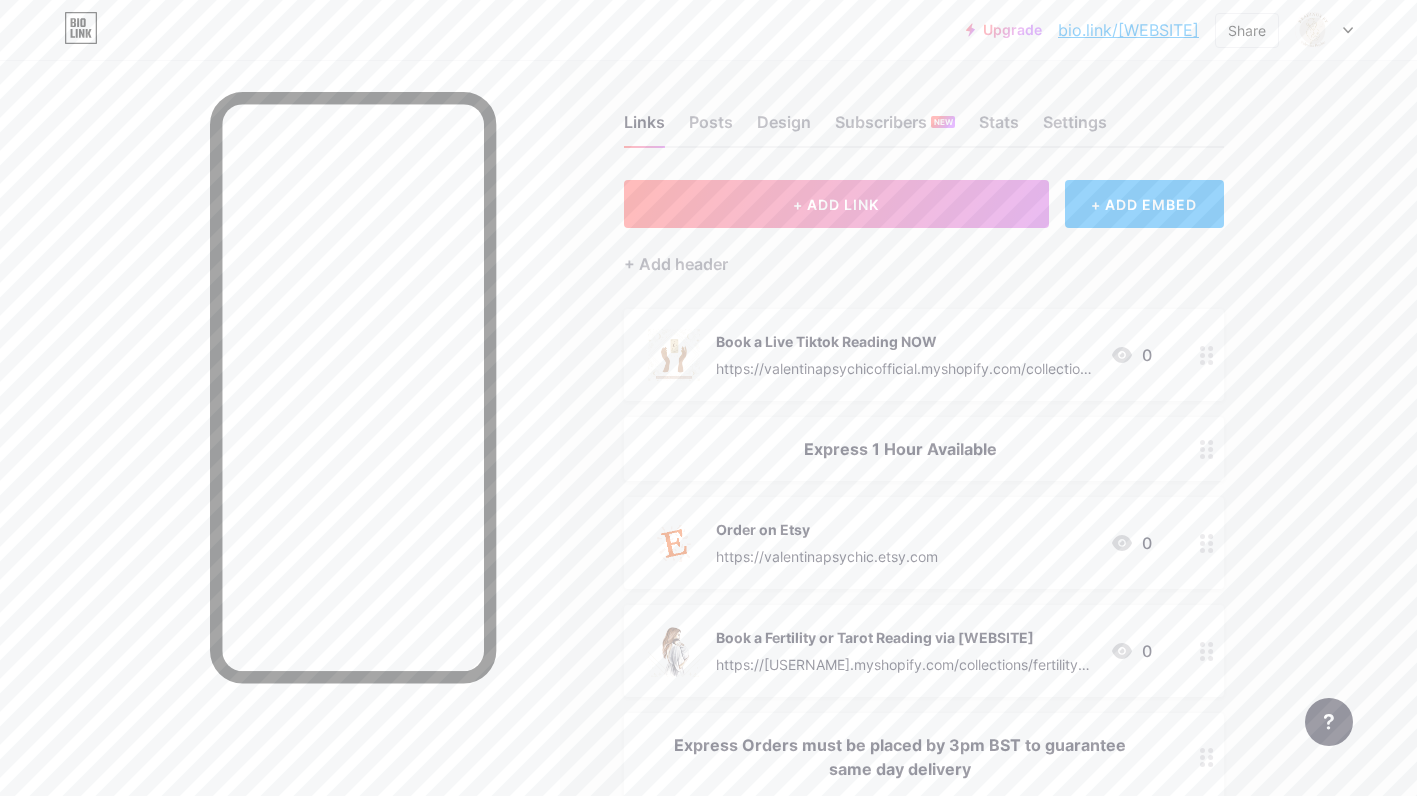 click on "+ ADD LINK" at bounding box center (836, 204) 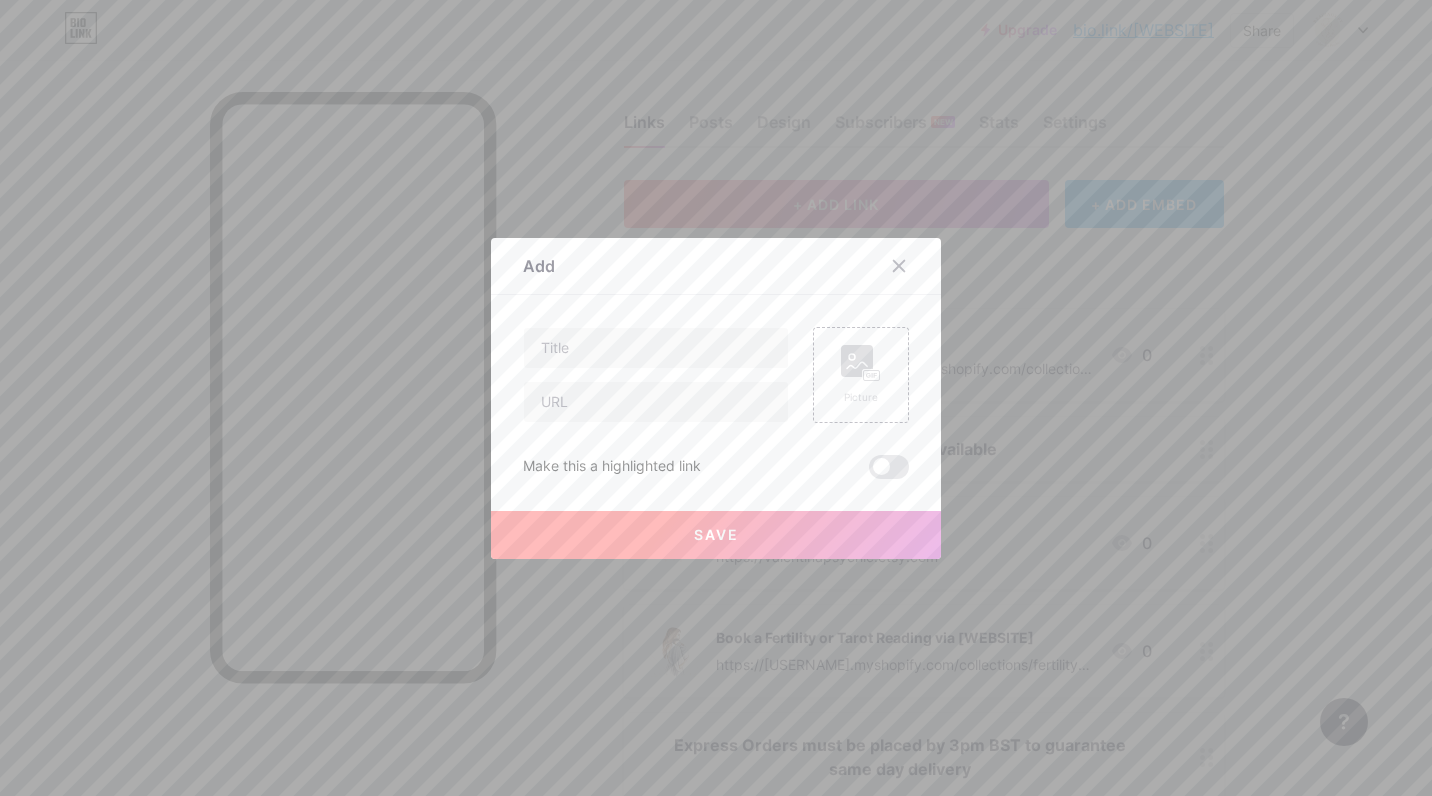 click at bounding box center (899, 266) 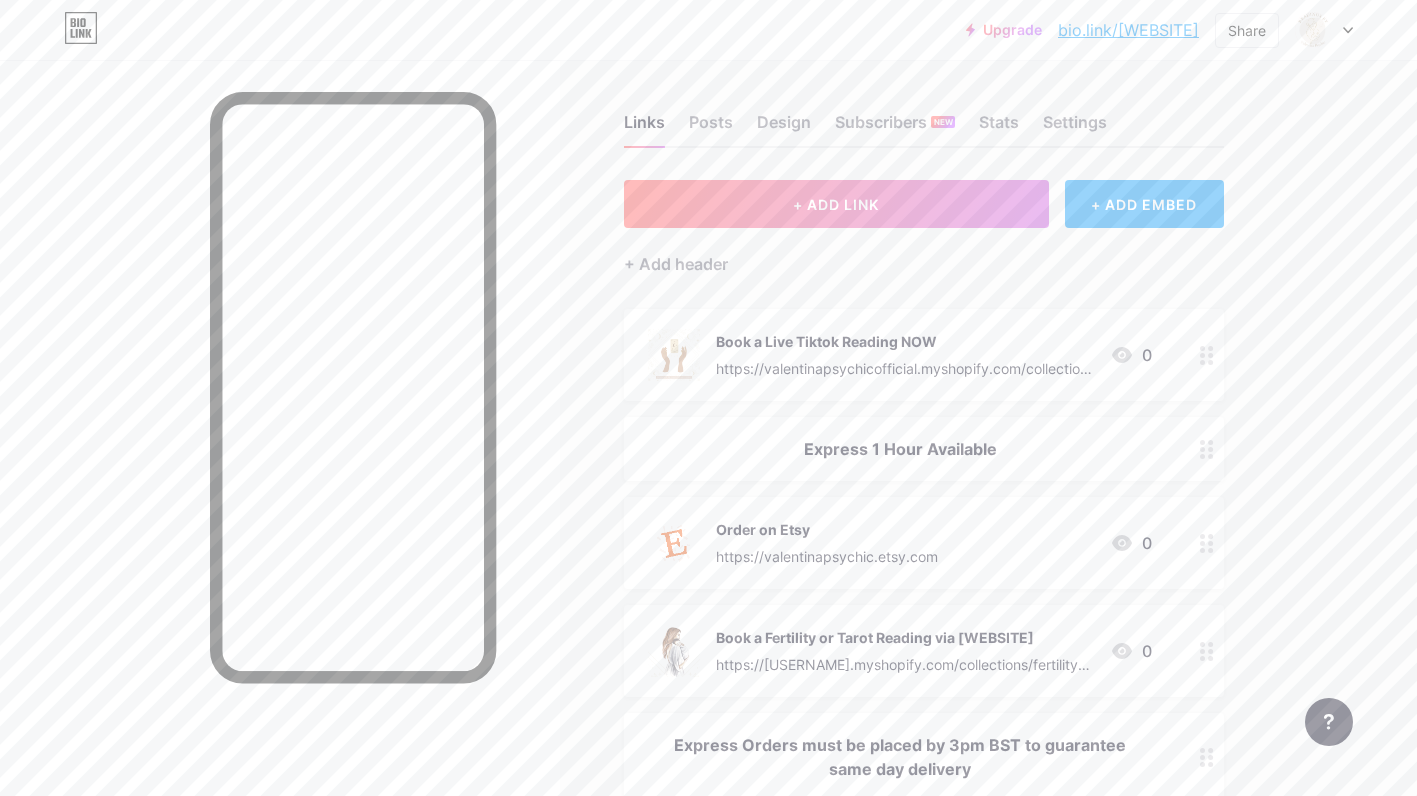 click on "+ ADD EMBED" at bounding box center (1144, 204) 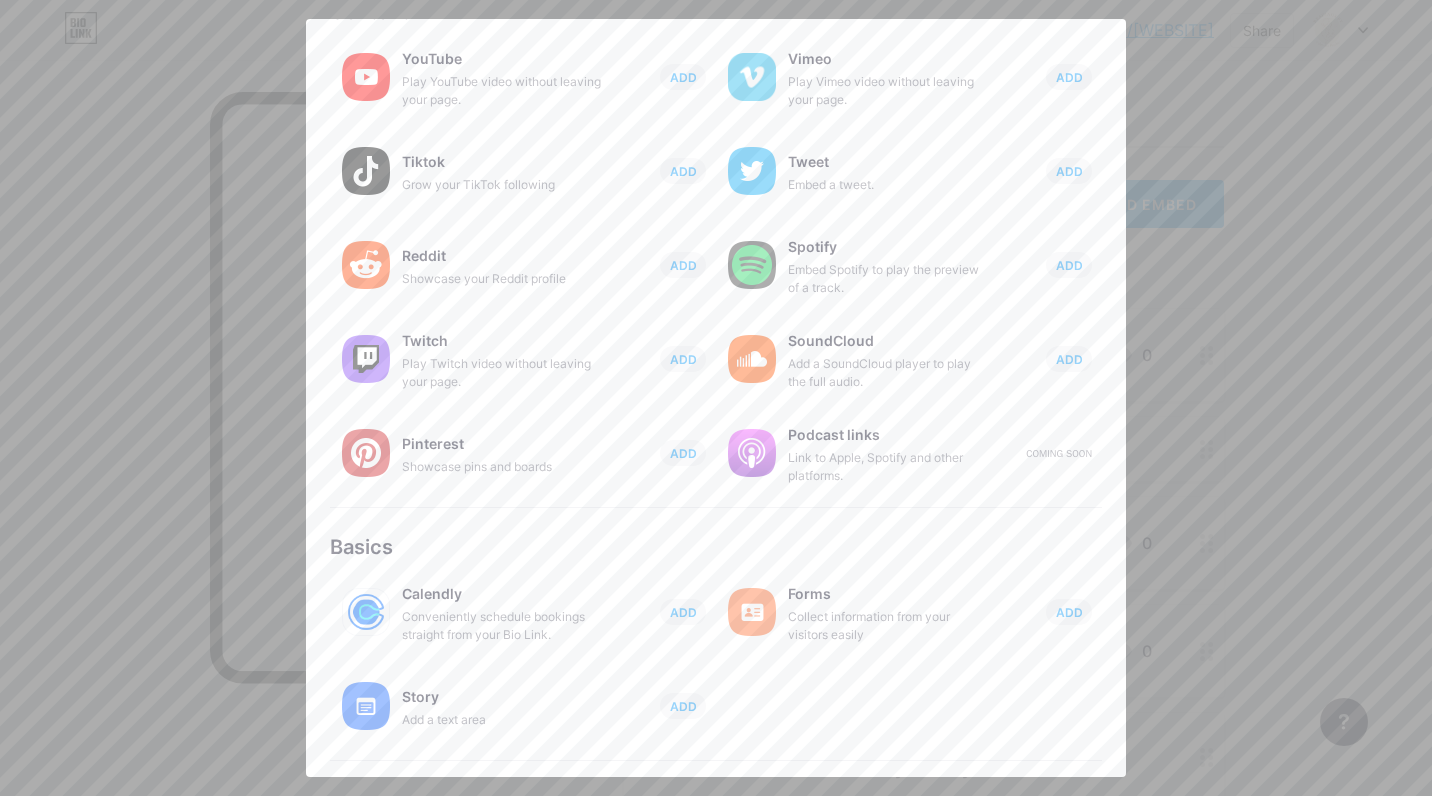 scroll, scrollTop: 187, scrollLeft: 0, axis: vertical 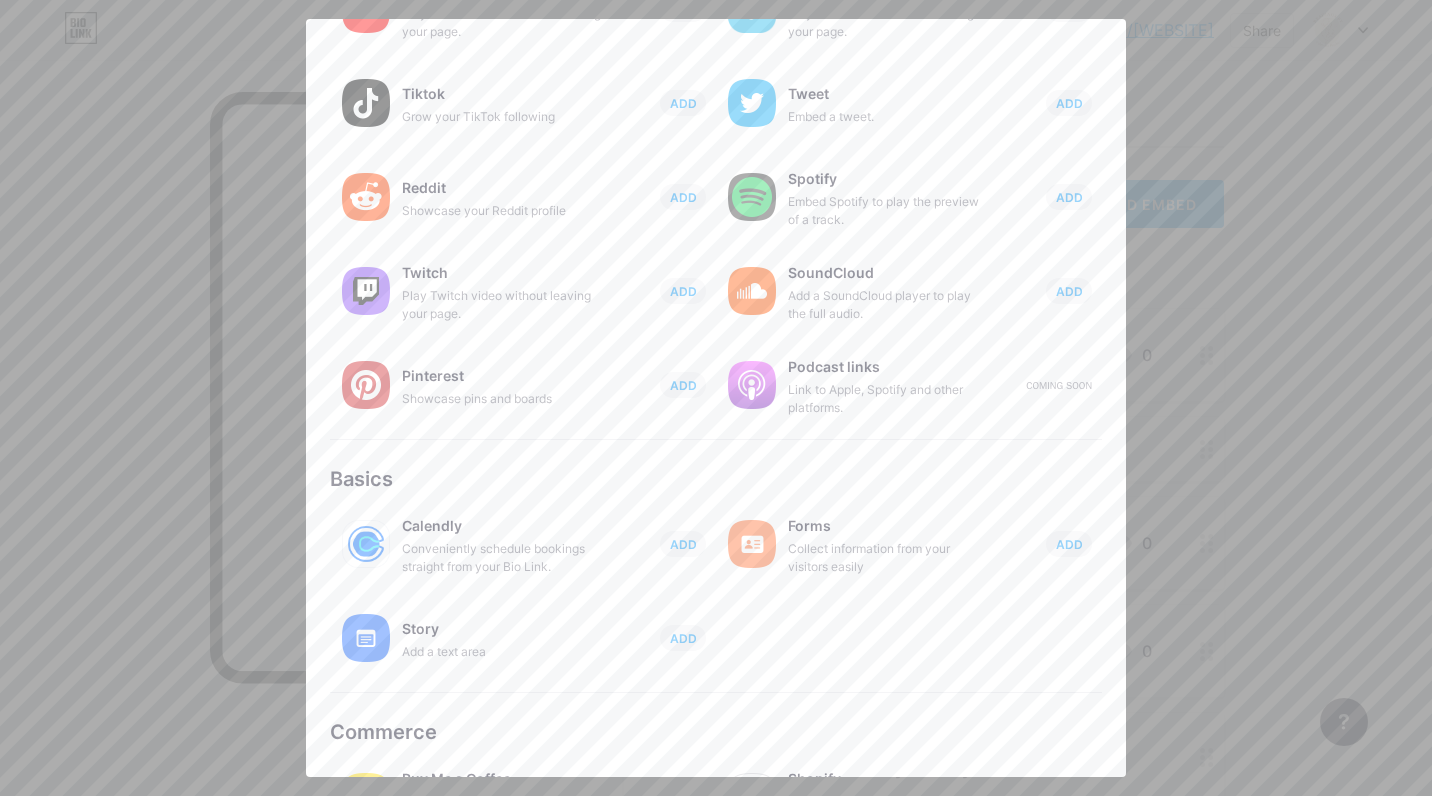 click on "ADD" at bounding box center [683, 638] 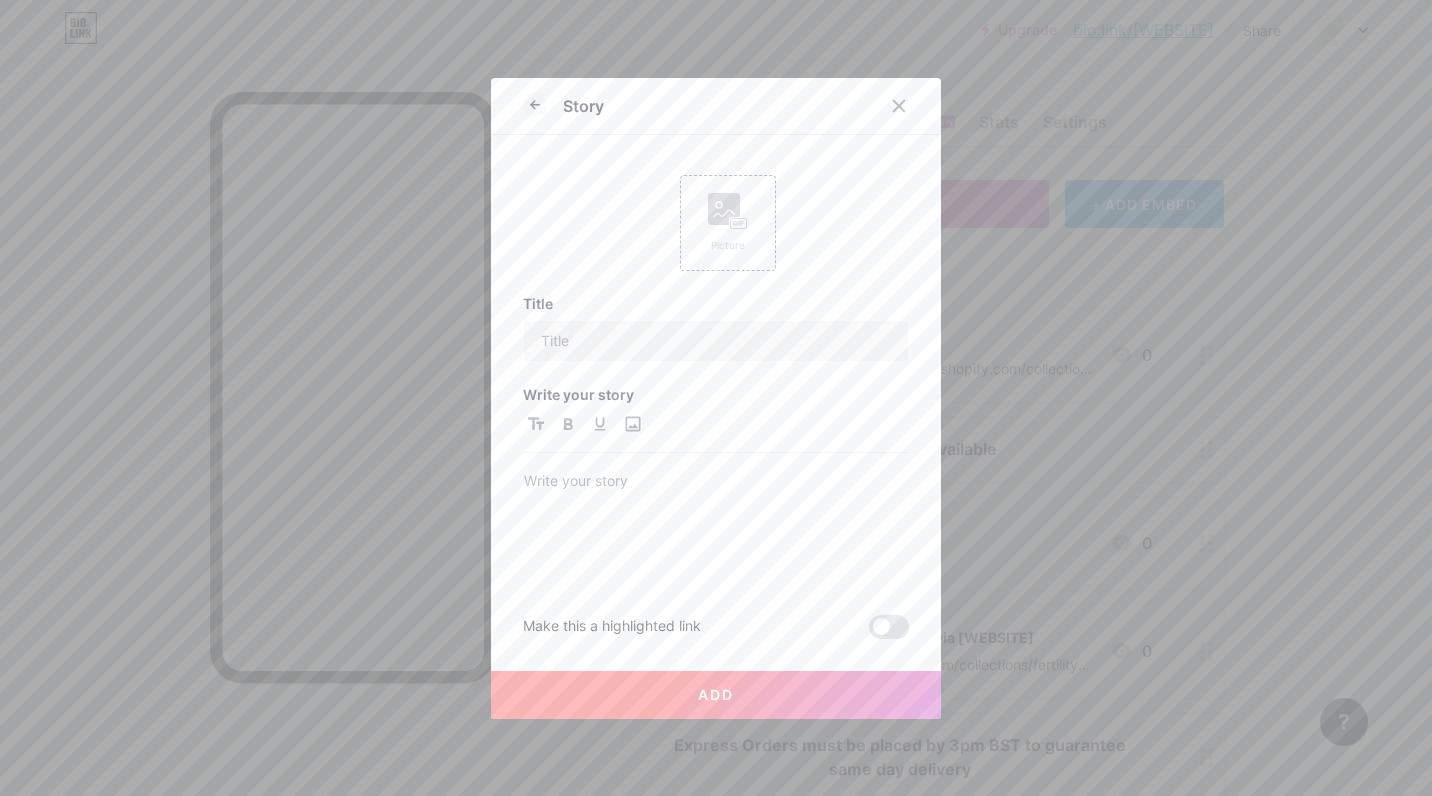 scroll, scrollTop: 0, scrollLeft: 0, axis: both 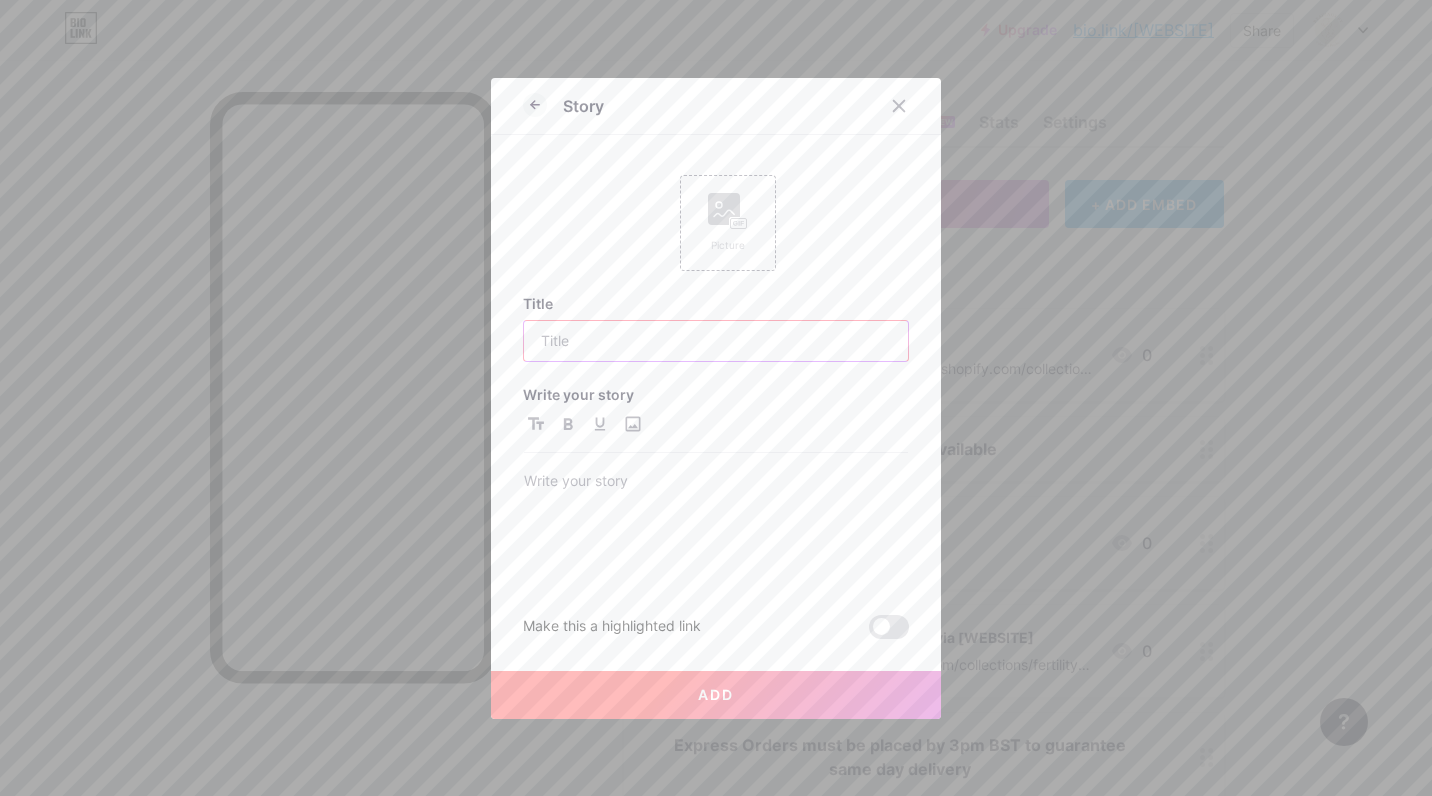 click at bounding box center (716, 341) 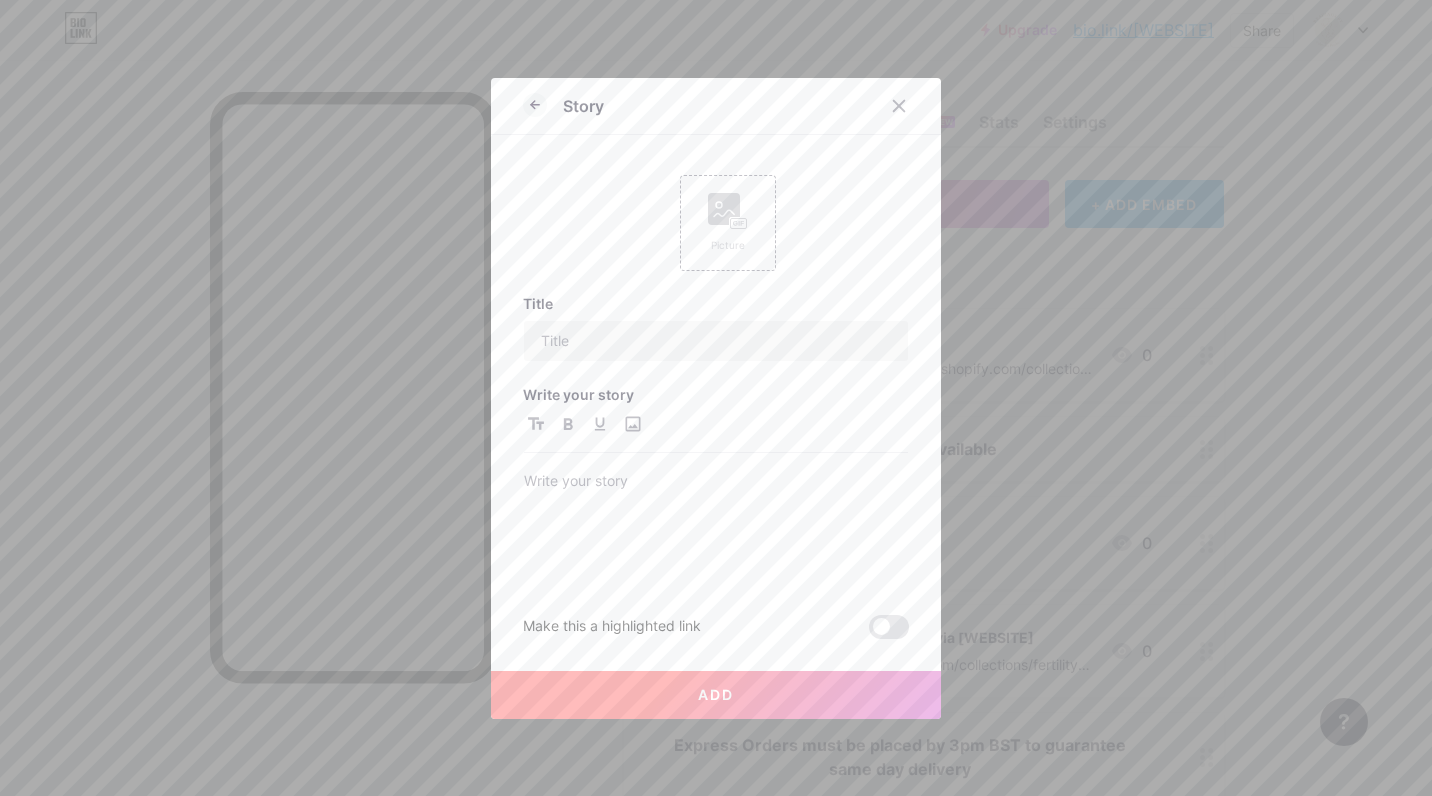 click on "Picture" at bounding box center (728, 223) 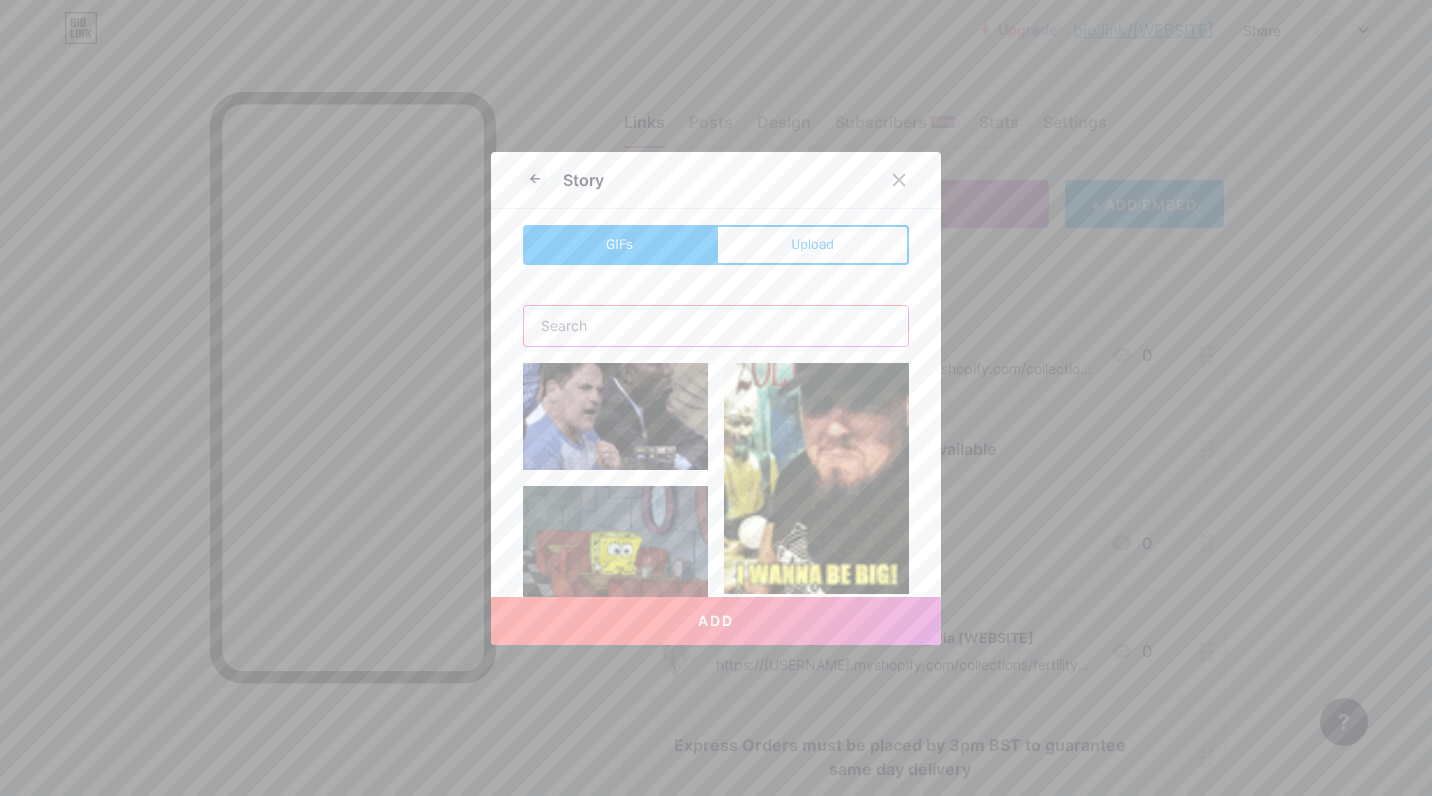 click at bounding box center [716, 326] 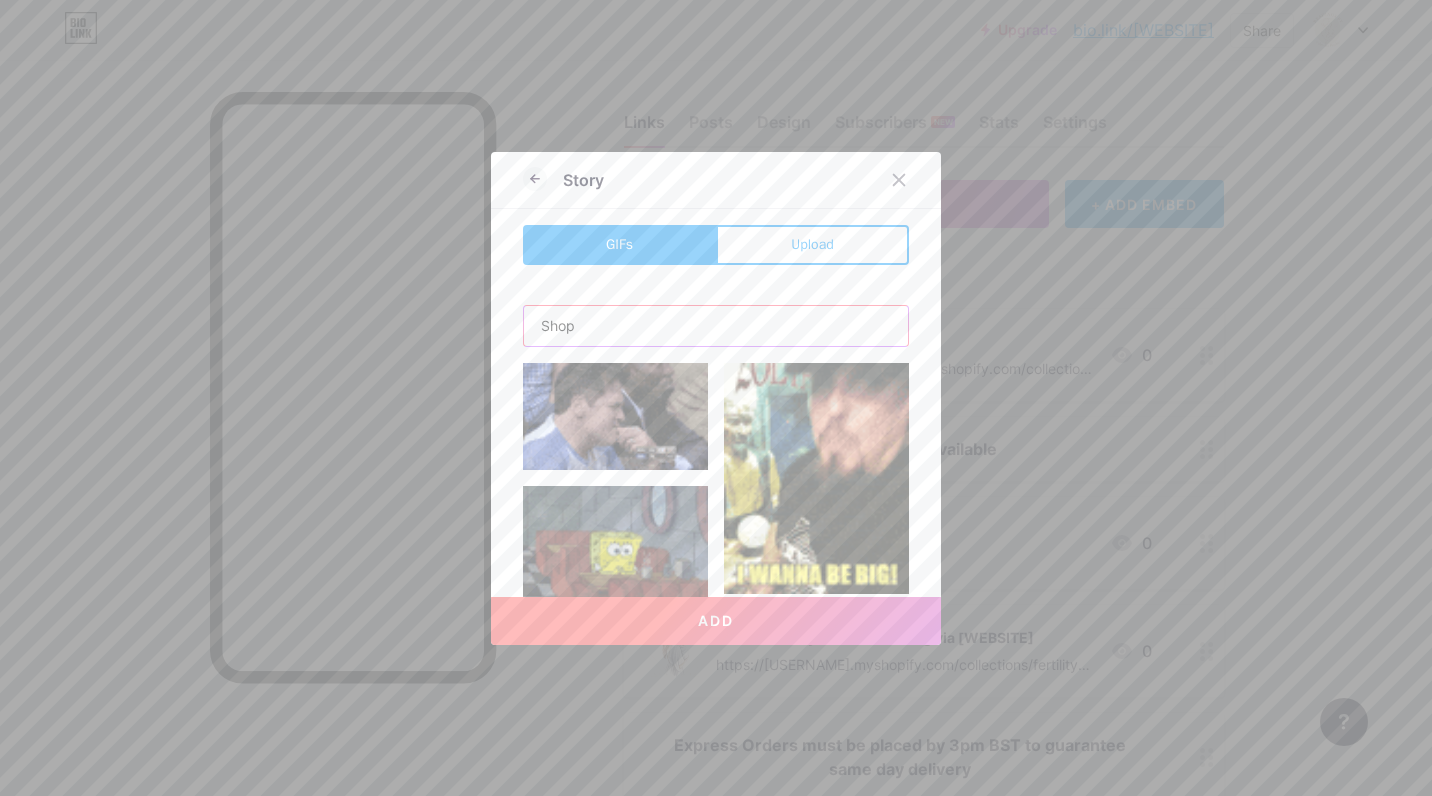 click on "Add" at bounding box center (716, 621) 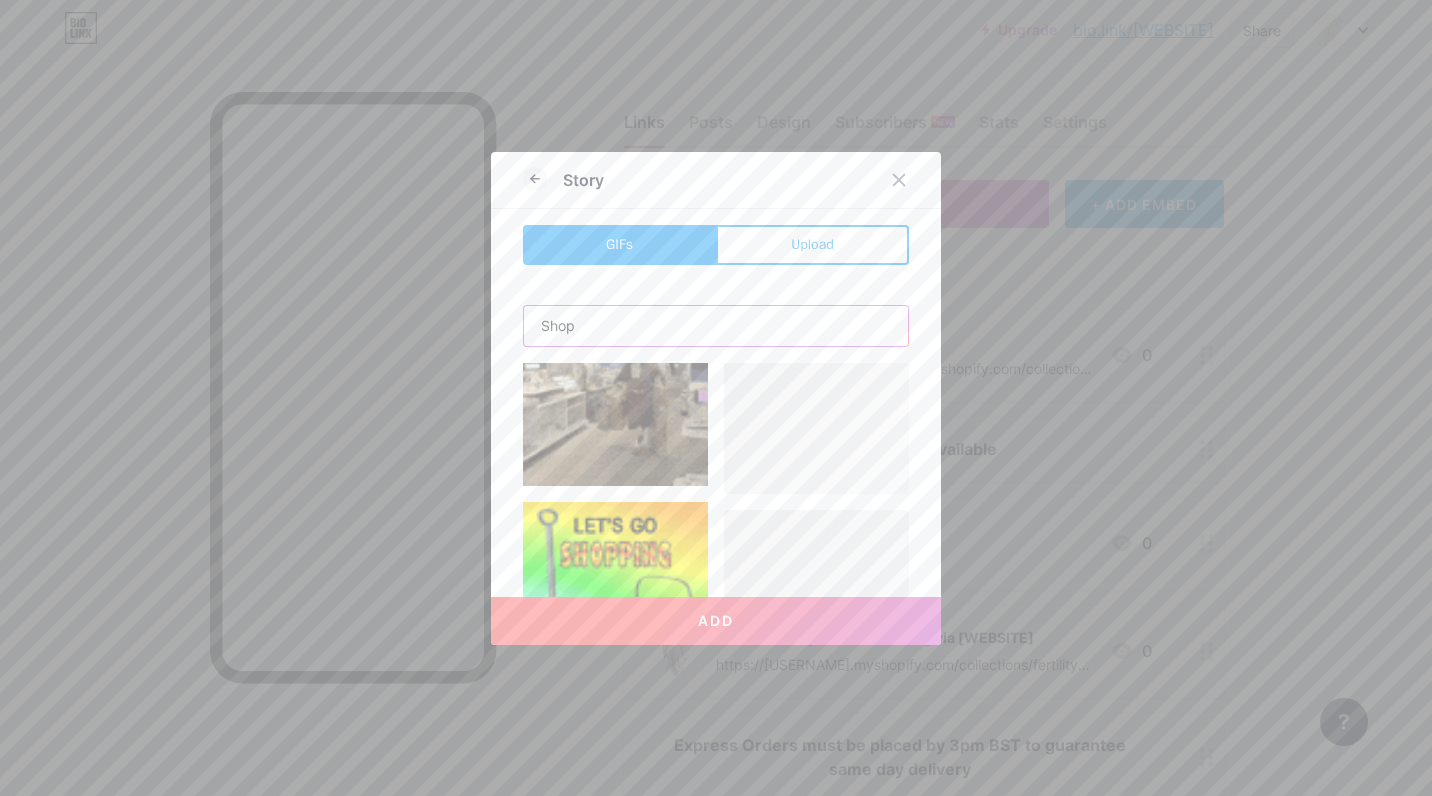 scroll, scrollTop: 8053, scrollLeft: 0, axis: vertical 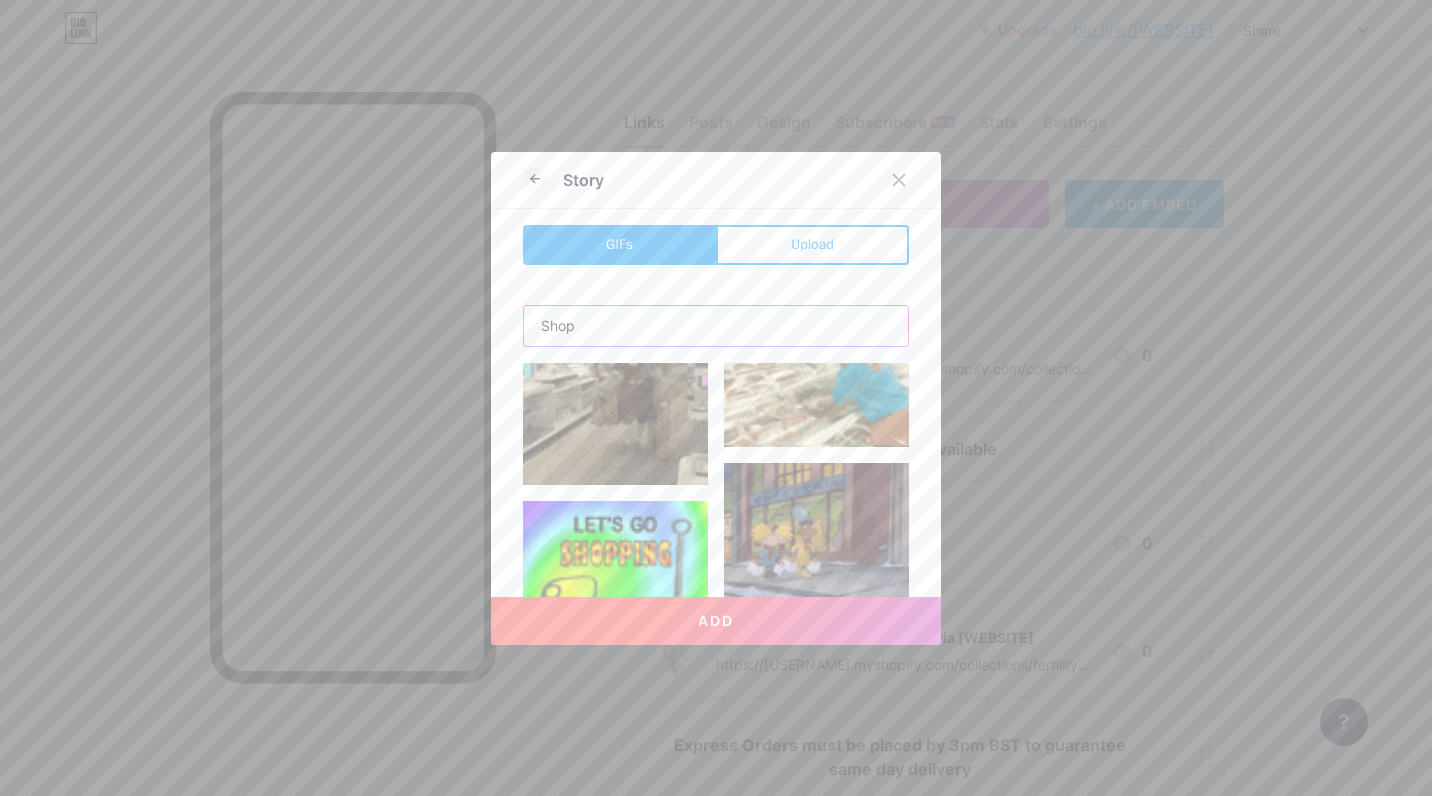 click on "Shop" at bounding box center (716, 326) 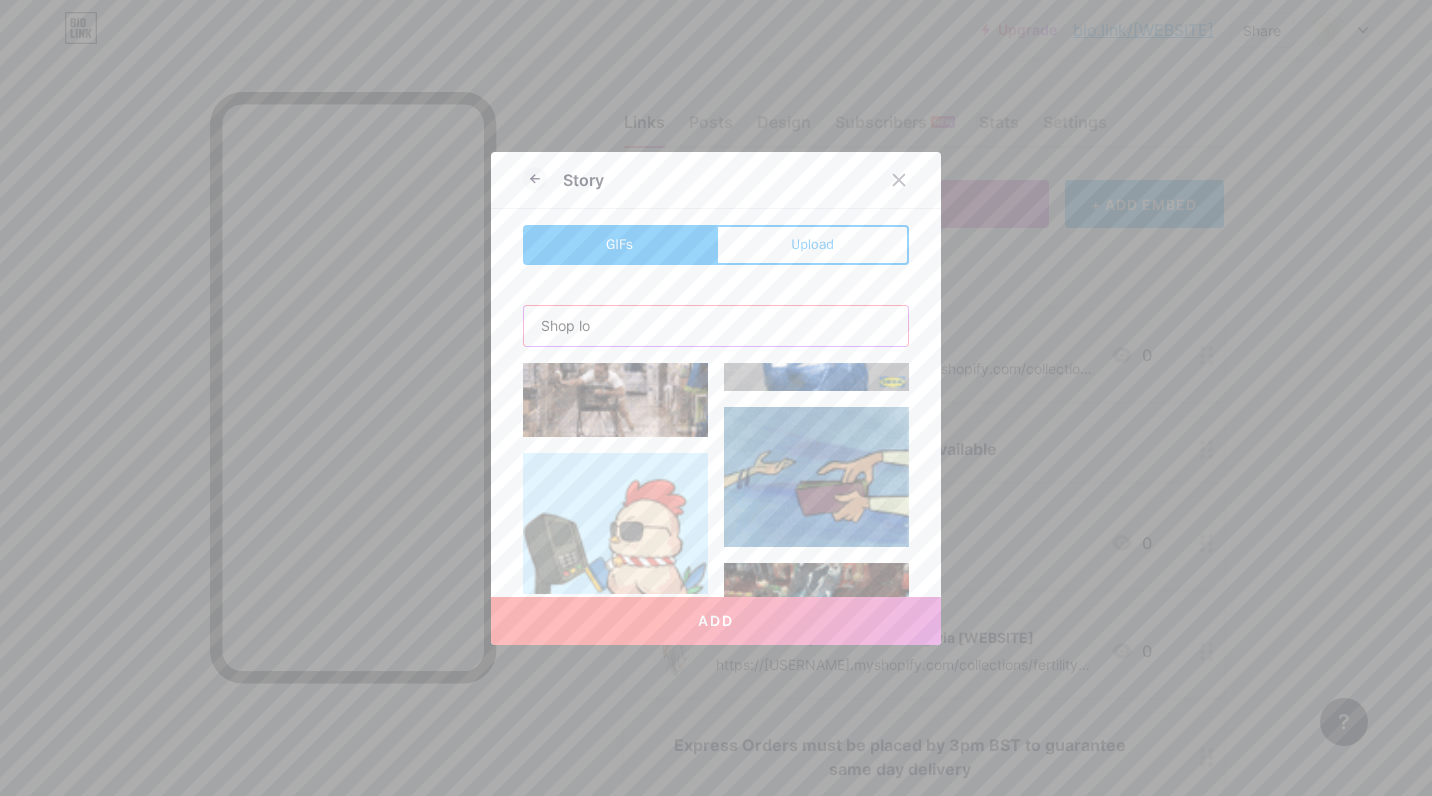 scroll, scrollTop: 0, scrollLeft: 0, axis: both 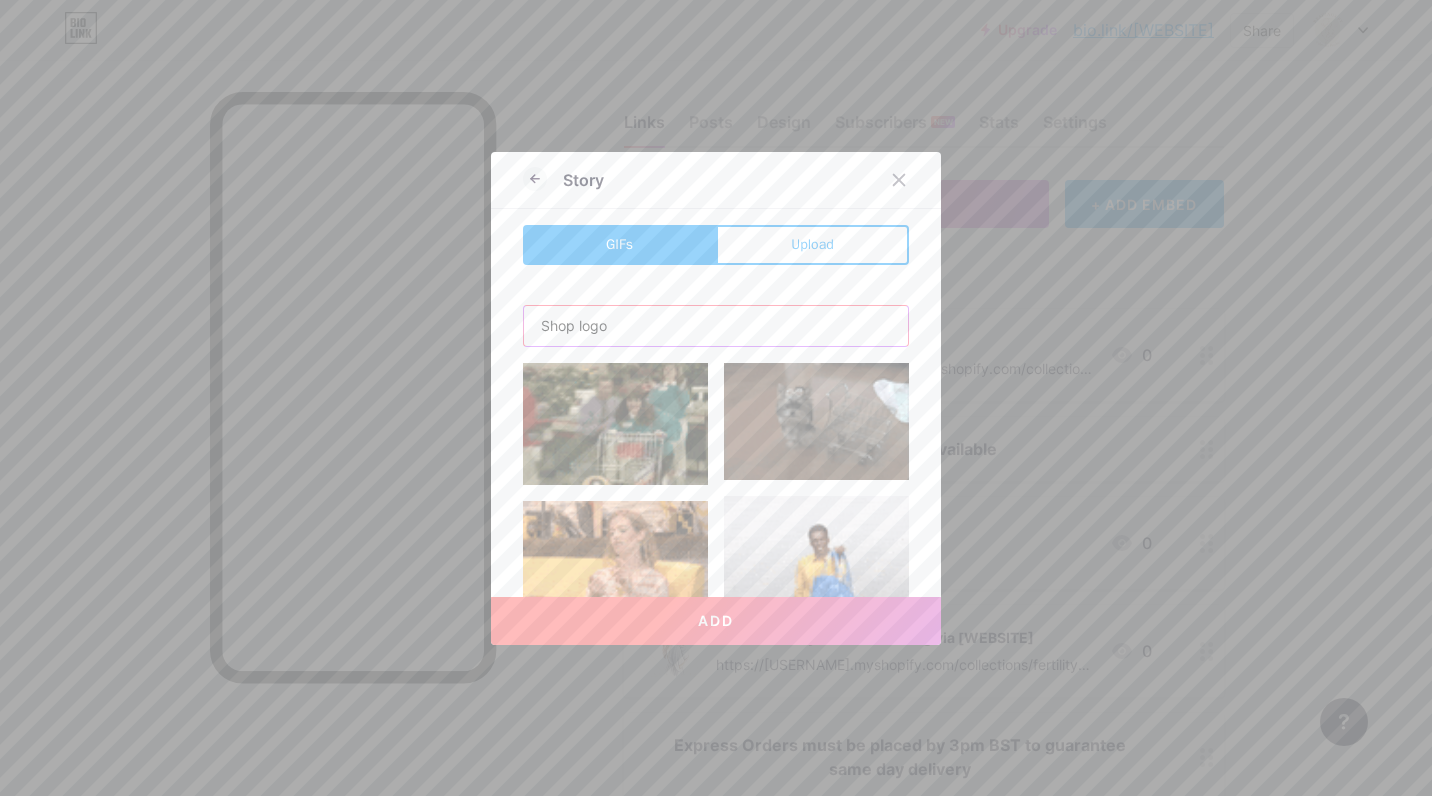 click on "Add" at bounding box center [716, 621] 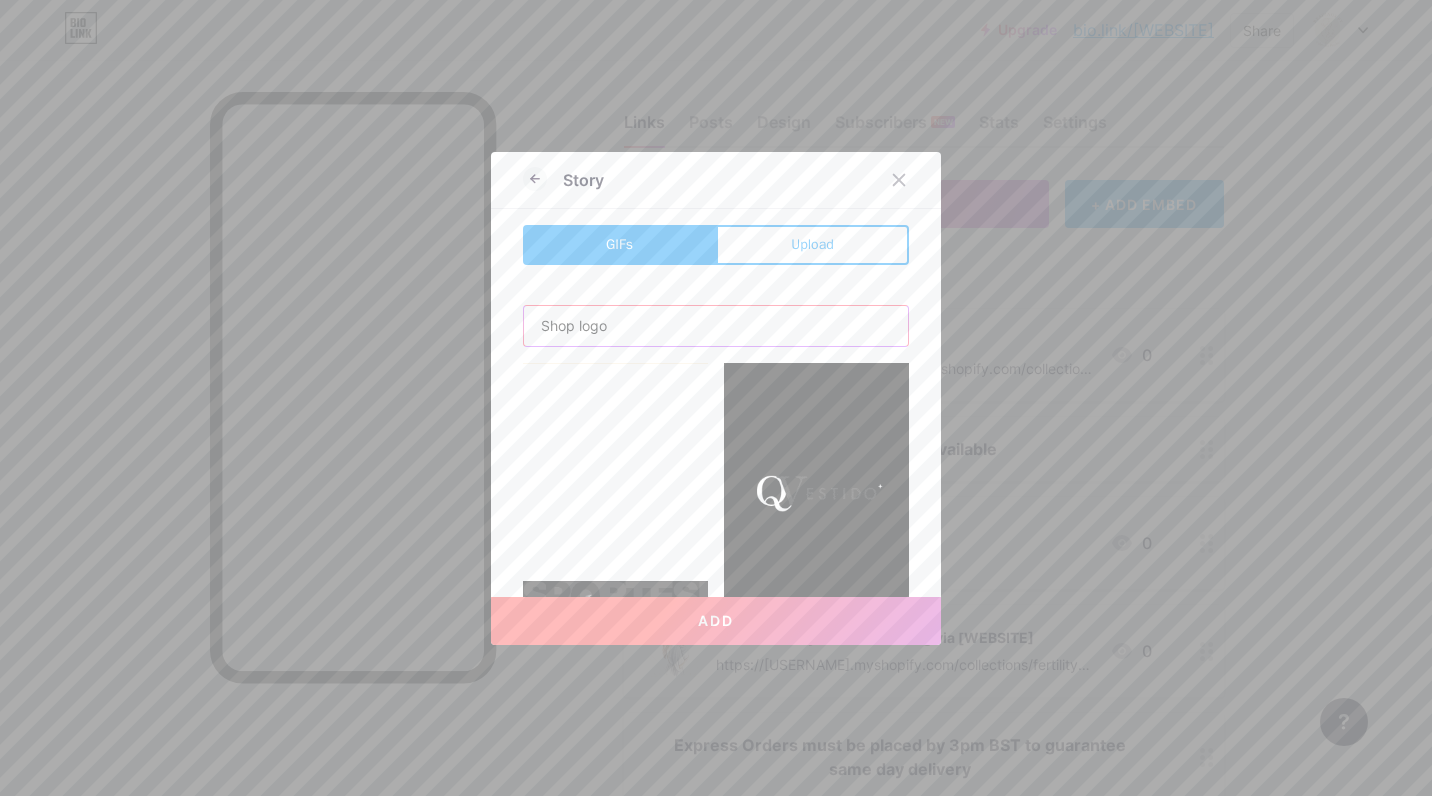 scroll, scrollTop: 1634, scrollLeft: 0, axis: vertical 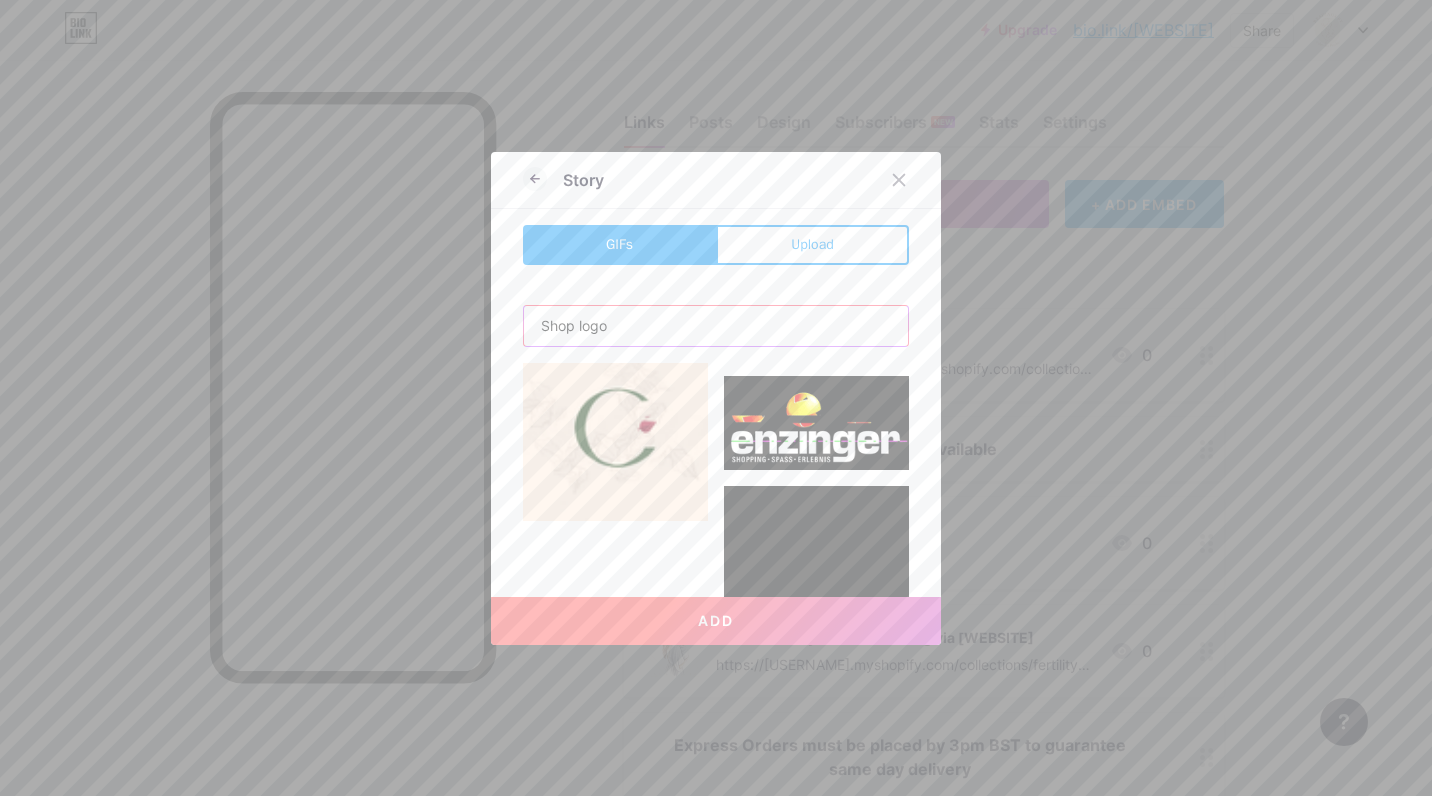 click on "Shop logo" at bounding box center (716, 326) 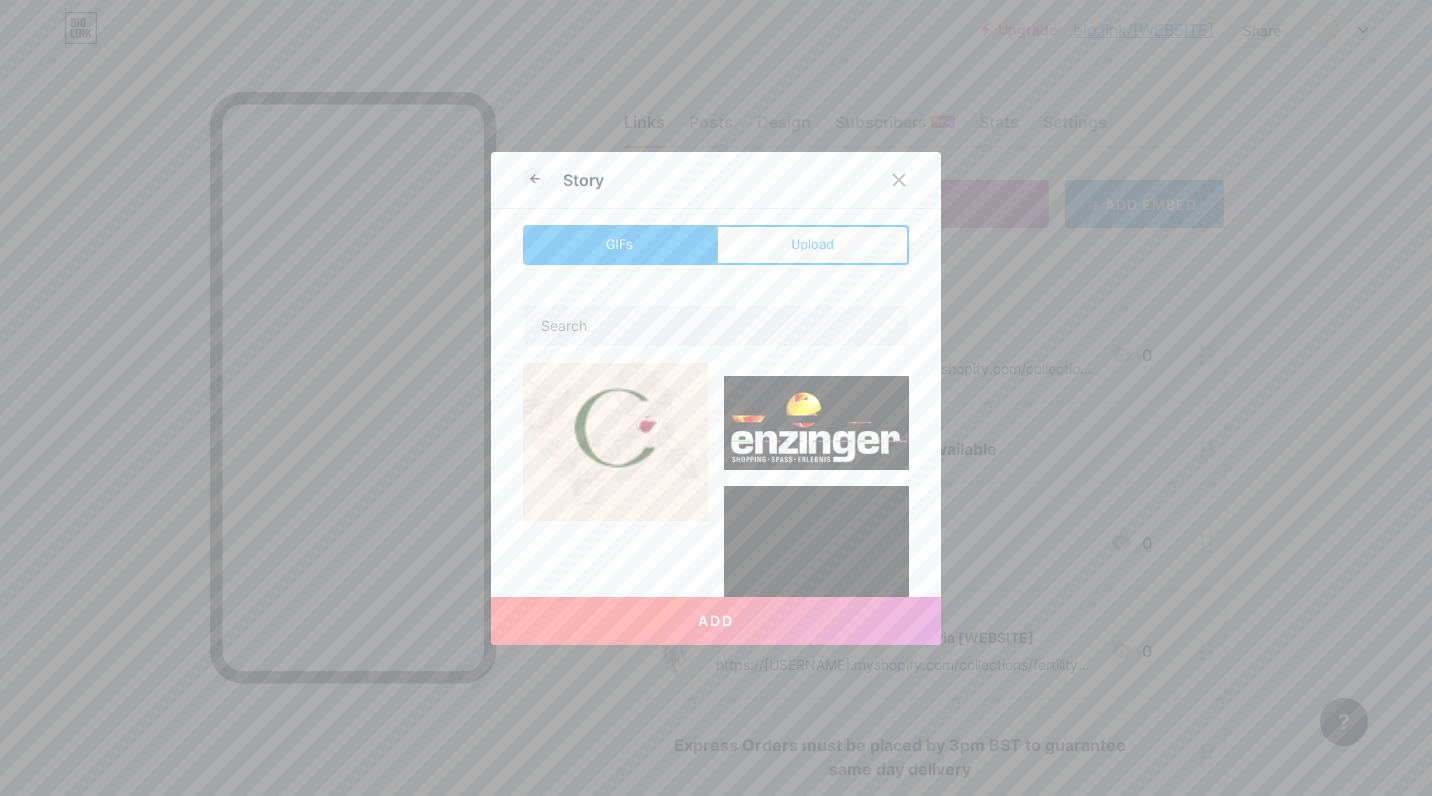 click on "Upload" at bounding box center [812, 245] 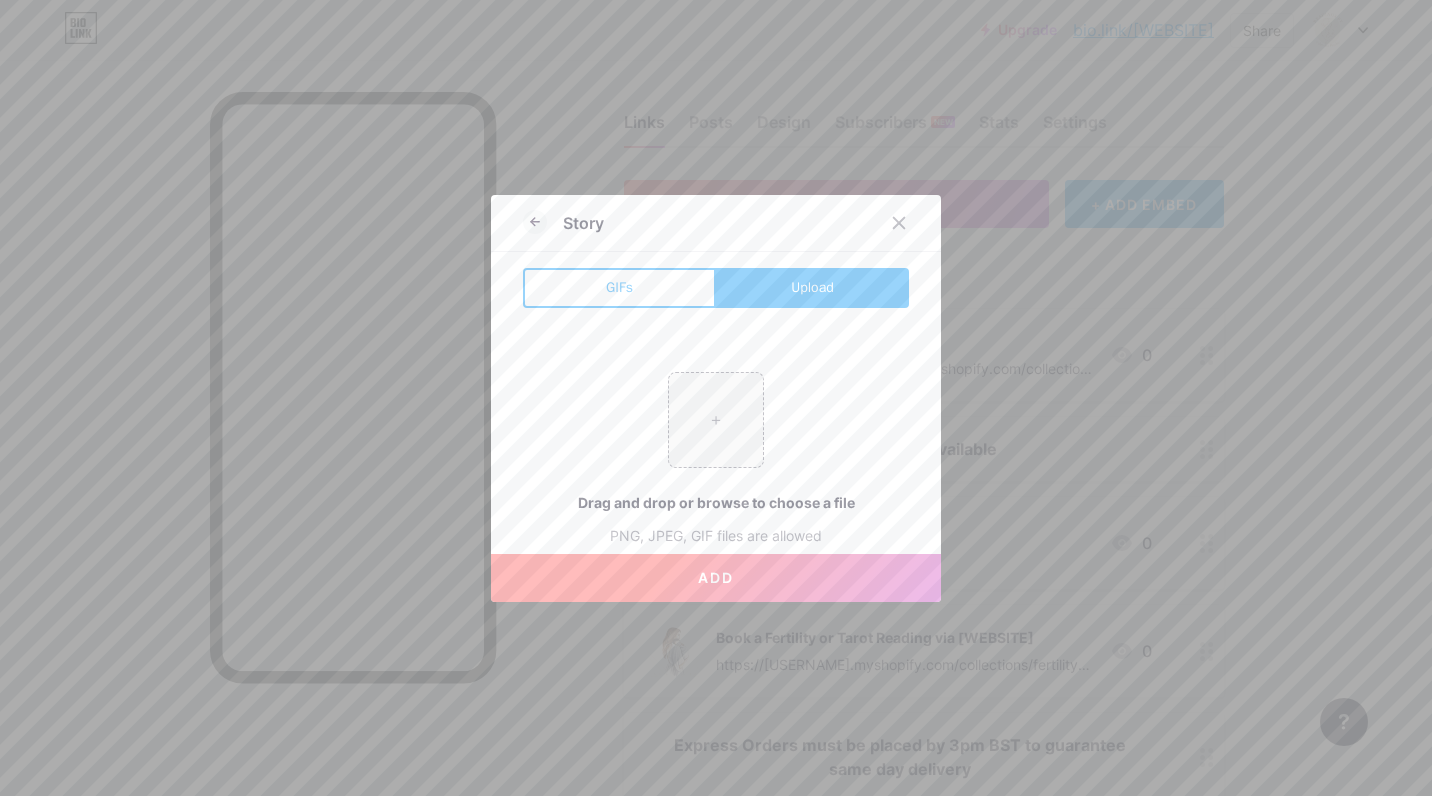 click at bounding box center [716, 420] 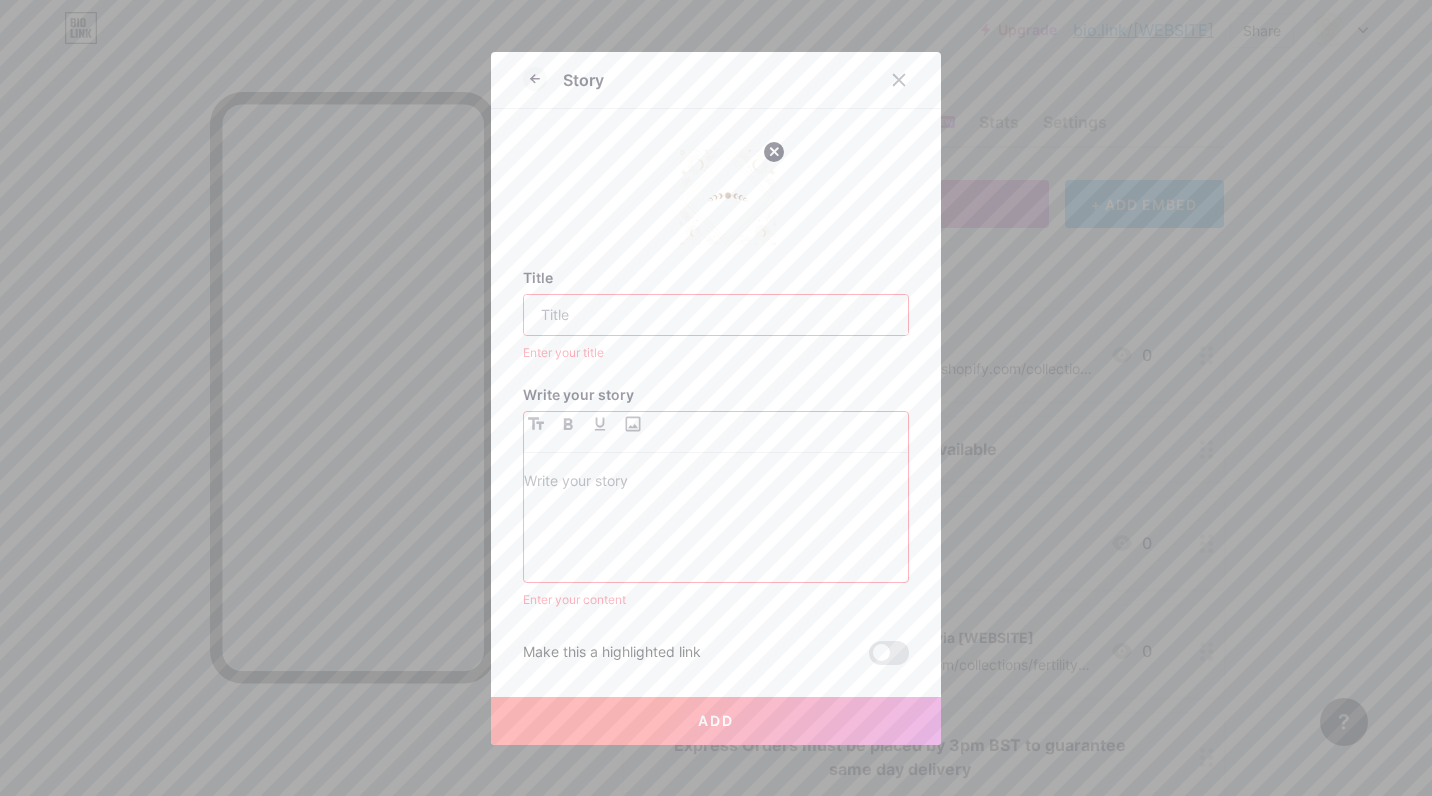 click at bounding box center [716, 315] 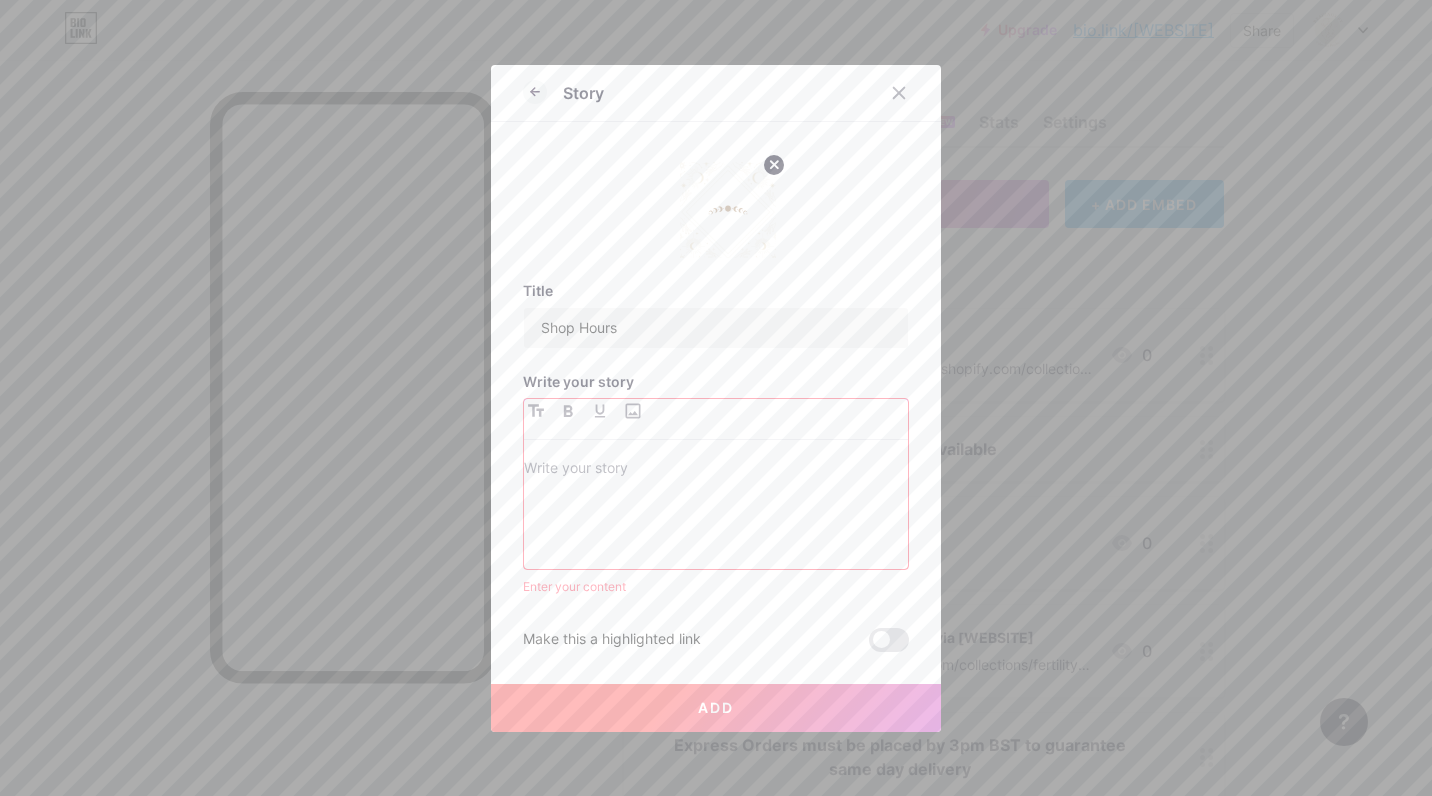 click at bounding box center [716, 470] 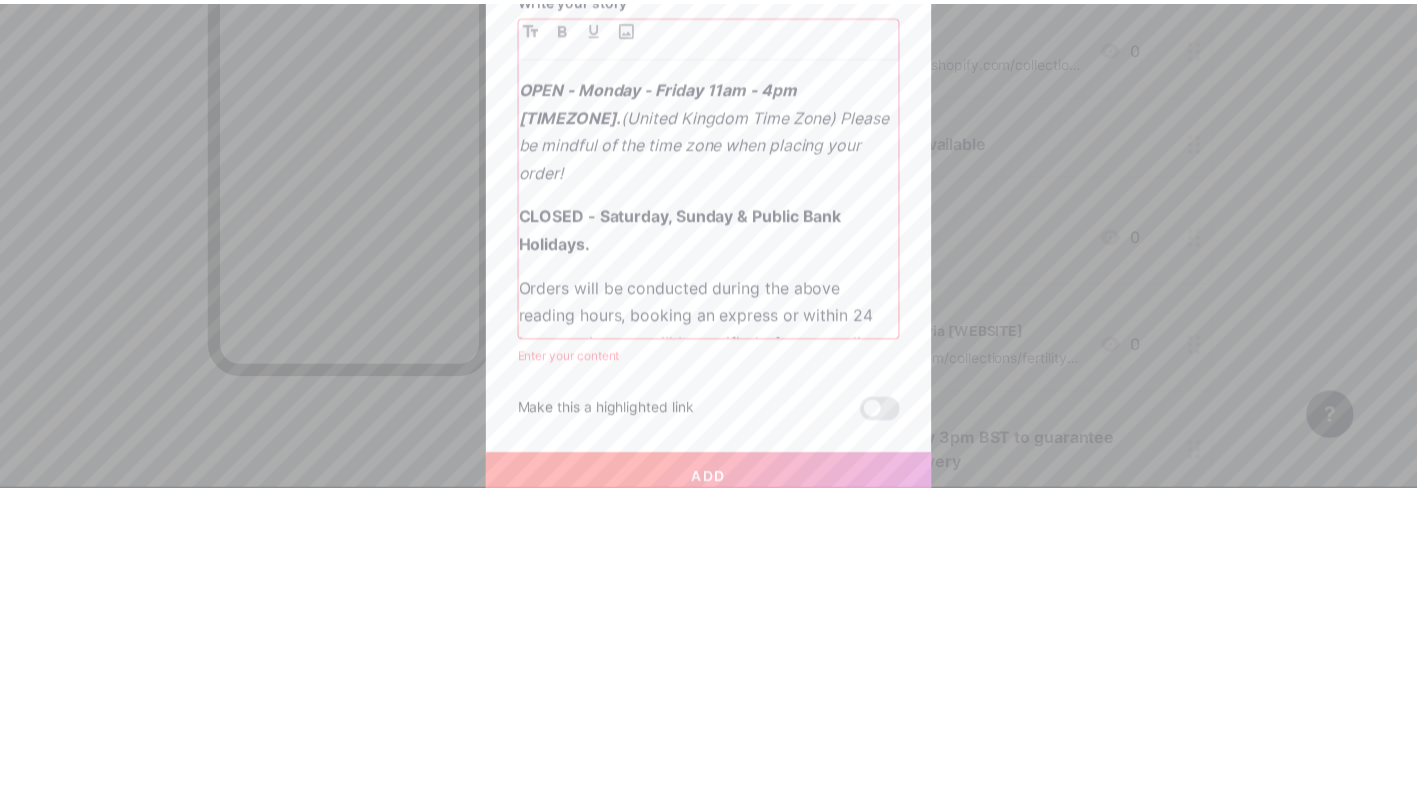 scroll, scrollTop: 203, scrollLeft: 0, axis: vertical 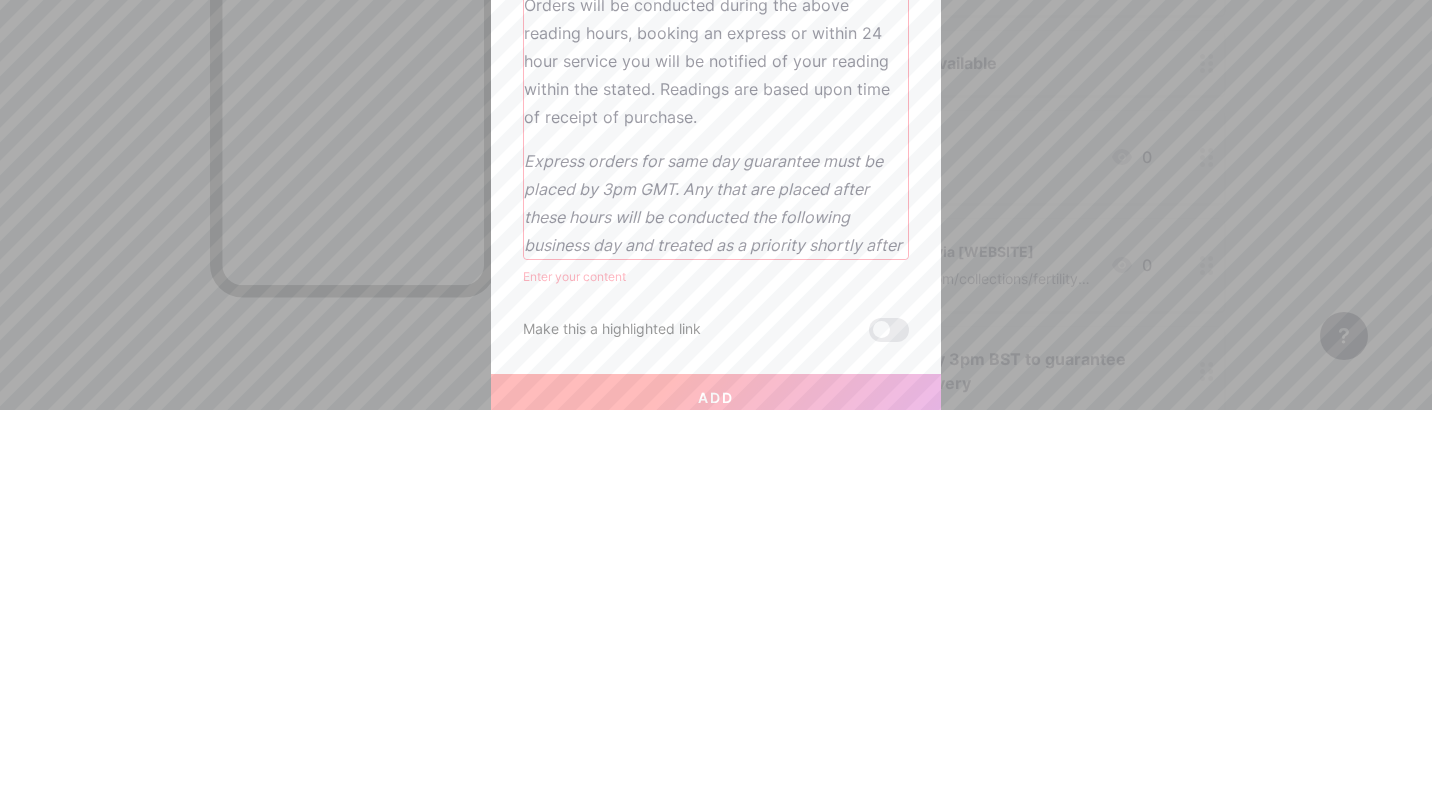 click on "Add" at bounding box center (716, 784) 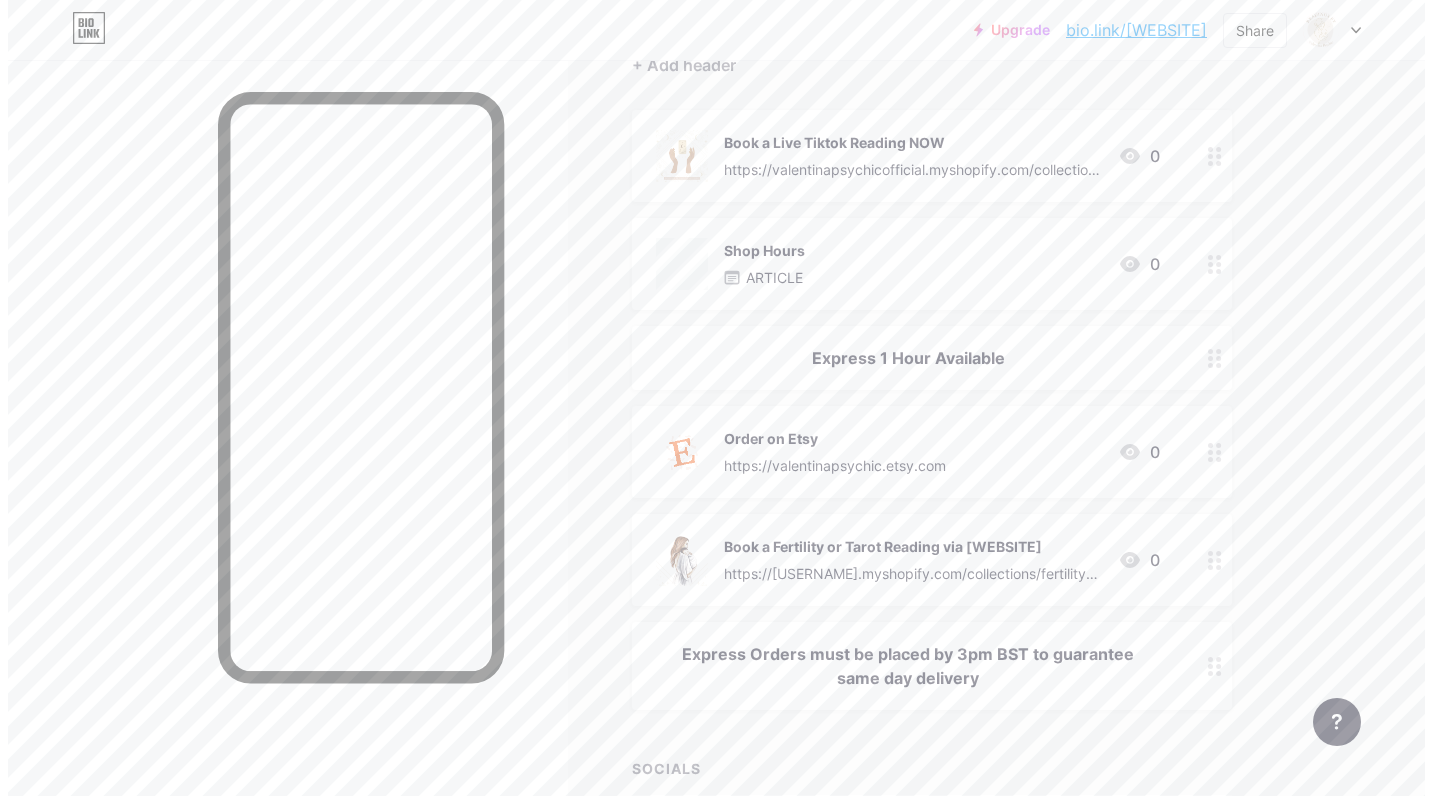scroll, scrollTop: 216, scrollLeft: 0, axis: vertical 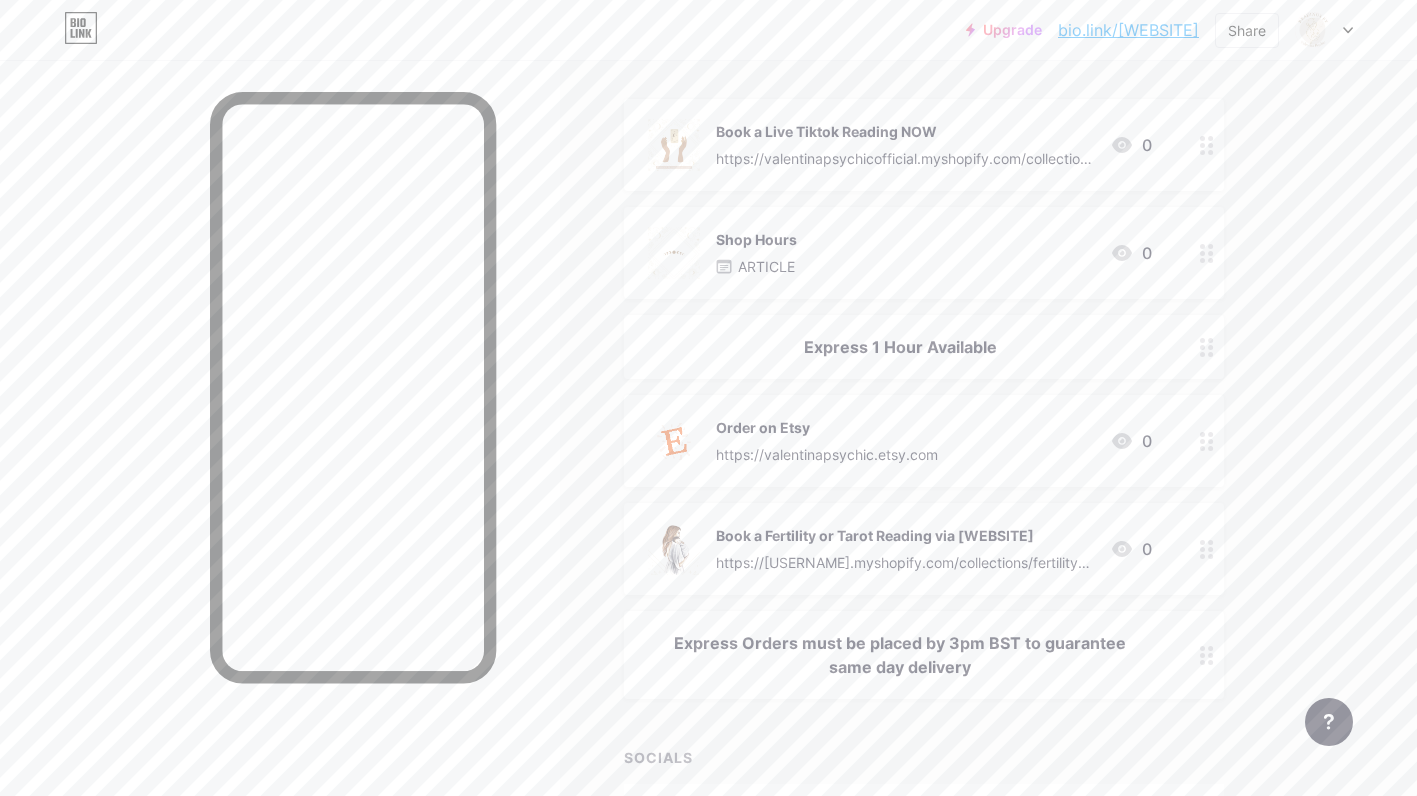 click on "Shop Hours
ARTICLE
0" at bounding box center [900, 253] 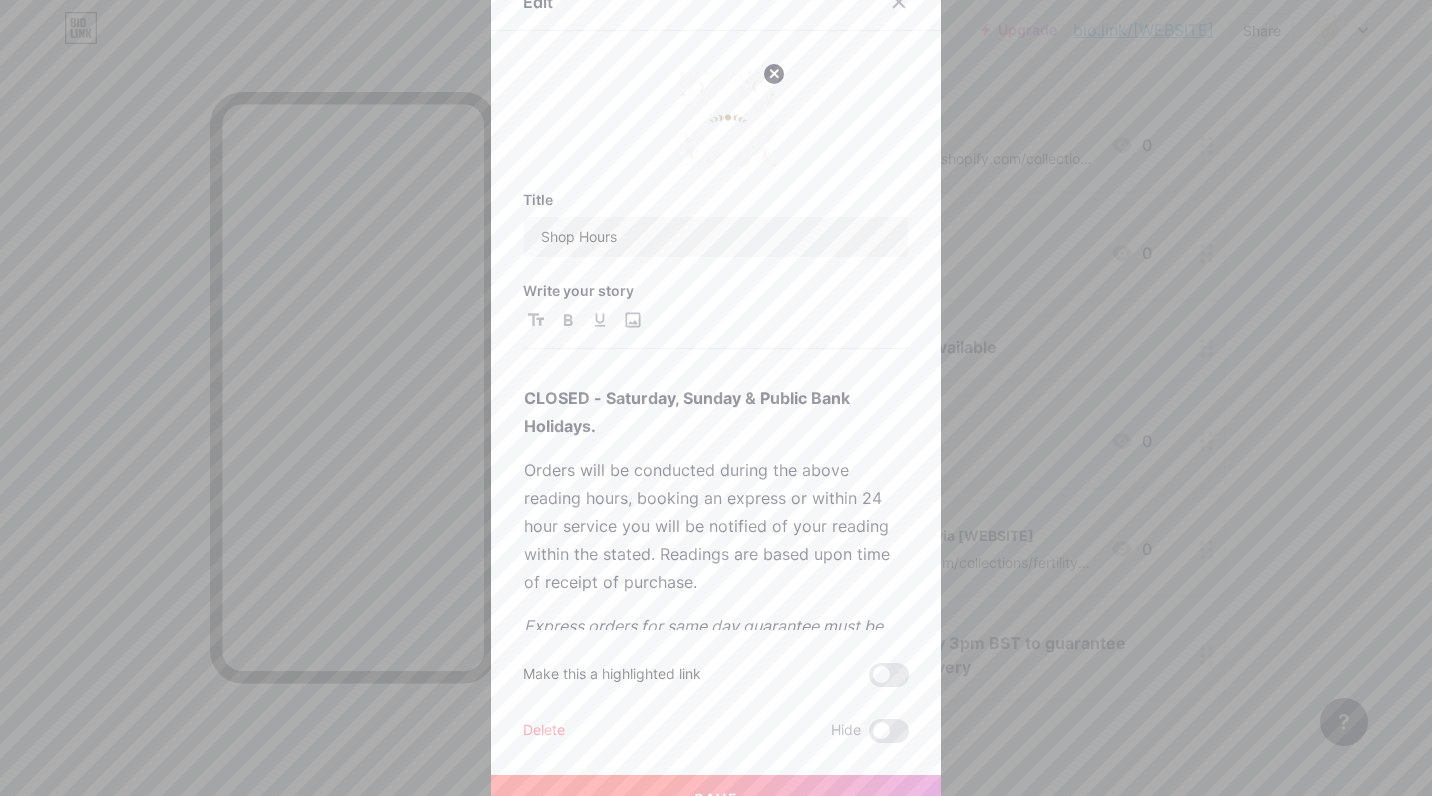 scroll, scrollTop: 116, scrollLeft: 0, axis: vertical 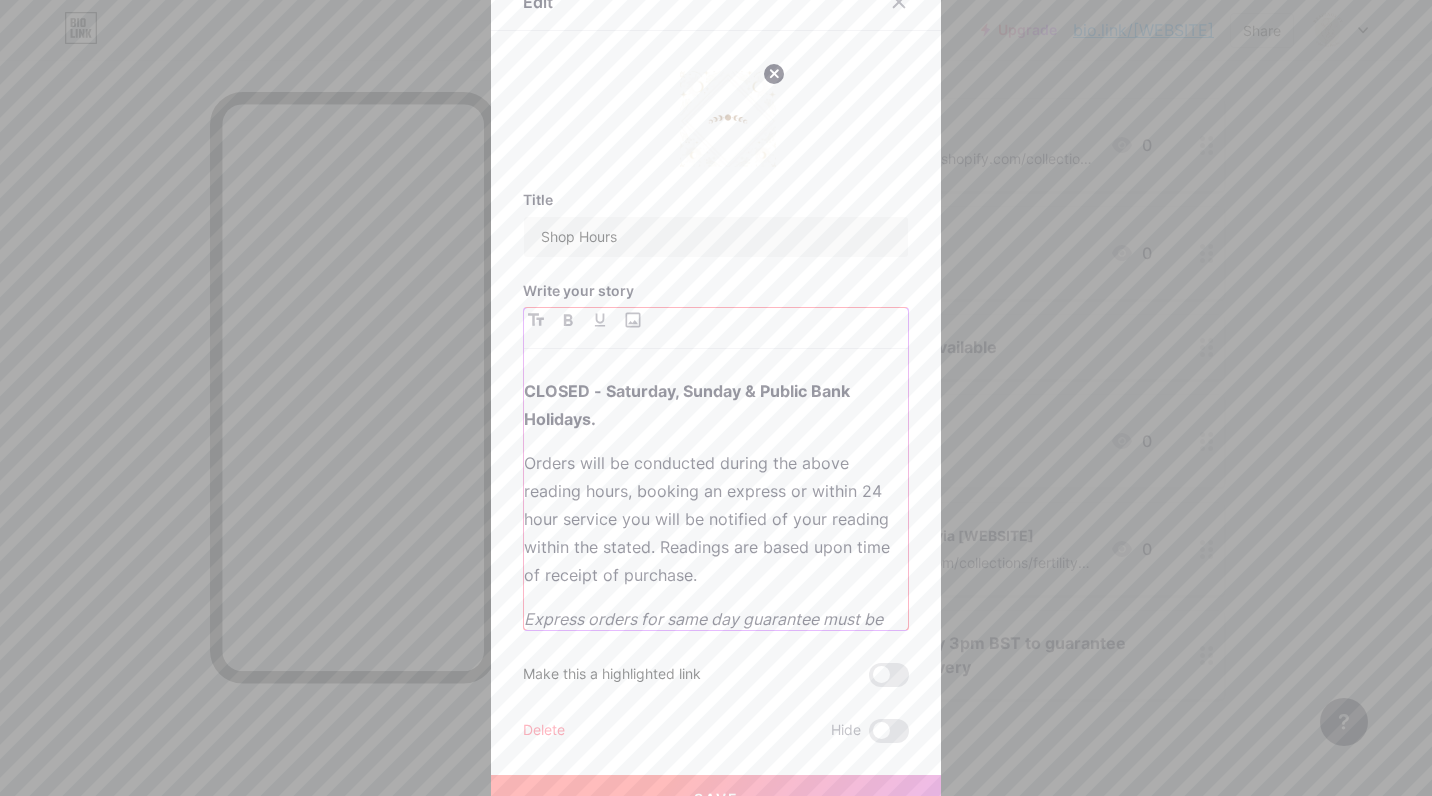 click on "Orders will be conducted during the above reading hours, booking an express or within 24 hour service you will be notified of your reading within the stated. Readings are based upon time of receipt of purchase." at bounding box center [716, 519] 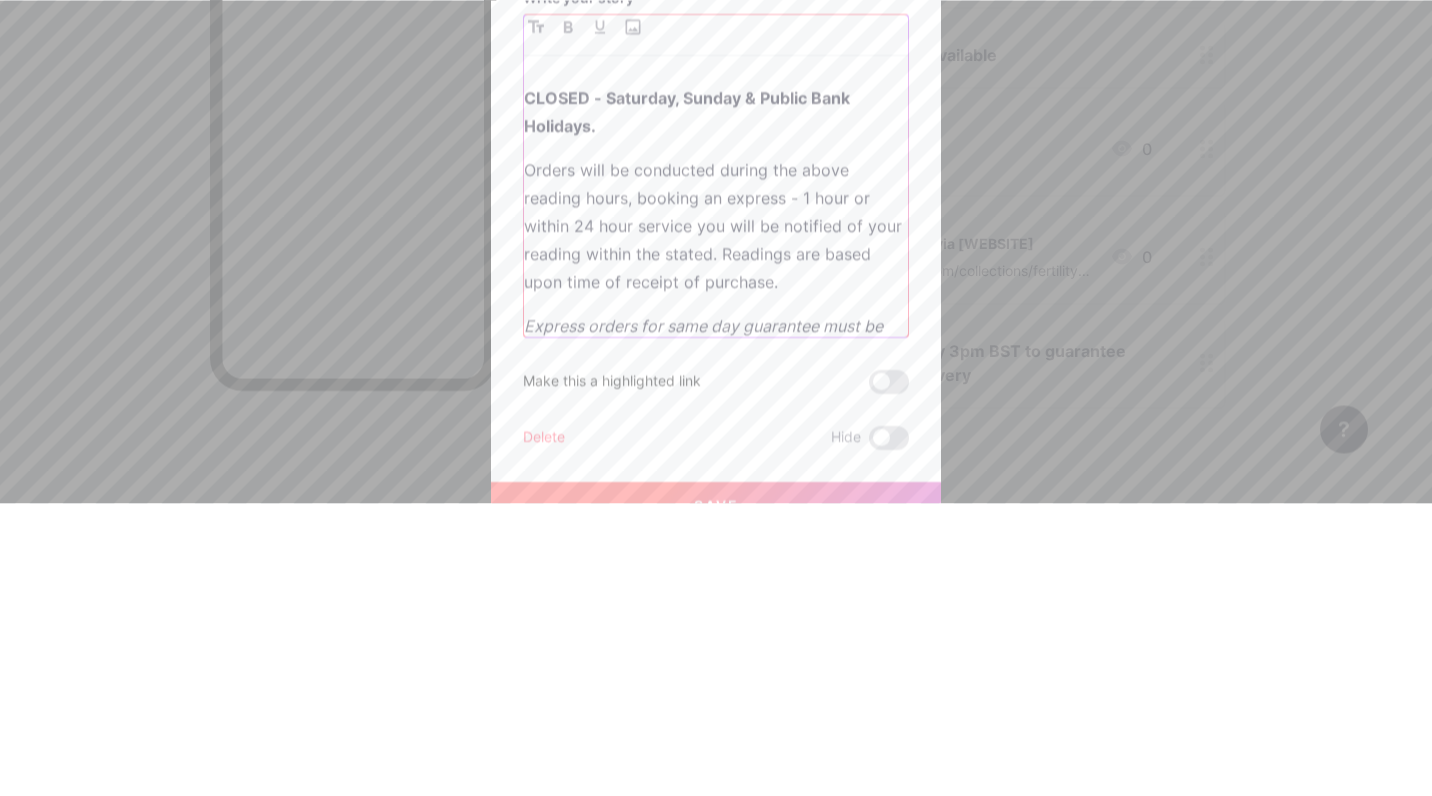 scroll, scrollTop: 26, scrollLeft: 0, axis: vertical 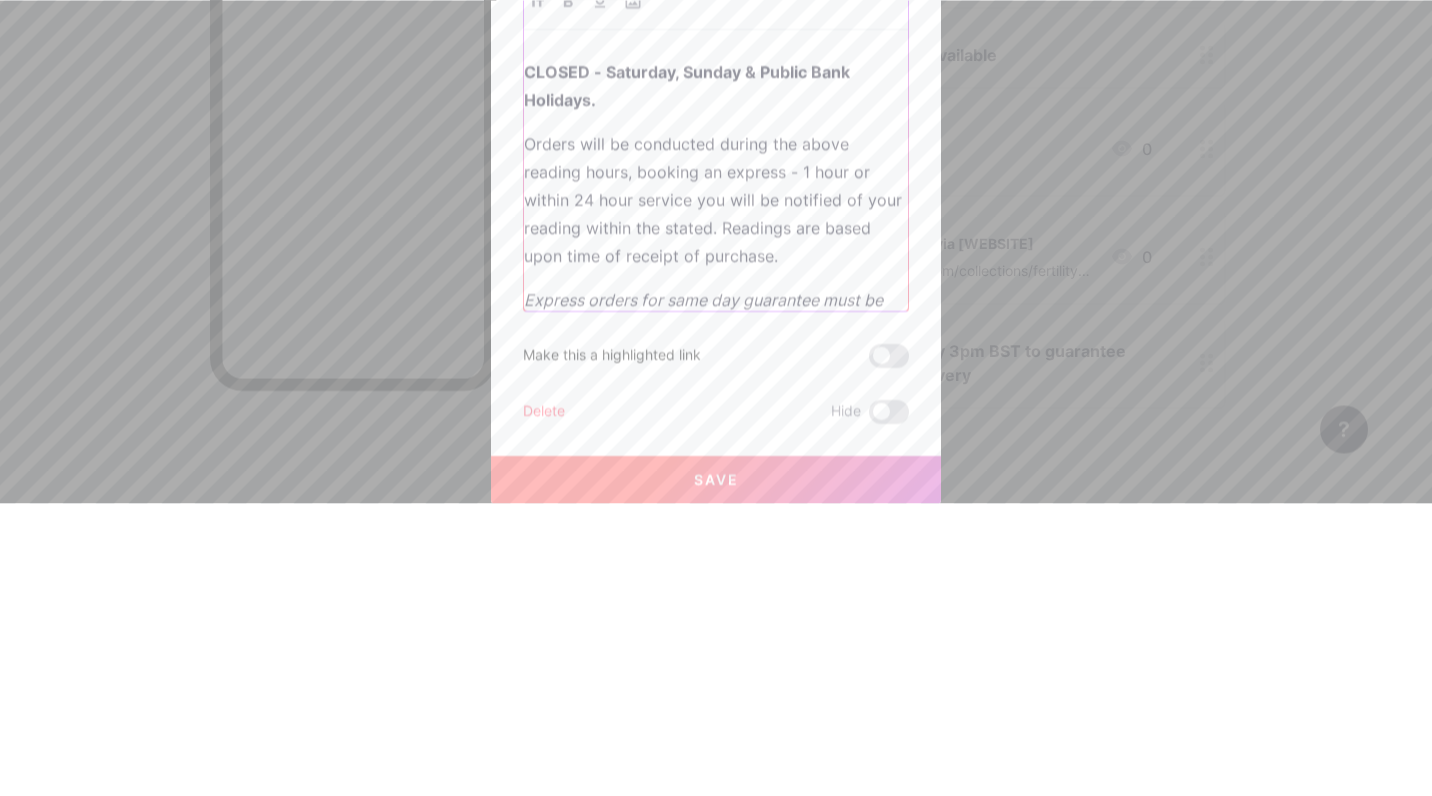 click on "Orders will be conducted during the above reading hours, booking an express - 1 hour or within 24 hour service you will be notified of your reading within the stated. Readings are based upon time of receipt of purchase." at bounding box center [716, 493] 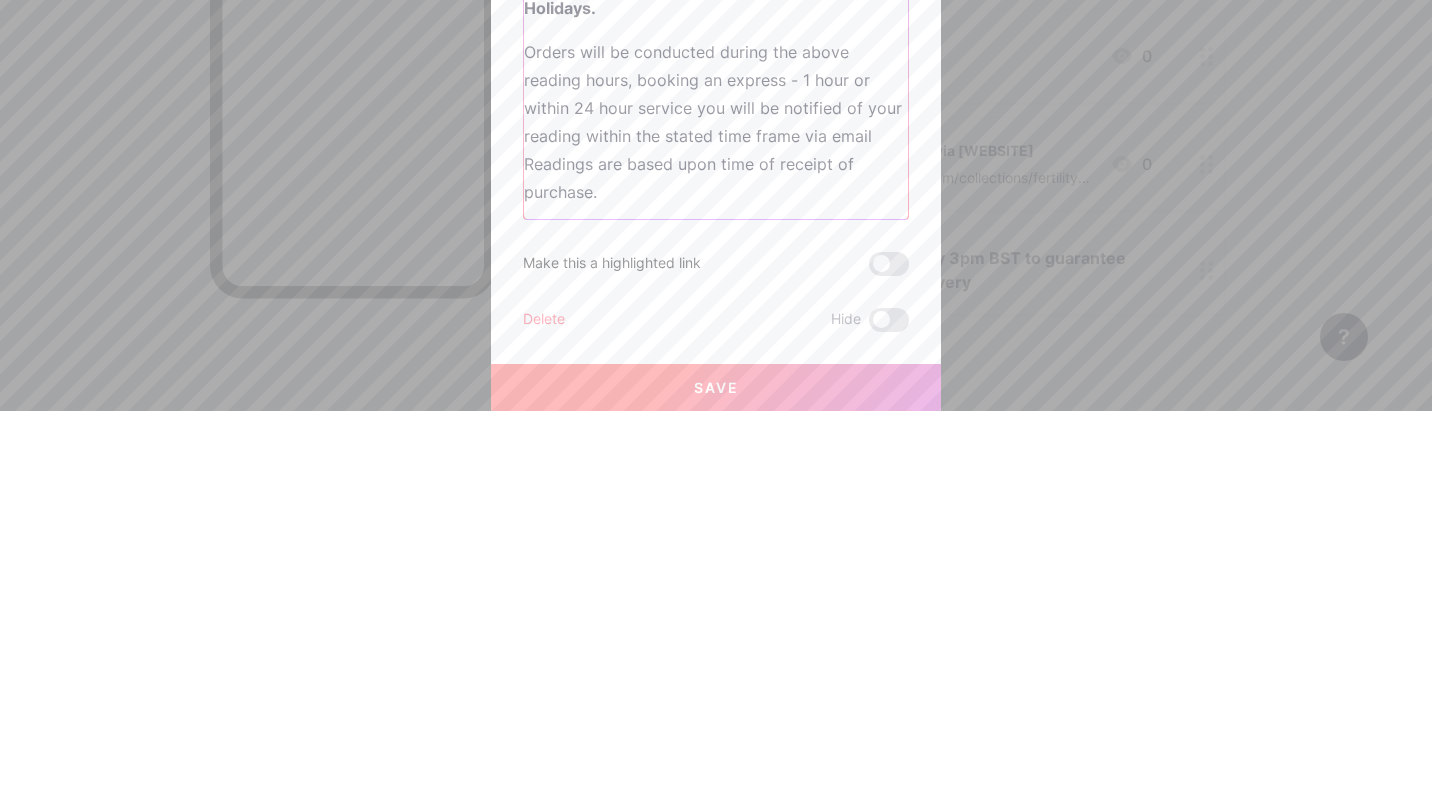 scroll, scrollTop: 25, scrollLeft: 0, axis: vertical 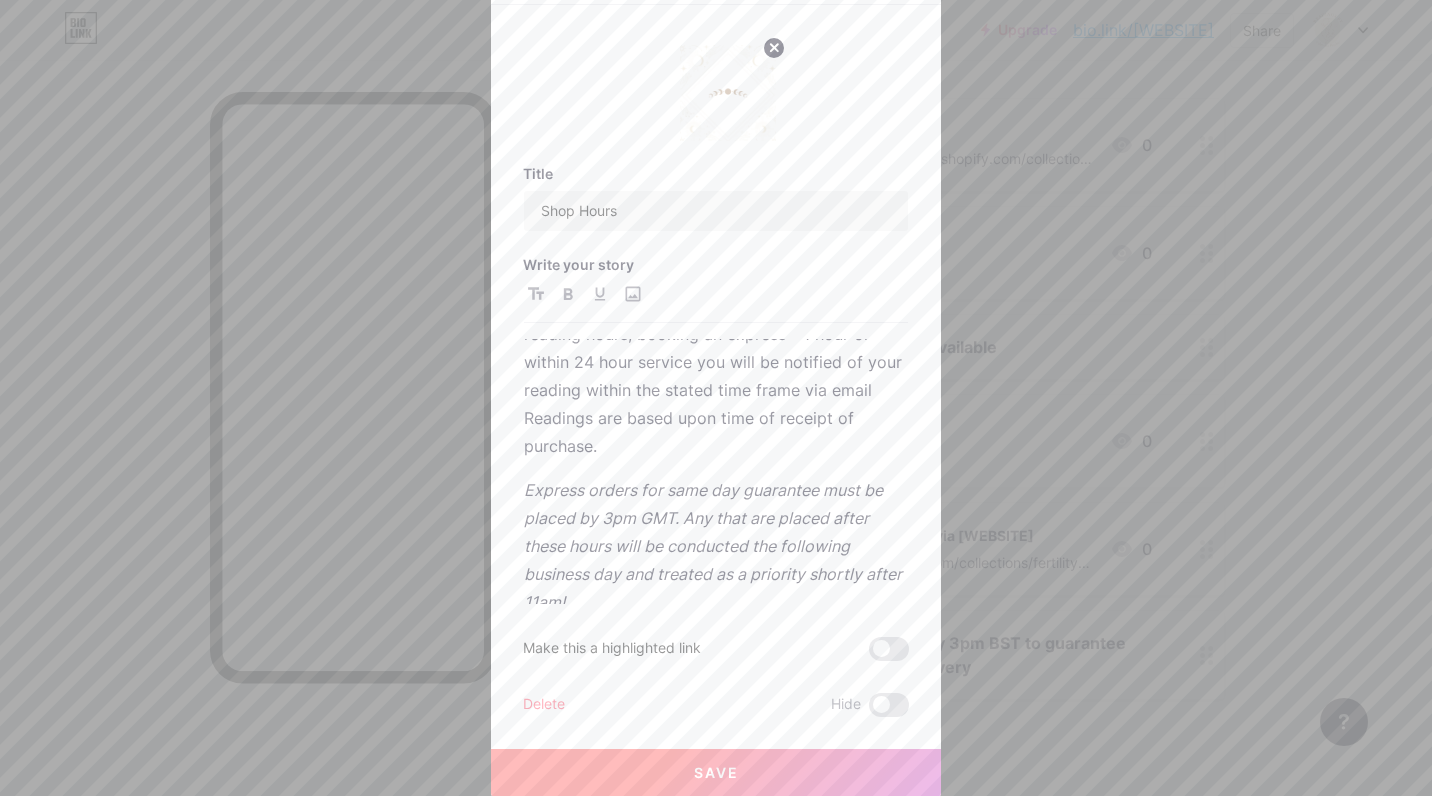 click on "Save" at bounding box center [716, 773] 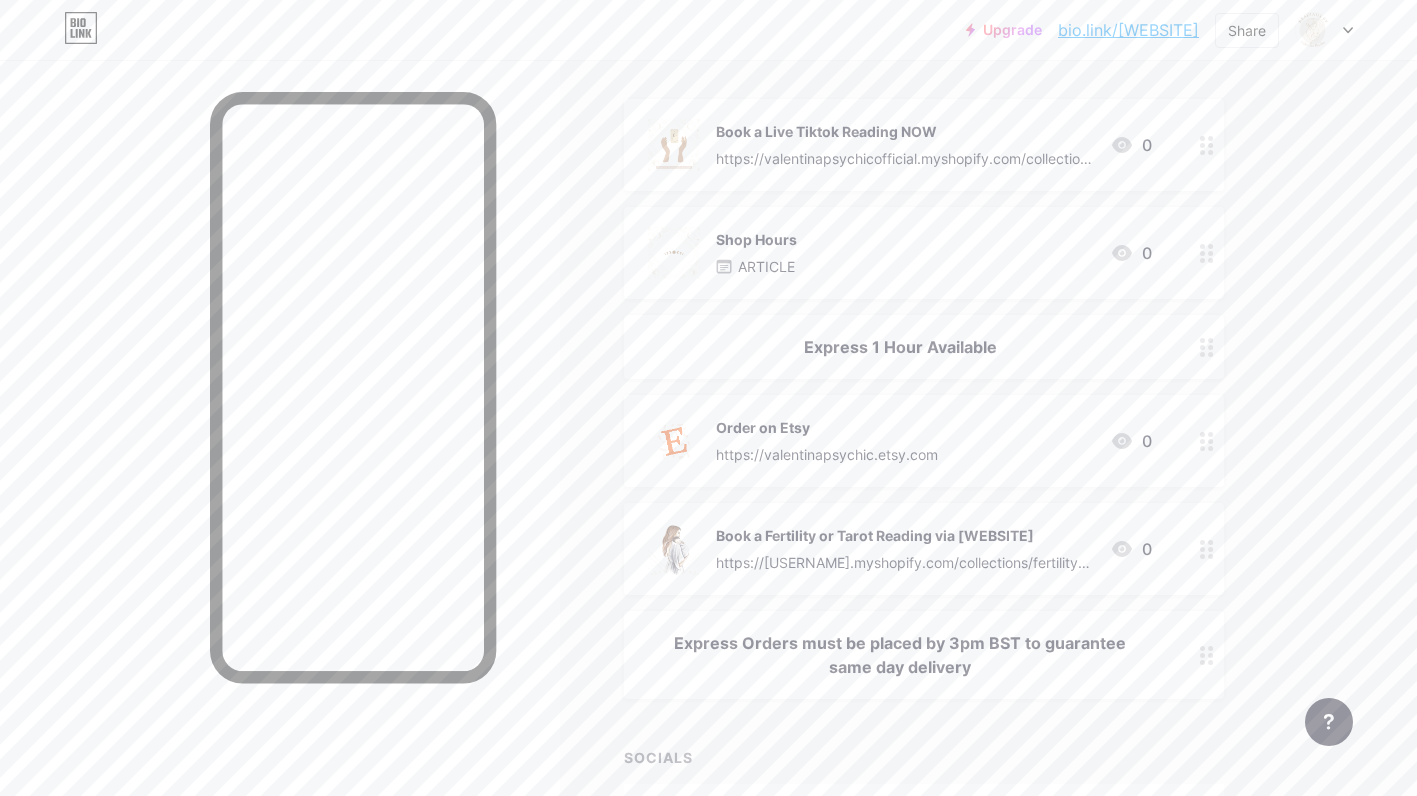 click on "+ ADD LINK + ADD EMBED + Add header Book a Live Tiktok Reading NOW https://[USERNAME].myshopify.com/collections/tiktok-live-readings 0 Shop Hours ARTICLE 0 Express 1 Hour Available Order on Etsy https://[USERNAME].etsy.com 0 Book a Fertility or Tarot Reading via Website https://[USERNAME].myshopify.com/collections/fertility-readings 0 Express Orders must be placed by 3pm BST to guarantee same day delivery SOCIALS website https://[USERNAME].myshopify.com/ tiktok" at bounding box center [924, 461] 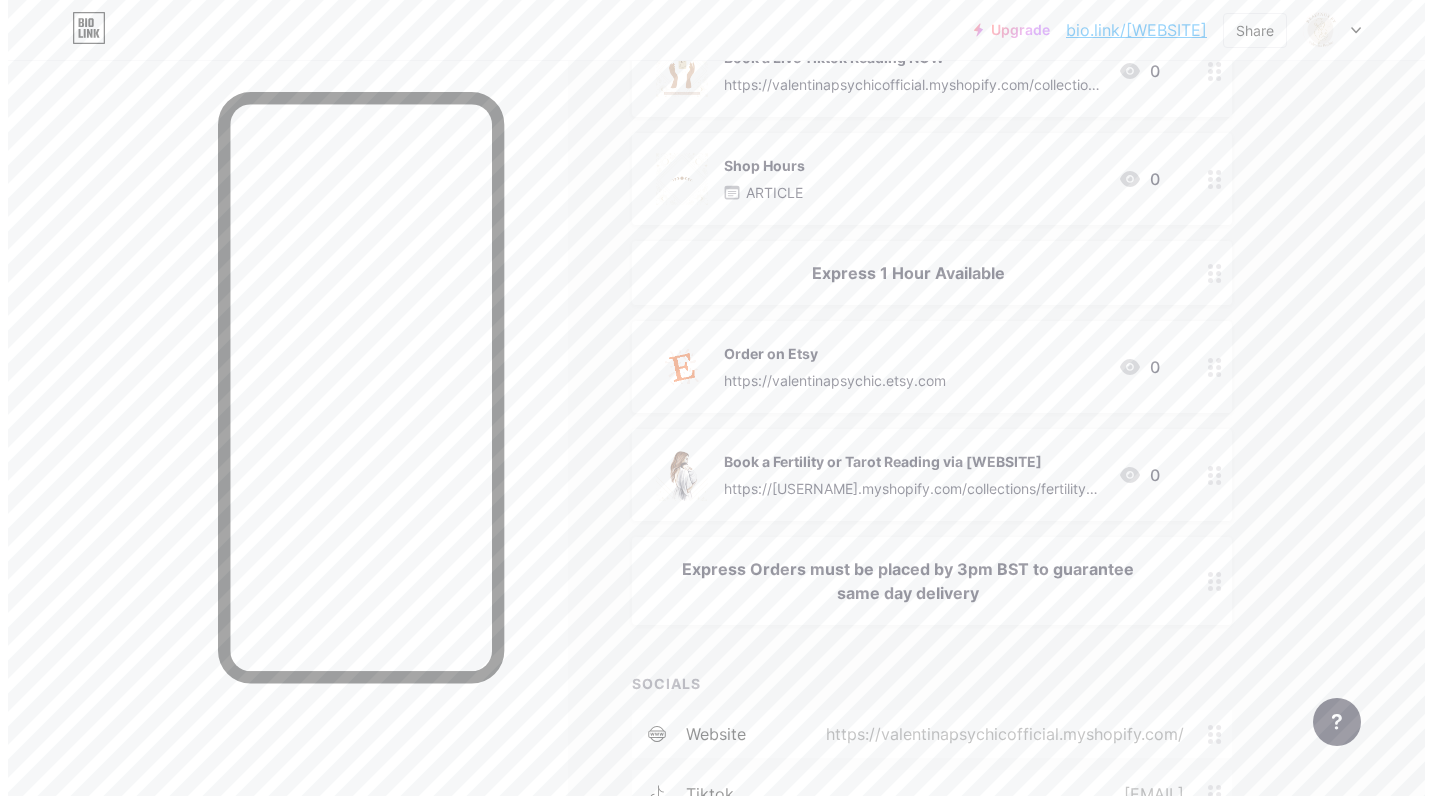 scroll, scrollTop: 291, scrollLeft: 0, axis: vertical 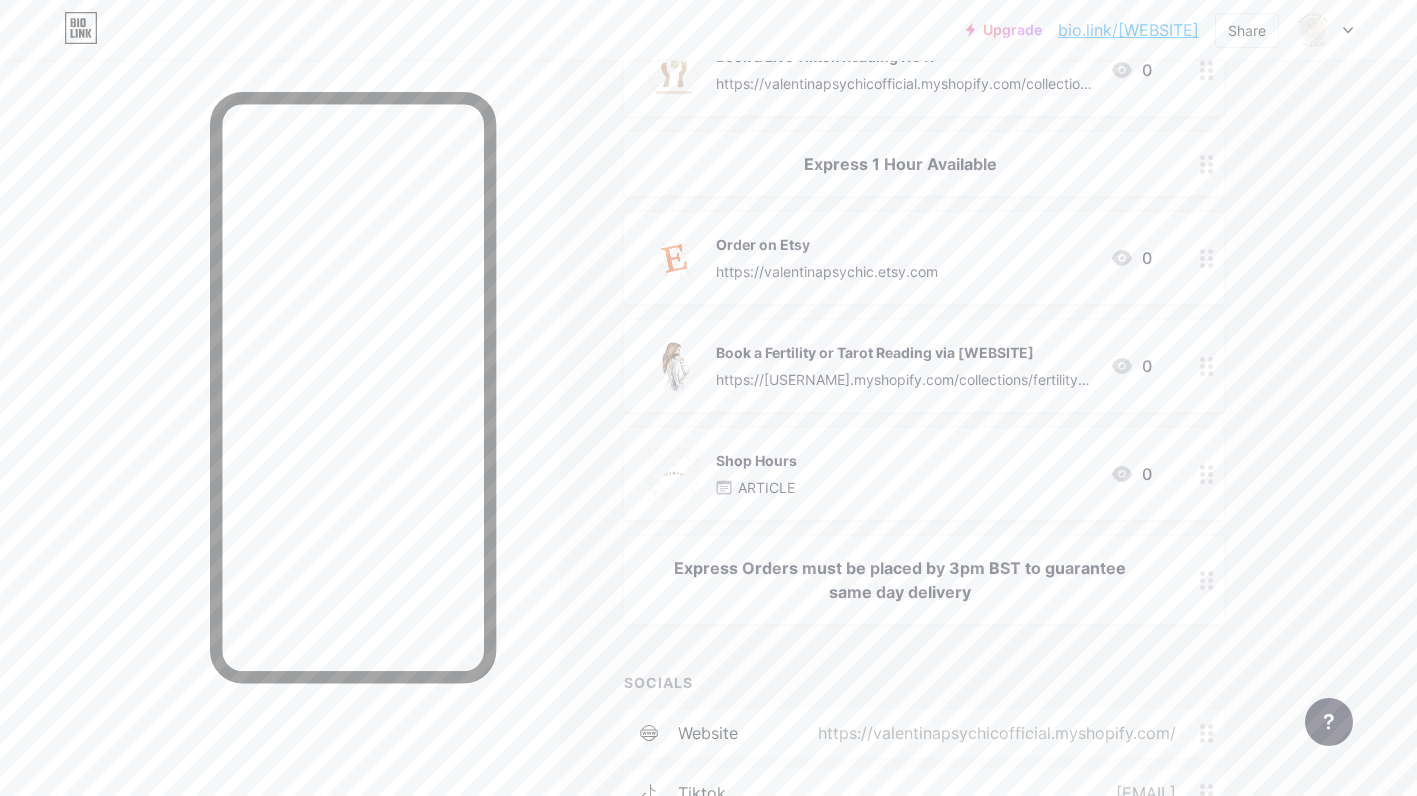 click on "Express Orders must be placed by 3pm BST to guarantee same day delivery" at bounding box center (900, 580) 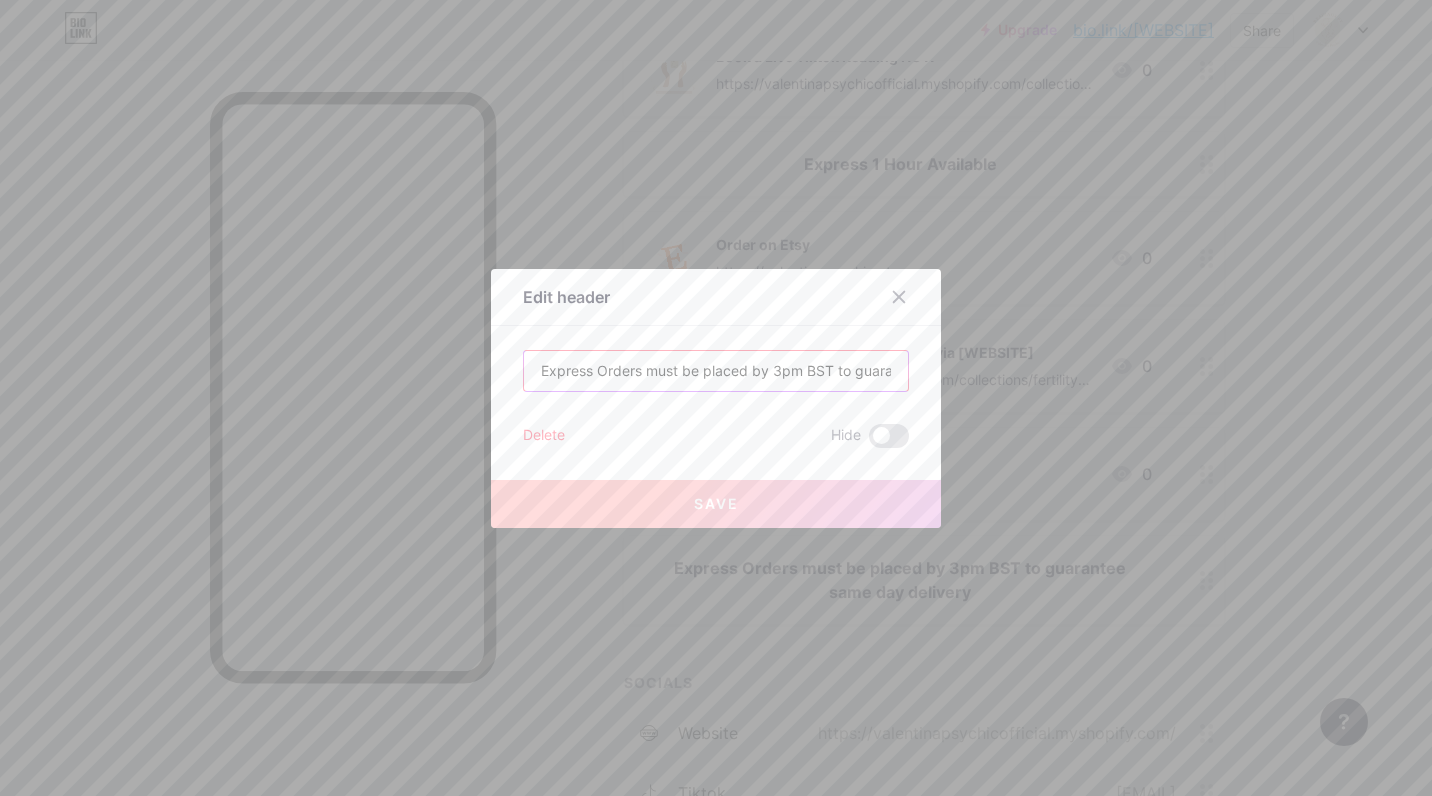 click on "Express Orders must be placed by 3pm BST to guarantee same day delivery" at bounding box center [716, 371] 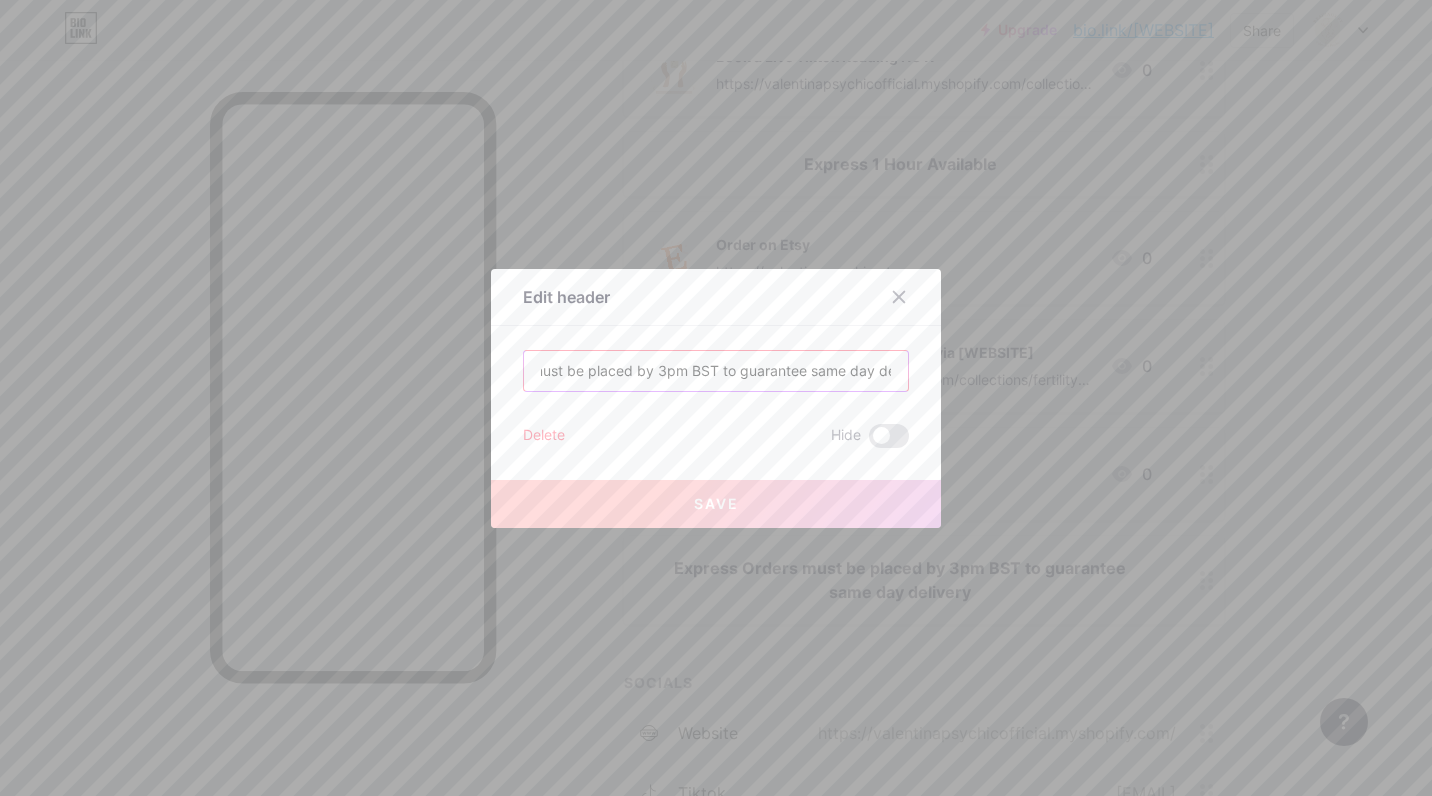scroll, scrollTop: 0, scrollLeft: 154, axis: horizontal 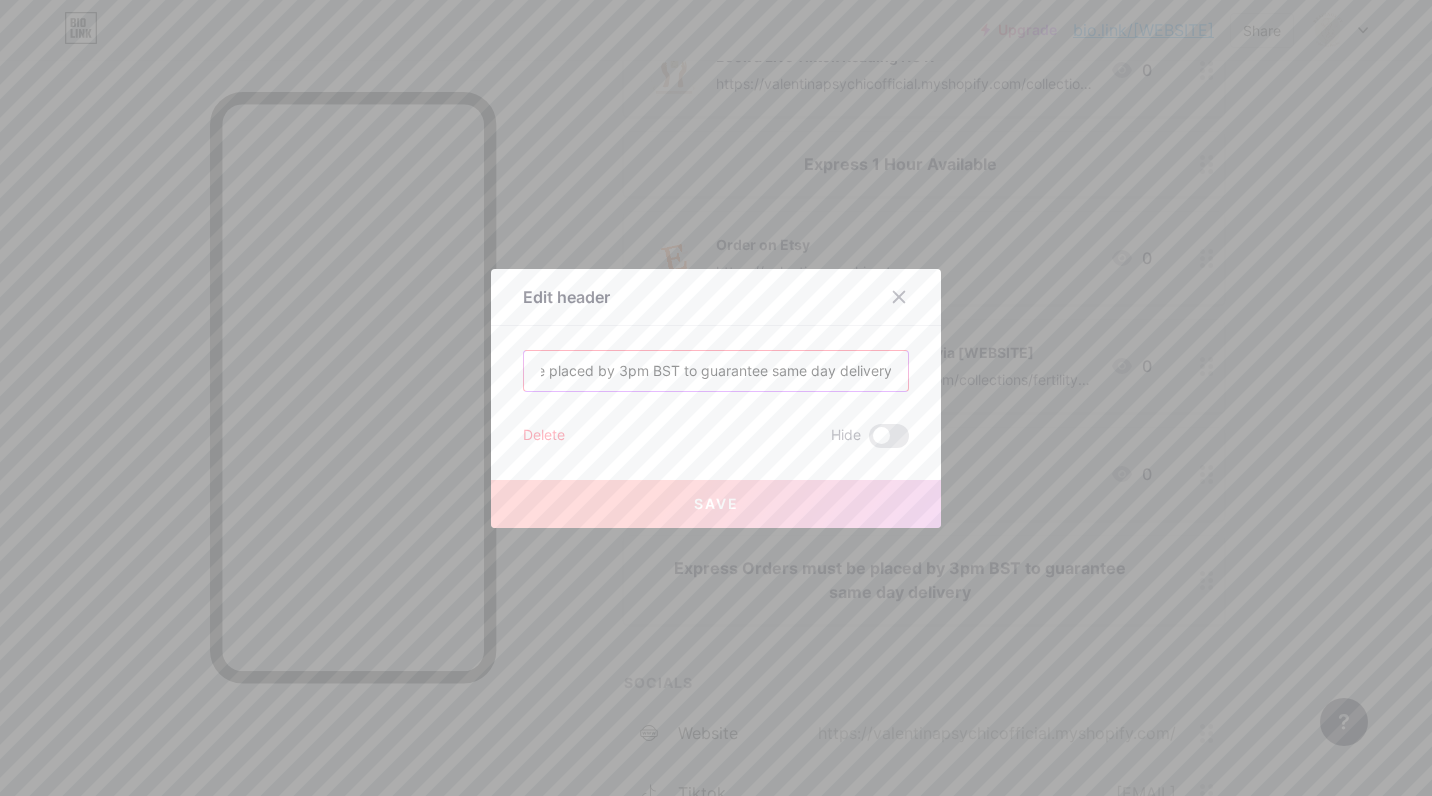 click on "Express Orders must be placed by 3pm BST to guarantee same day delivery" at bounding box center [716, 371] 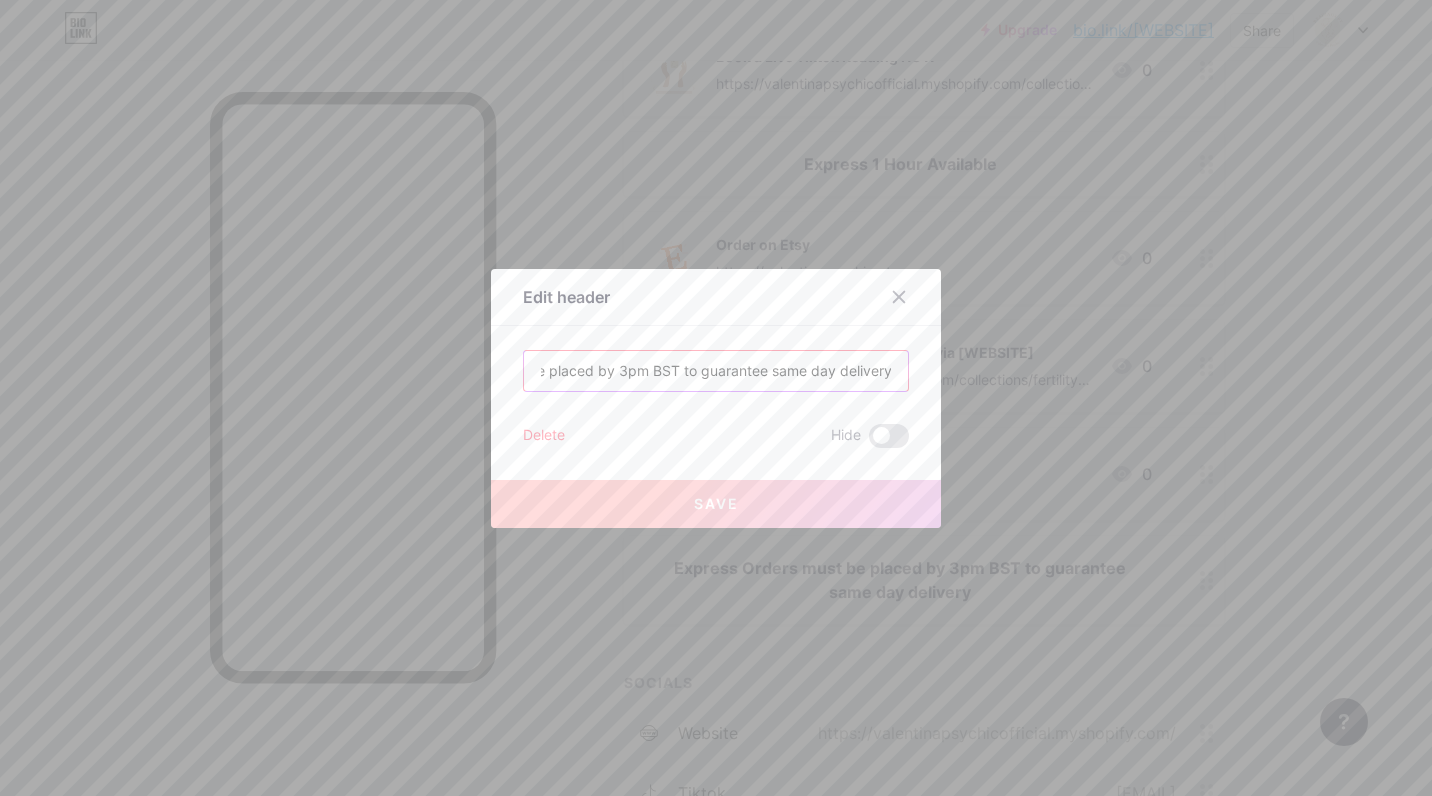 click on "Express Orders must be placed by 3pm BST to guarantee same day delivery" at bounding box center [716, 371] 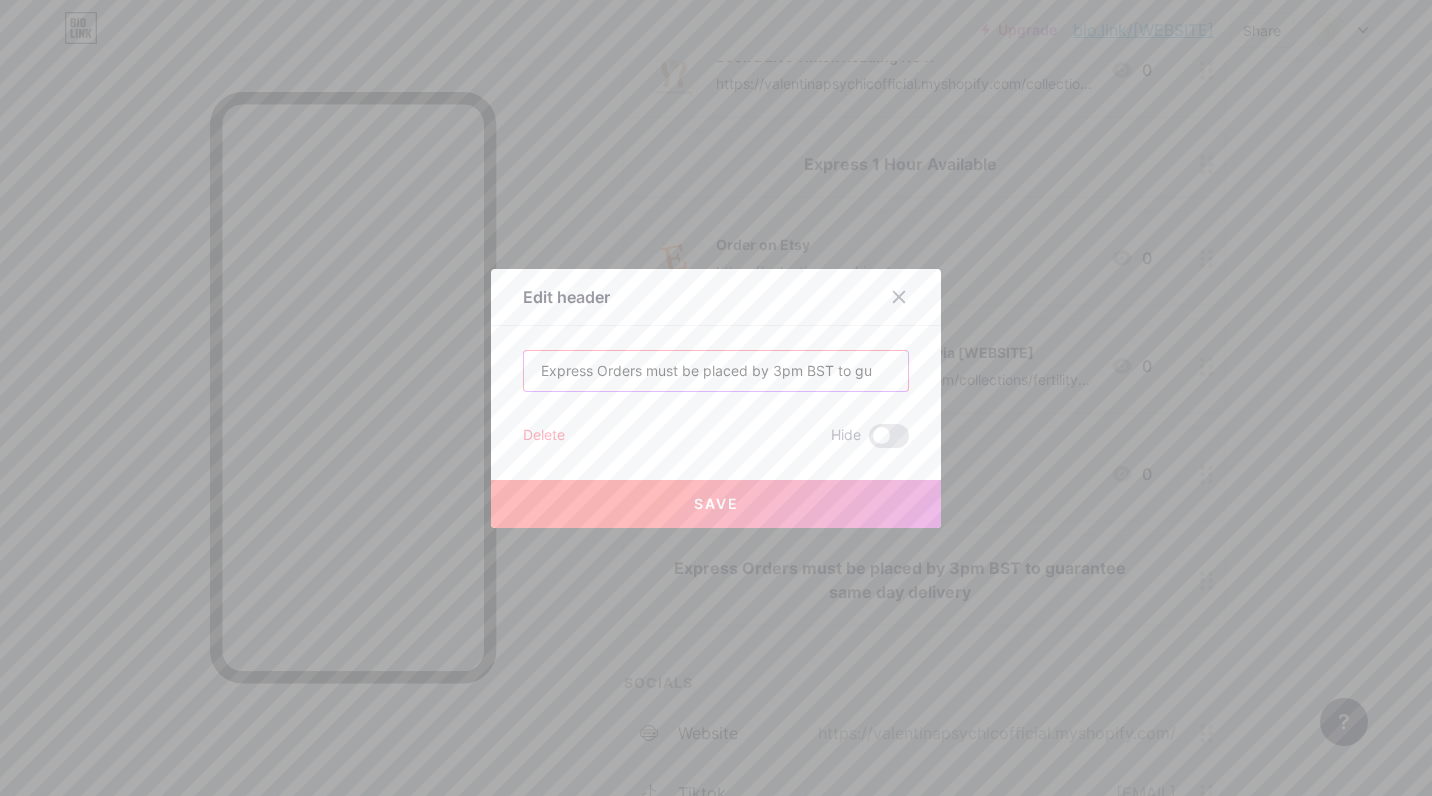 scroll, scrollTop: 0, scrollLeft: 0, axis: both 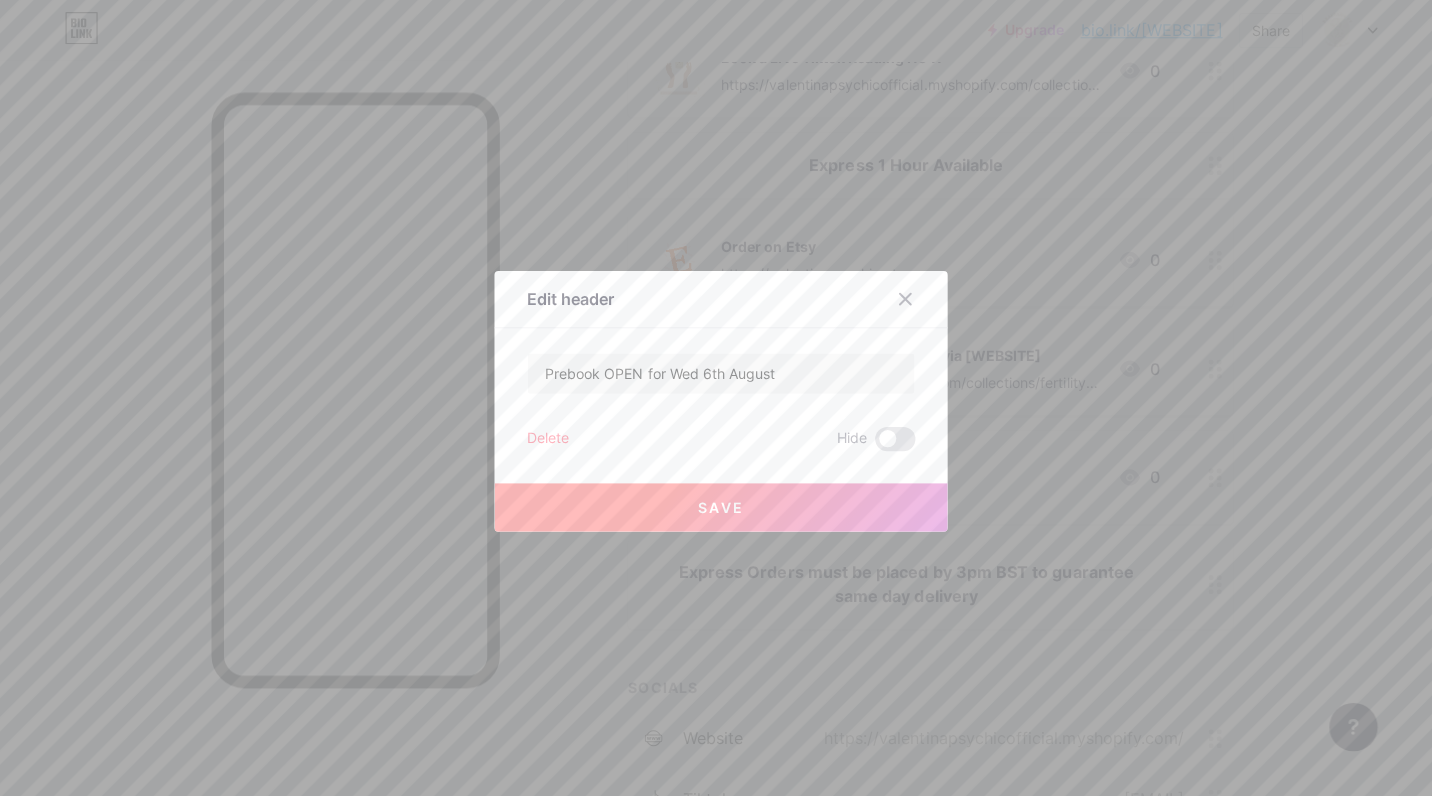 click at bounding box center [716, 398] 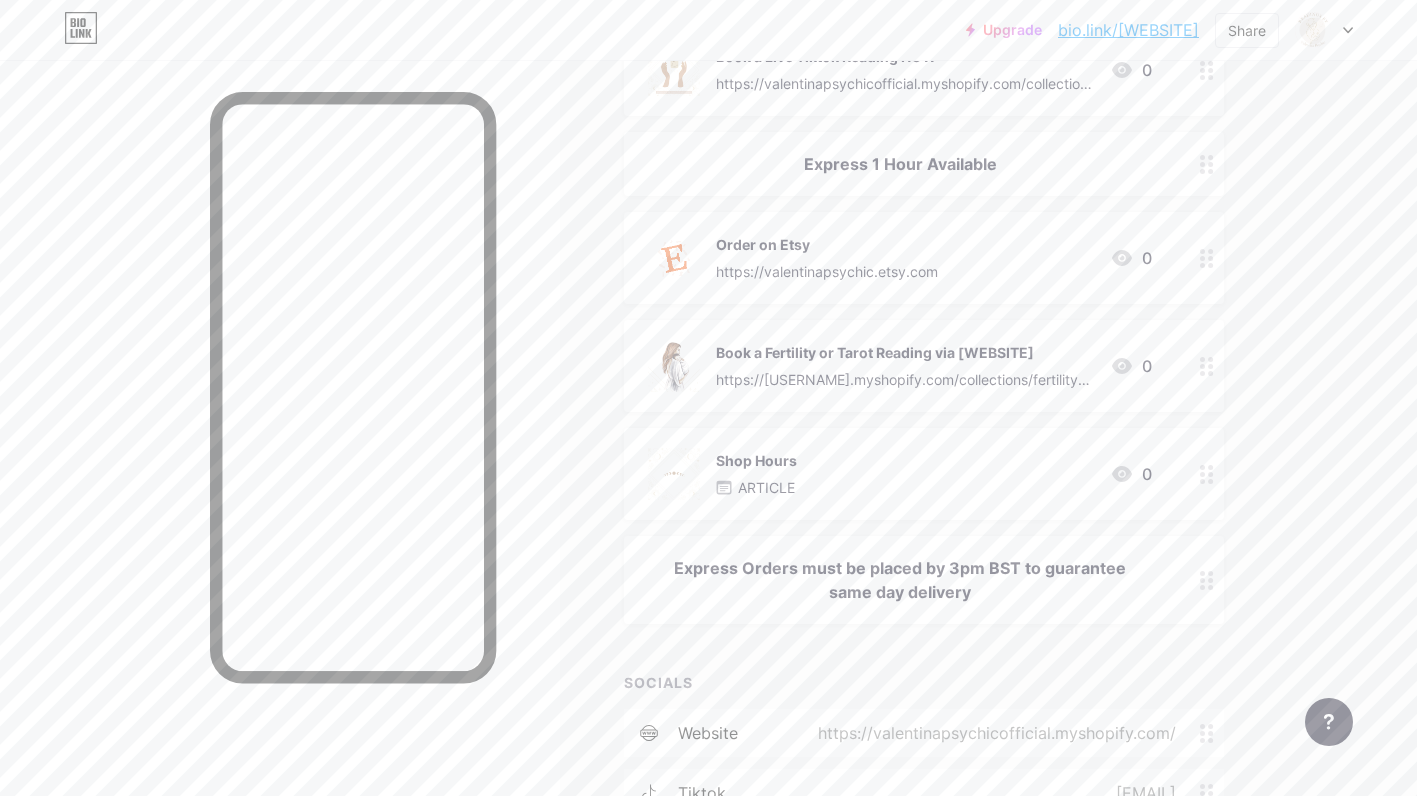 click on "Express Orders must be placed by 3pm BST to guarantee same day delivery" at bounding box center (900, 580) 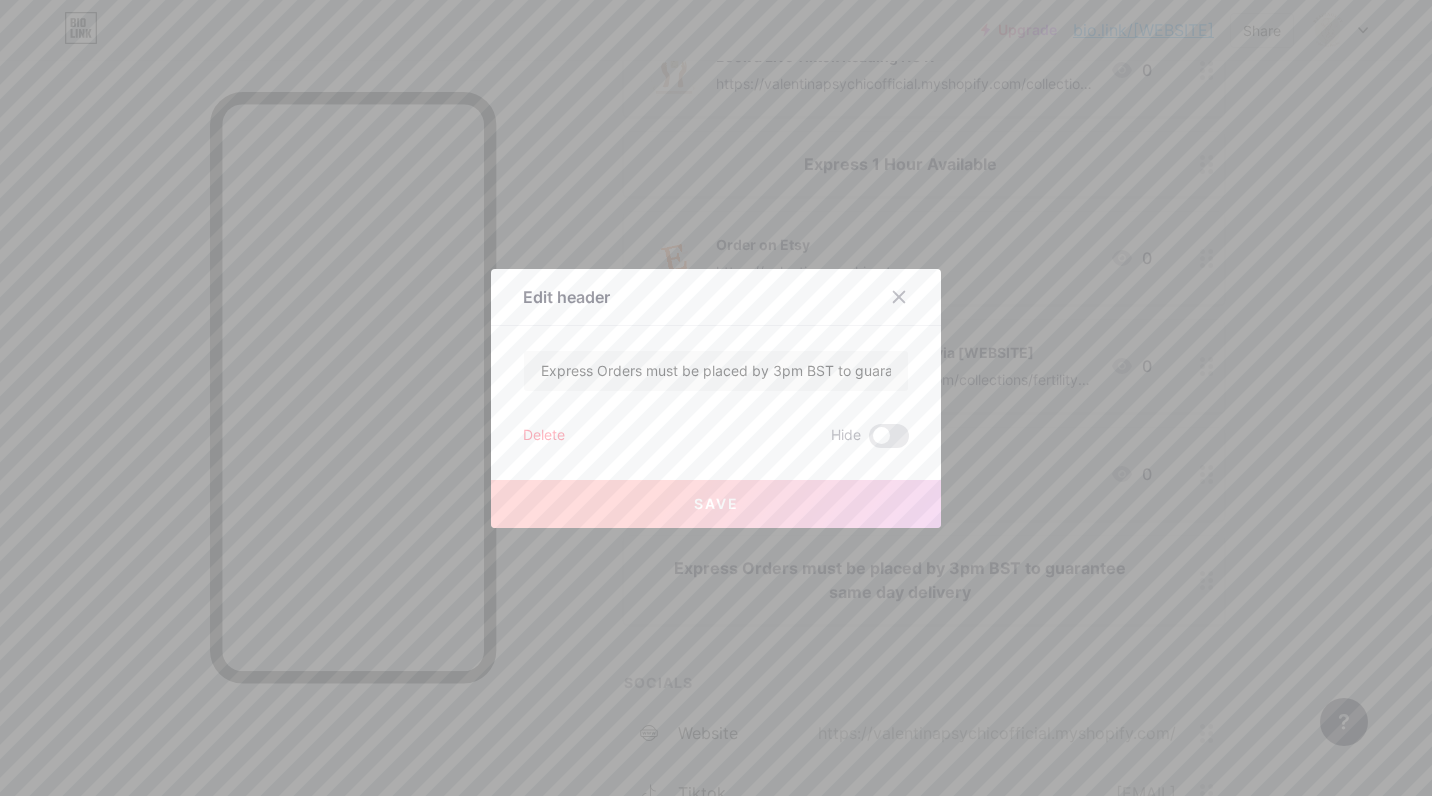 click 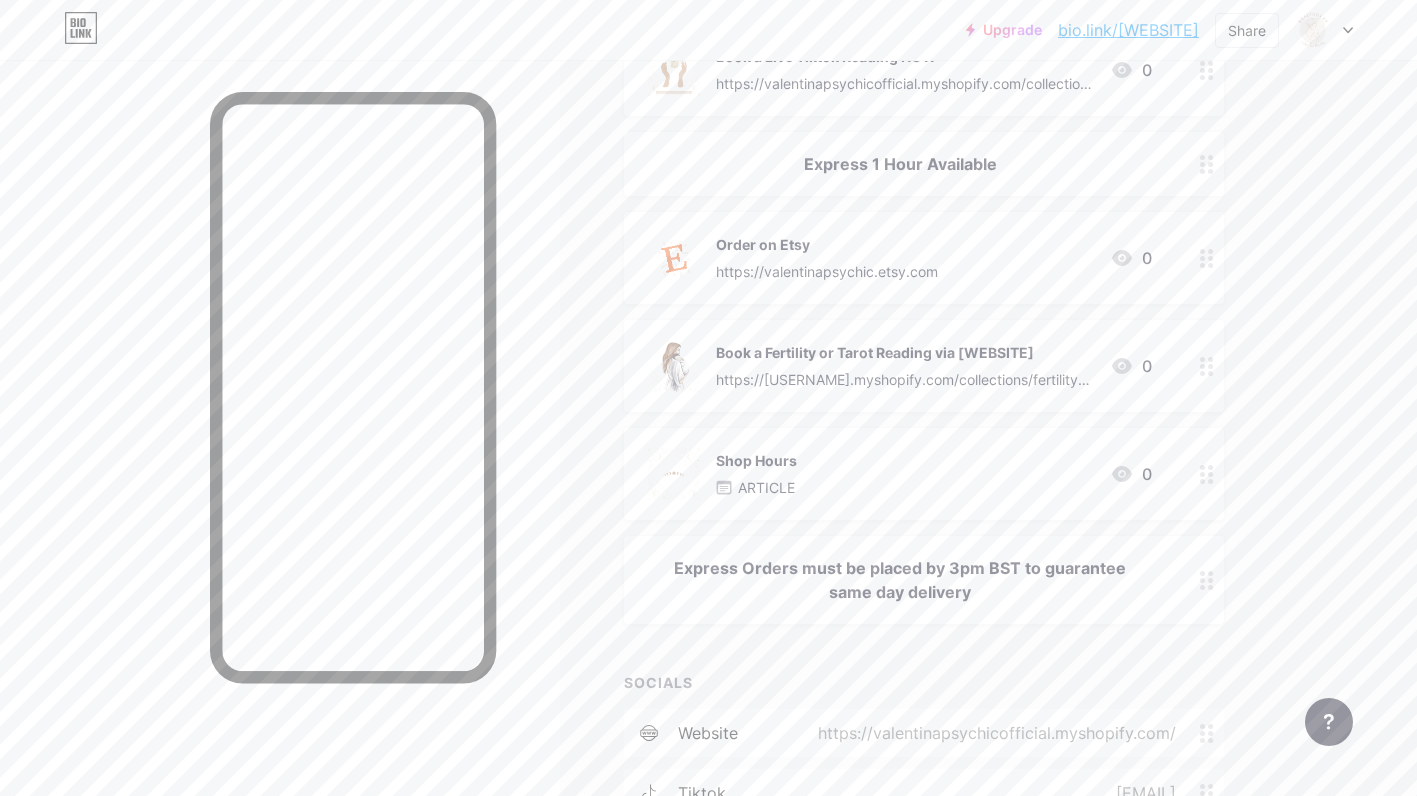 click on "Express Orders must be placed by 3pm BST to guarantee same day delivery" at bounding box center [900, 580] 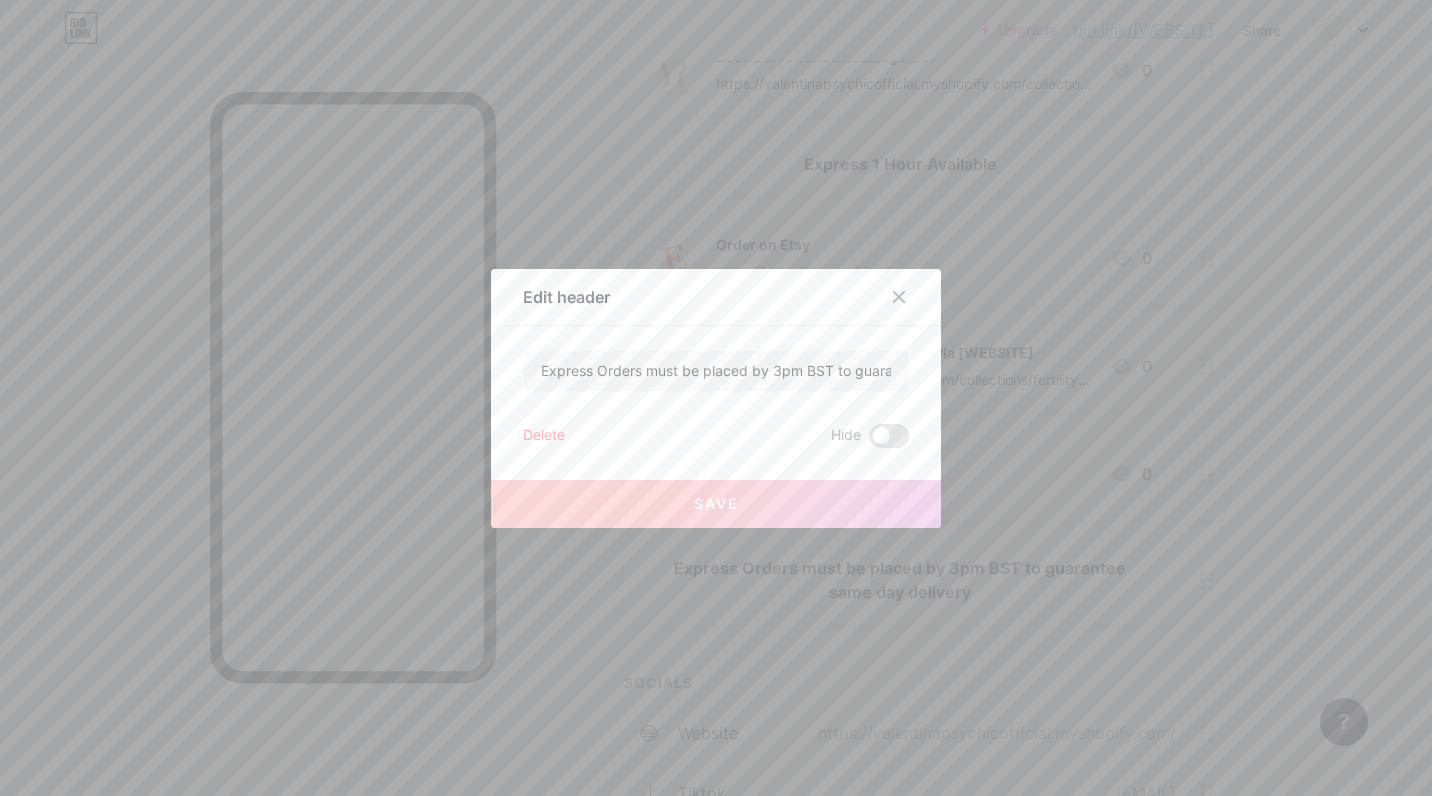 click on "Delete" at bounding box center [544, 436] 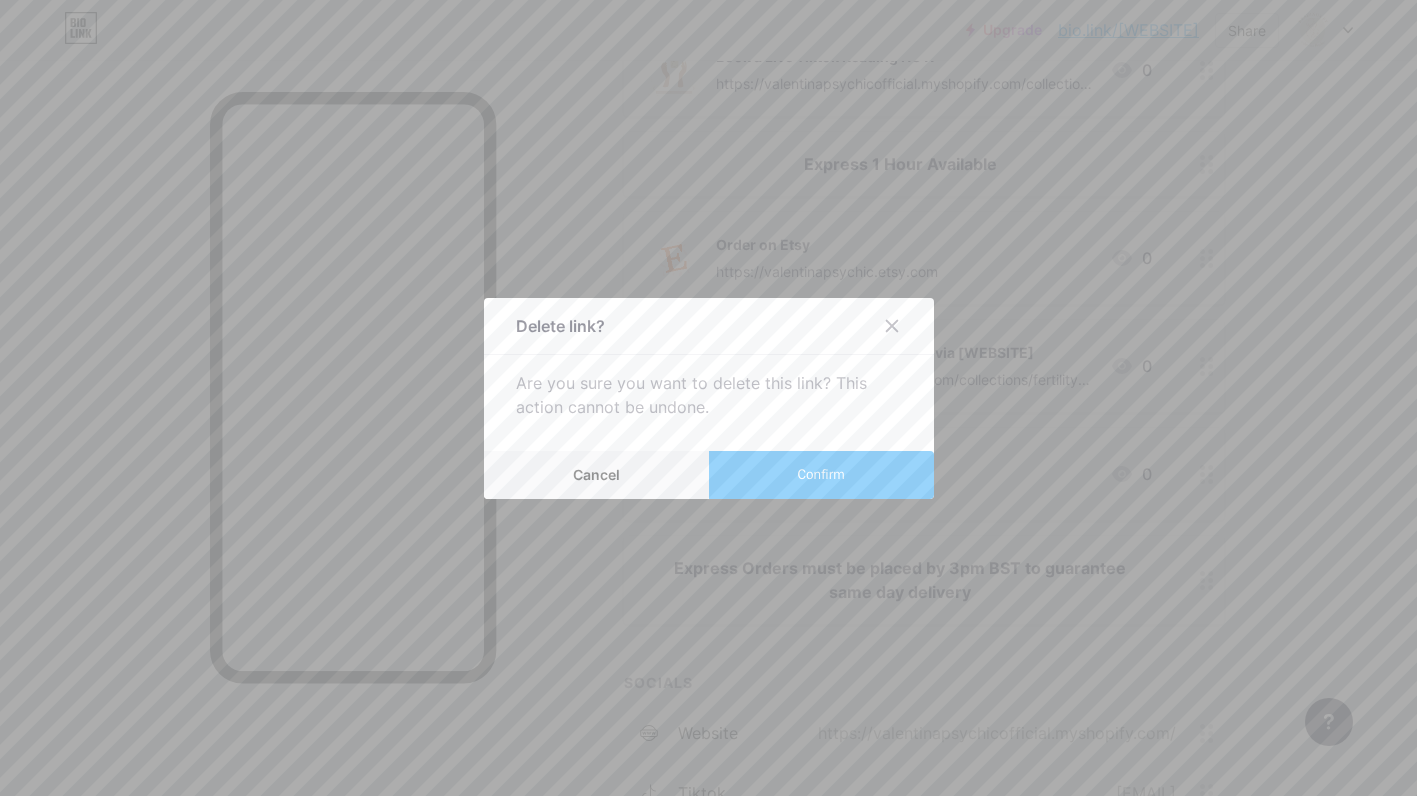 click on "Confirm" at bounding box center [820, 474] 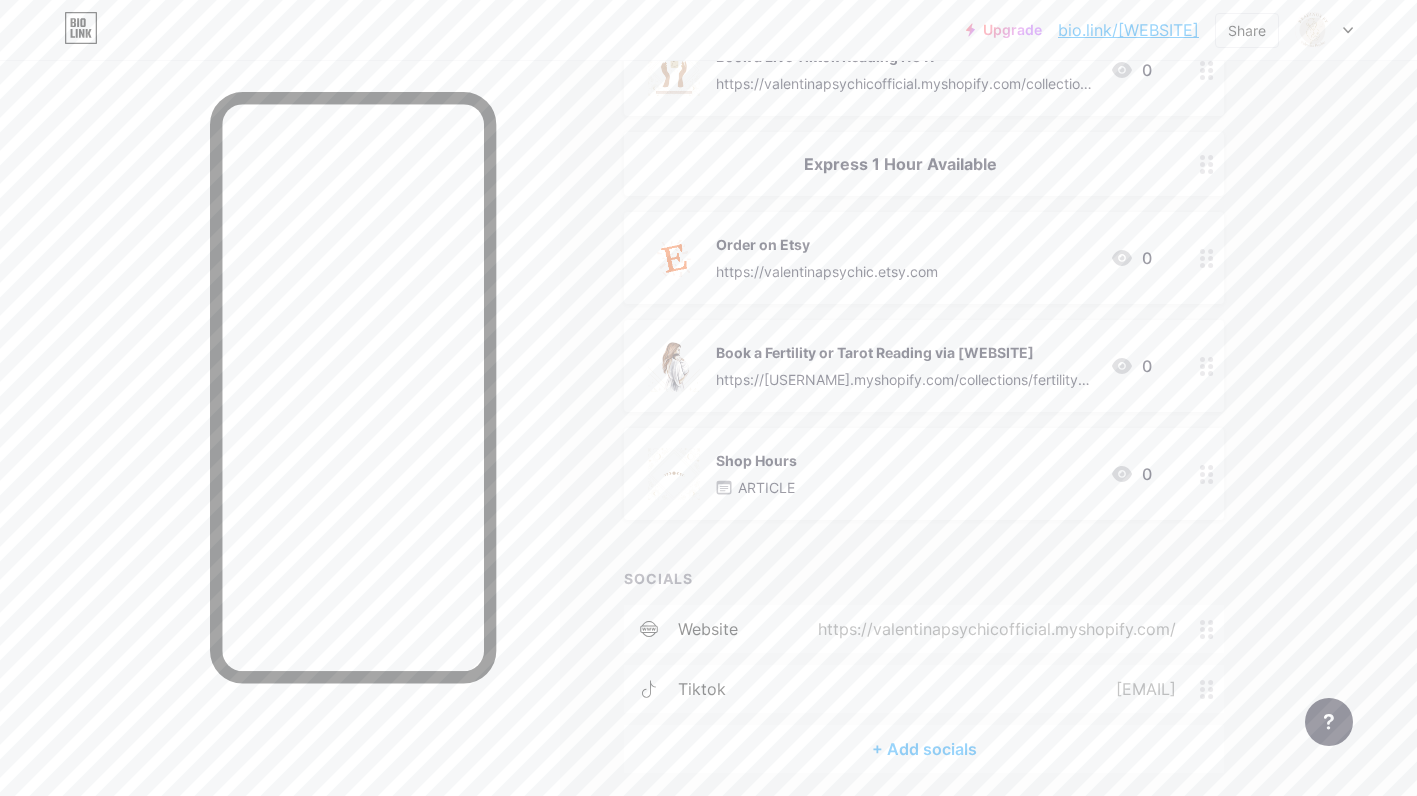 click on "Express 1 Hour Available" at bounding box center [900, 164] 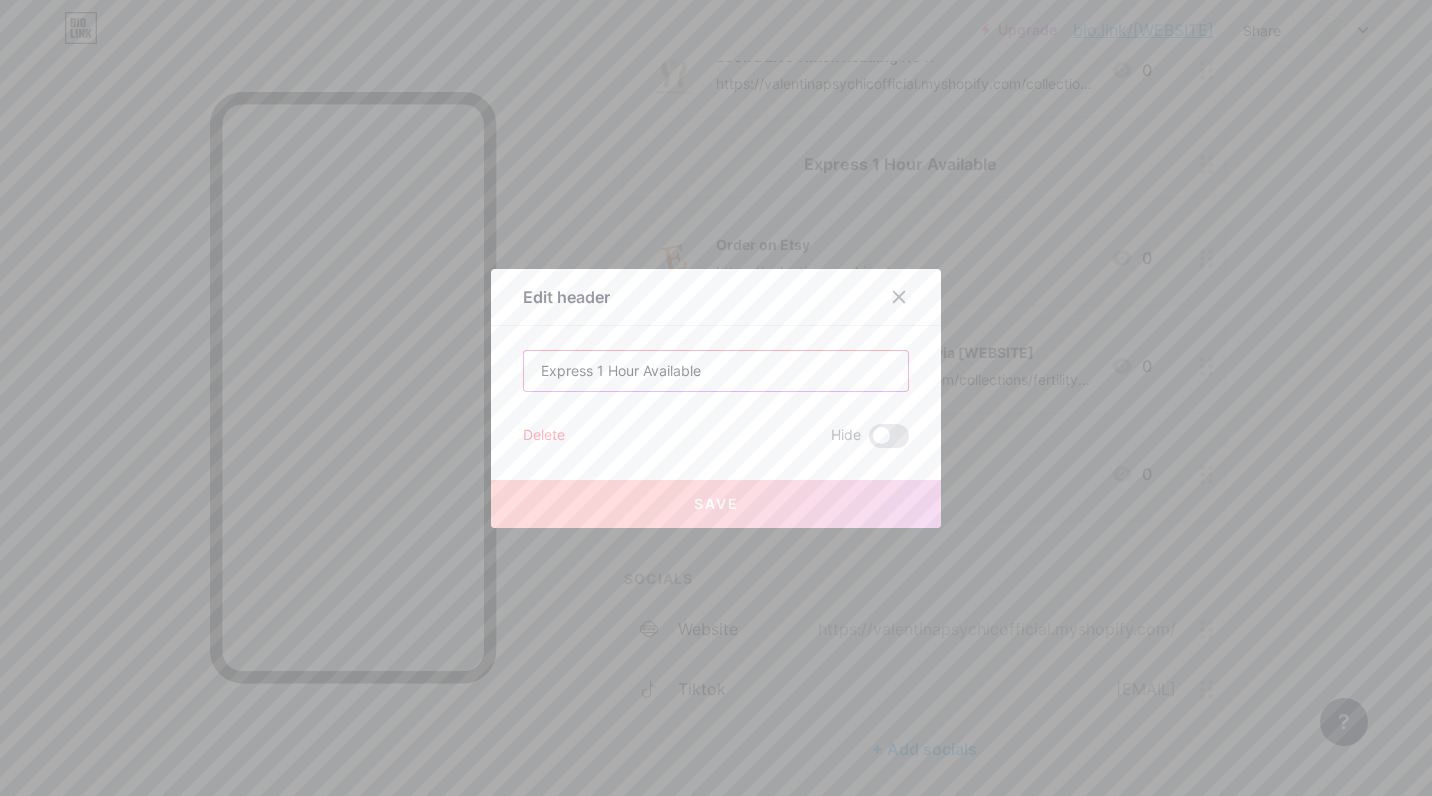 click on "Express 1 Hour Available" at bounding box center [716, 371] 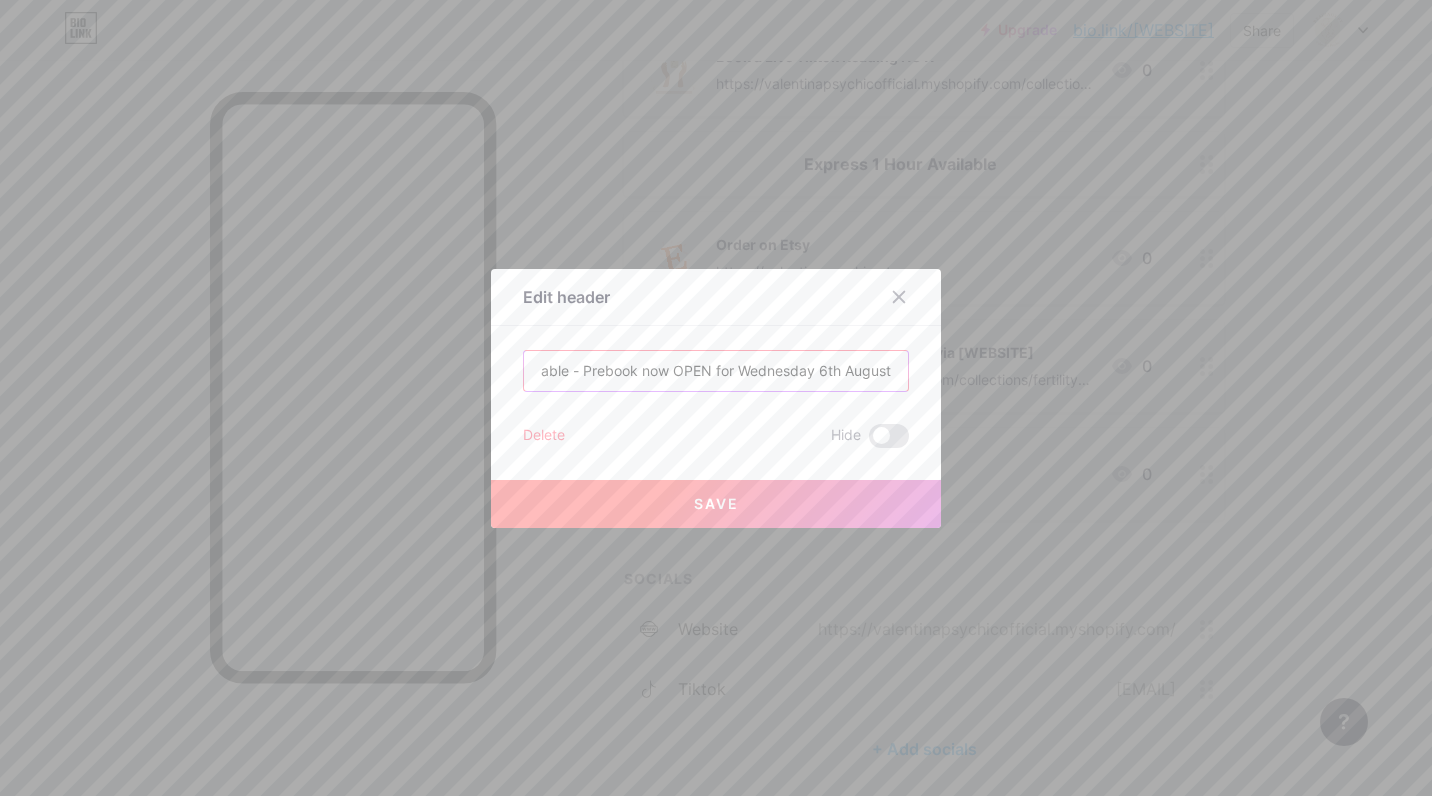 scroll, scrollTop: 0, scrollLeft: 138, axis: horizontal 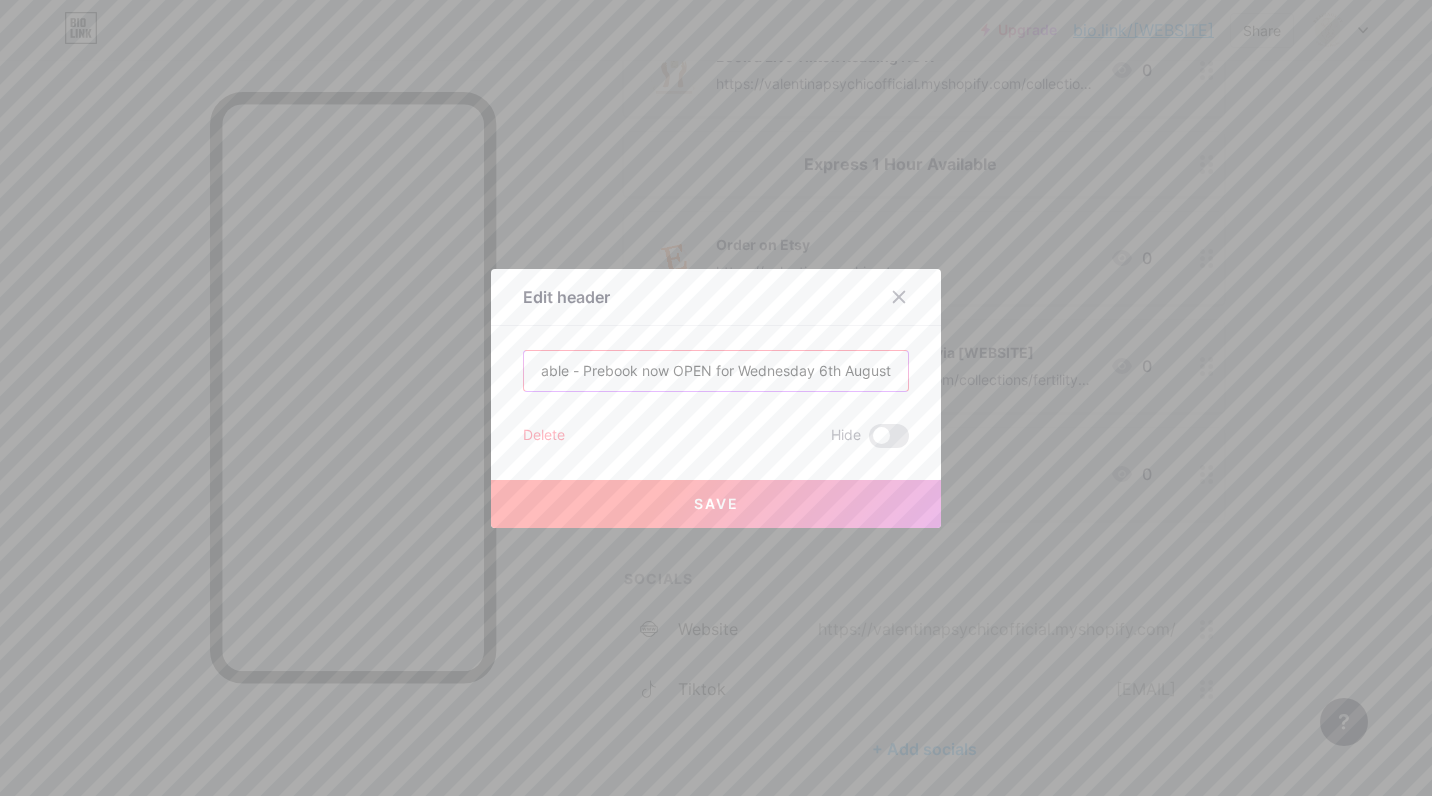 click on "Express 1 Hour Available - Prebook now OPEN for Wednesday 6th August" at bounding box center [716, 371] 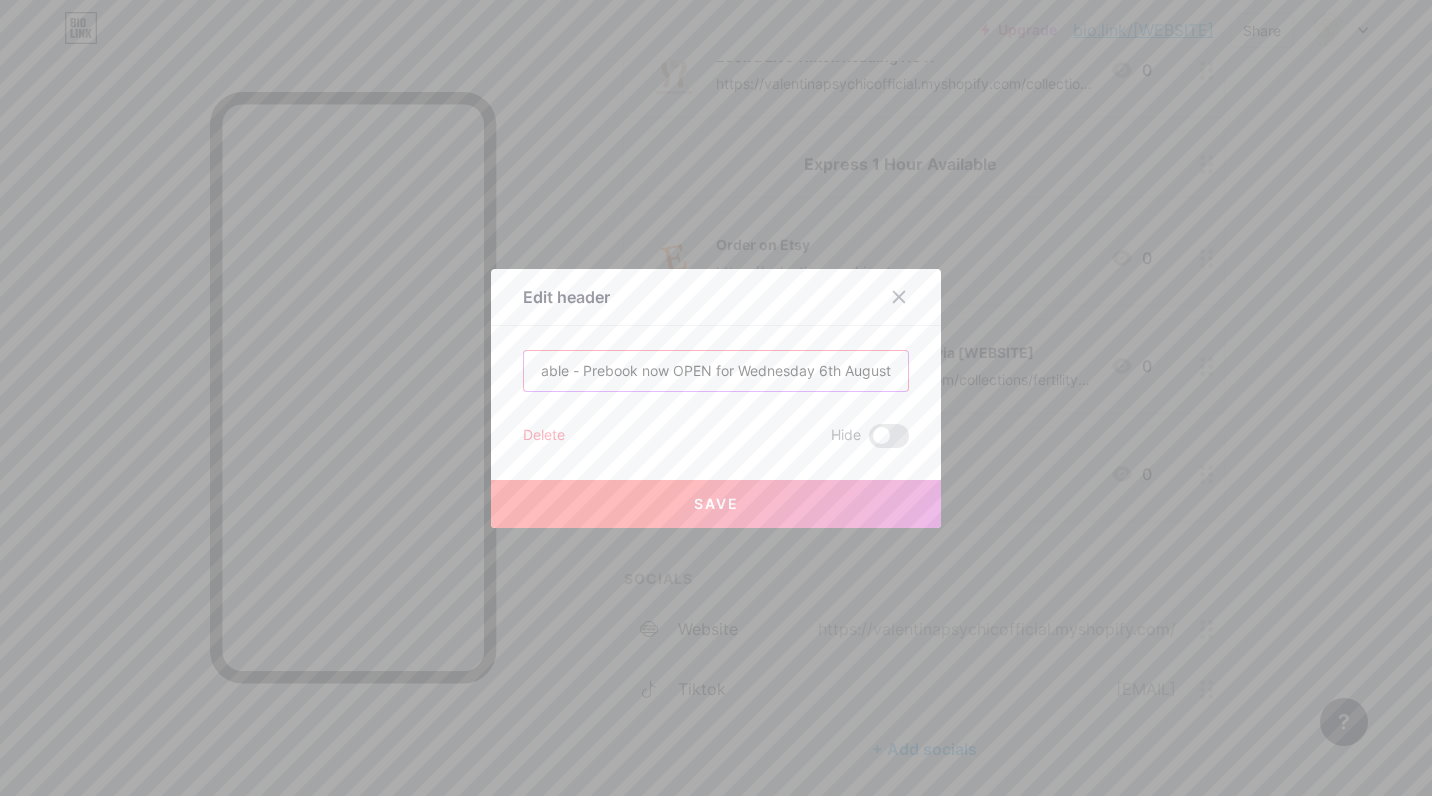 click on "Express 1 Hour Available - Prebook now OPEN for Wednesday 6th August" at bounding box center (716, 371) 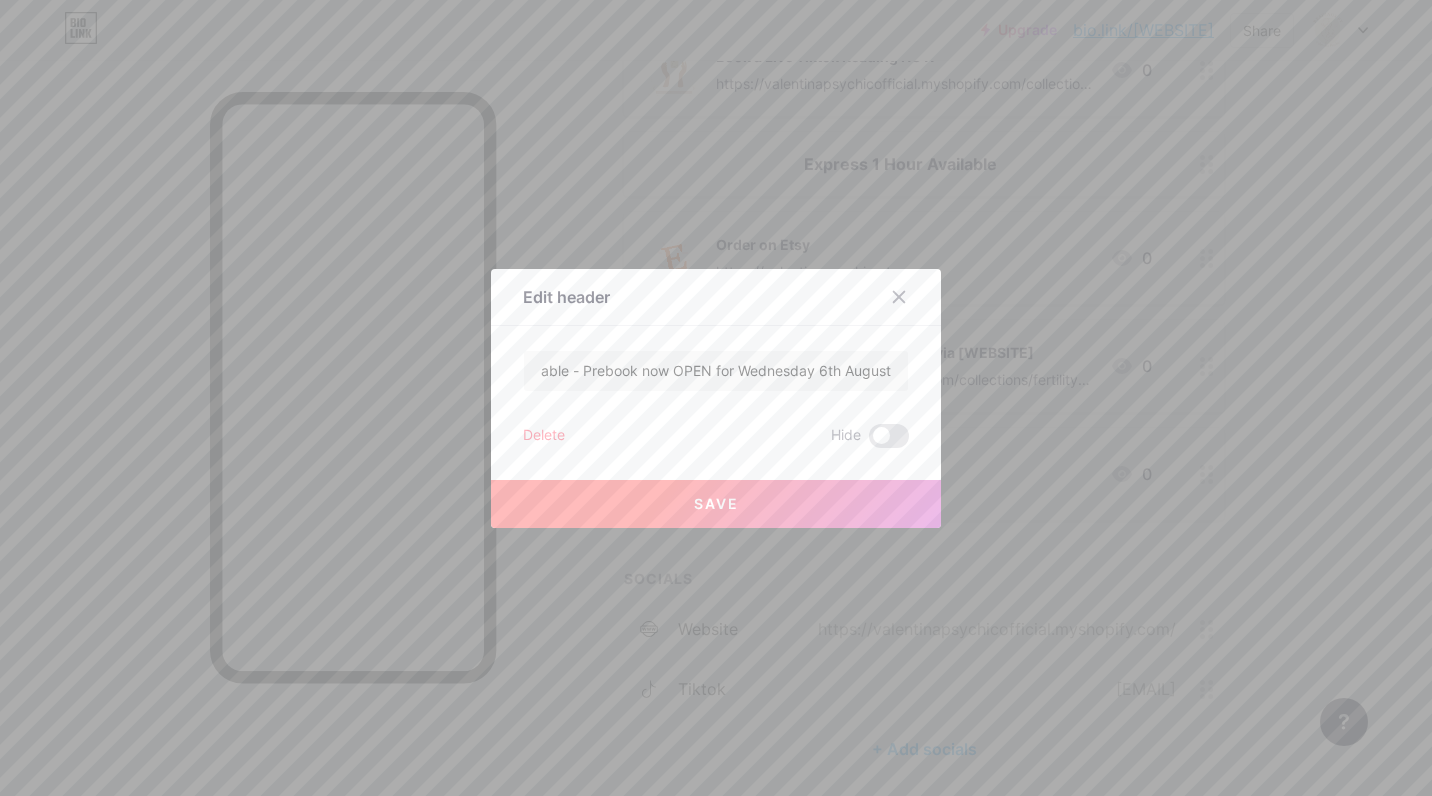 click on "Delete
Hide" at bounding box center (716, 436) 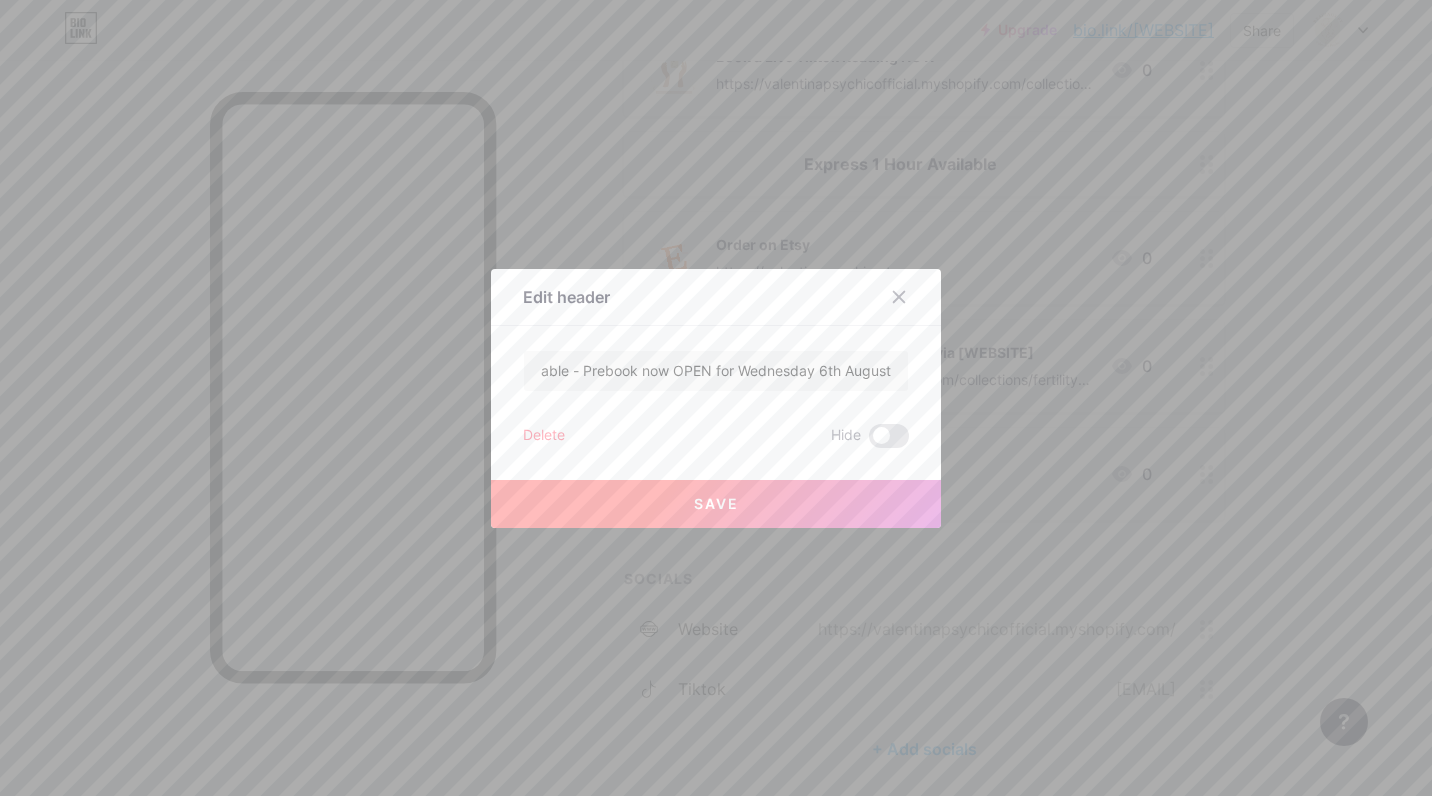 scroll, scrollTop: 0, scrollLeft: 0, axis: both 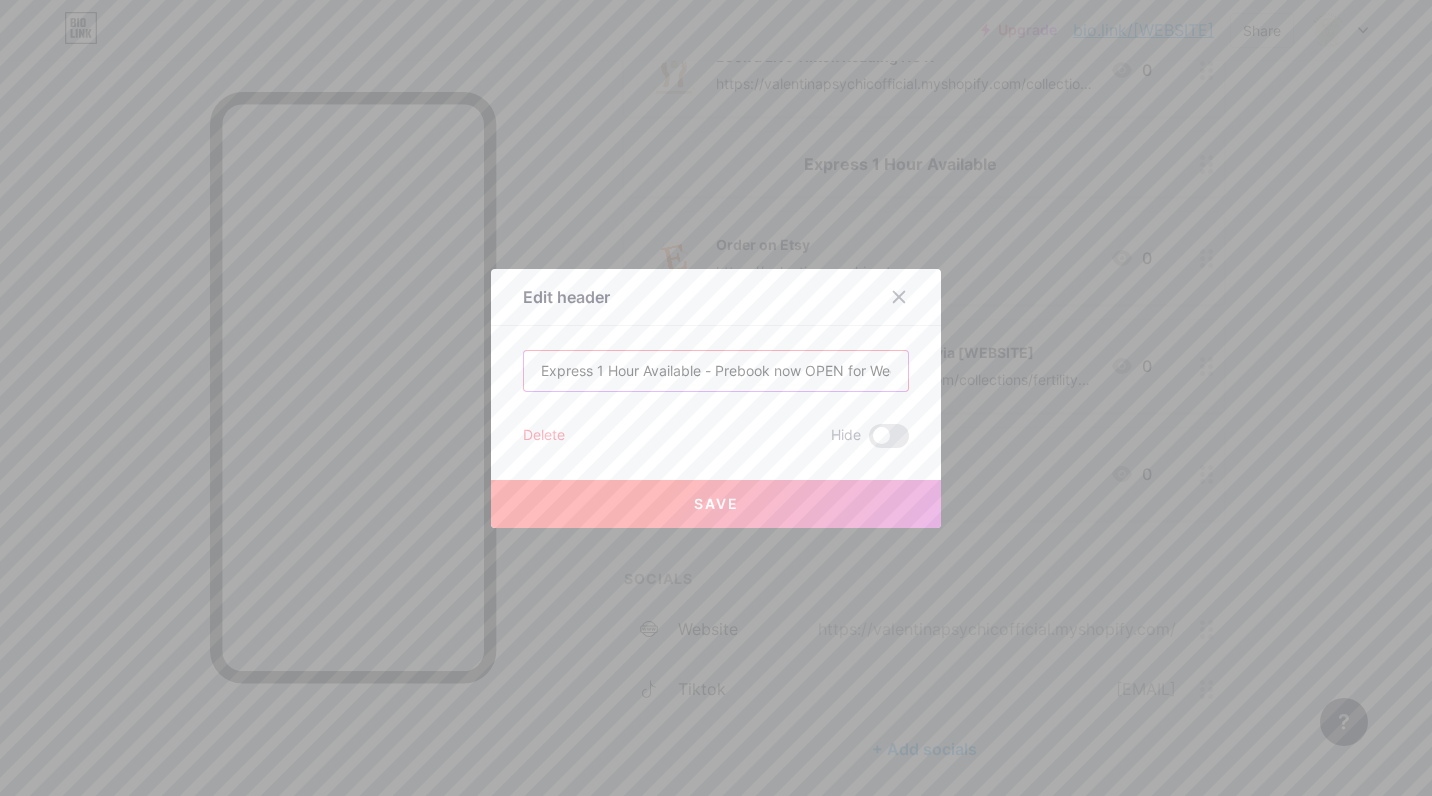 click on "Express 1 Hour Available - Prebook now OPEN for Wednesday 6th August" at bounding box center [716, 371] 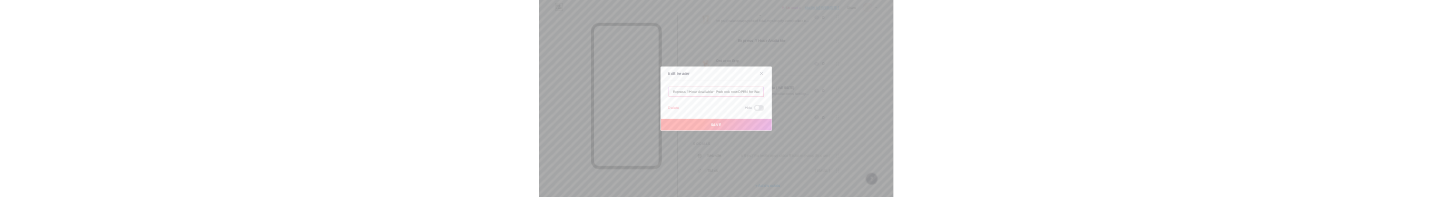 scroll, scrollTop: 0, scrollLeft: 138, axis: horizontal 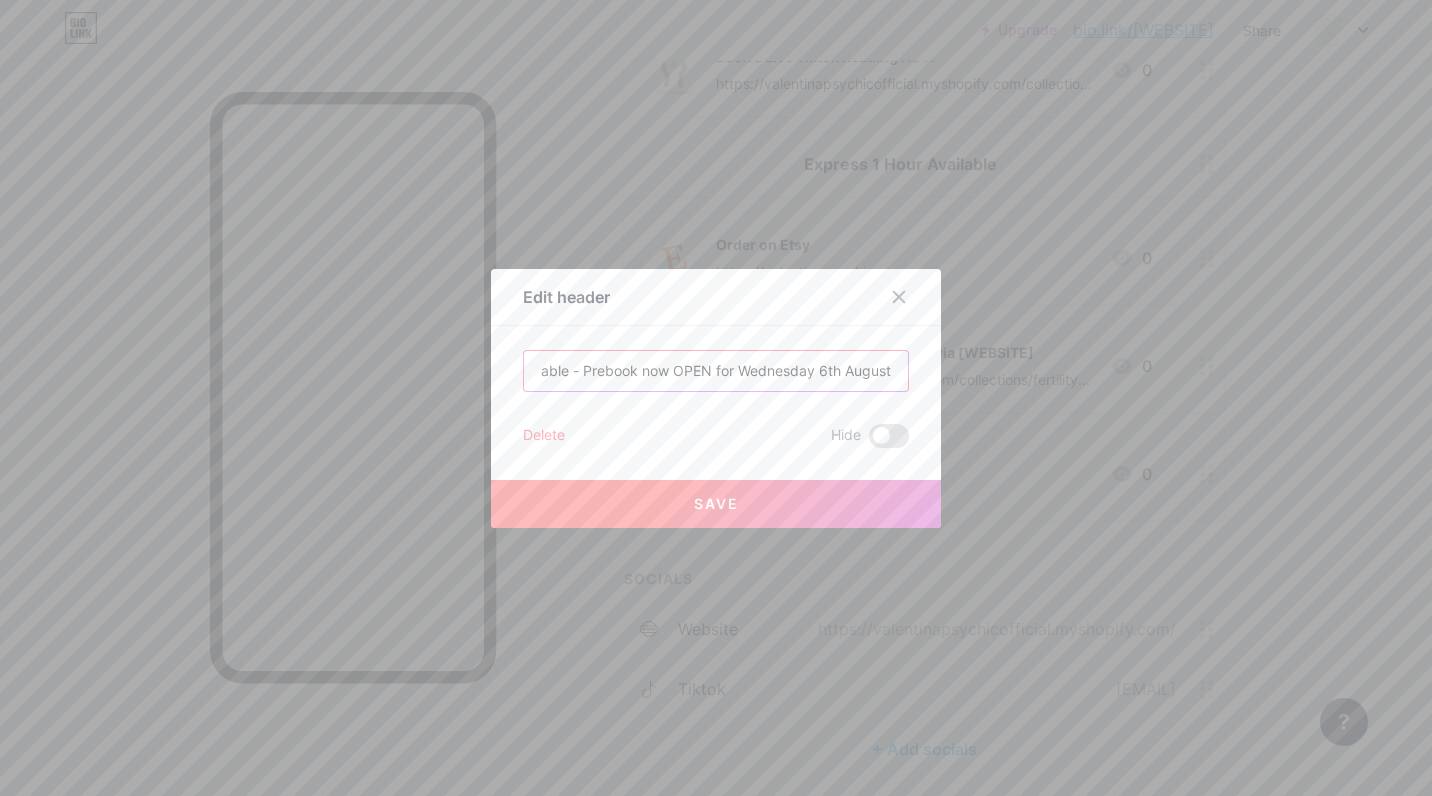 click on "Express 1 Hour Available - Prebook now OPEN for Wednesday 6th August" at bounding box center [716, 371] 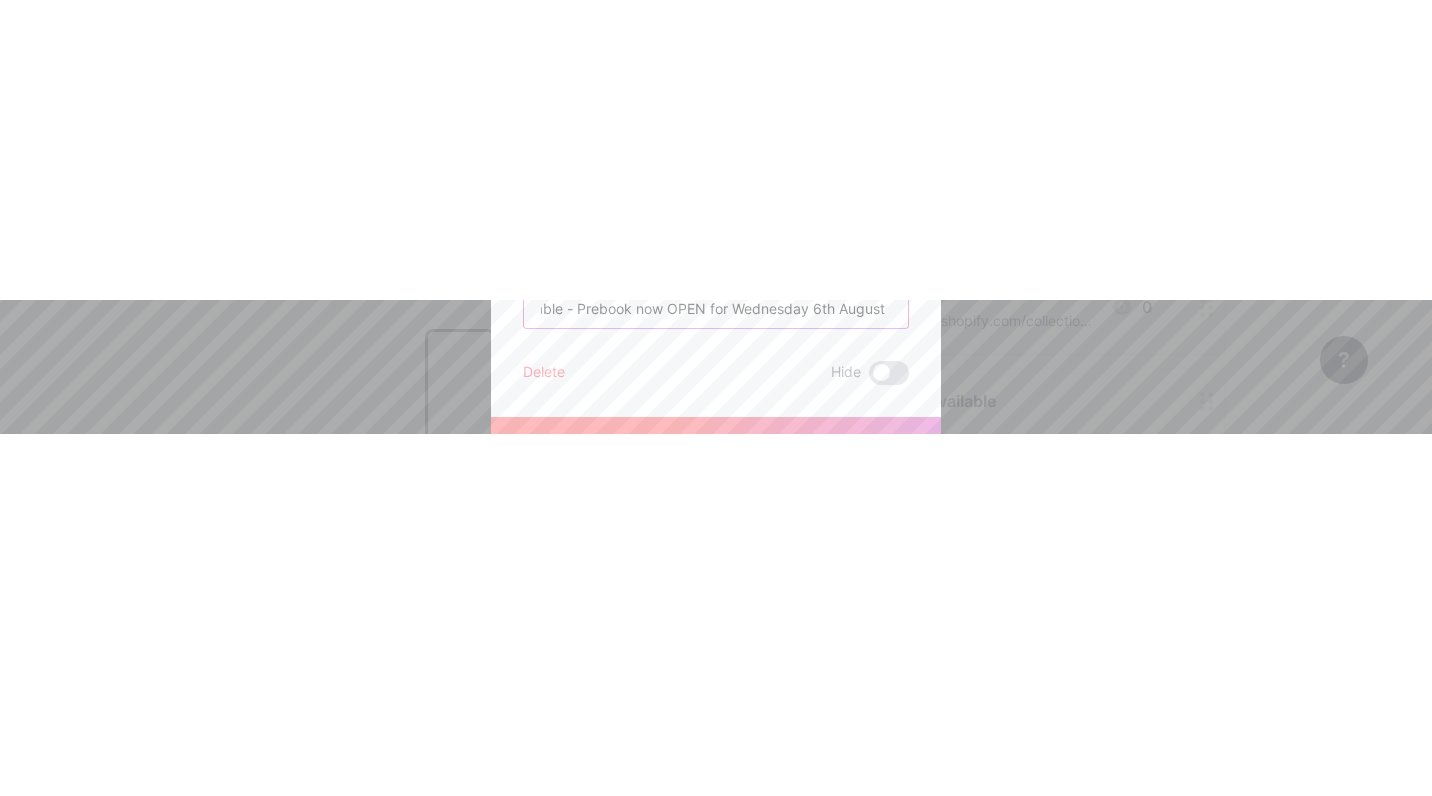 scroll, scrollTop: 0, scrollLeft: 157, axis: horizontal 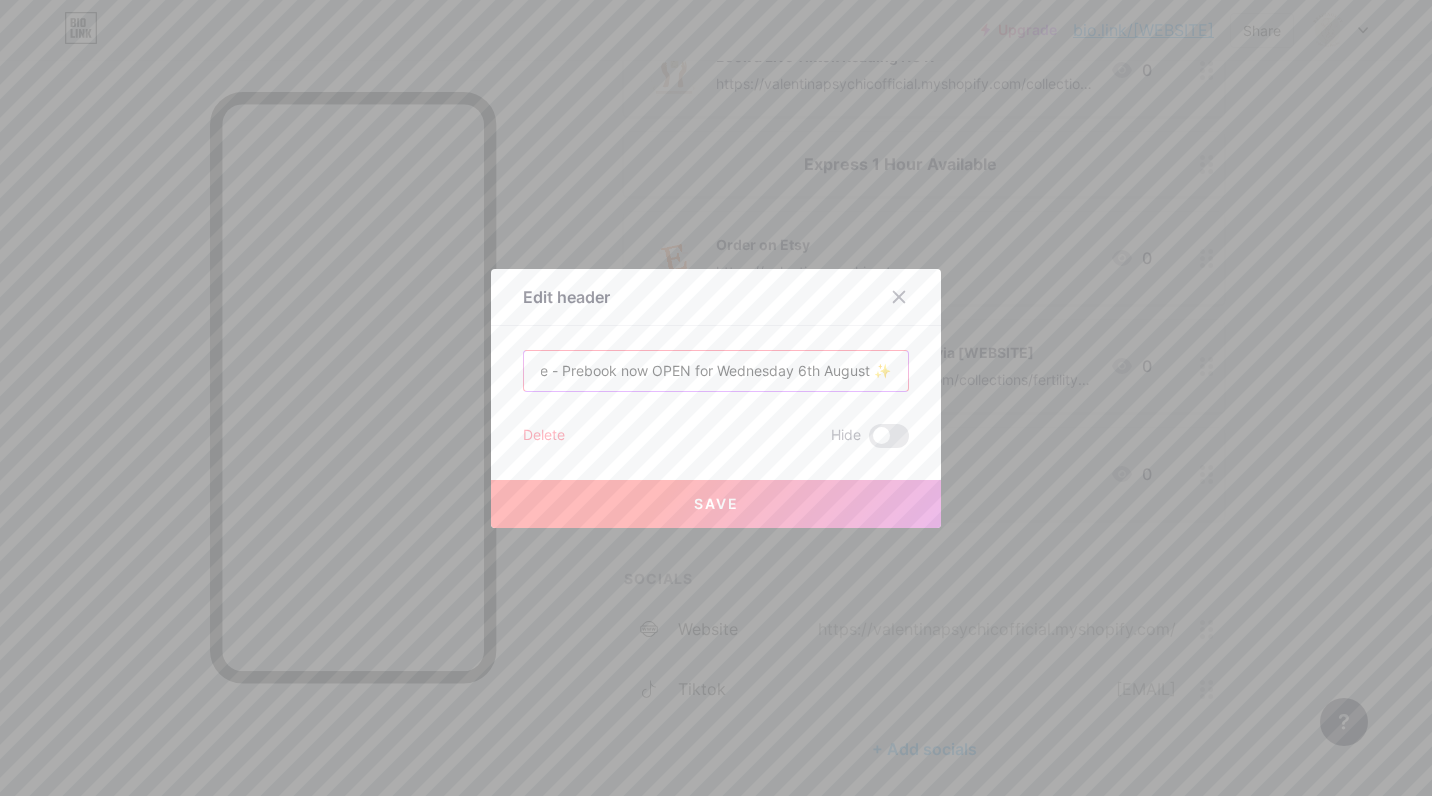 click on "Express 1 Hour Available - Prebook now OPEN for Wednesday 6th August ✨" at bounding box center (716, 371) 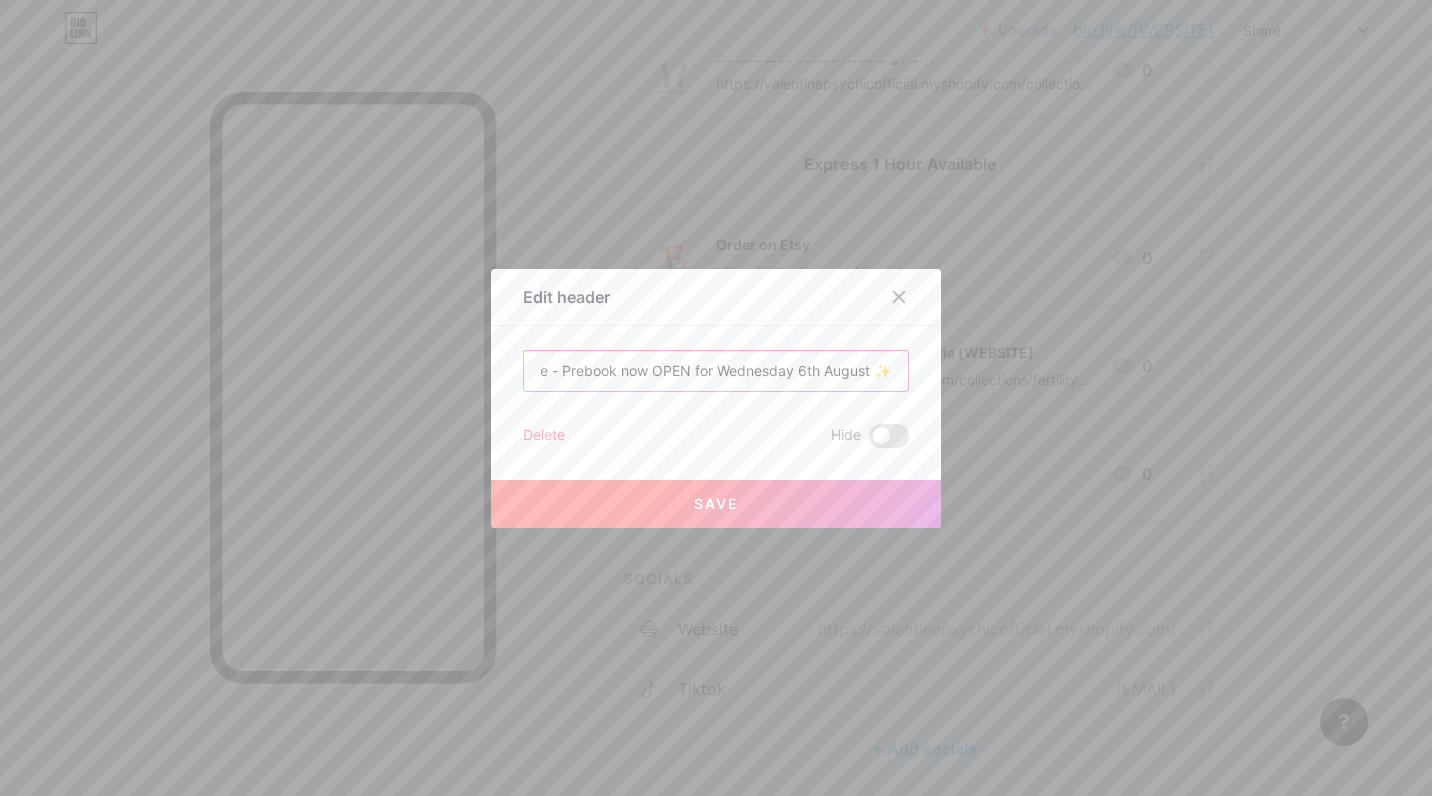 click on "Express 1 Hour Available - Prebook now OPEN for Wednesday 6th August ✨" at bounding box center (716, 371) 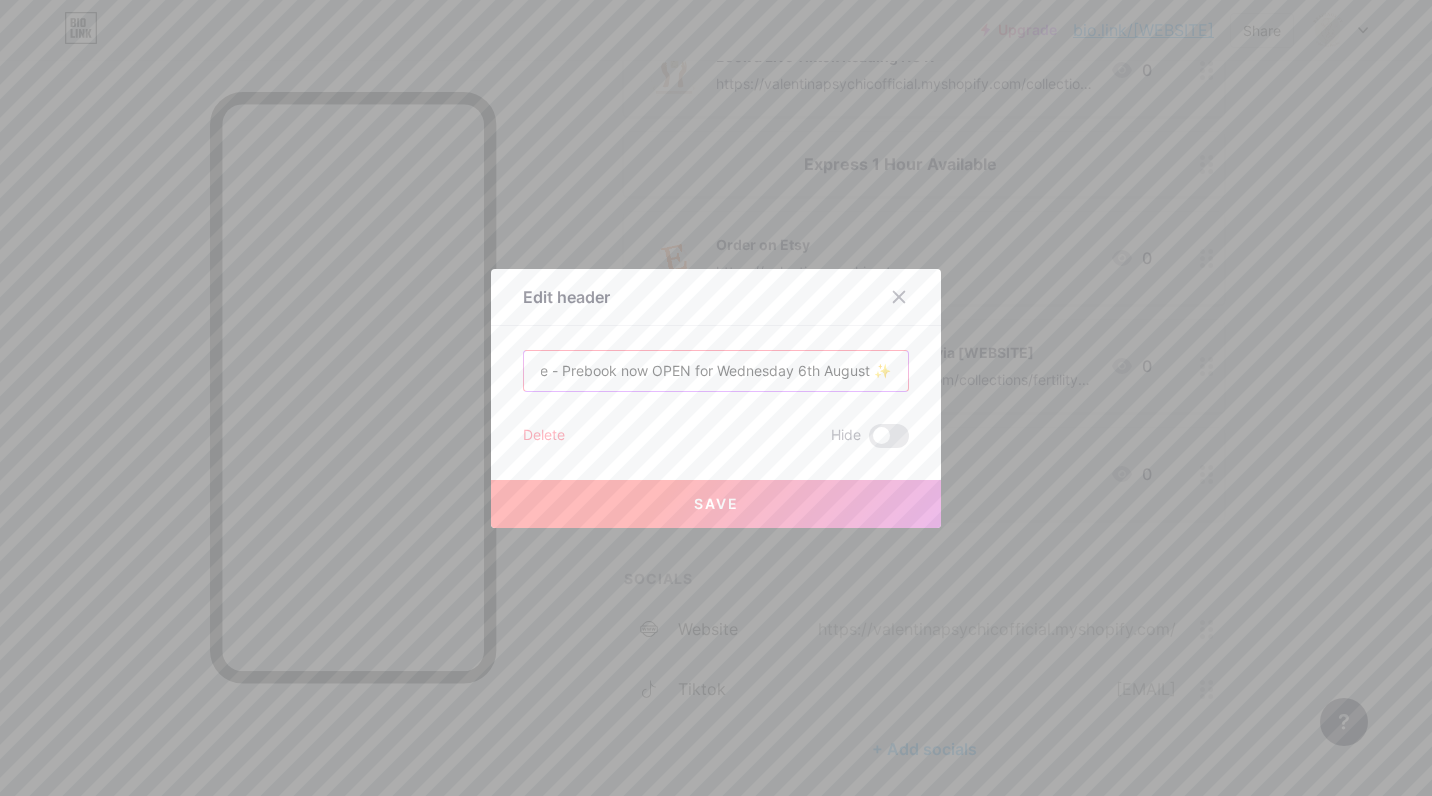 click on "Express 1 Hour Available - Prebook now OPEN for Wednesday 6th August ✨" at bounding box center [716, 371] 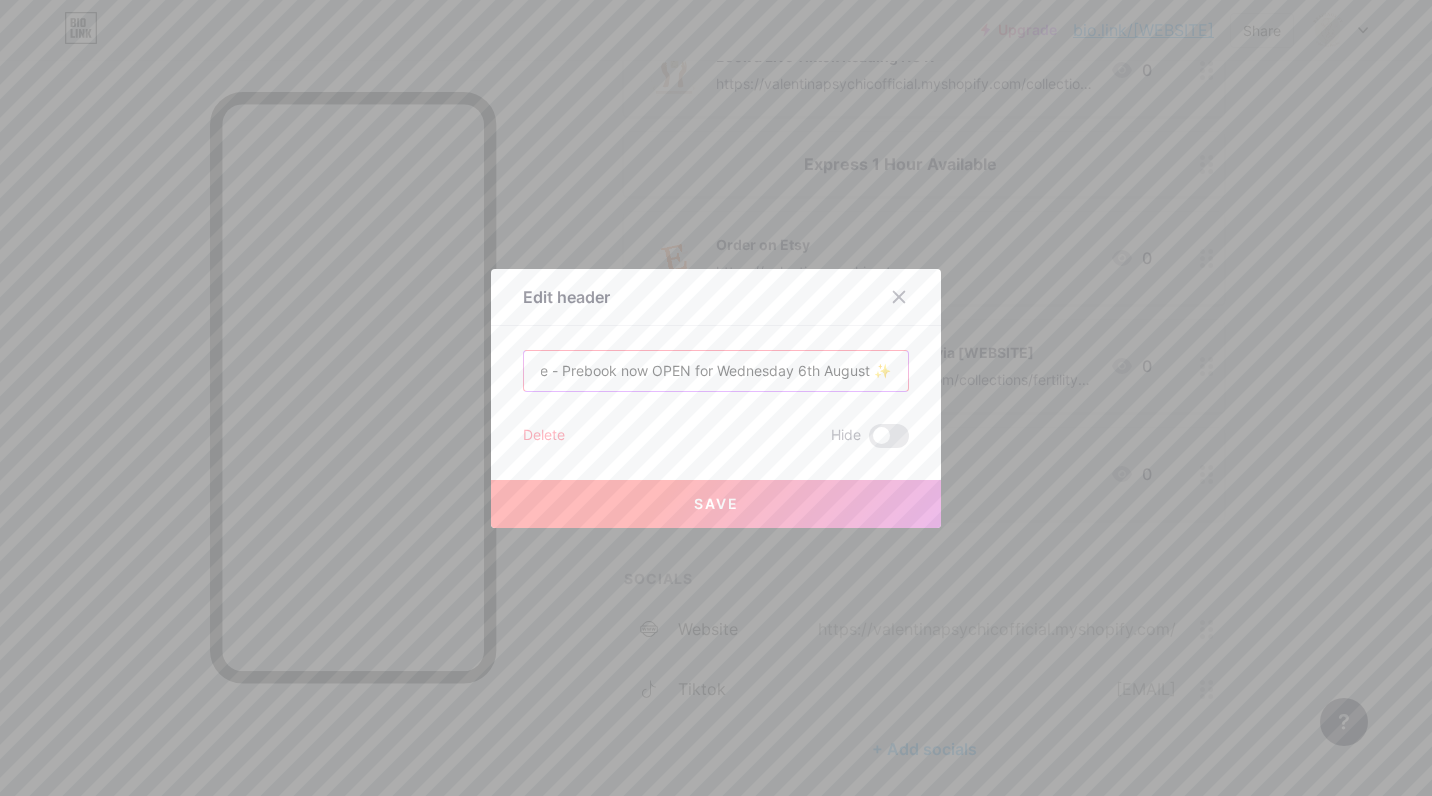 click on "Express 1 Hour Available - Prebook now OPEN for Wednesday 6th August ✨" at bounding box center (716, 371) 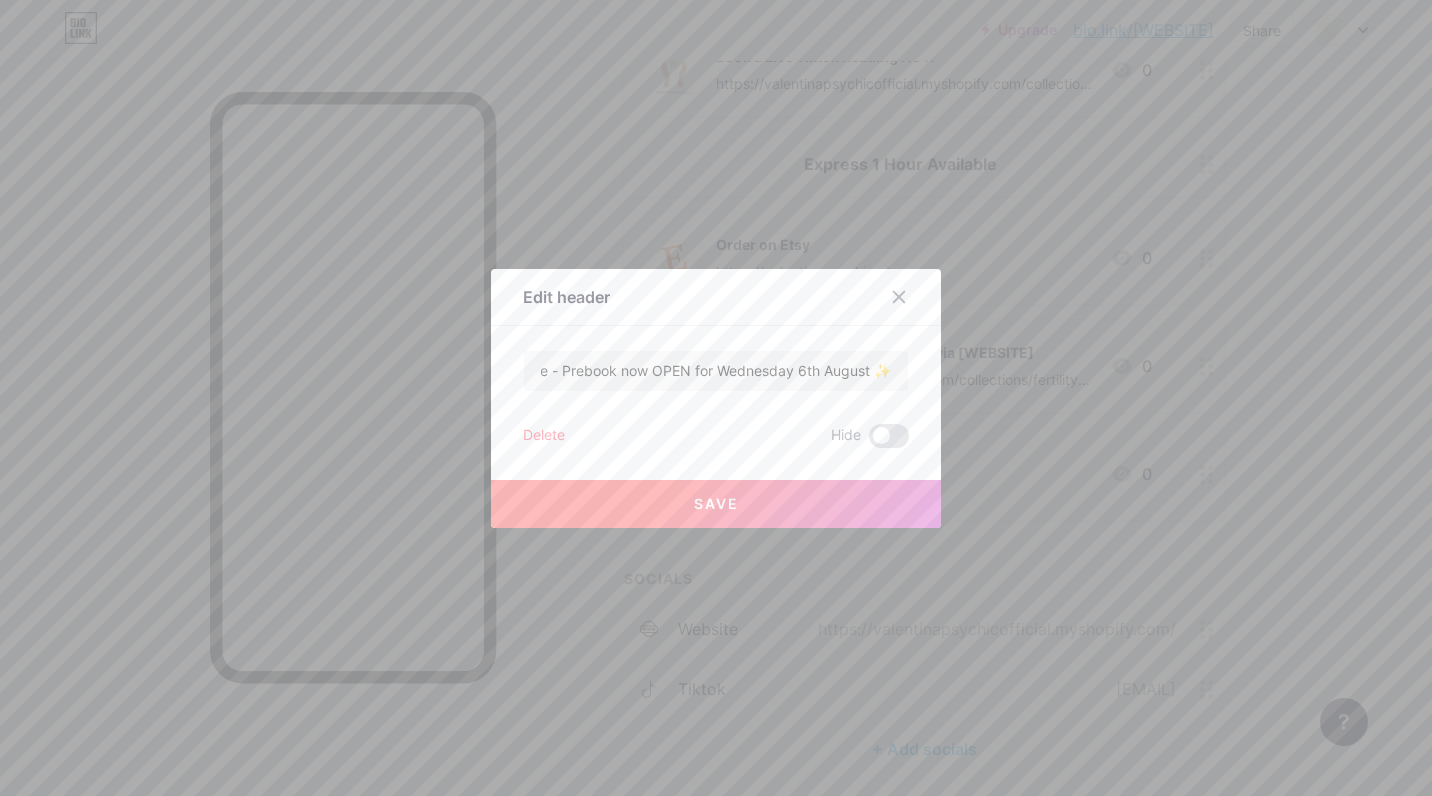 click on "Save" at bounding box center (716, 504) 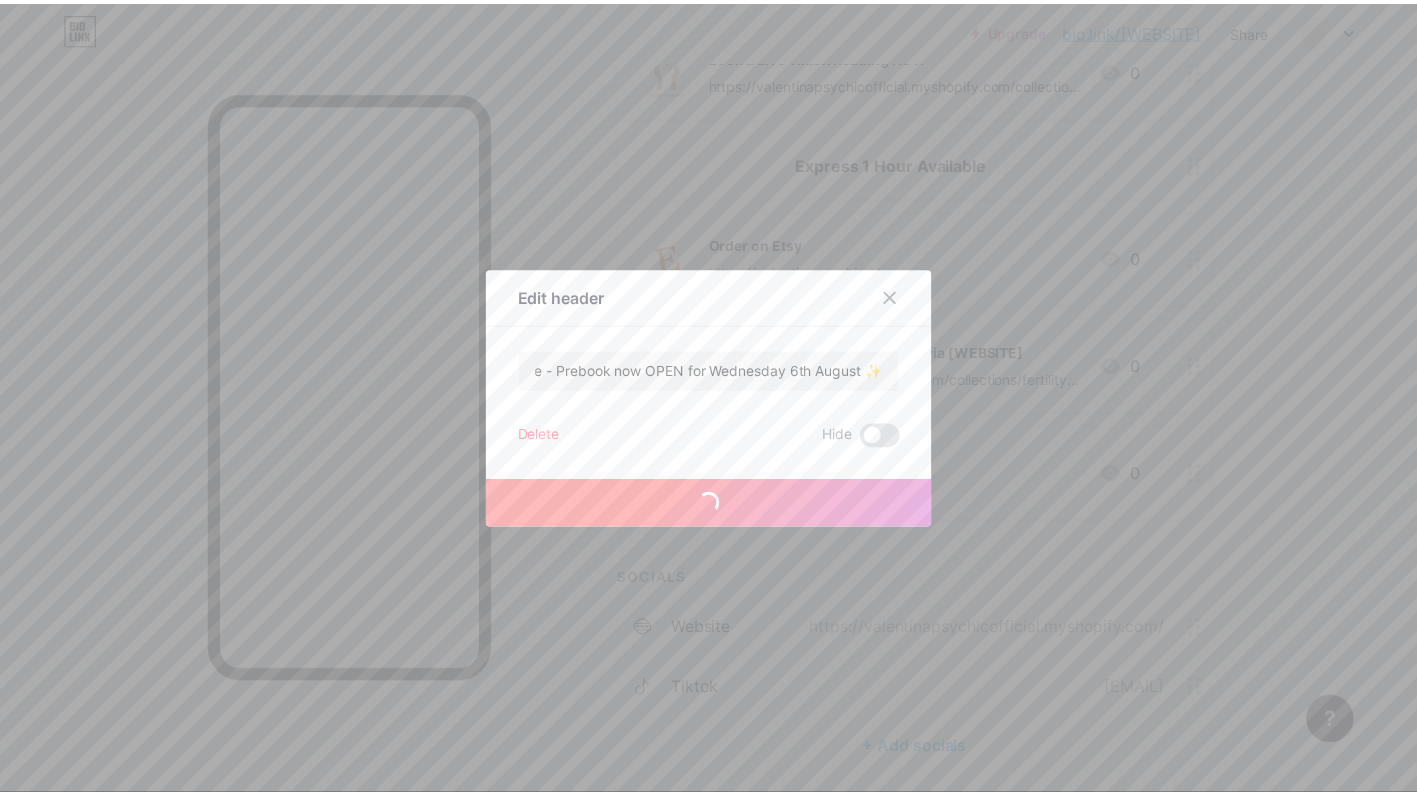 scroll, scrollTop: 0, scrollLeft: 0, axis: both 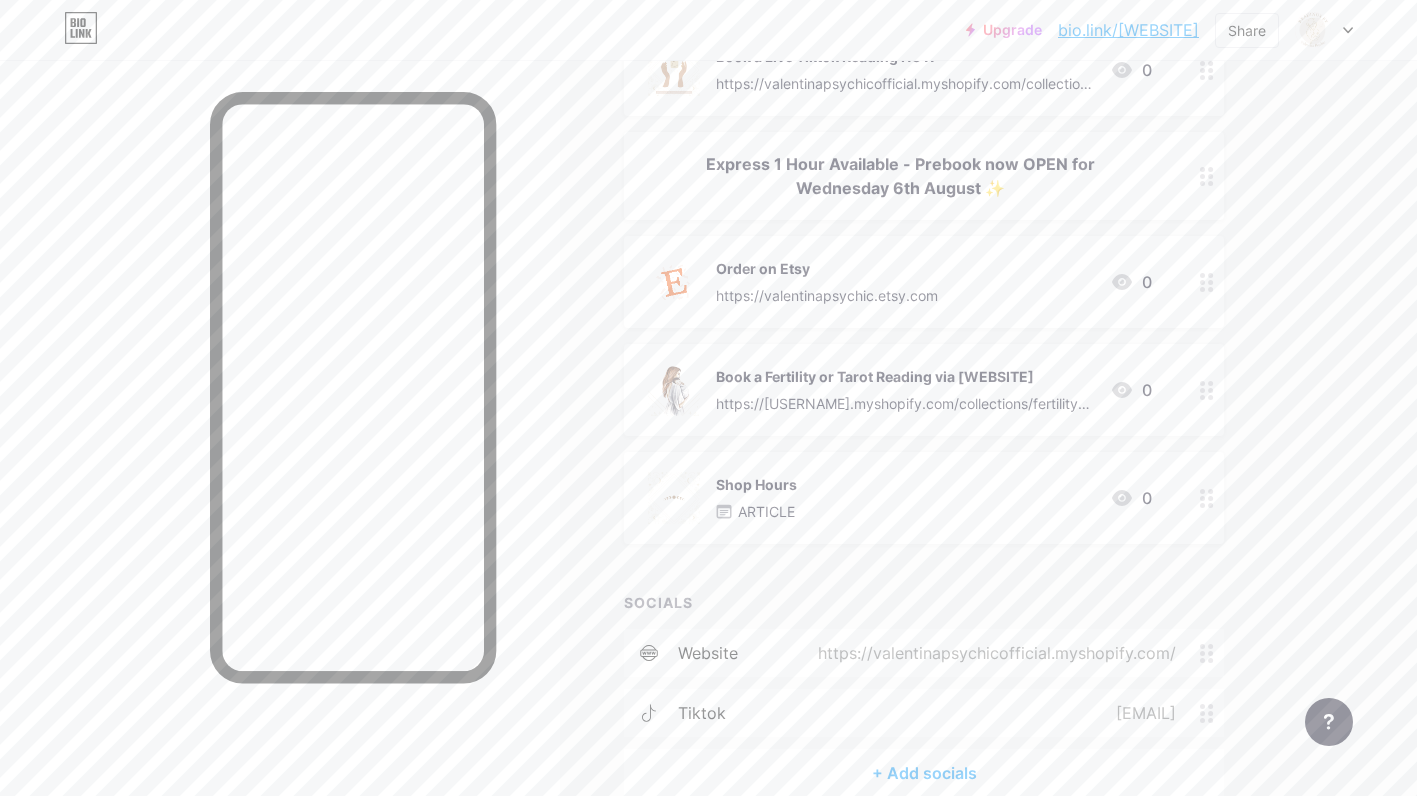 click on "Express 1 Hour Available - Prebook now OPEN for Wednesday 6th August ✨" at bounding box center [900, 176] 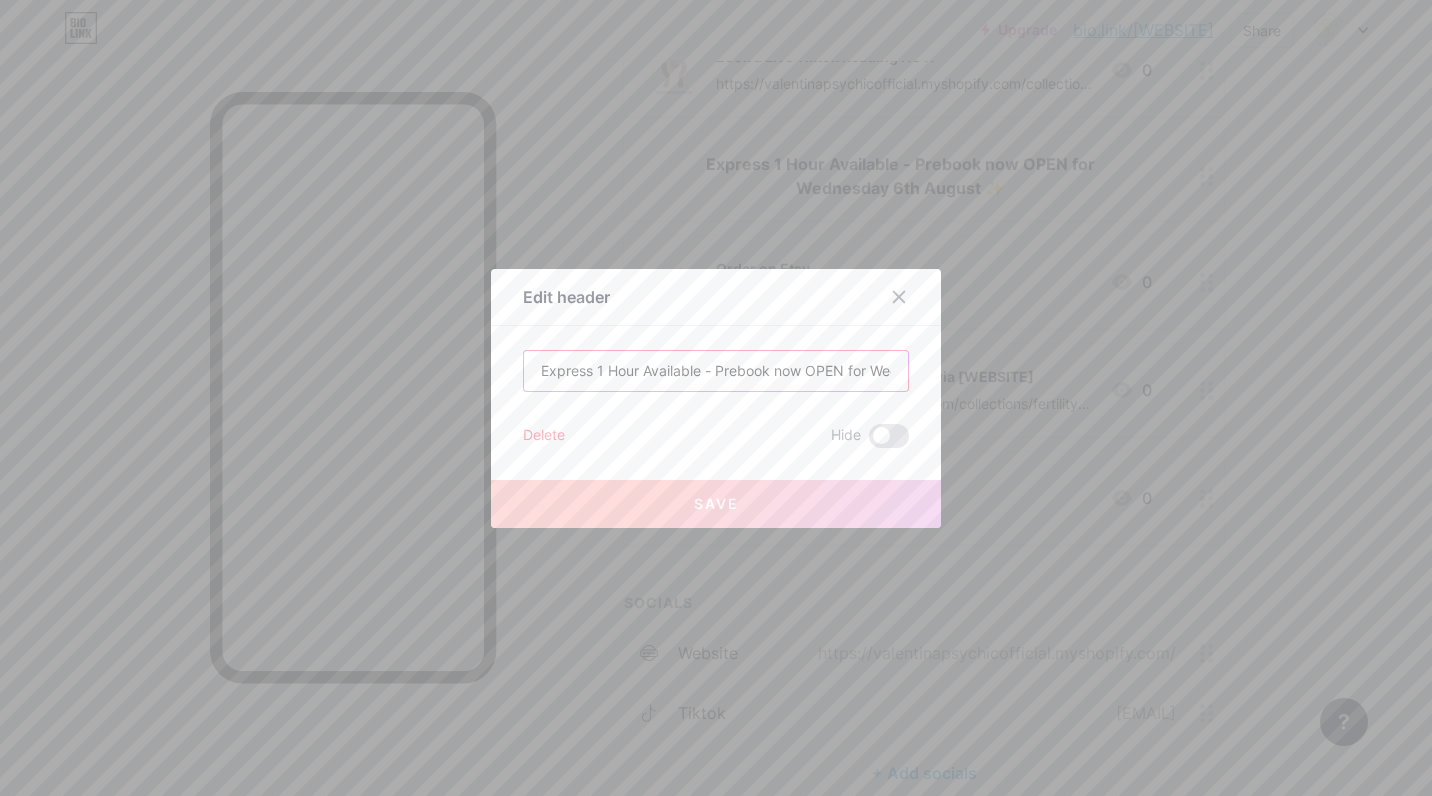 click on "Express 1 Hour Available - Prebook now OPEN for Wednesday 6th August ✨" at bounding box center (716, 371) 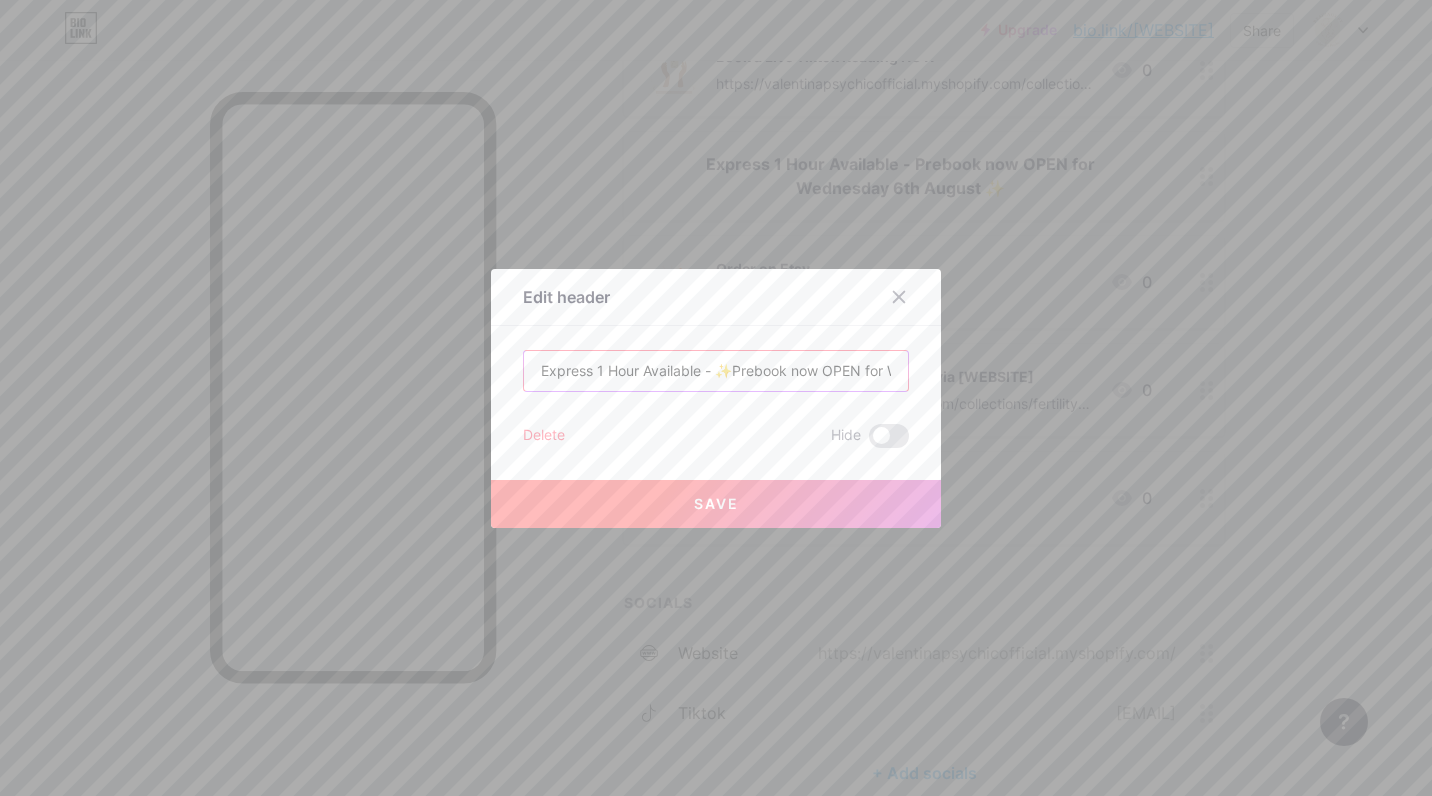 click on "Express 1 Hour Available - ✨Prebook now OPEN for Wednesday 6th August ✨" at bounding box center [716, 371] 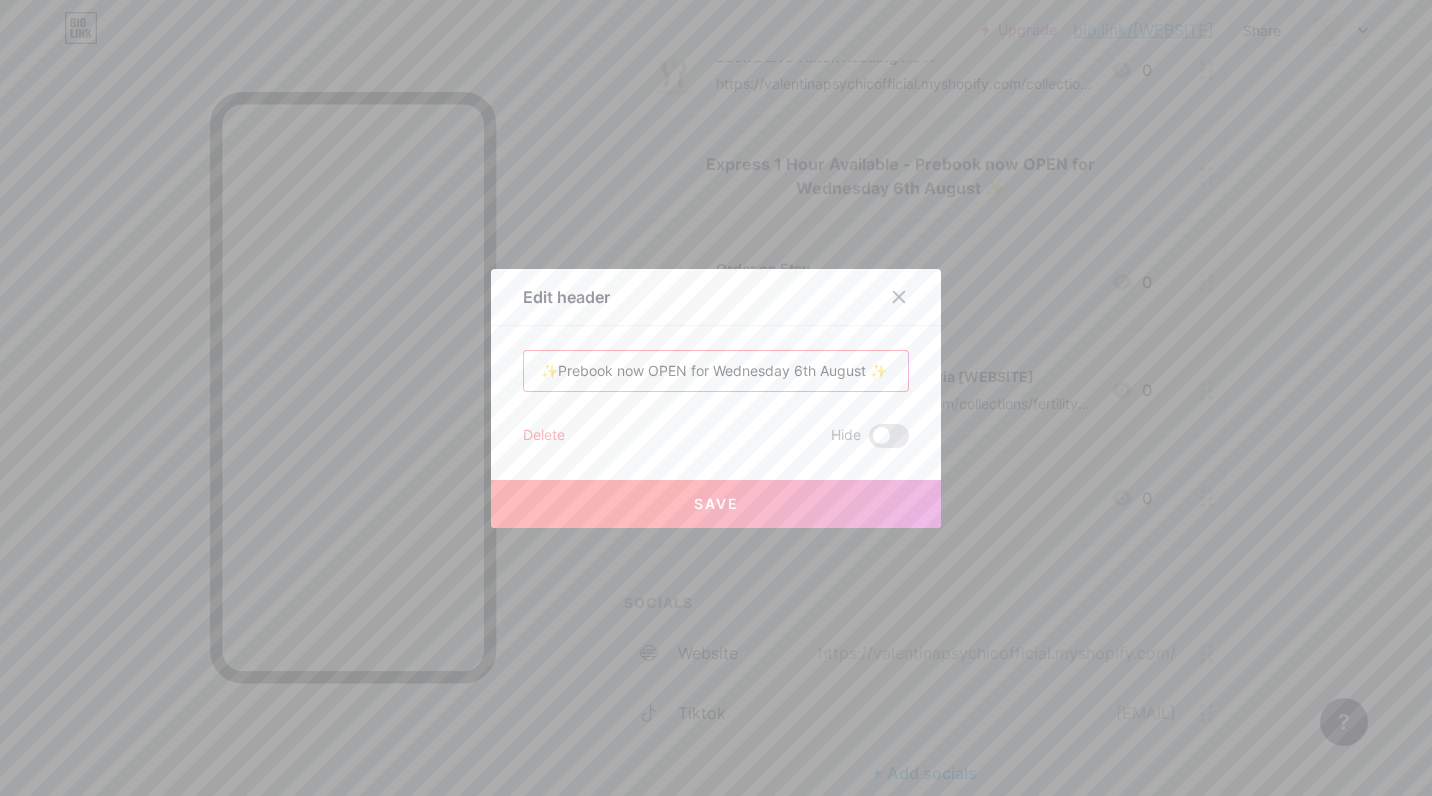 click on "Save" at bounding box center (716, 504) 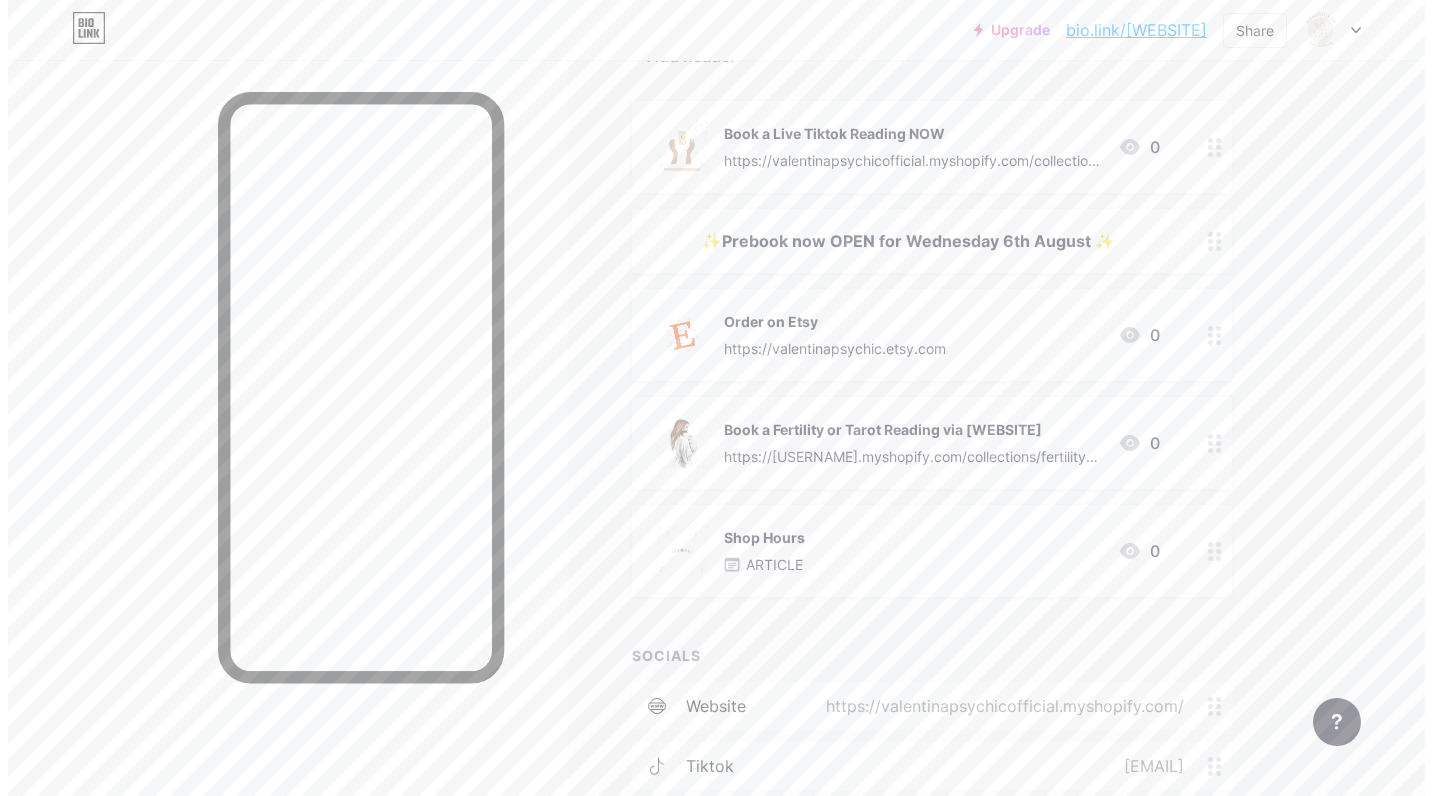 scroll, scrollTop: 215, scrollLeft: 0, axis: vertical 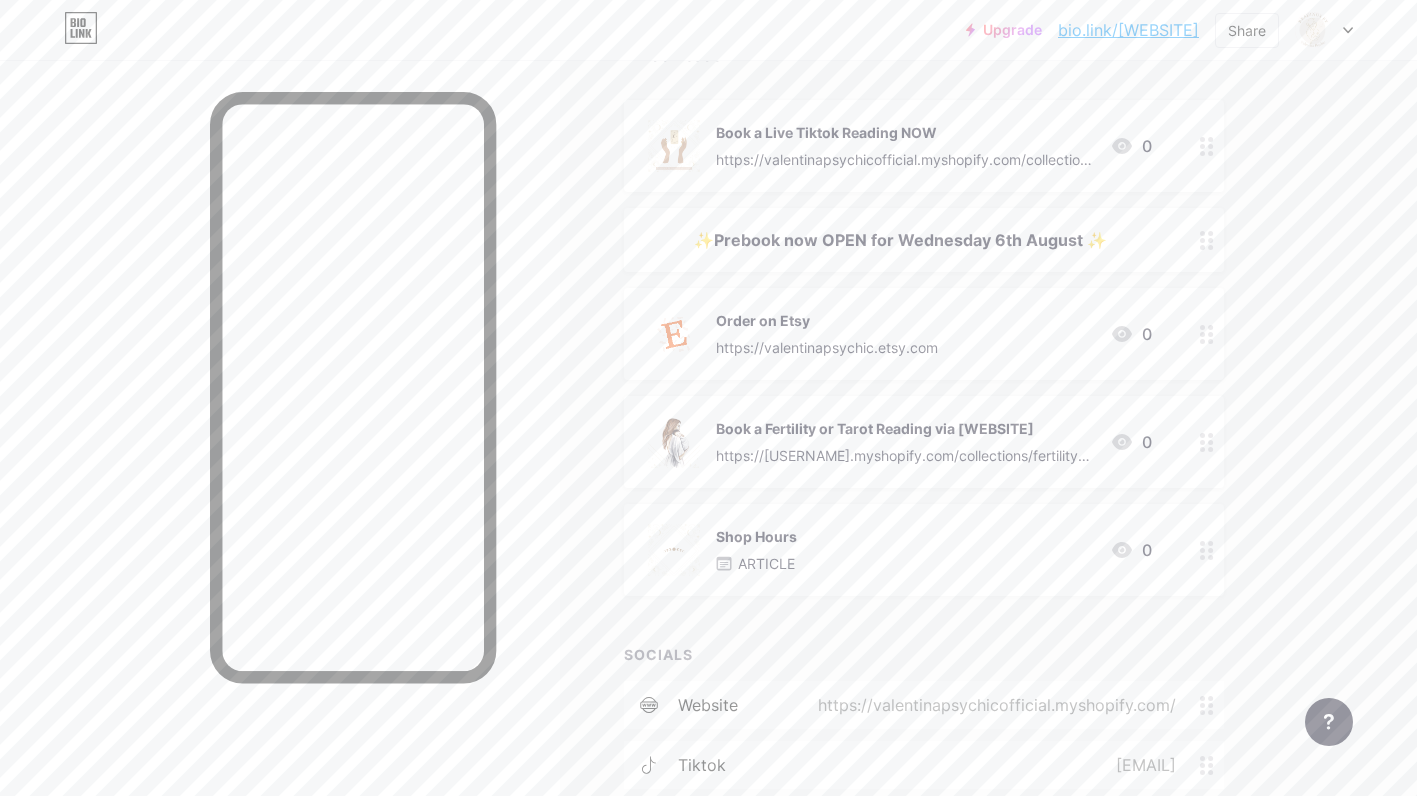 click on "✨Prebook now OPEN for Wednesday 6th August ✨" at bounding box center [900, 240] 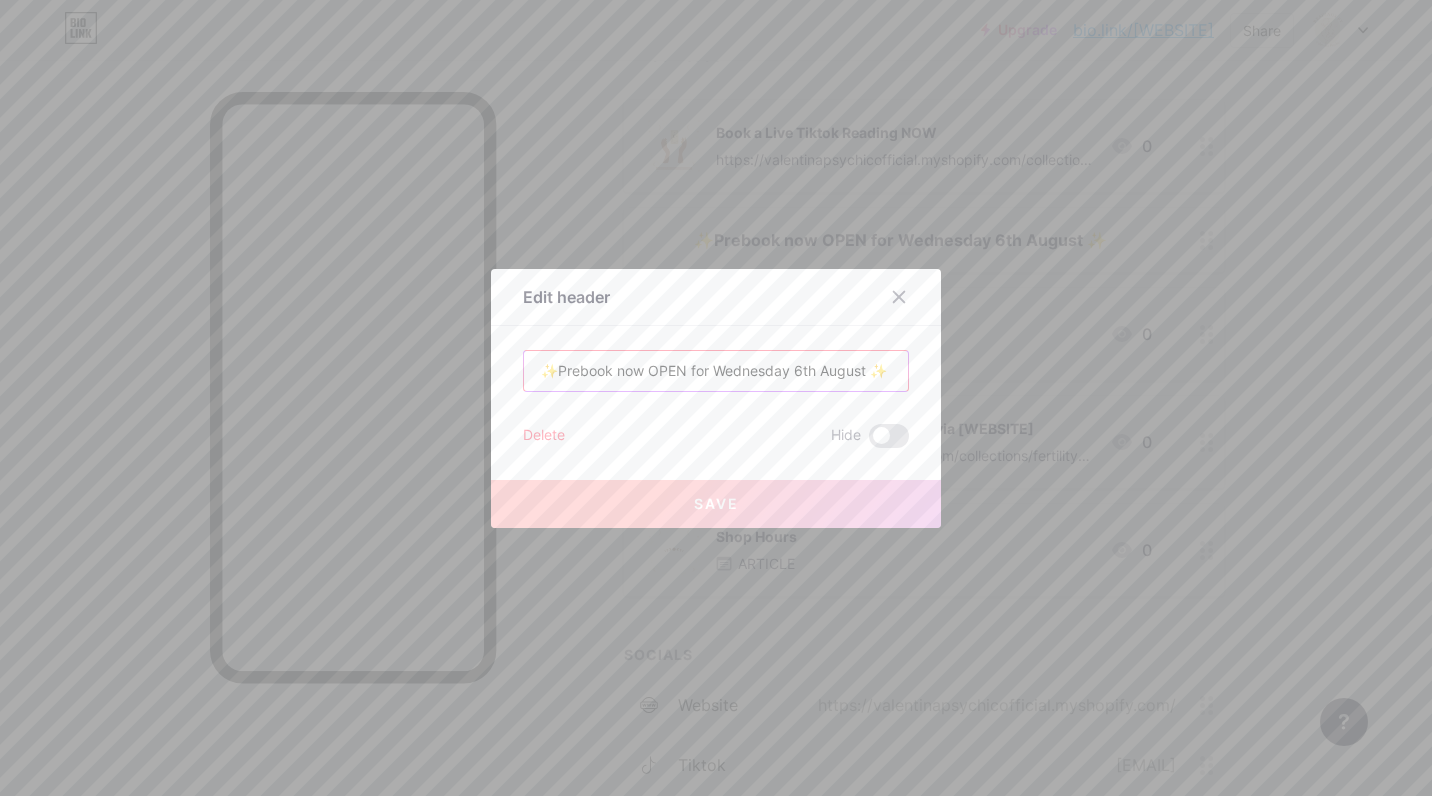 click on "✨Prebook now OPEN for Wednesday 6th August ✨" at bounding box center [716, 371] 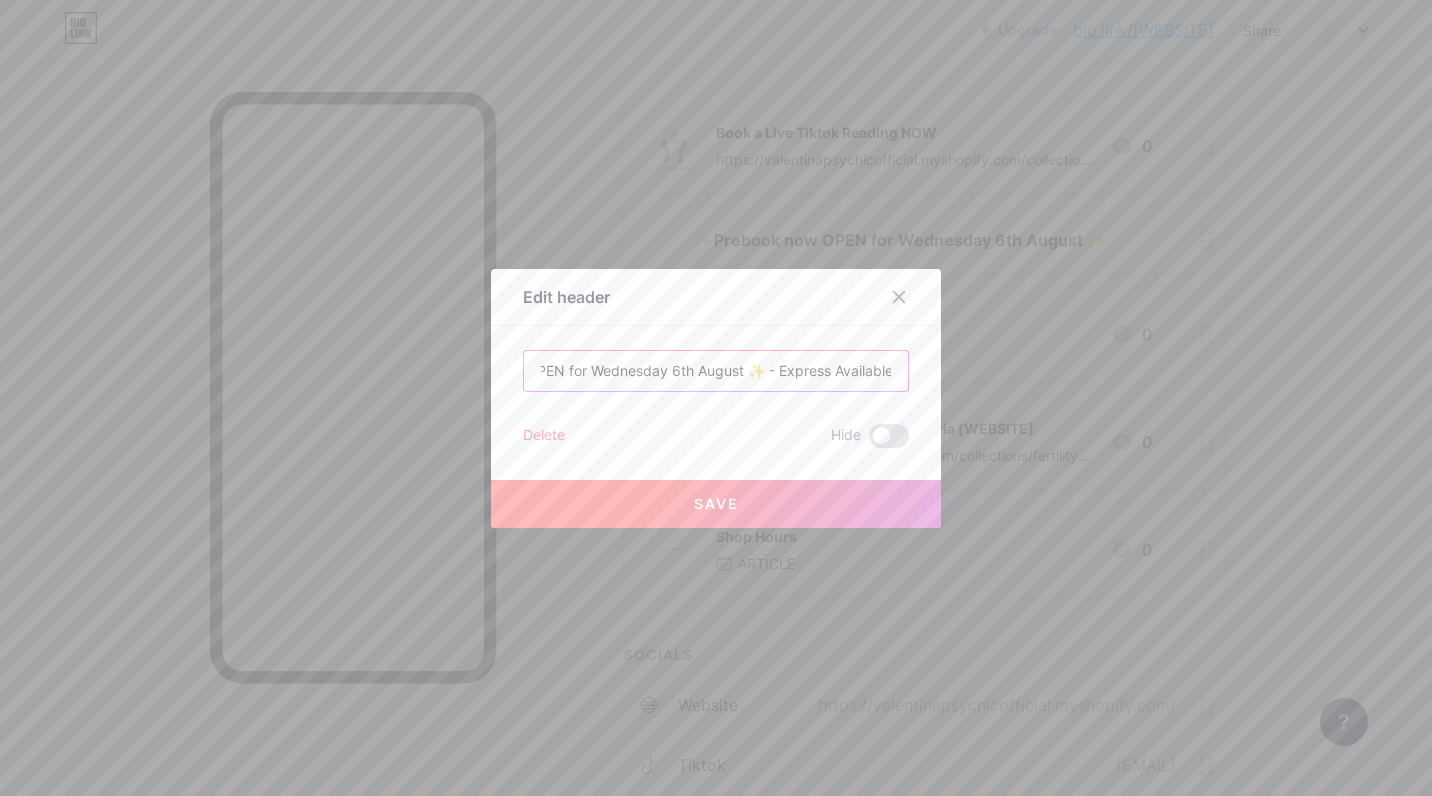 scroll, scrollTop: 0, scrollLeft: 130, axis: horizontal 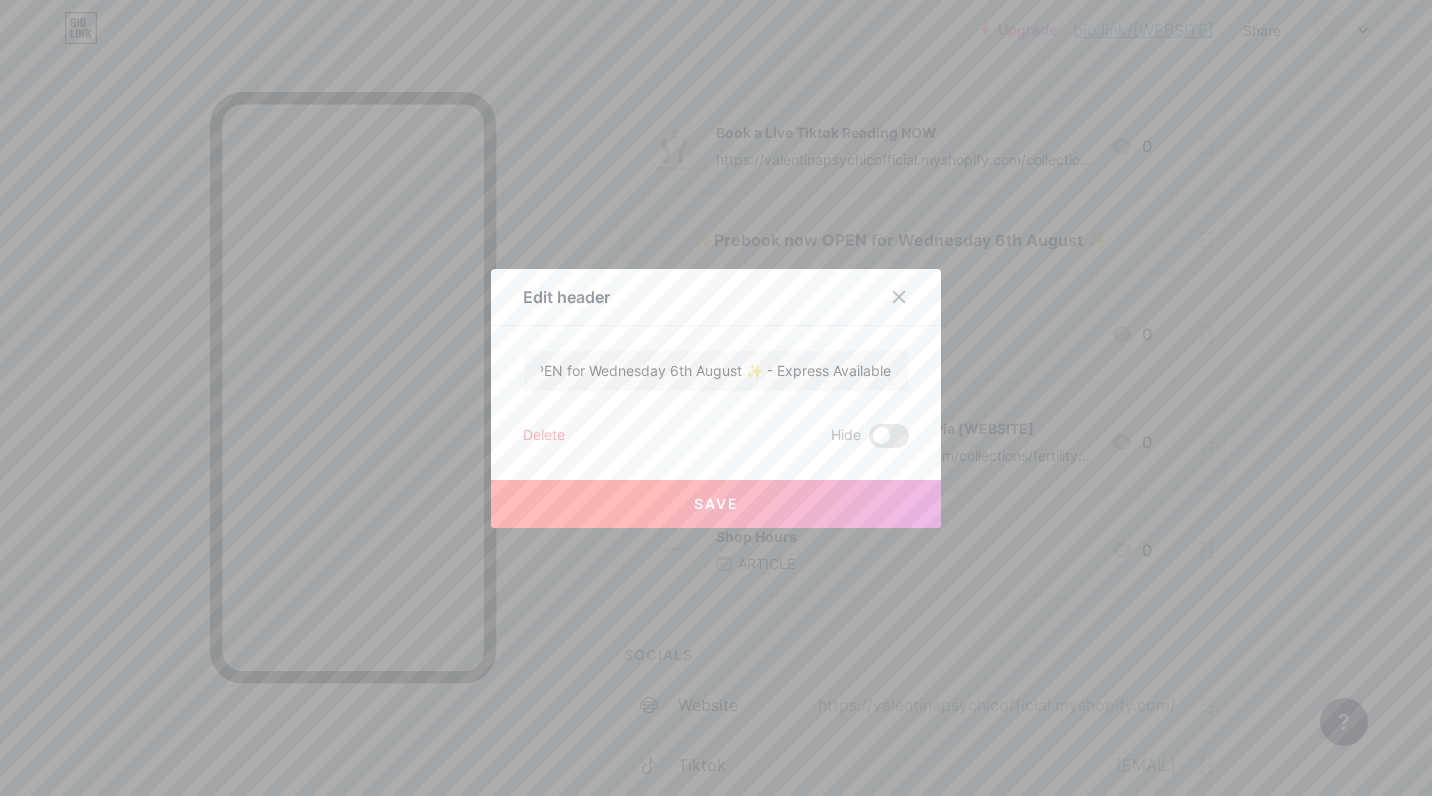 click on "Save" at bounding box center (716, 504) 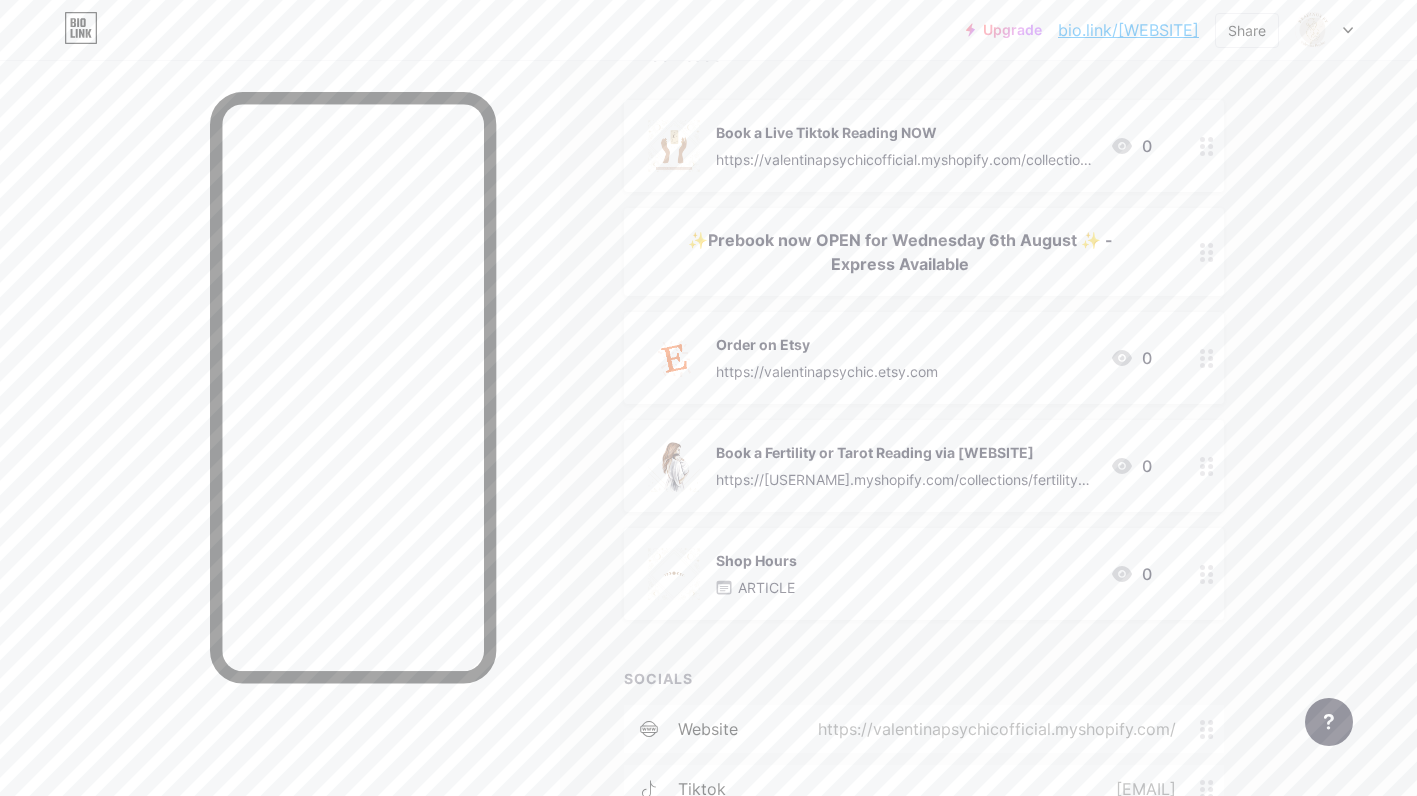 click on "✨Prebook now OPEN for Wednesday 6th August ✨ - Express Available" at bounding box center [900, 252] 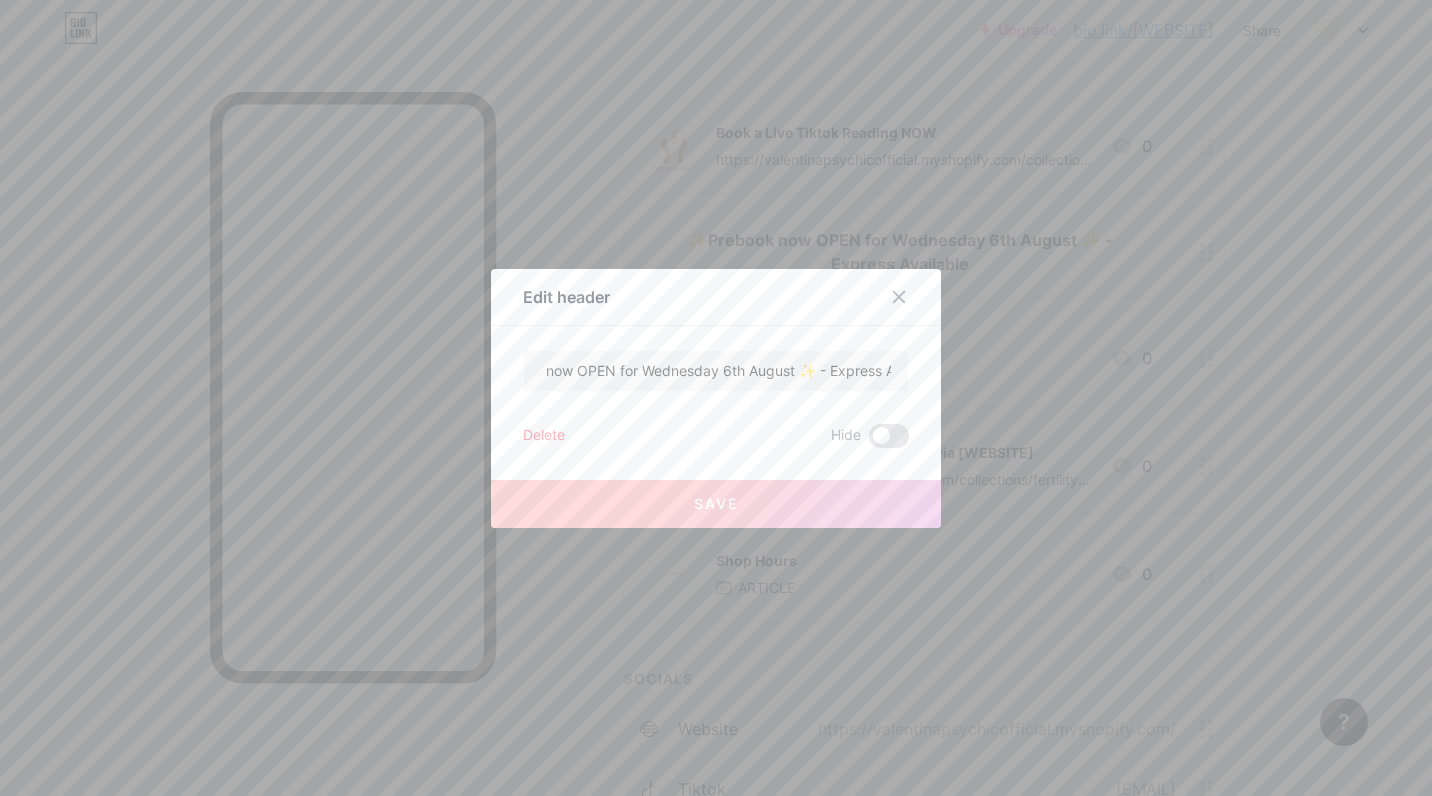 scroll, scrollTop: 0, scrollLeft: 130, axis: horizontal 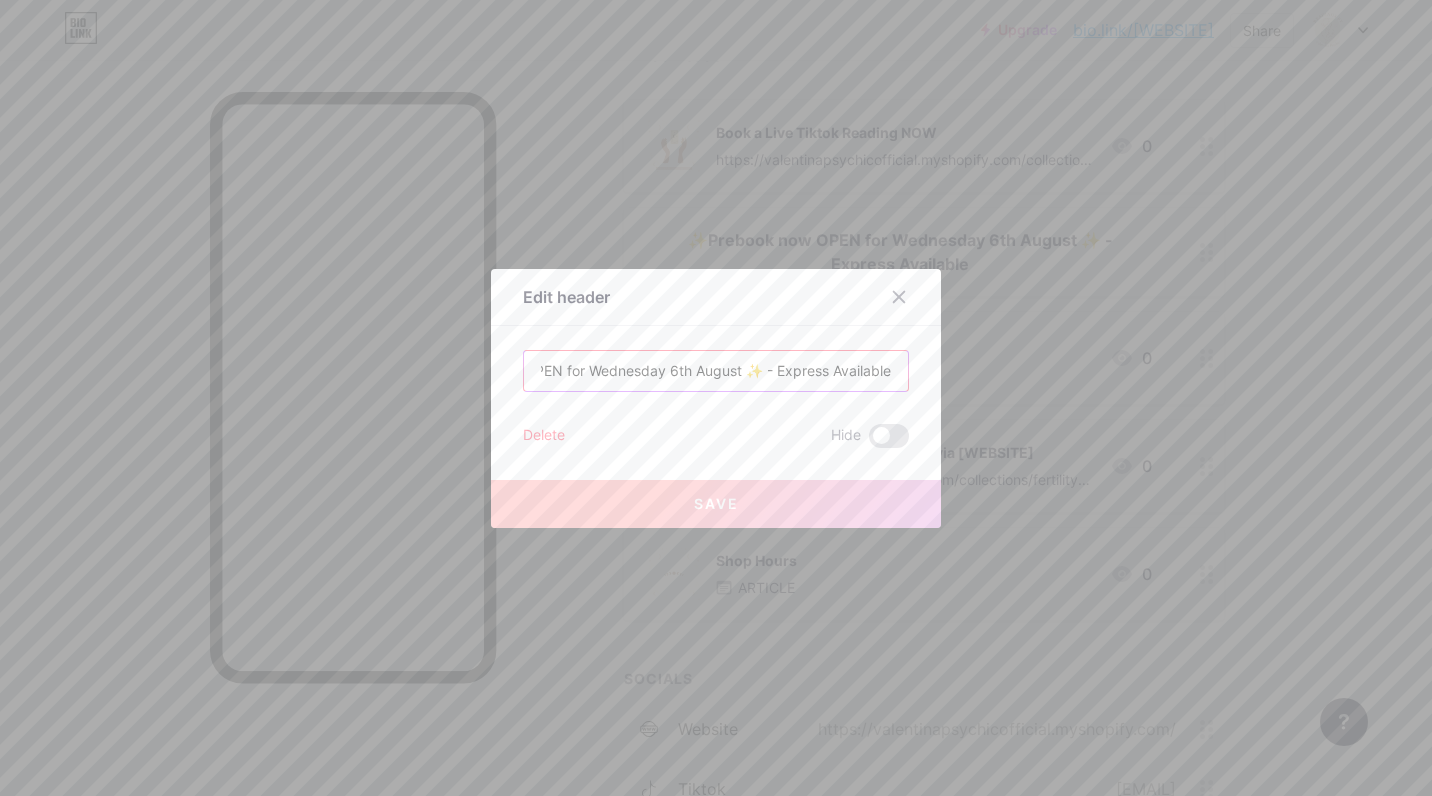 click on "✨Prebook now OPEN for Wednesday 6th August ✨ - Express Available" at bounding box center [716, 371] 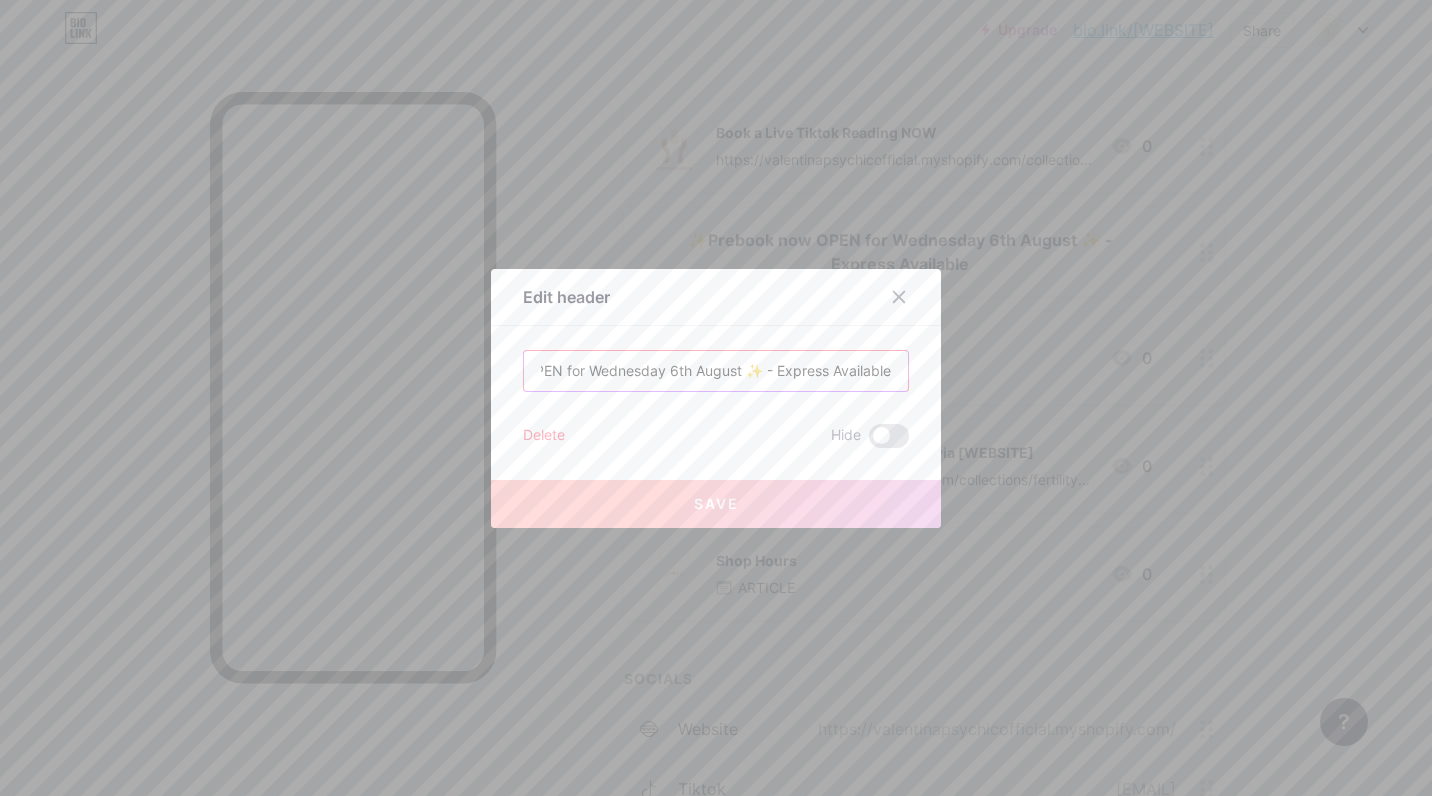 click on "✨Prebook now OPEN for Wednesday 6th August ✨ - Express Available" at bounding box center [716, 371] 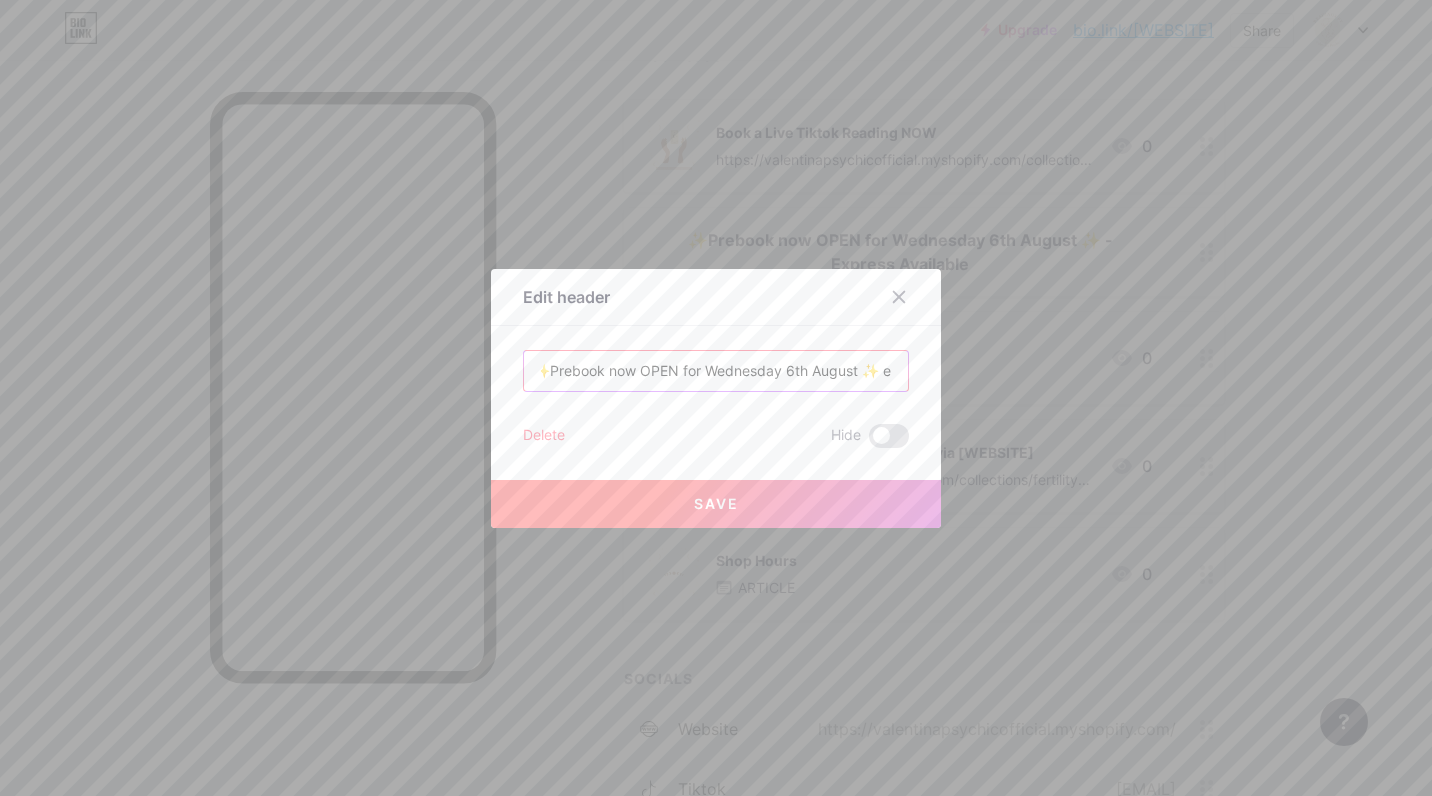 scroll, scrollTop: 0, scrollLeft: 13, axis: horizontal 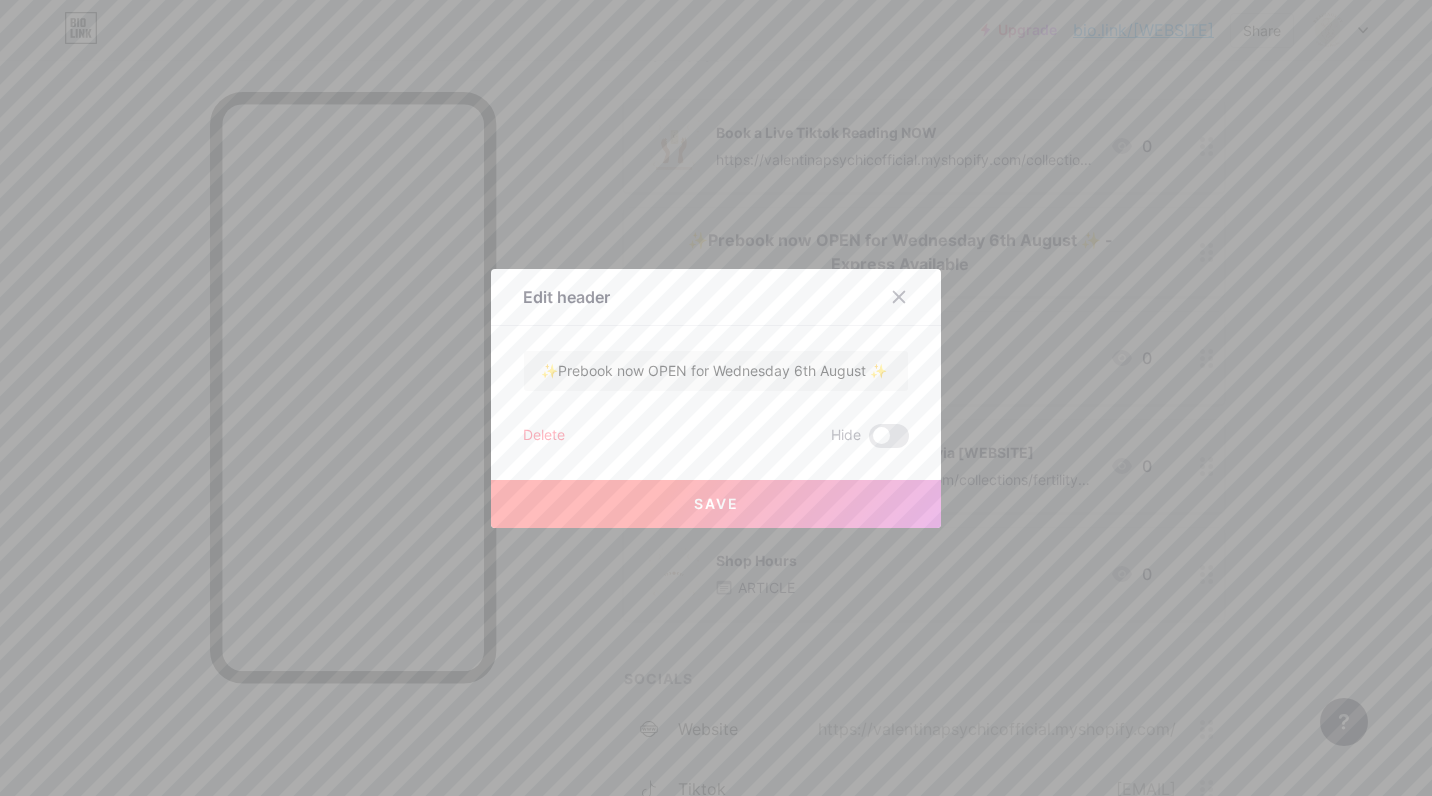 click on "Edit header" at bounding box center [716, 302] 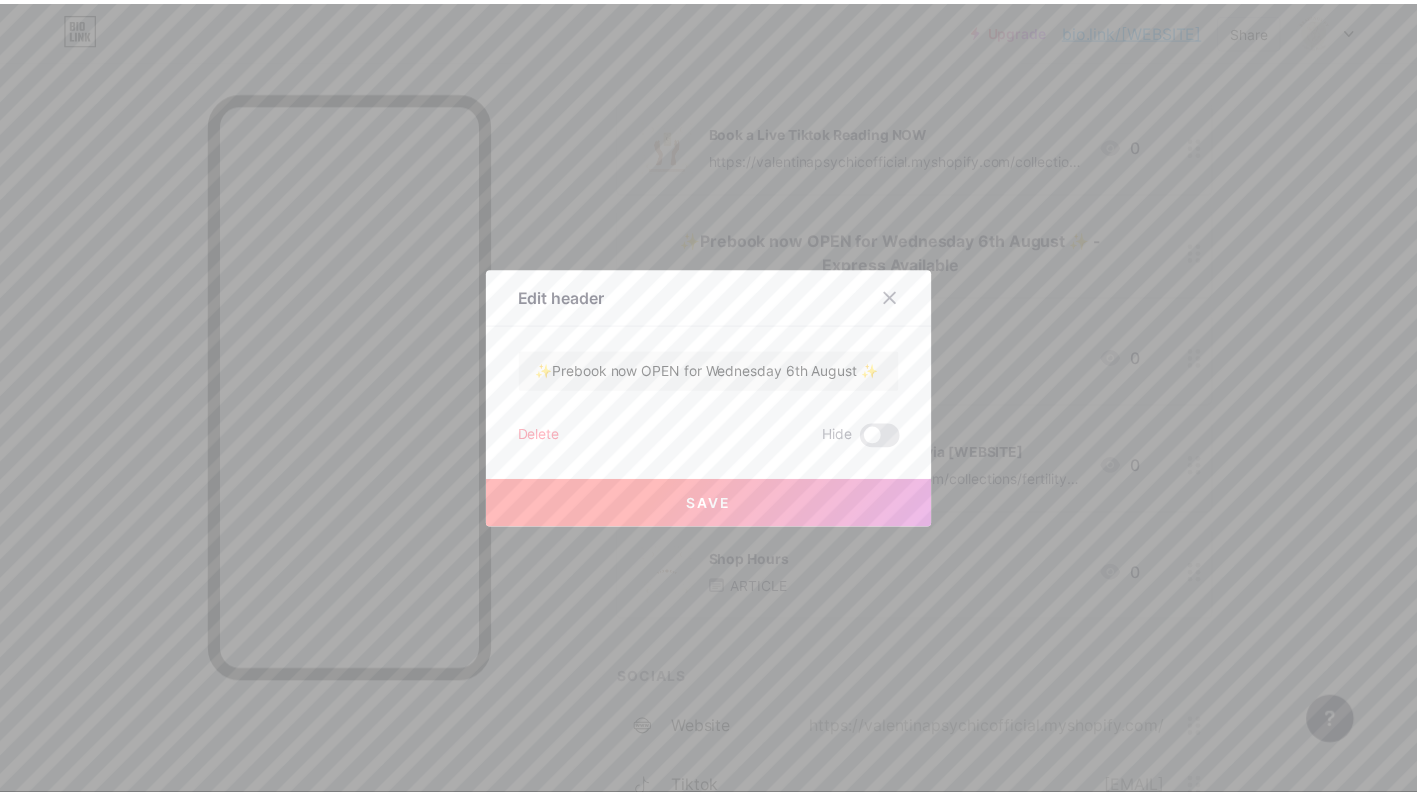 scroll, scrollTop: 0, scrollLeft: 0, axis: both 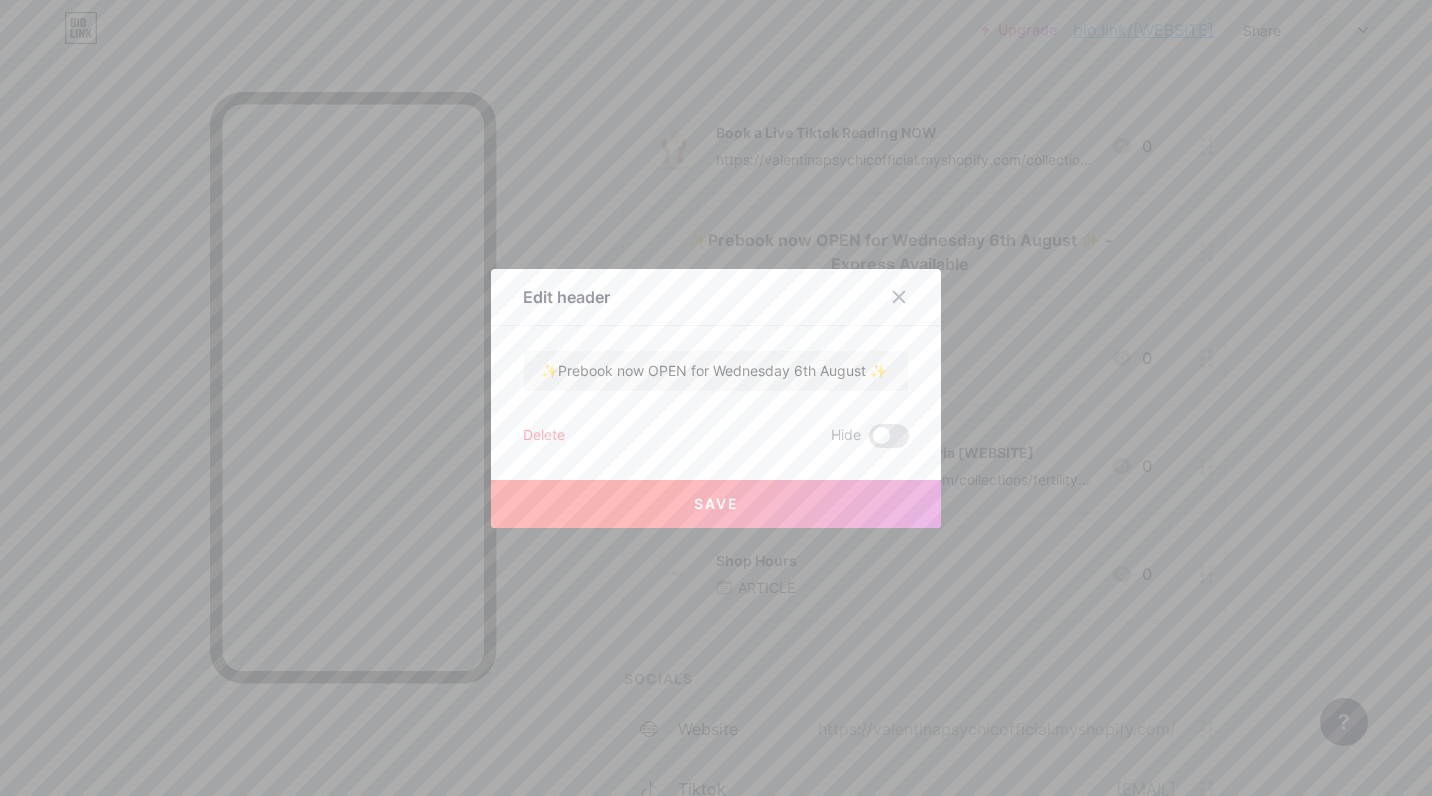 click on "Save" at bounding box center (716, 504) 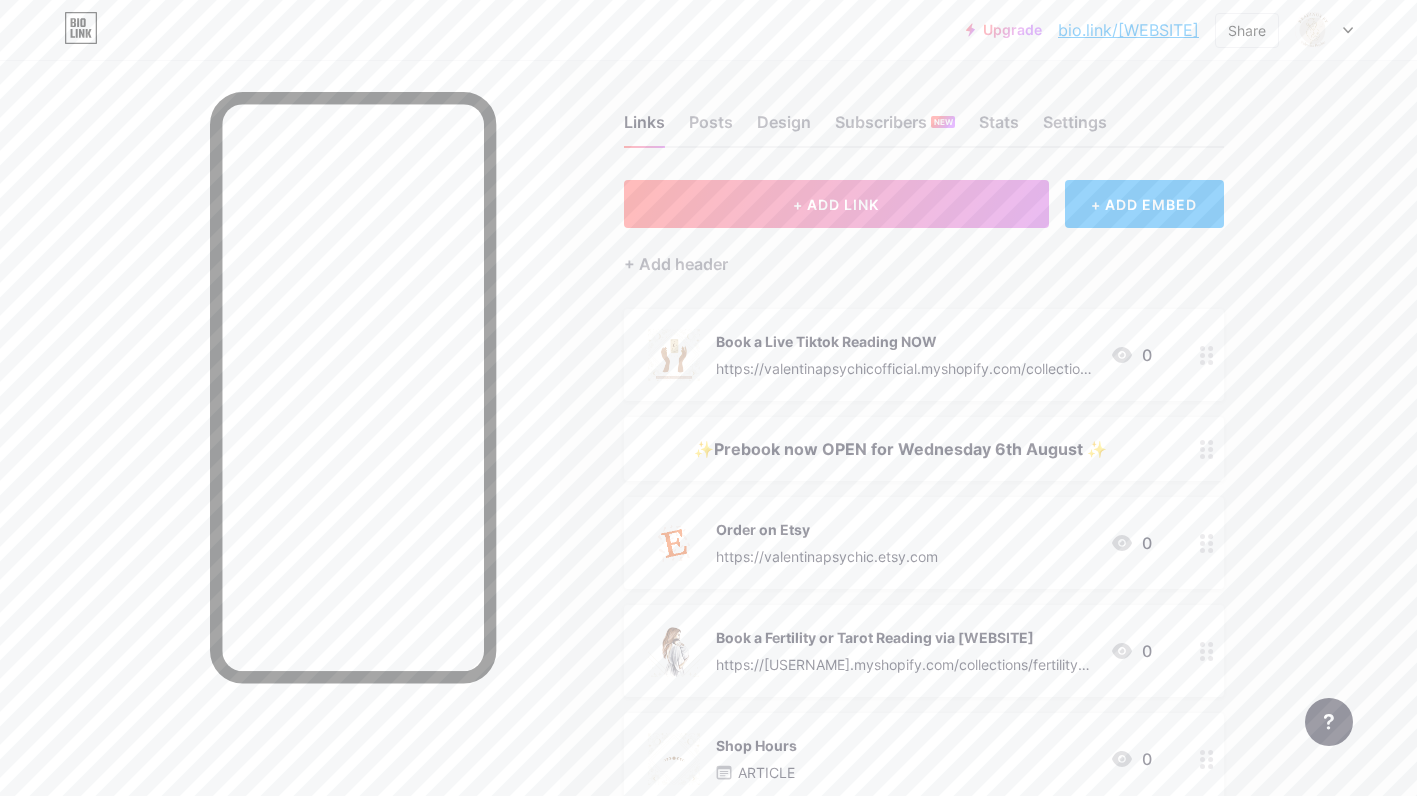 scroll, scrollTop: 0, scrollLeft: 0, axis: both 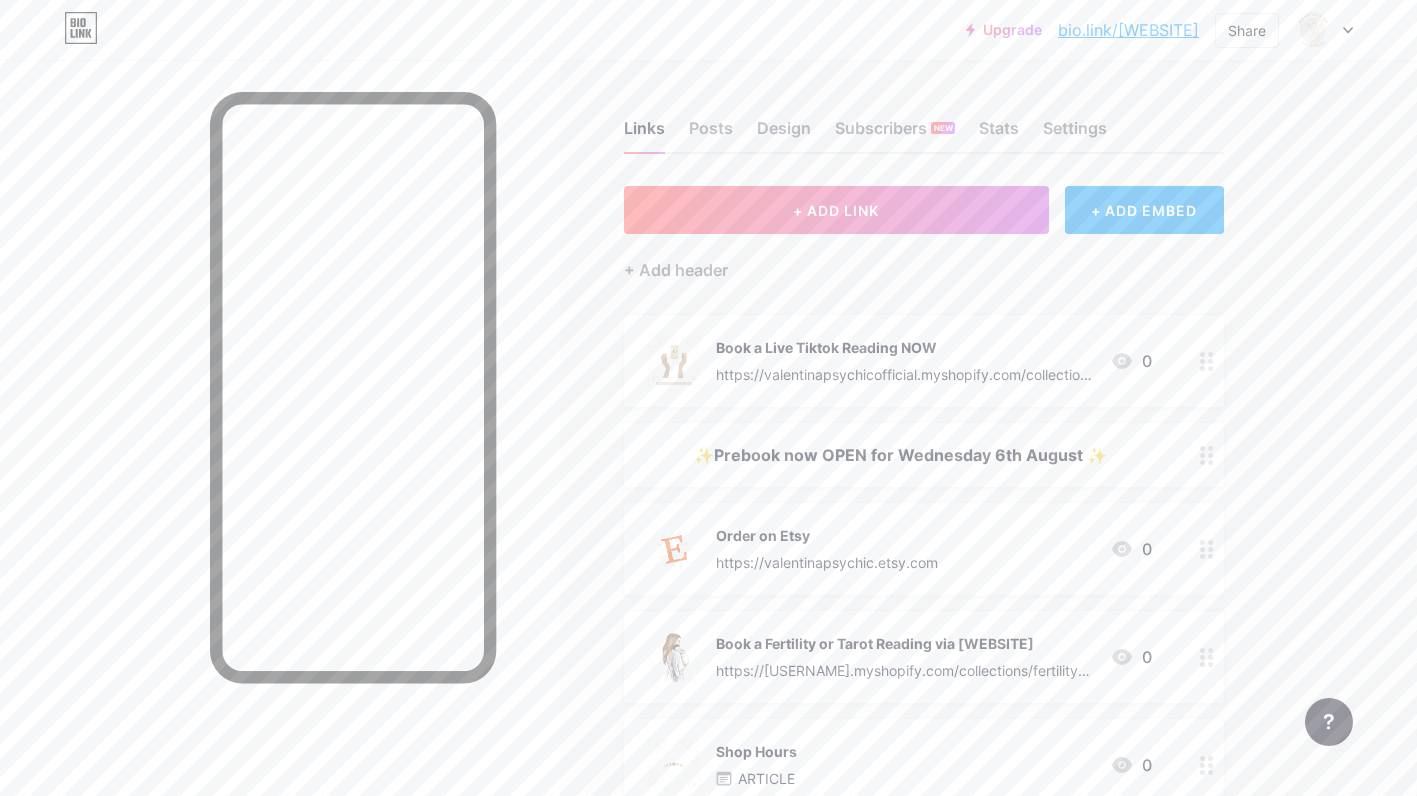 click on "Settings" at bounding box center [1075, 134] 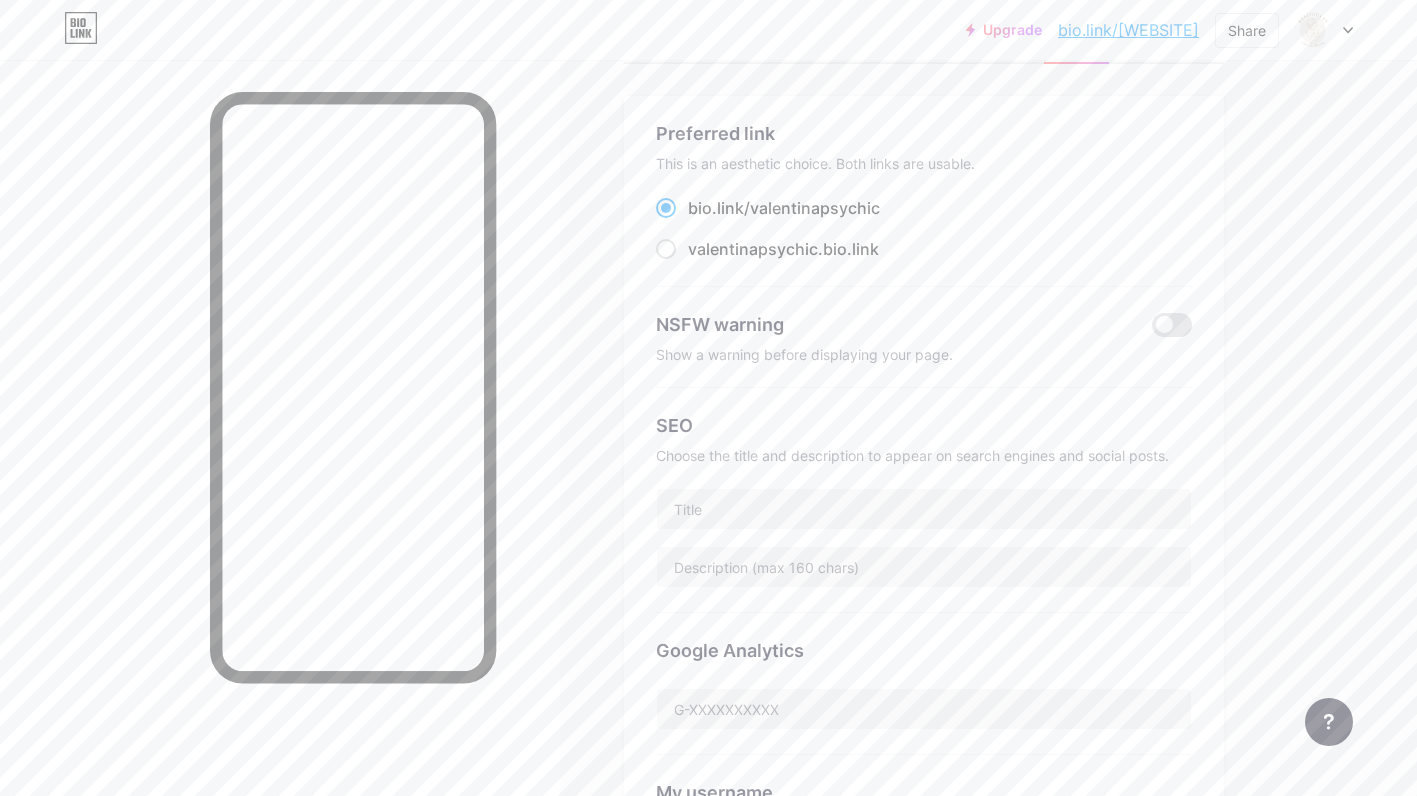 scroll, scrollTop: 0, scrollLeft: 0, axis: both 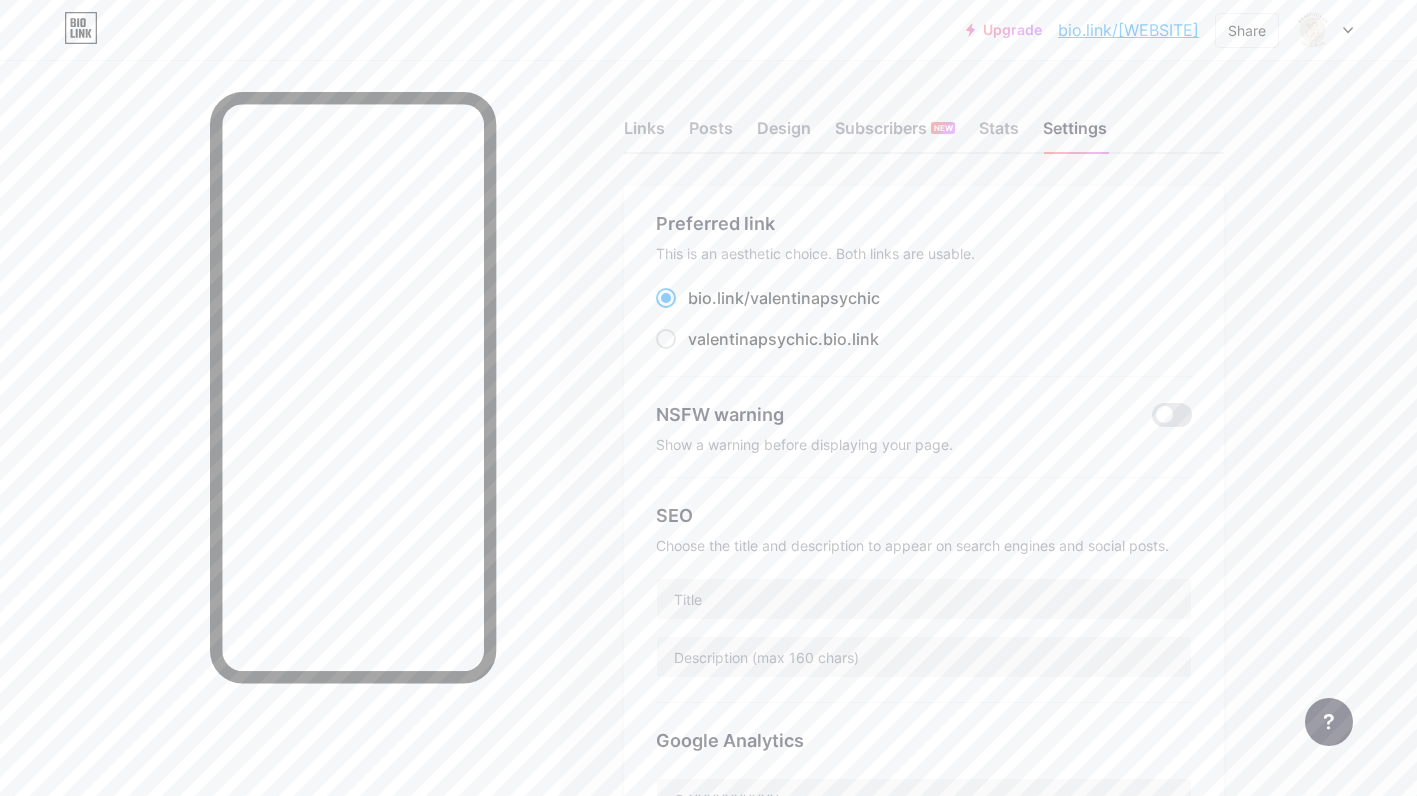 click on "Links" at bounding box center (644, 134) 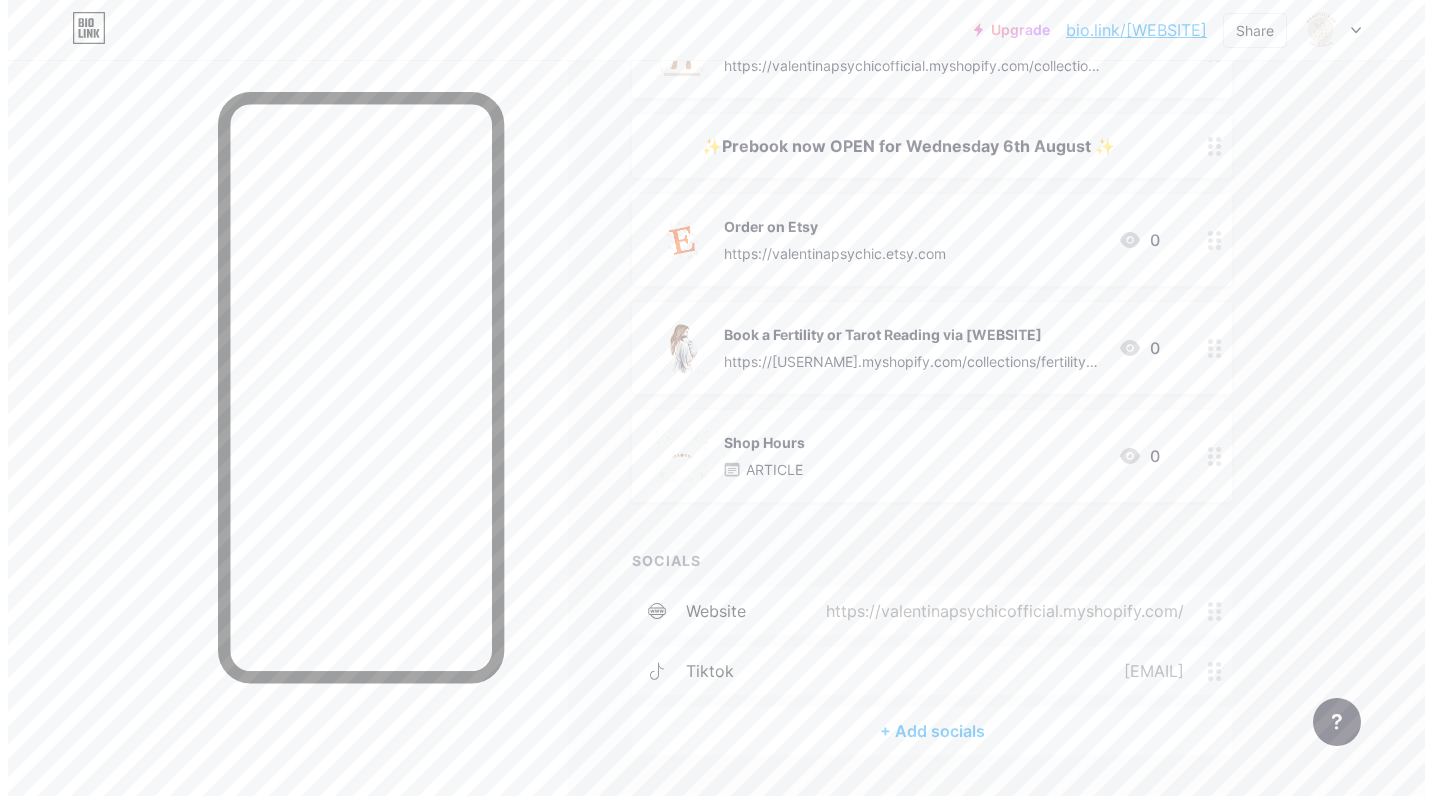 scroll, scrollTop: 367, scrollLeft: 0, axis: vertical 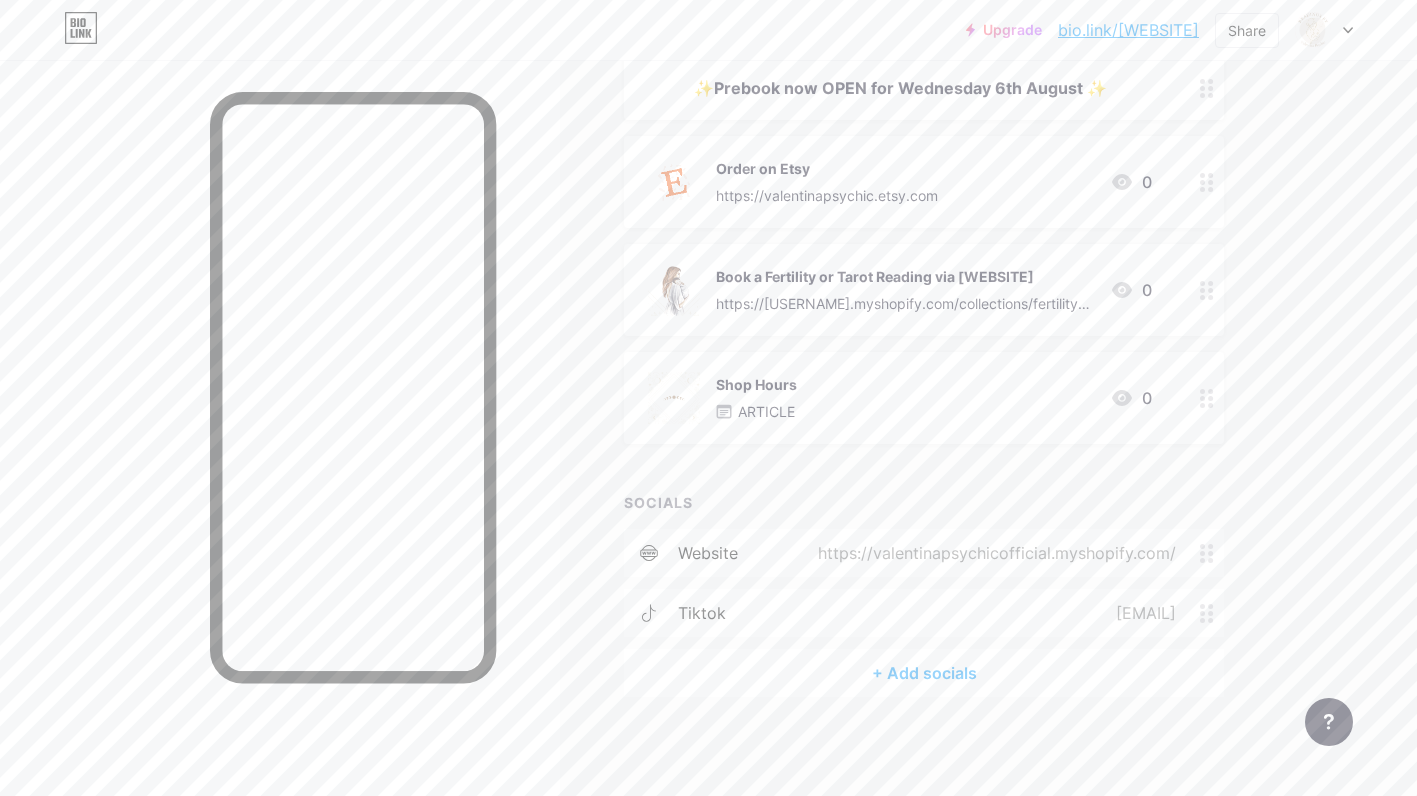 click on "website" at bounding box center [708, 553] 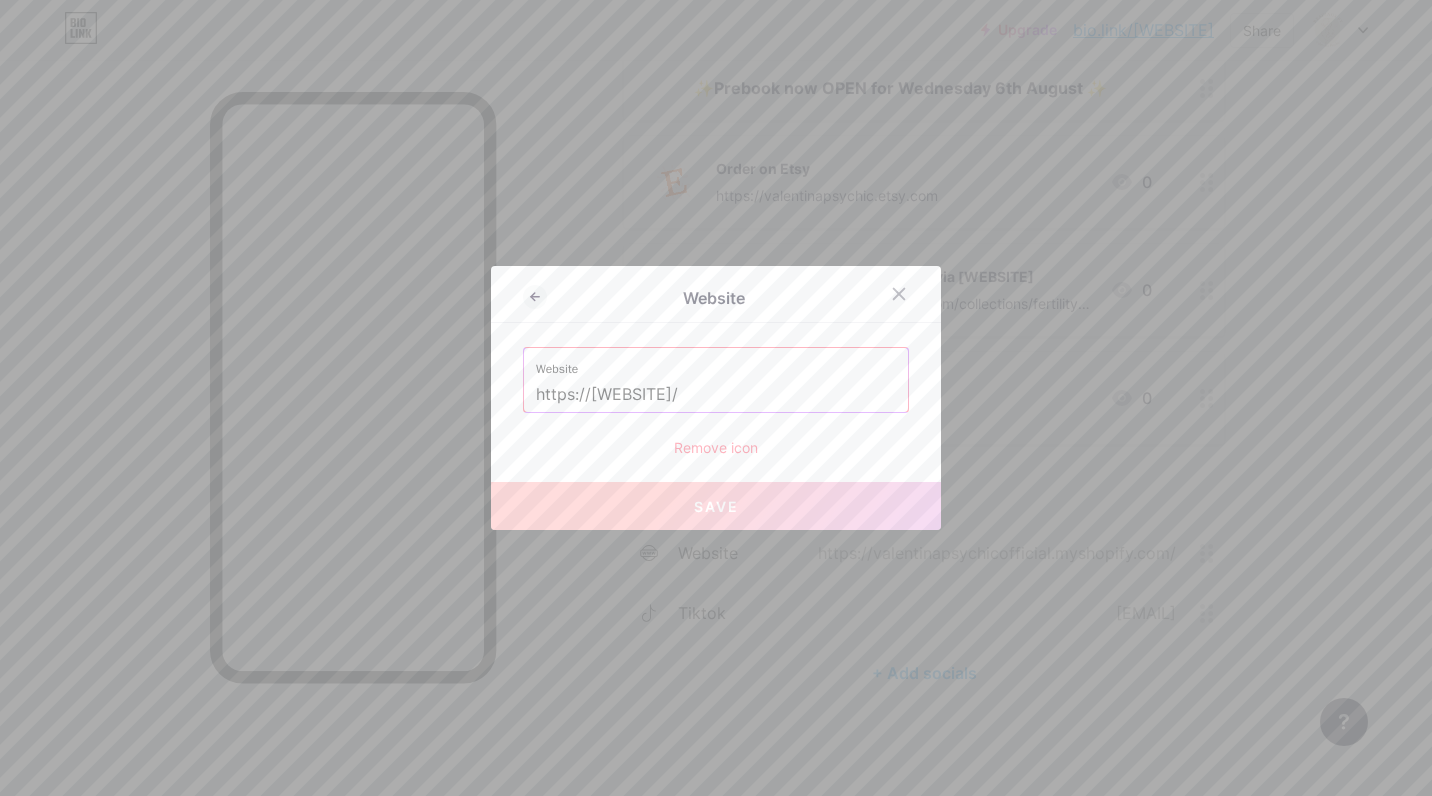 click at bounding box center [899, 294] 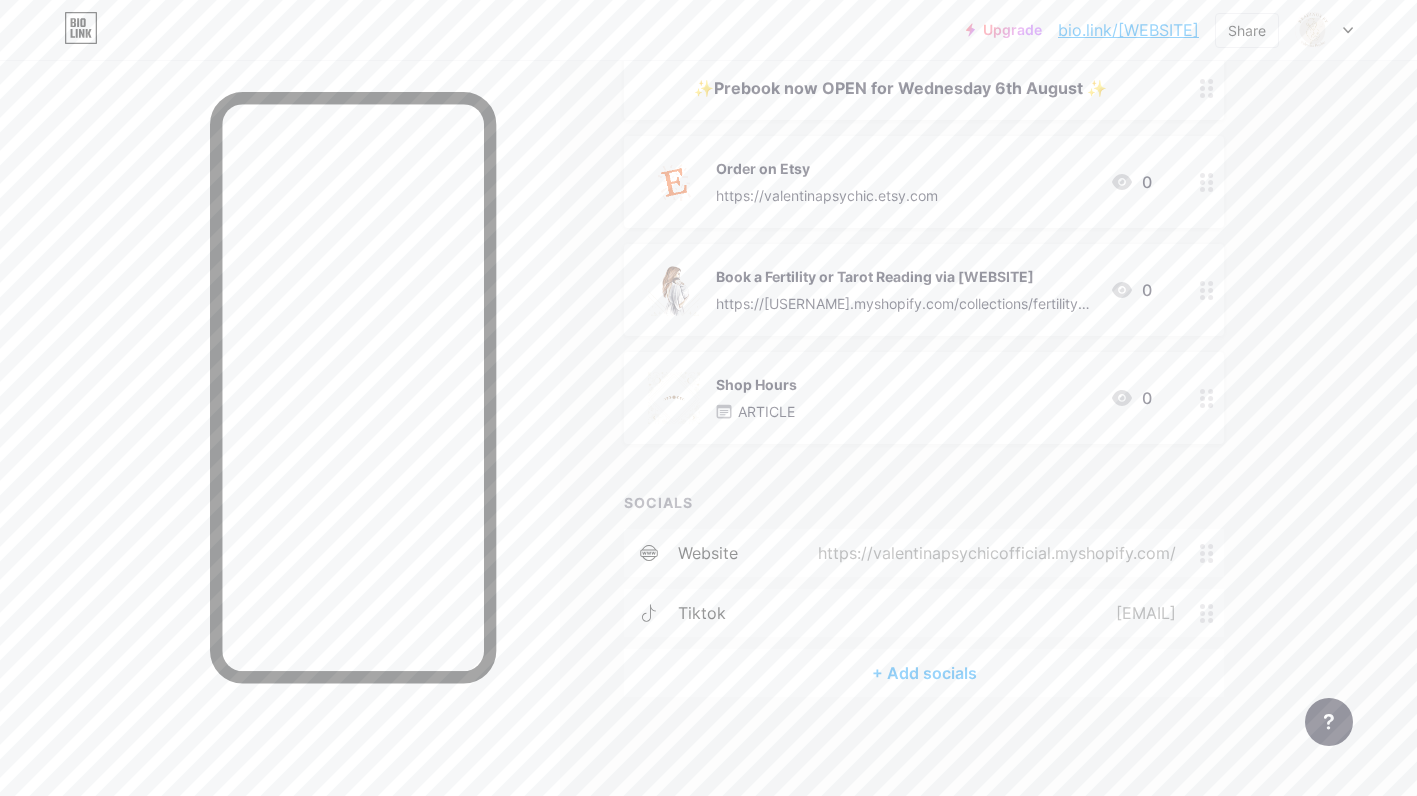 click on "+ Add socials" at bounding box center (924, 673) 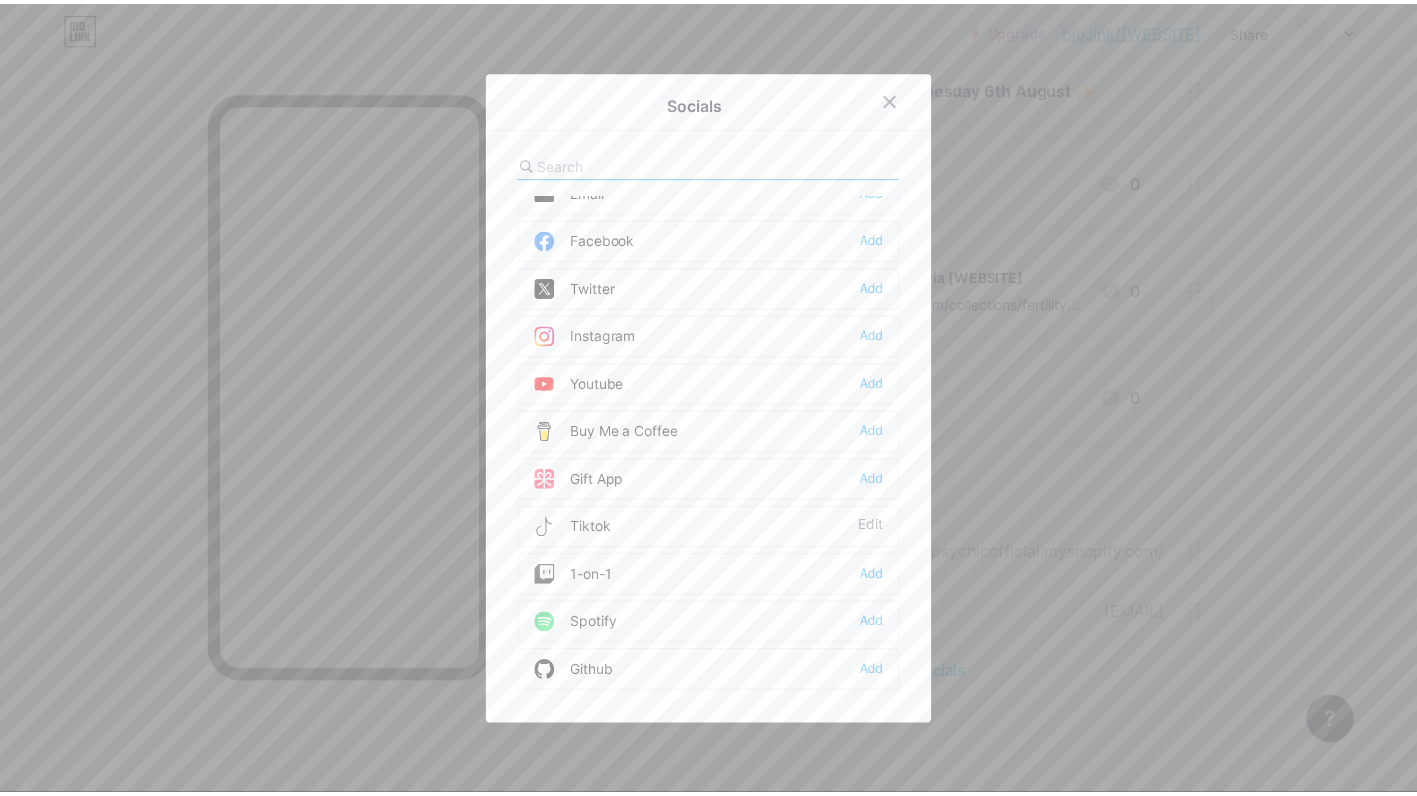 scroll, scrollTop: 0, scrollLeft: 0, axis: both 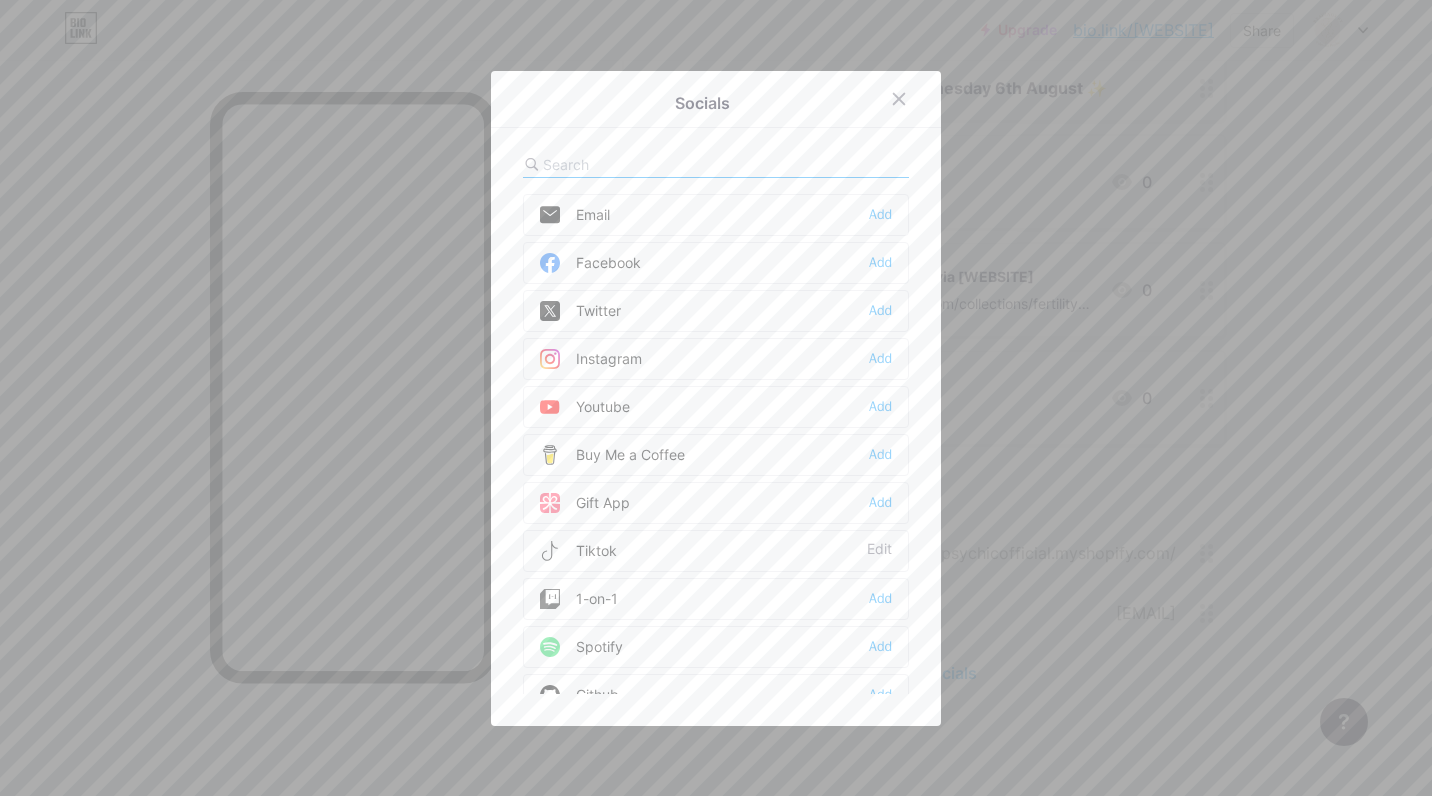 click on "Add" at bounding box center [880, 215] 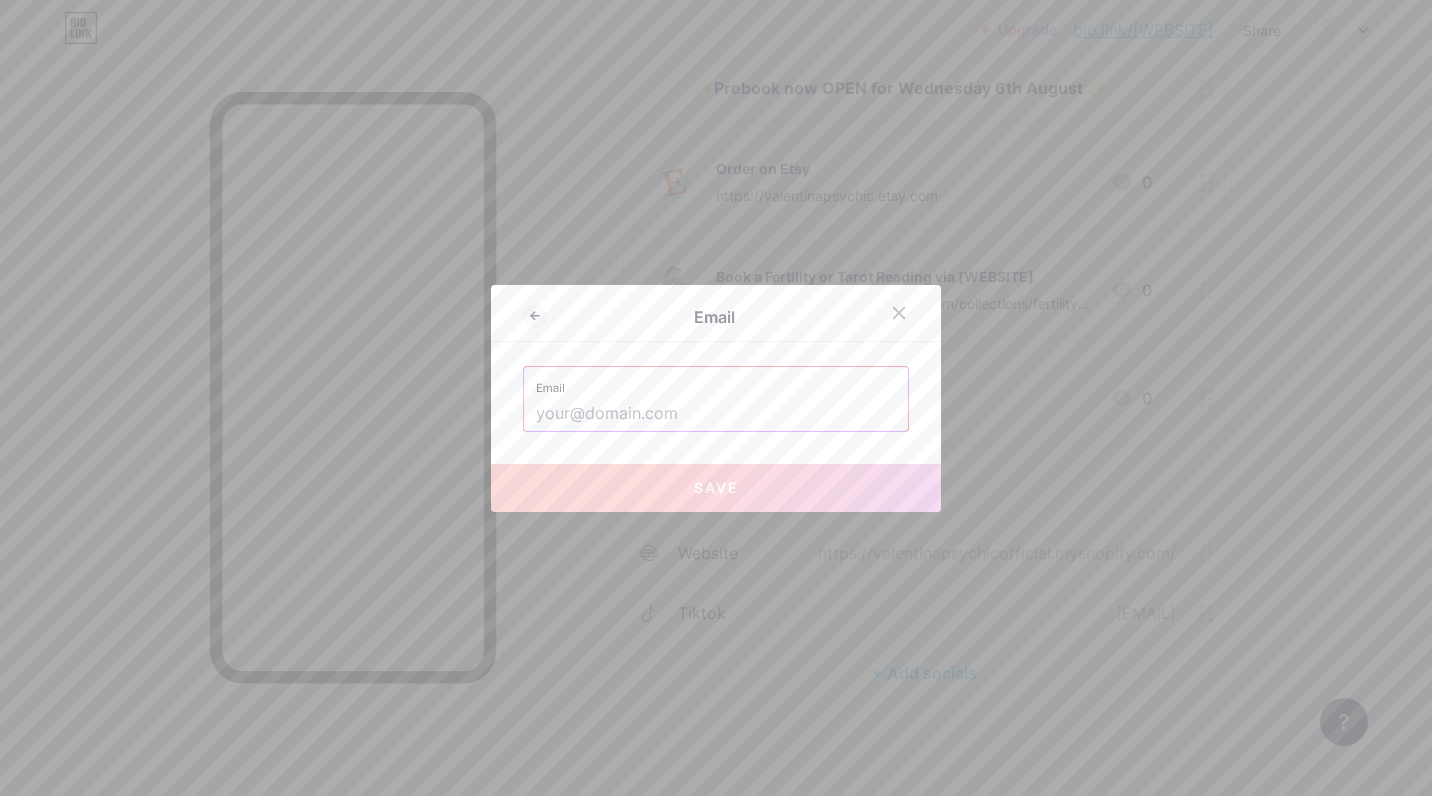click at bounding box center (716, 414) 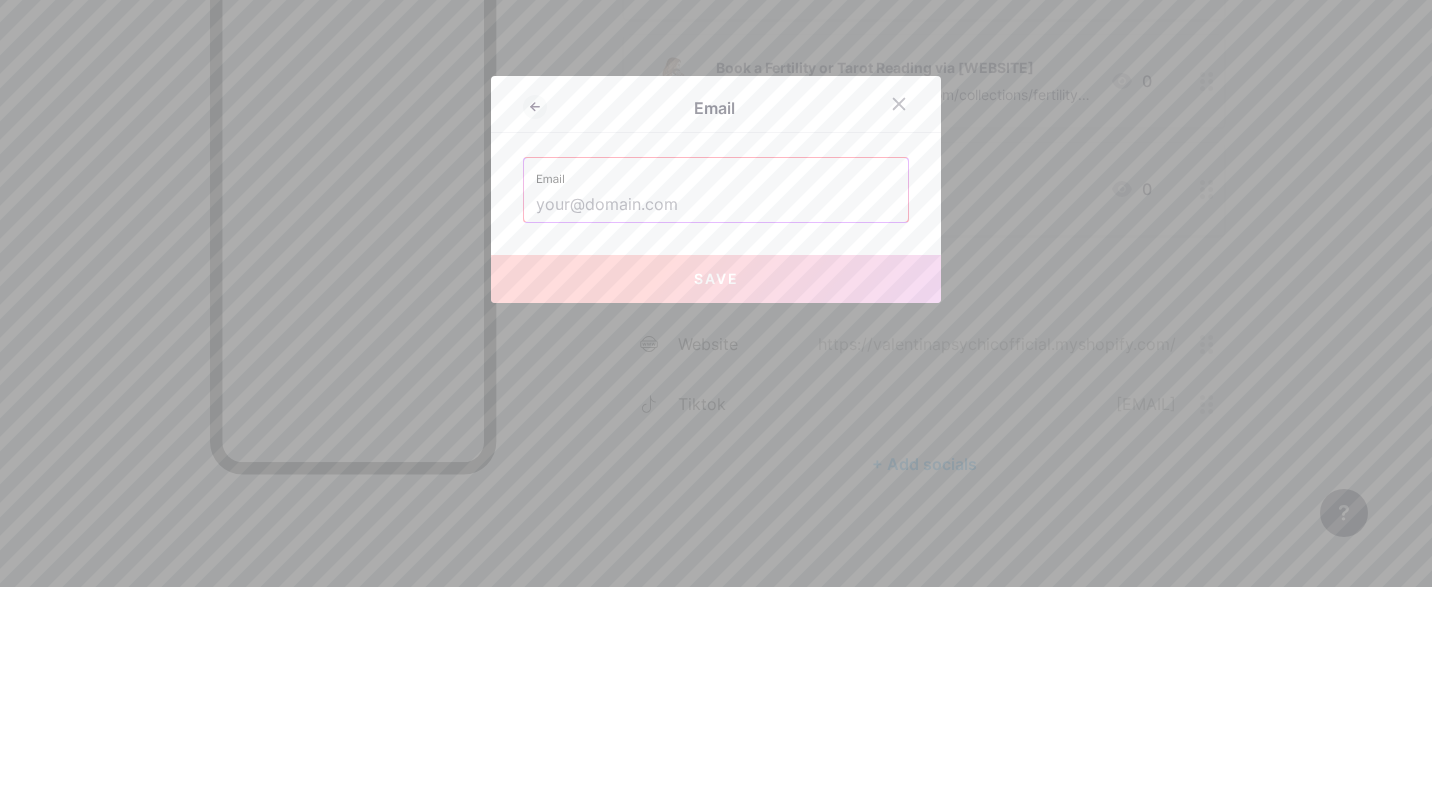 click at bounding box center (716, 414) 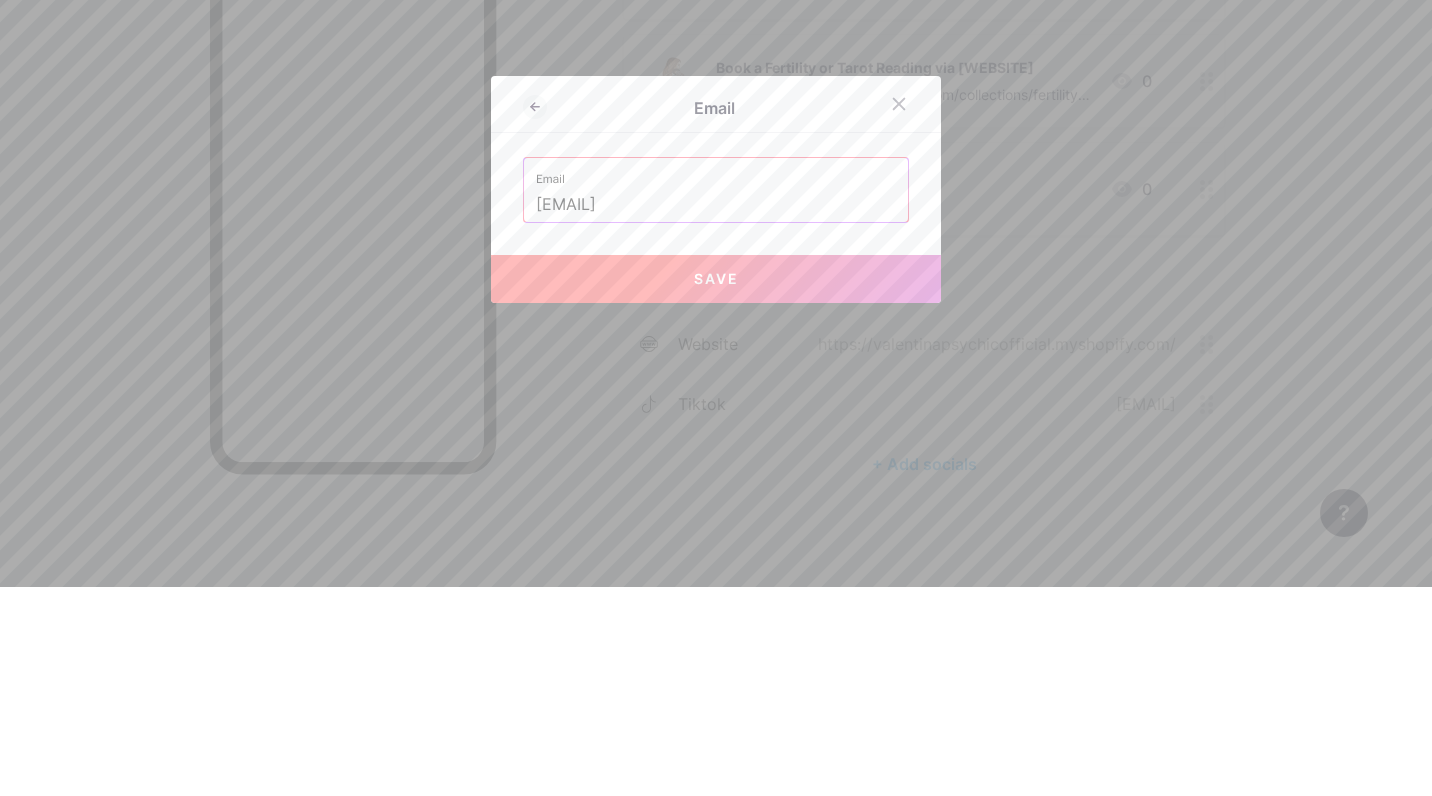 click on "Save" at bounding box center [716, 487] 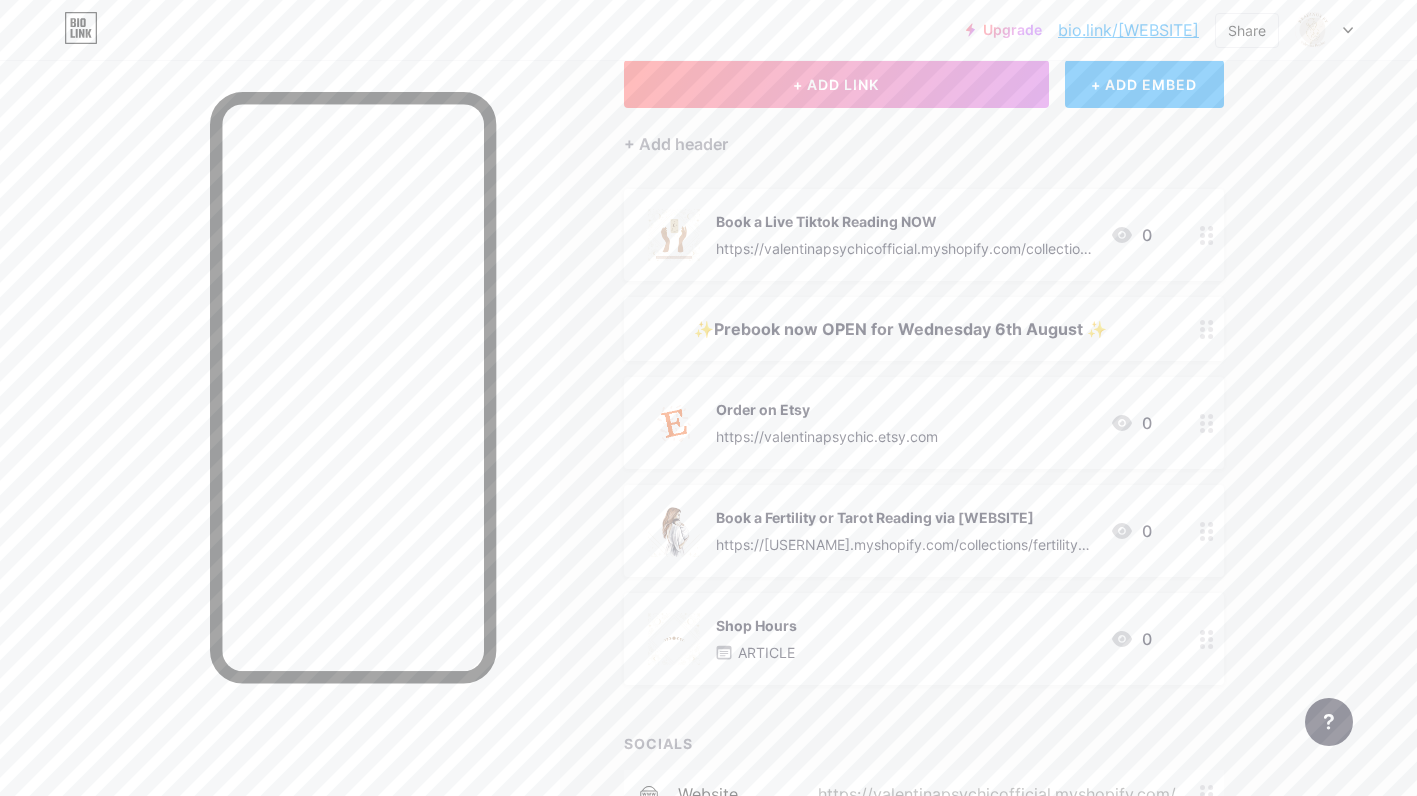 scroll, scrollTop: 0, scrollLeft: 0, axis: both 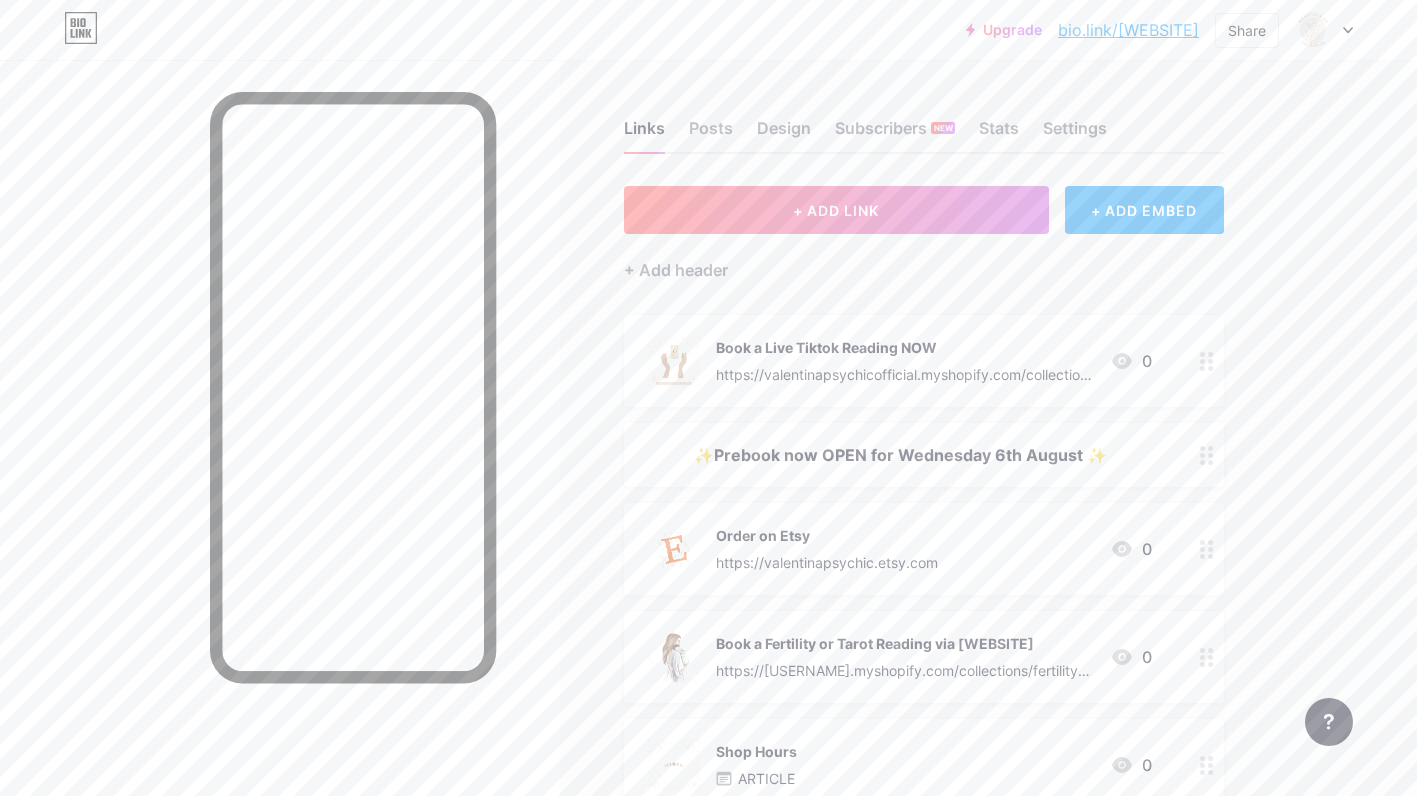 click on "Stats" at bounding box center (999, 134) 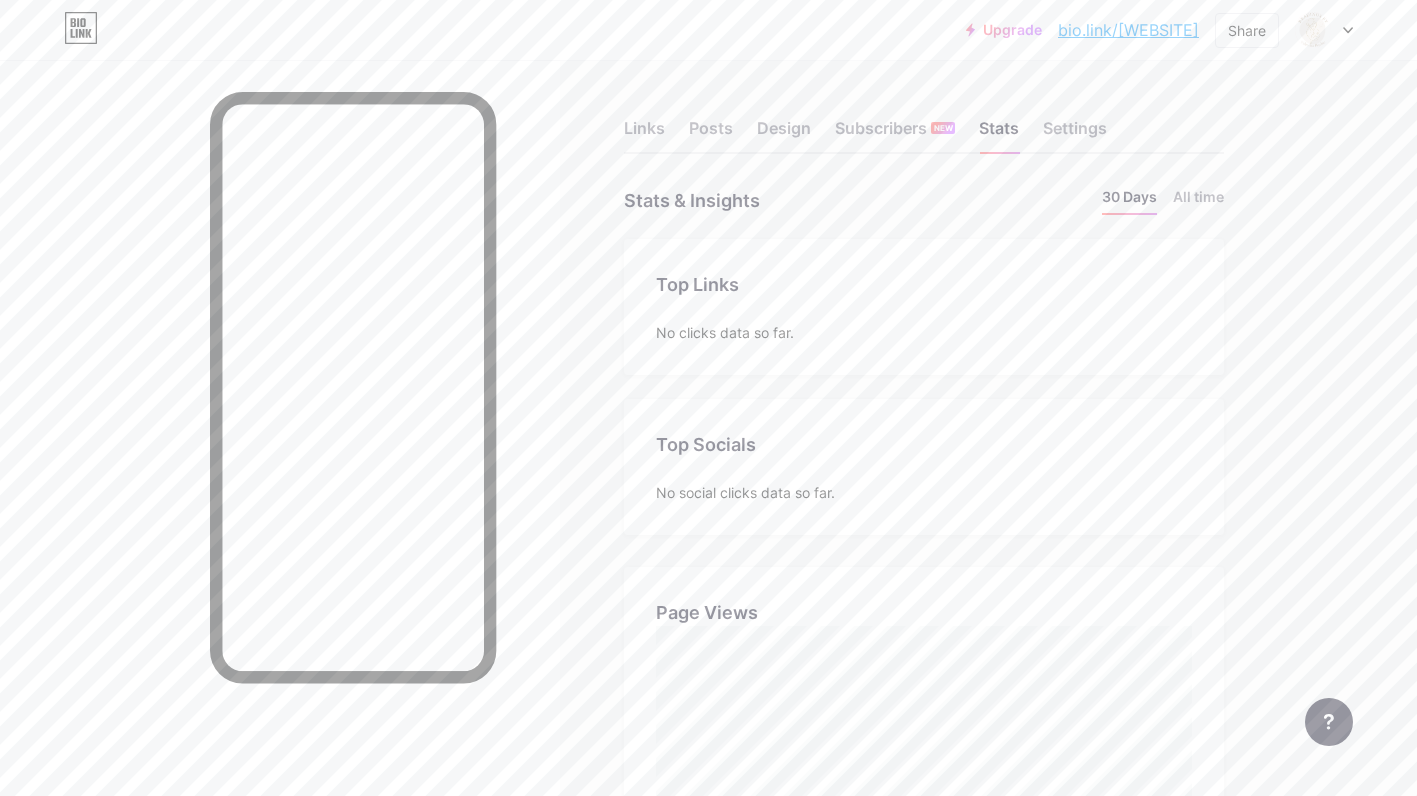 scroll, scrollTop: 999204, scrollLeft: 998583, axis: both 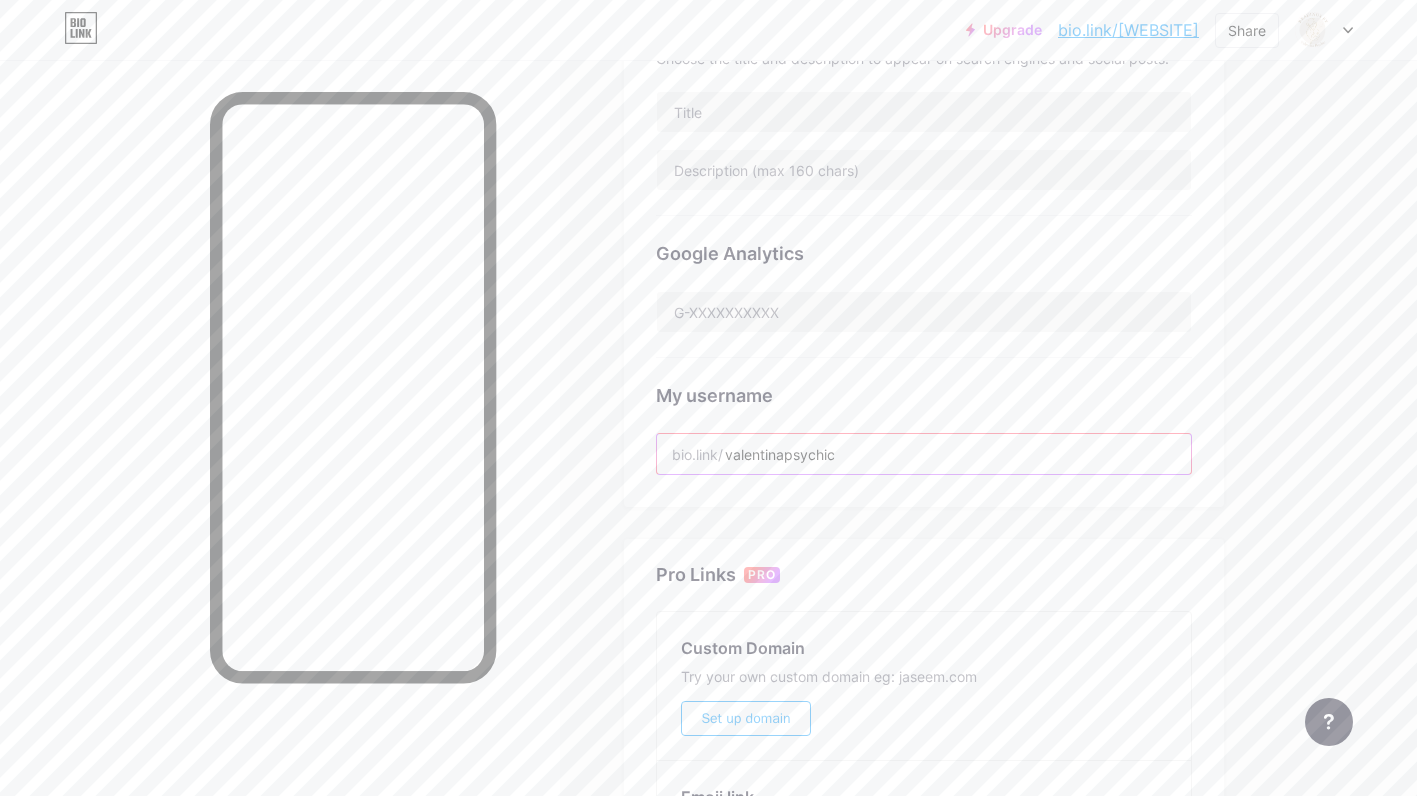 click on "valentinapsychic" at bounding box center (924, 454) 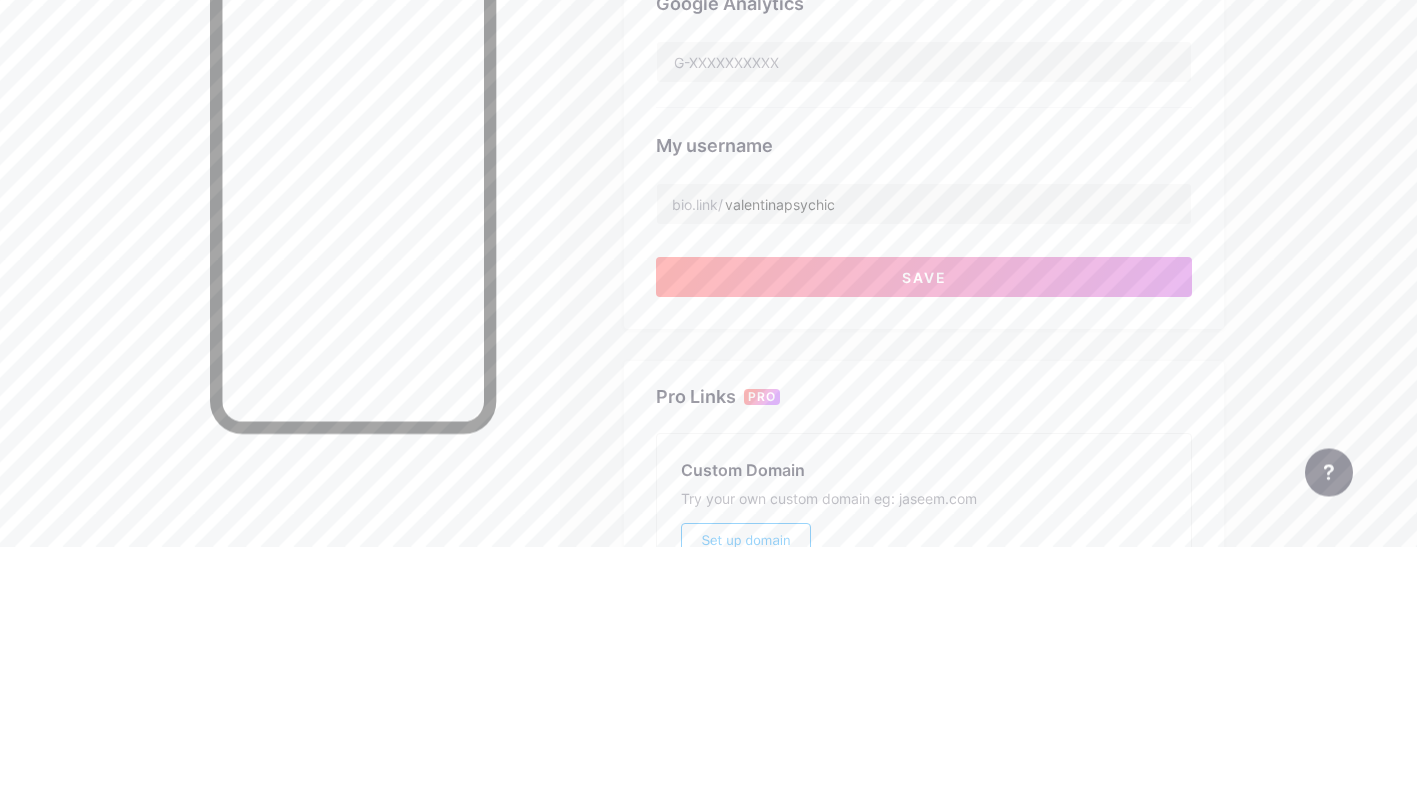 click on "Save" at bounding box center (924, 527) 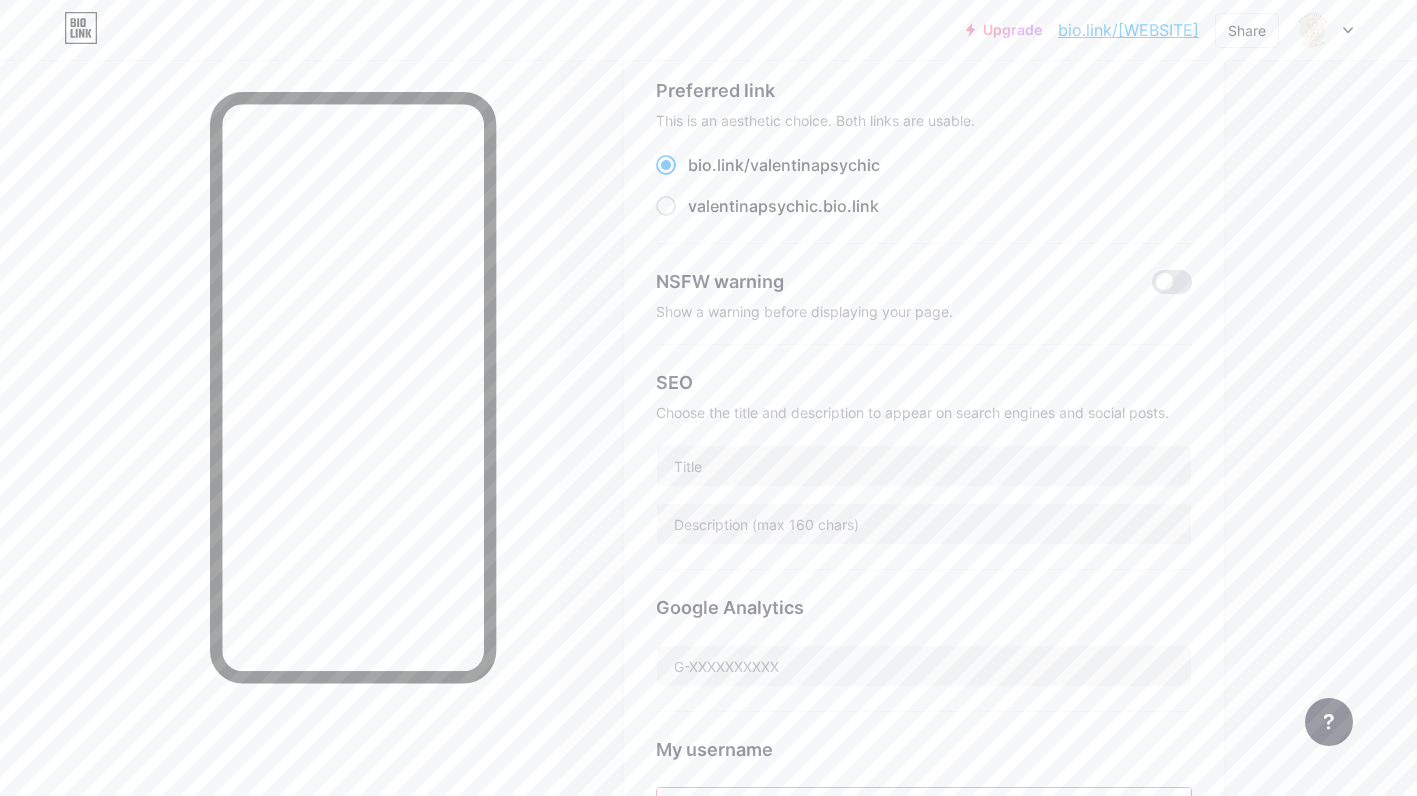 scroll, scrollTop: 0, scrollLeft: 0, axis: both 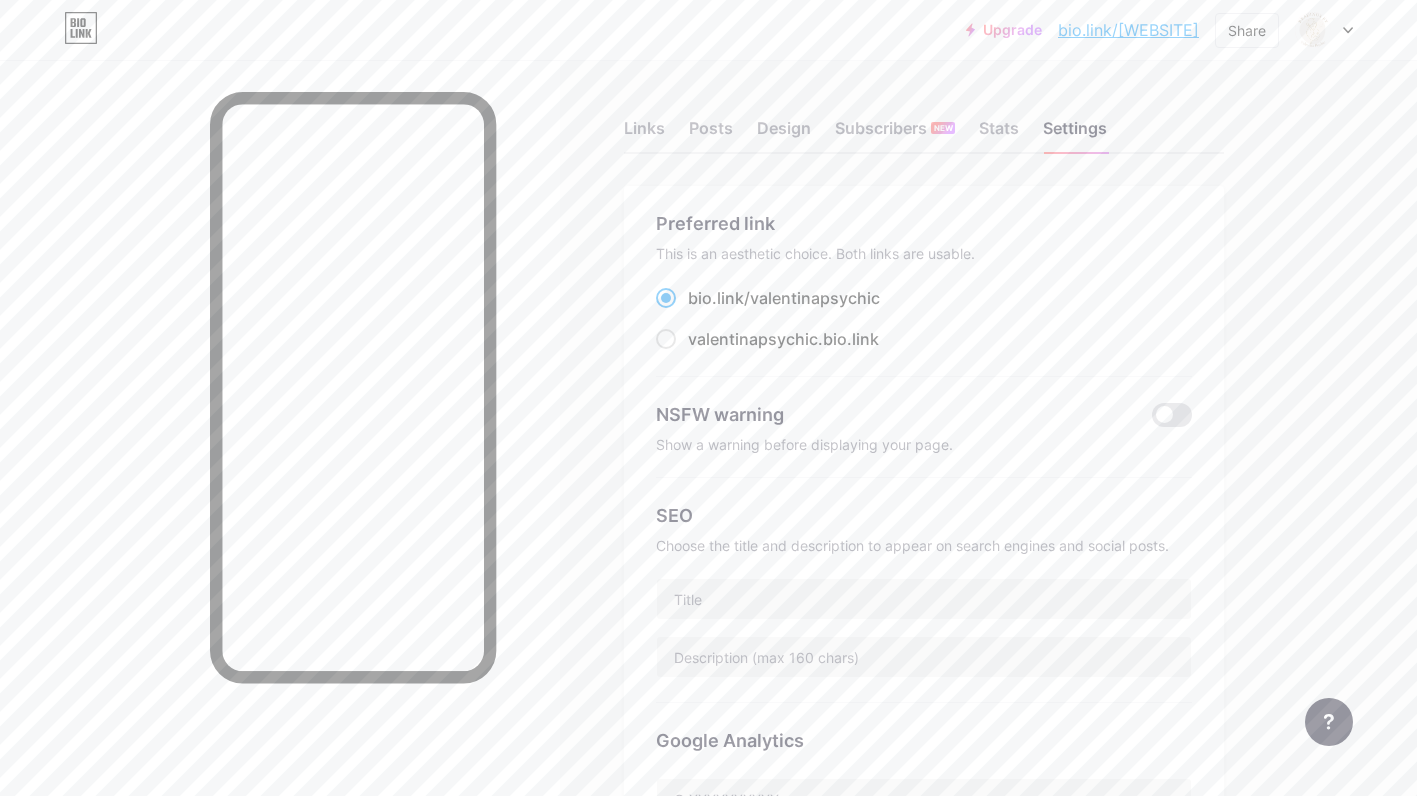 click on "Stats" at bounding box center [999, 134] 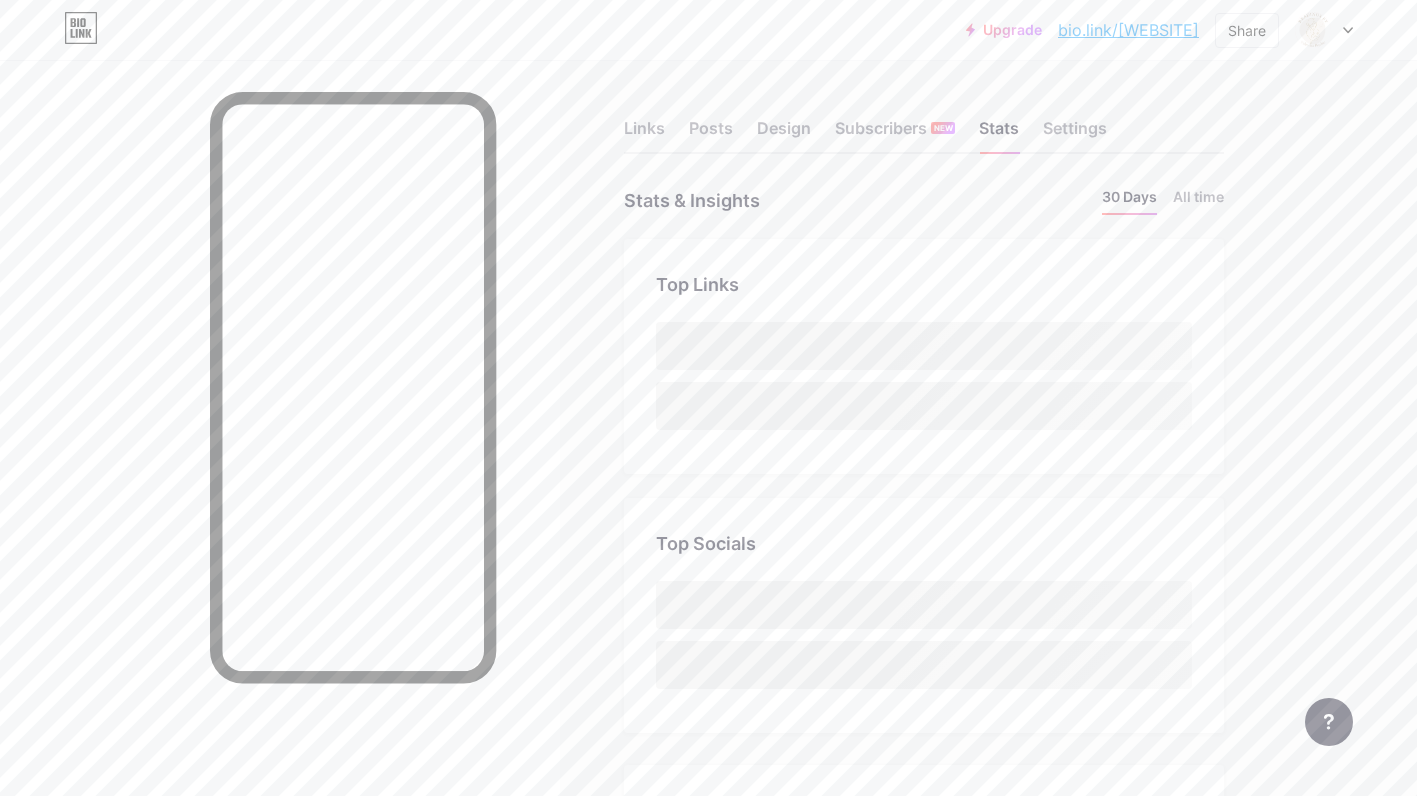 scroll, scrollTop: 999204, scrollLeft: 998583, axis: both 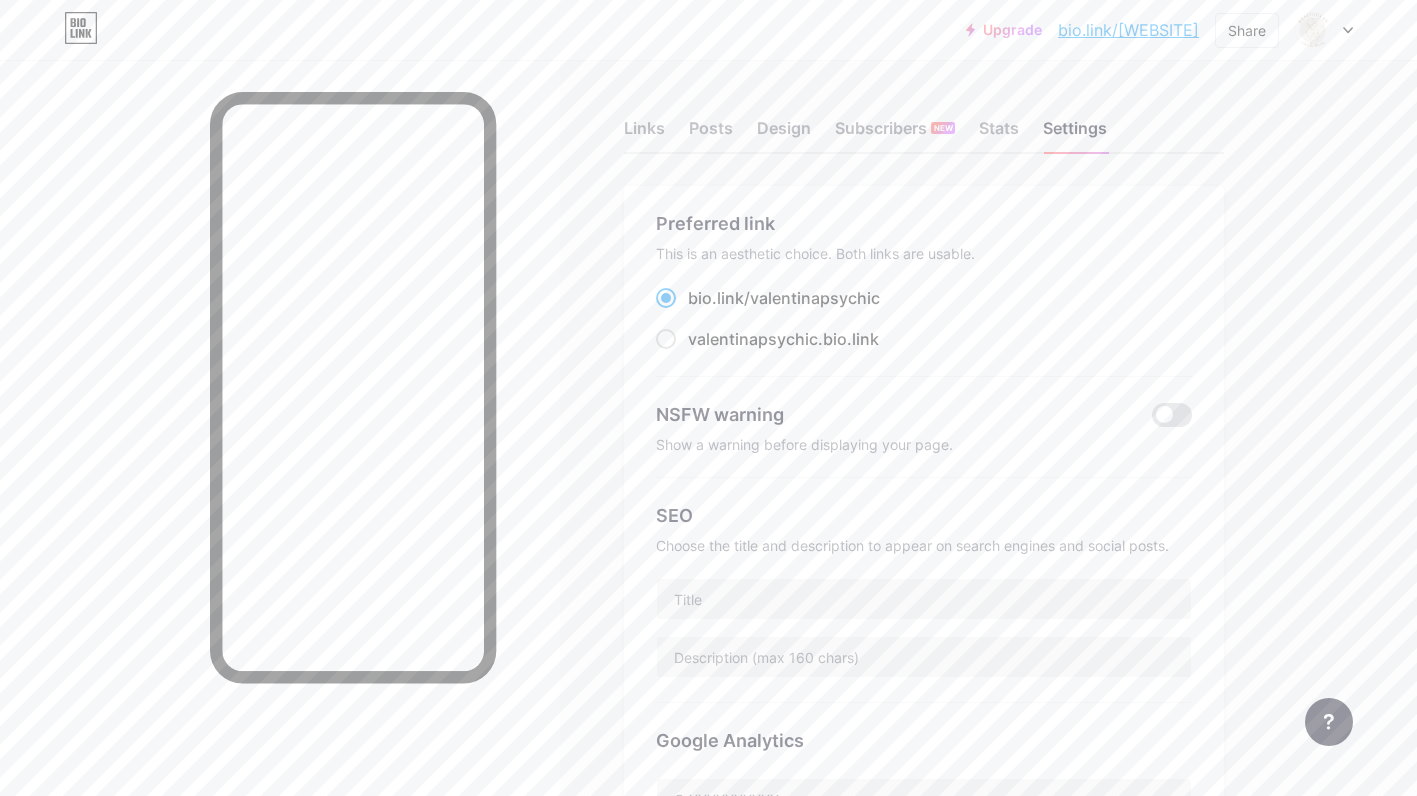 click on "Subscribers
NEW" at bounding box center (895, 134) 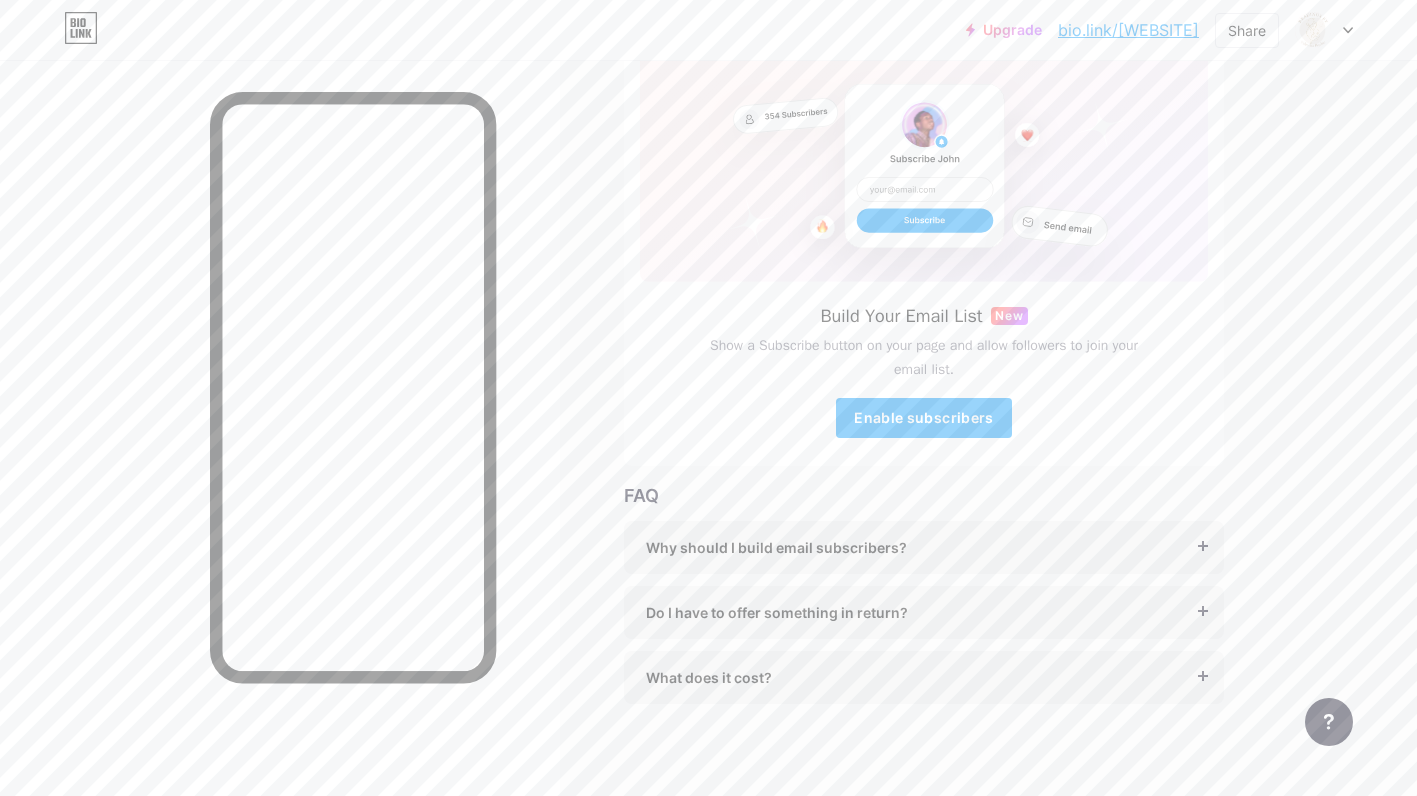scroll, scrollTop: 159, scrollLeft: 0, axis: vertical 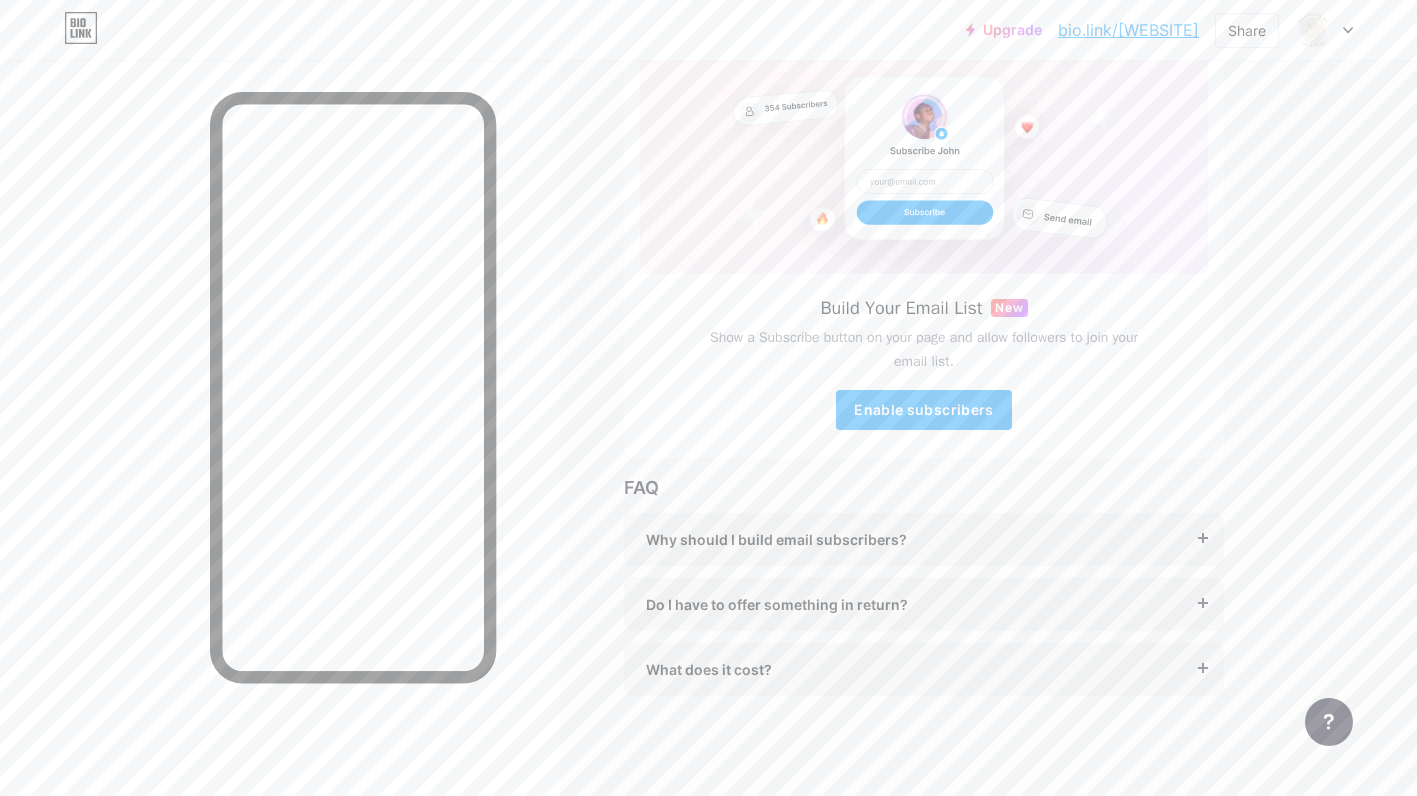 click on "Why should I build email subscribers?" at bounding box center (924, 539) 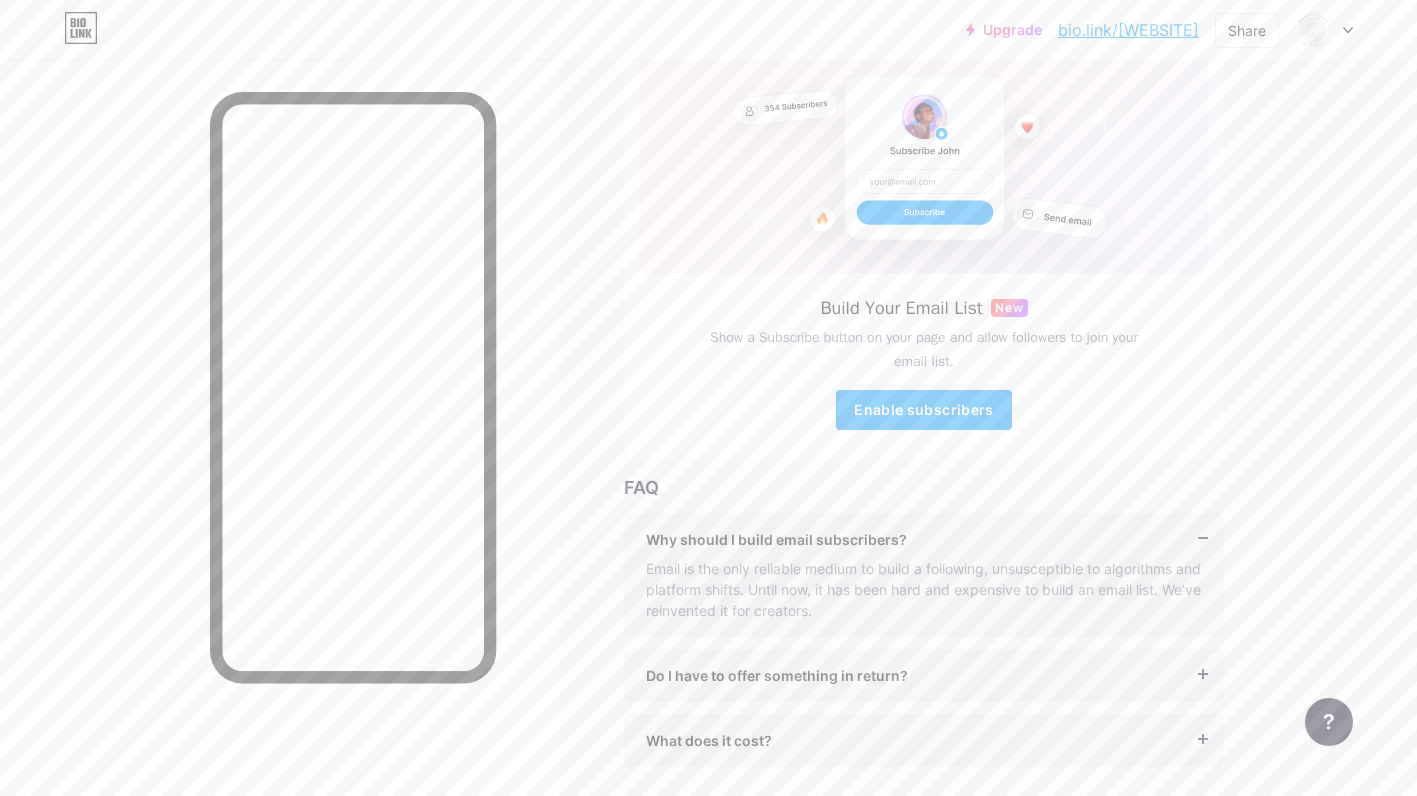 click on "Why should I build email subscribers?" at bounding box center (924, 539) 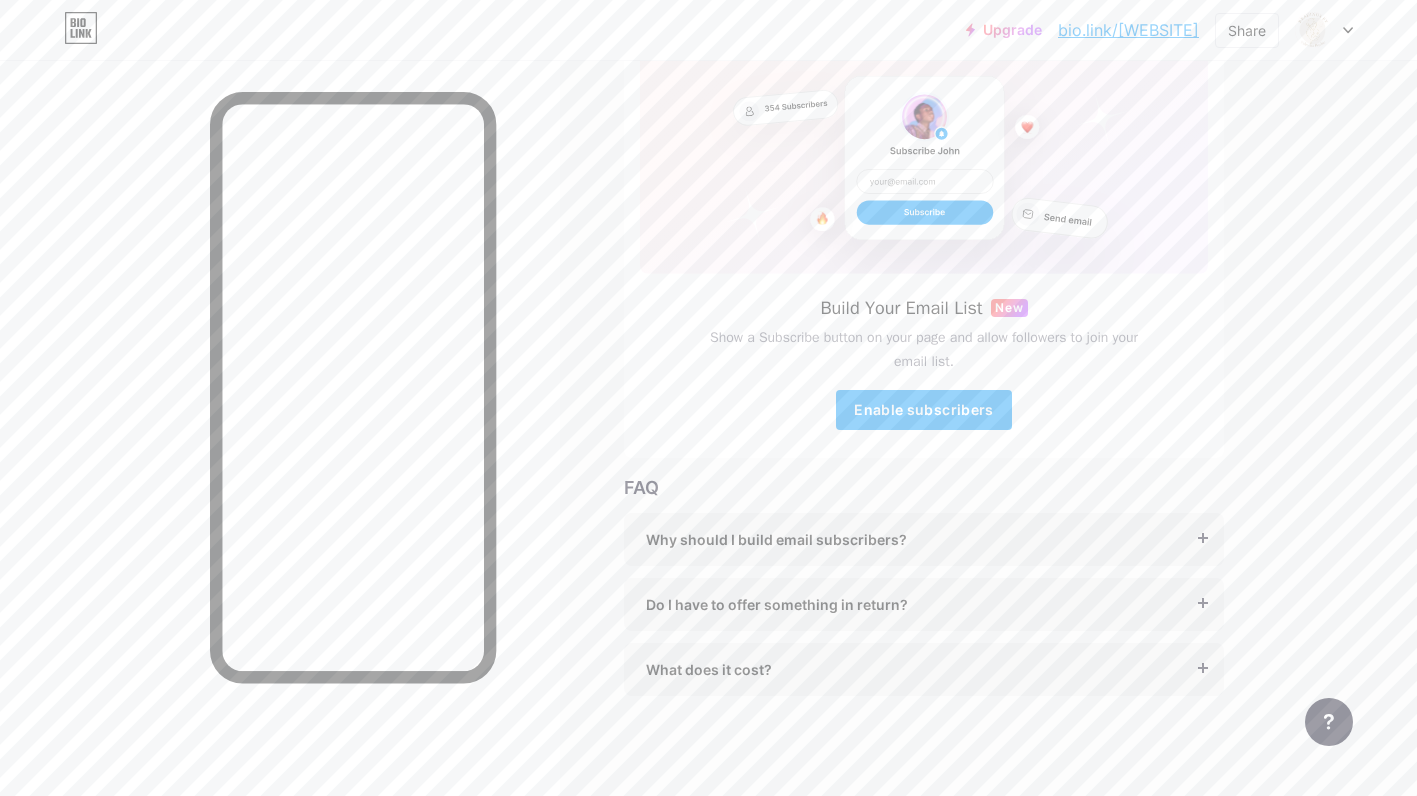 click on "Enable subscribers" at bounding box center [923, 409] 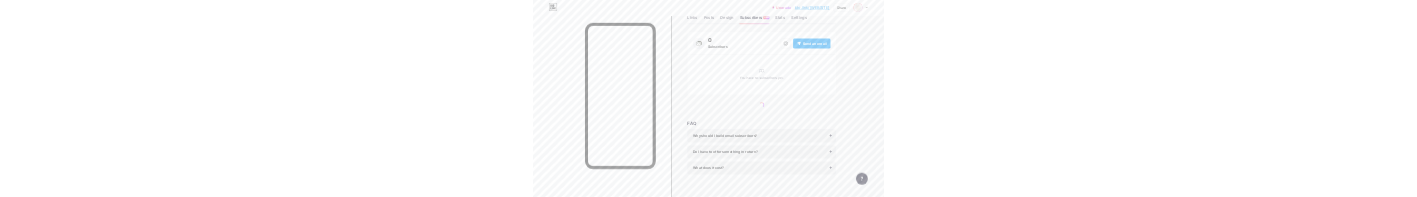 scroll, scrollTop: 0, scrollLeft: 0, axis: both 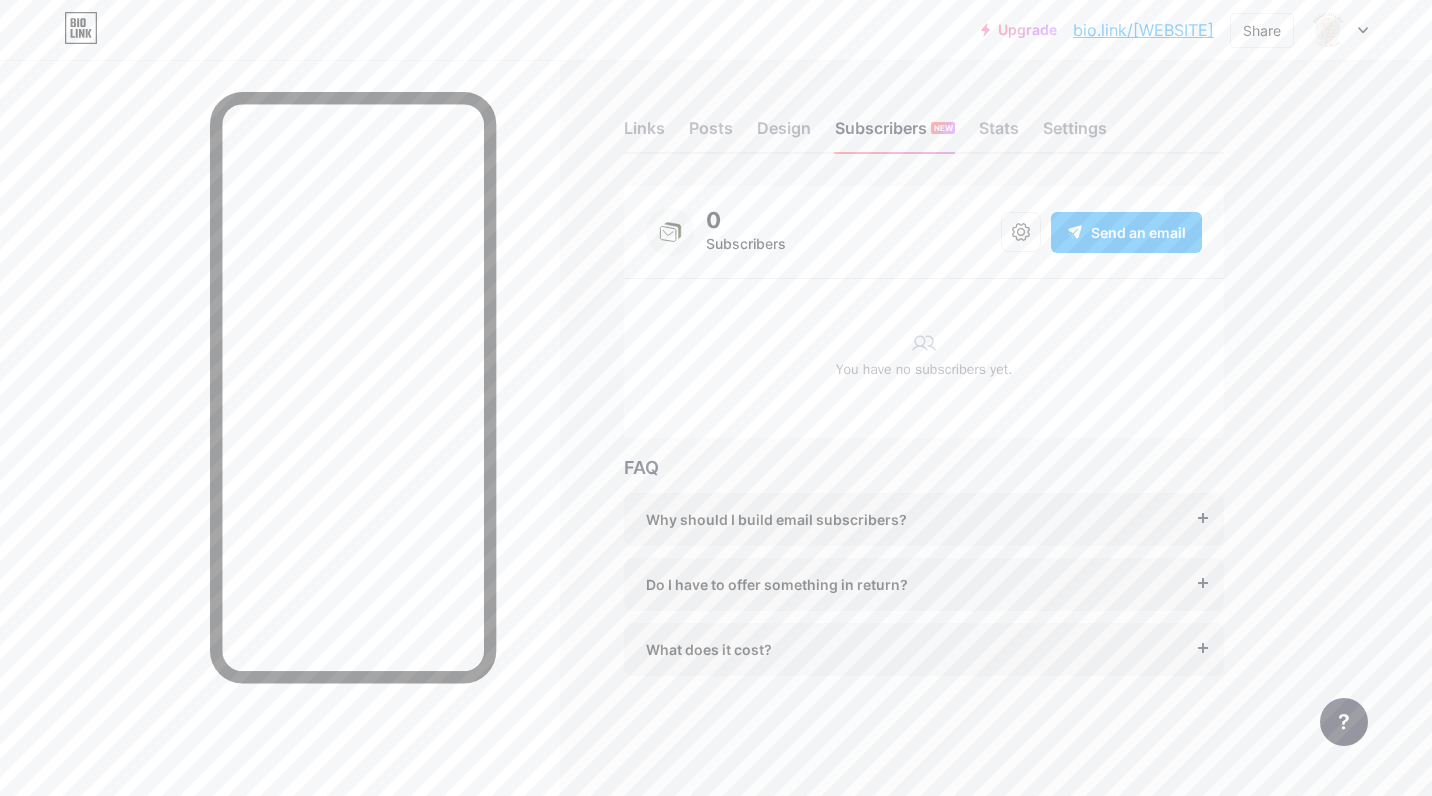 click on "Design" at bounding box center (784, 134) 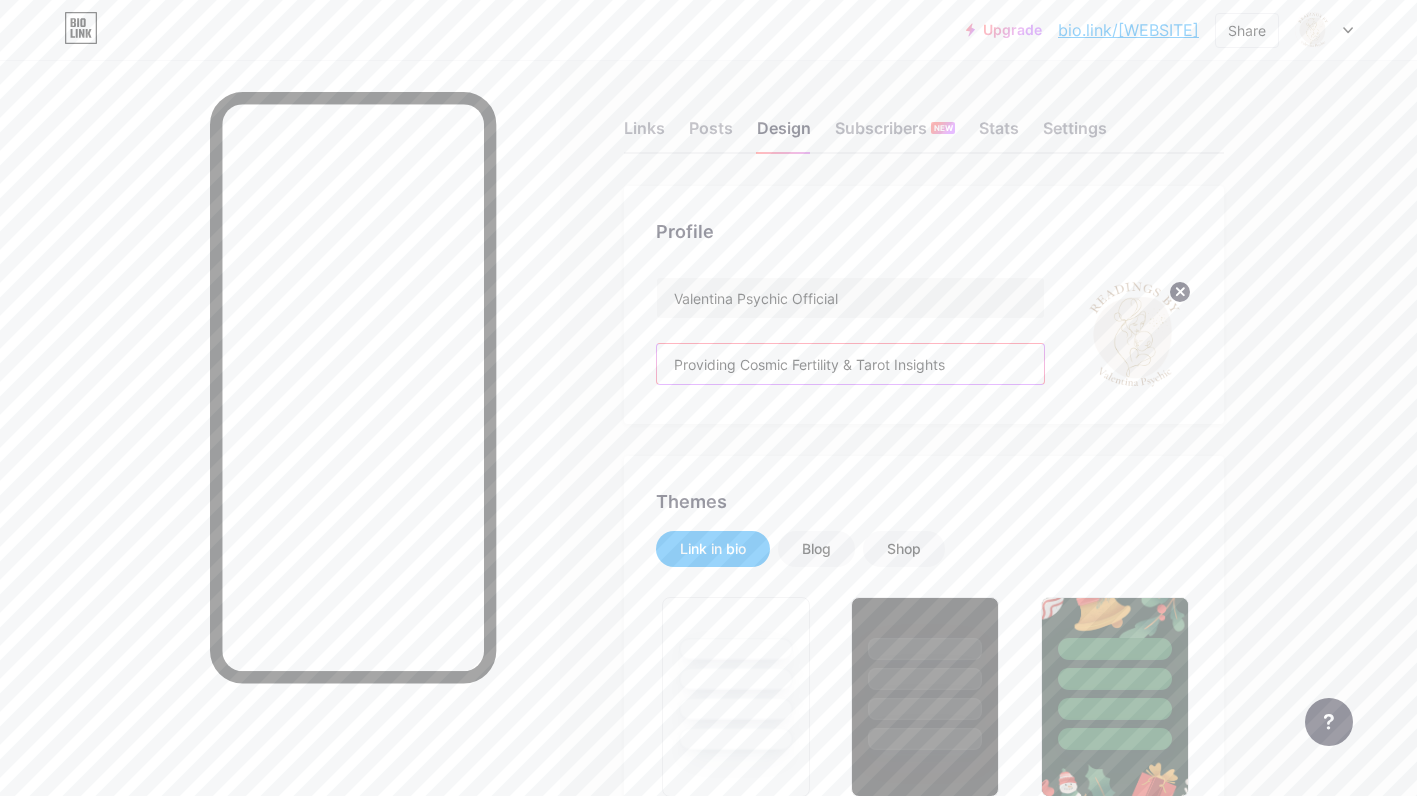click on "Providing Cosmic Fertility & Tarot Insights" at bounding box center (850, 364) 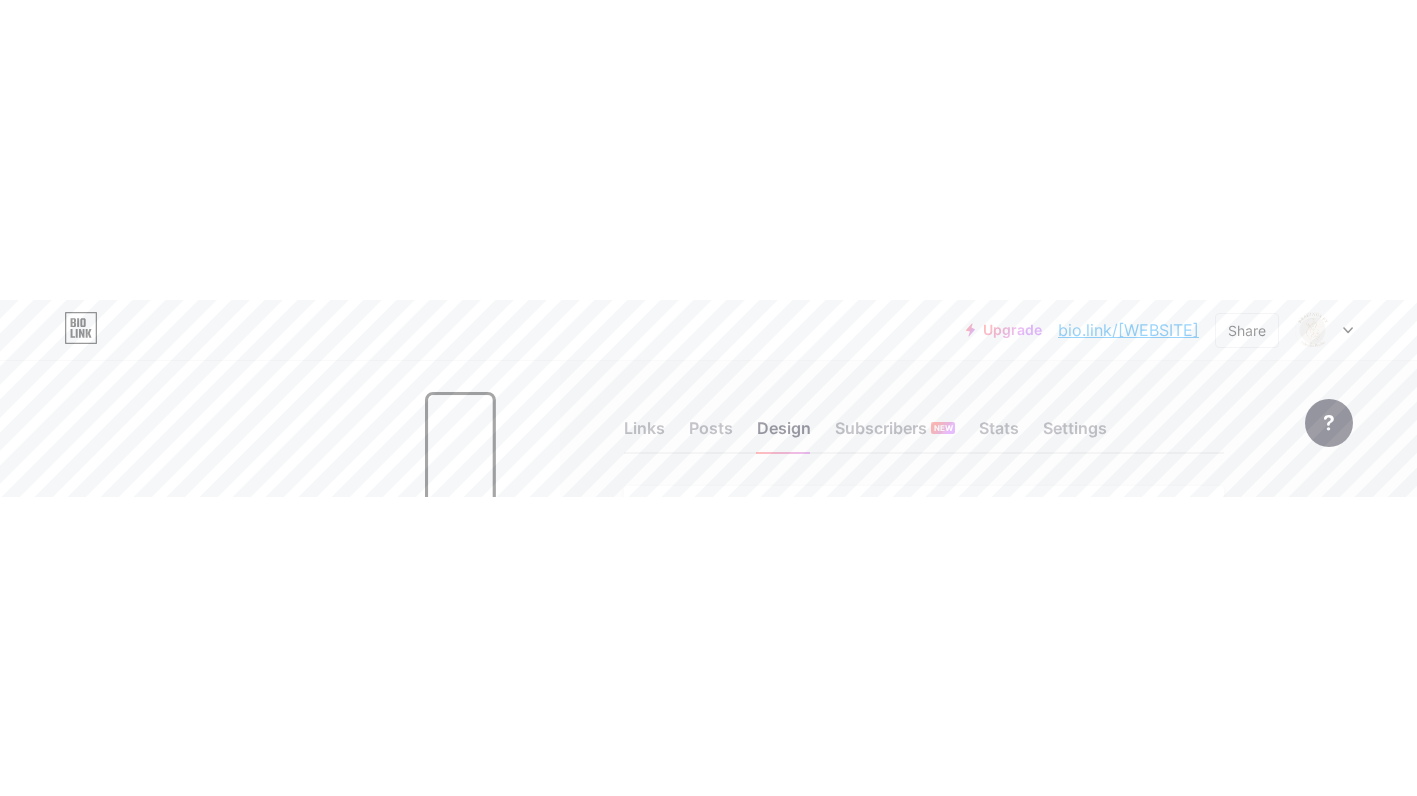 scroll, scrollTop: 176, scrollLeft: 0, axis: vertical 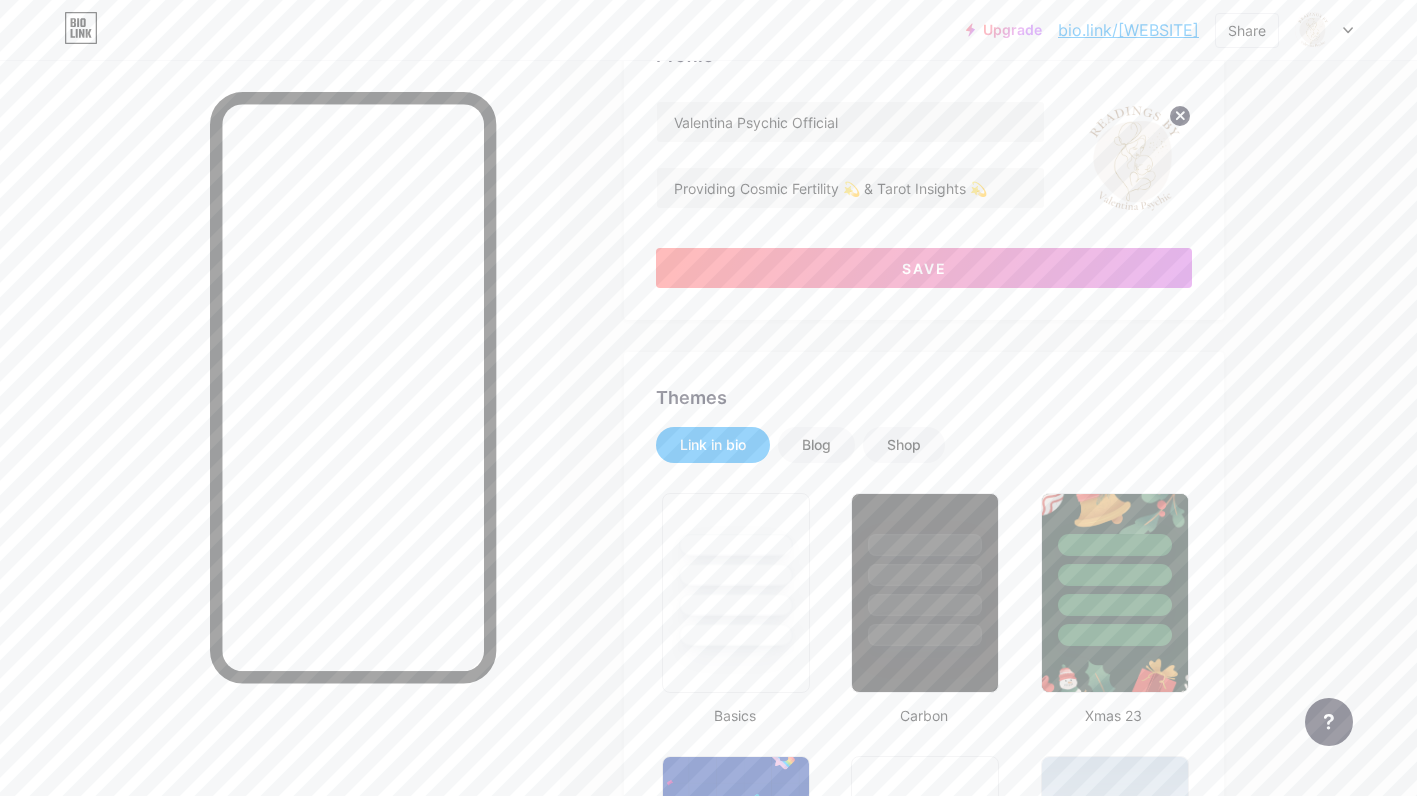 click on "Save" at bounding box center (924, 268) 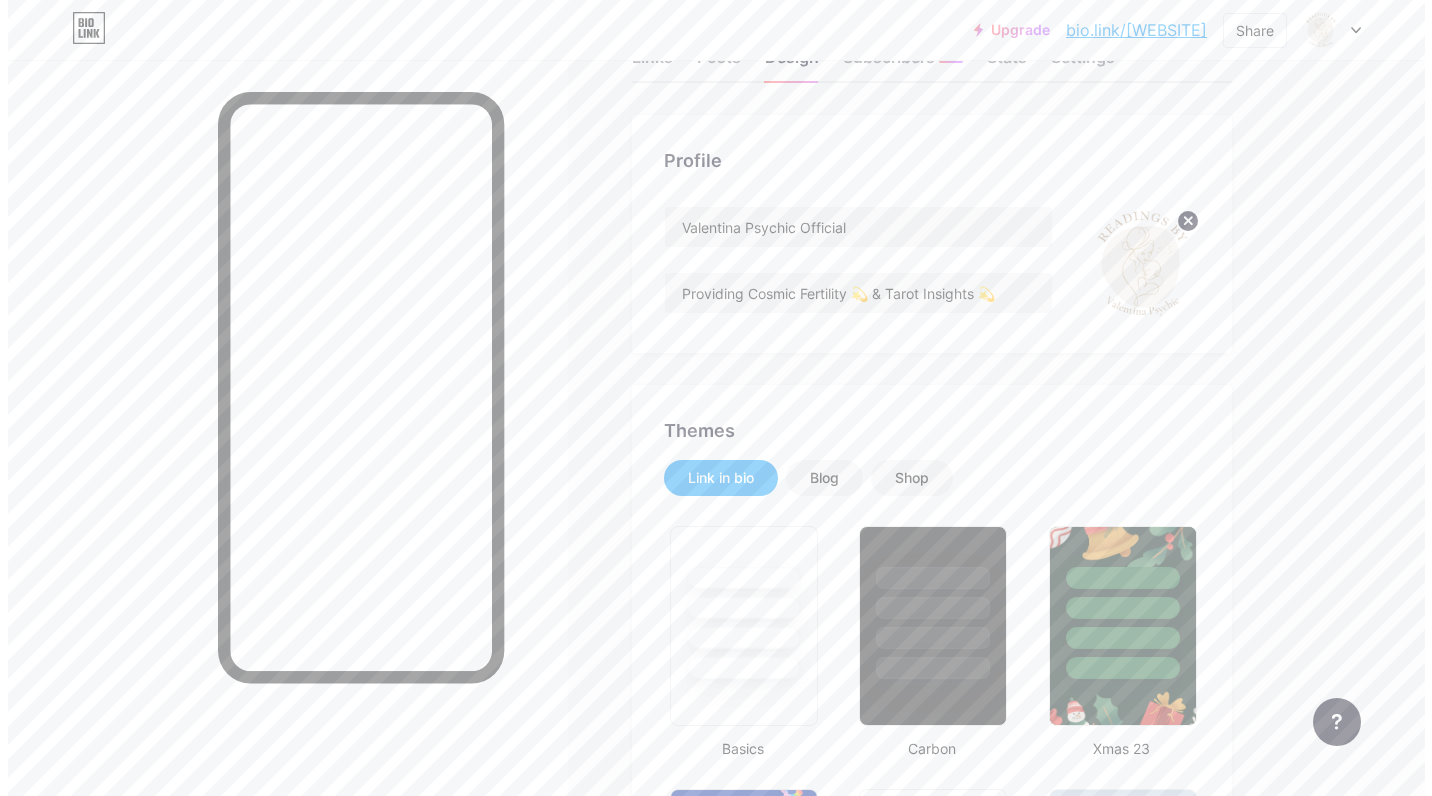 scroll, scrollTop: 0, scrollLeft: 0, axis: both 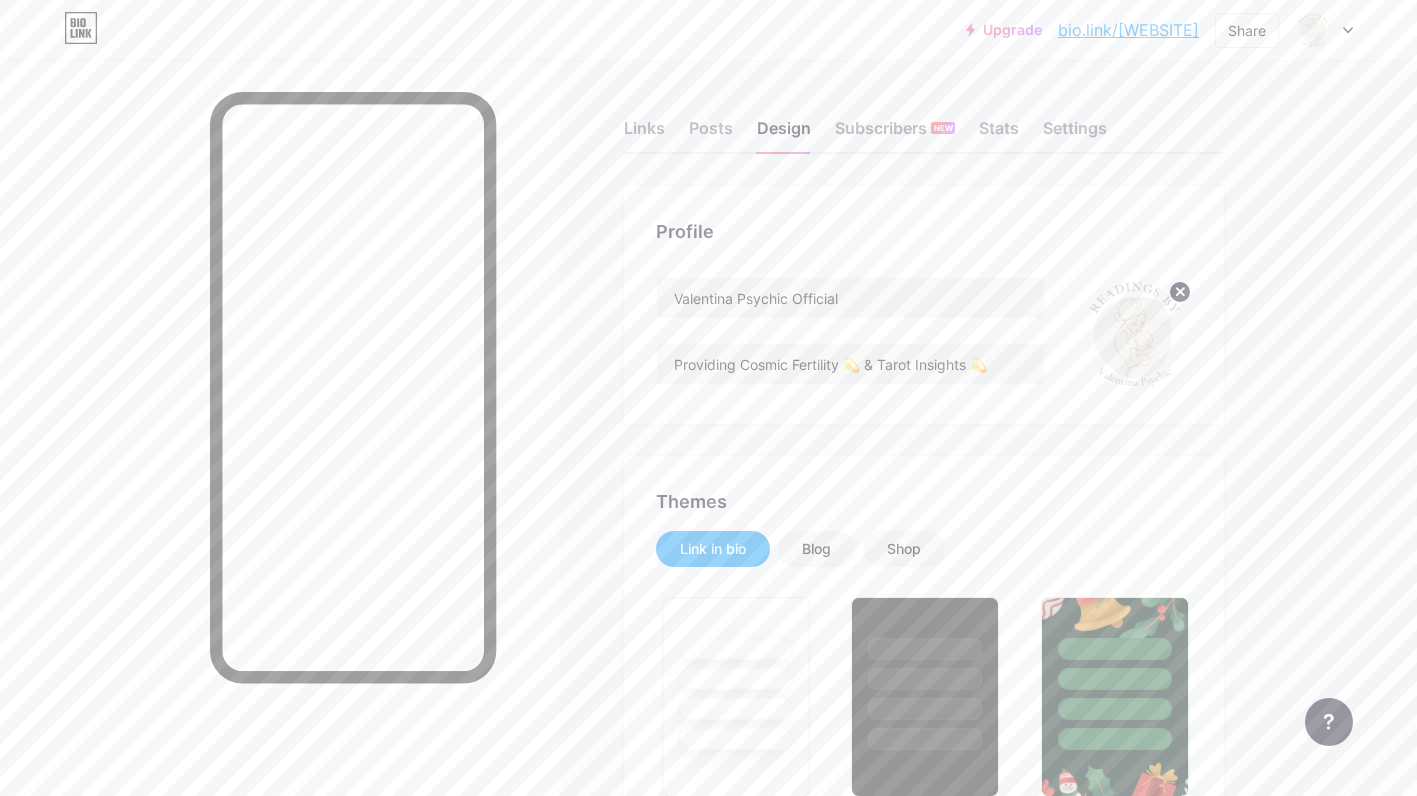click on "Links" at bounding box center (644, 134) 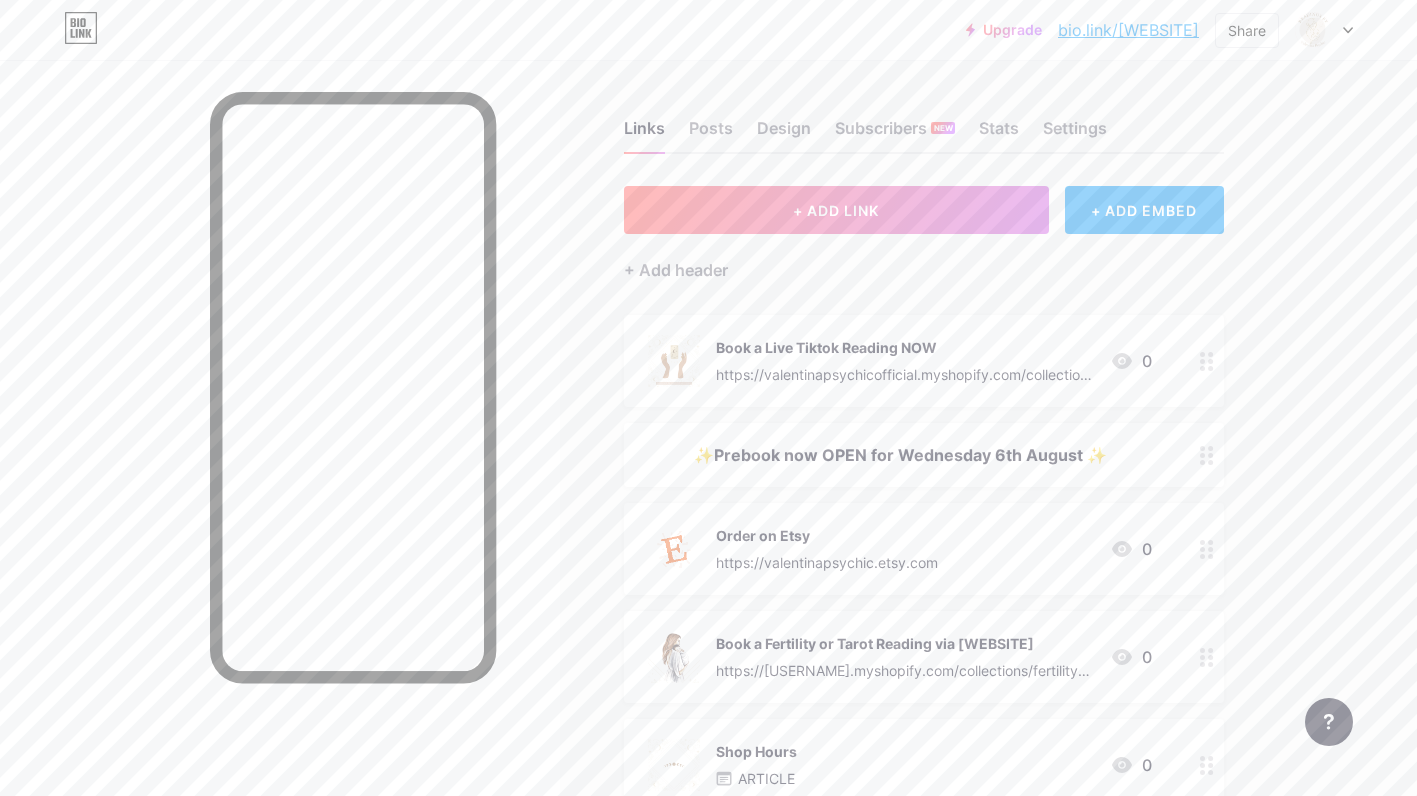 click on "+ ADD EMBED" at bounding box center [1144, 210] 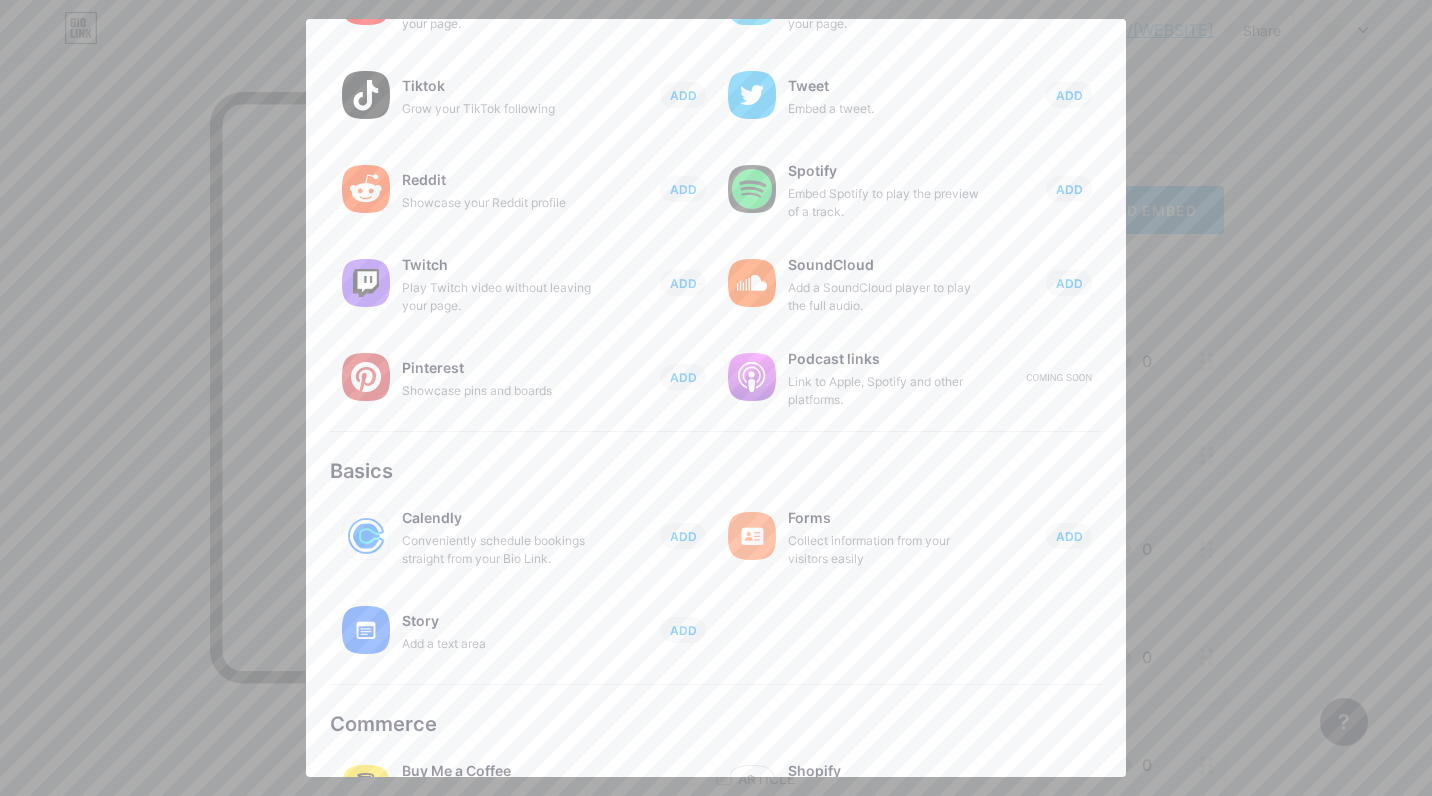 scroll, scrollTop: 209, scrollLeft: 0, axis: vertical 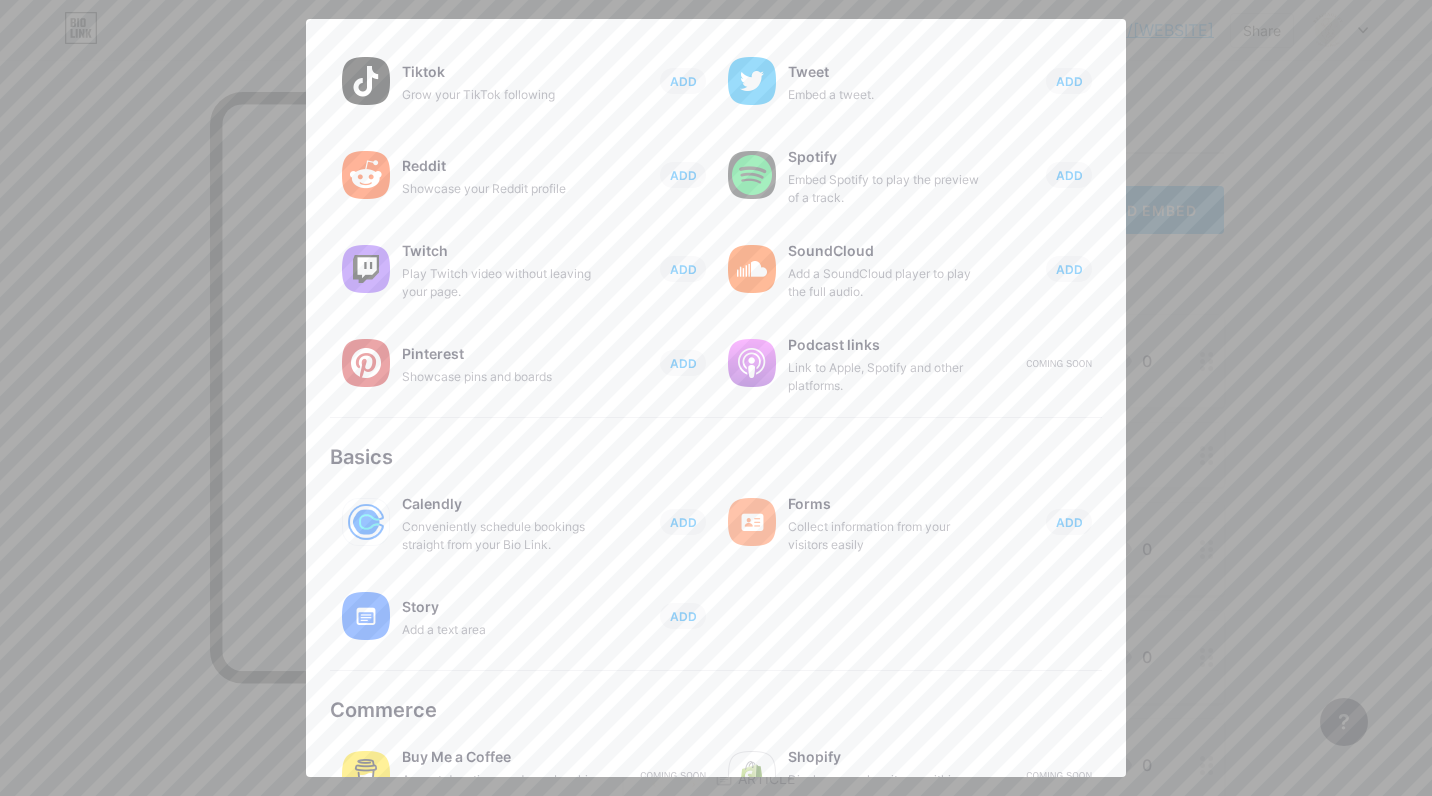 click on "ADD" at bounding box center (683, 616) 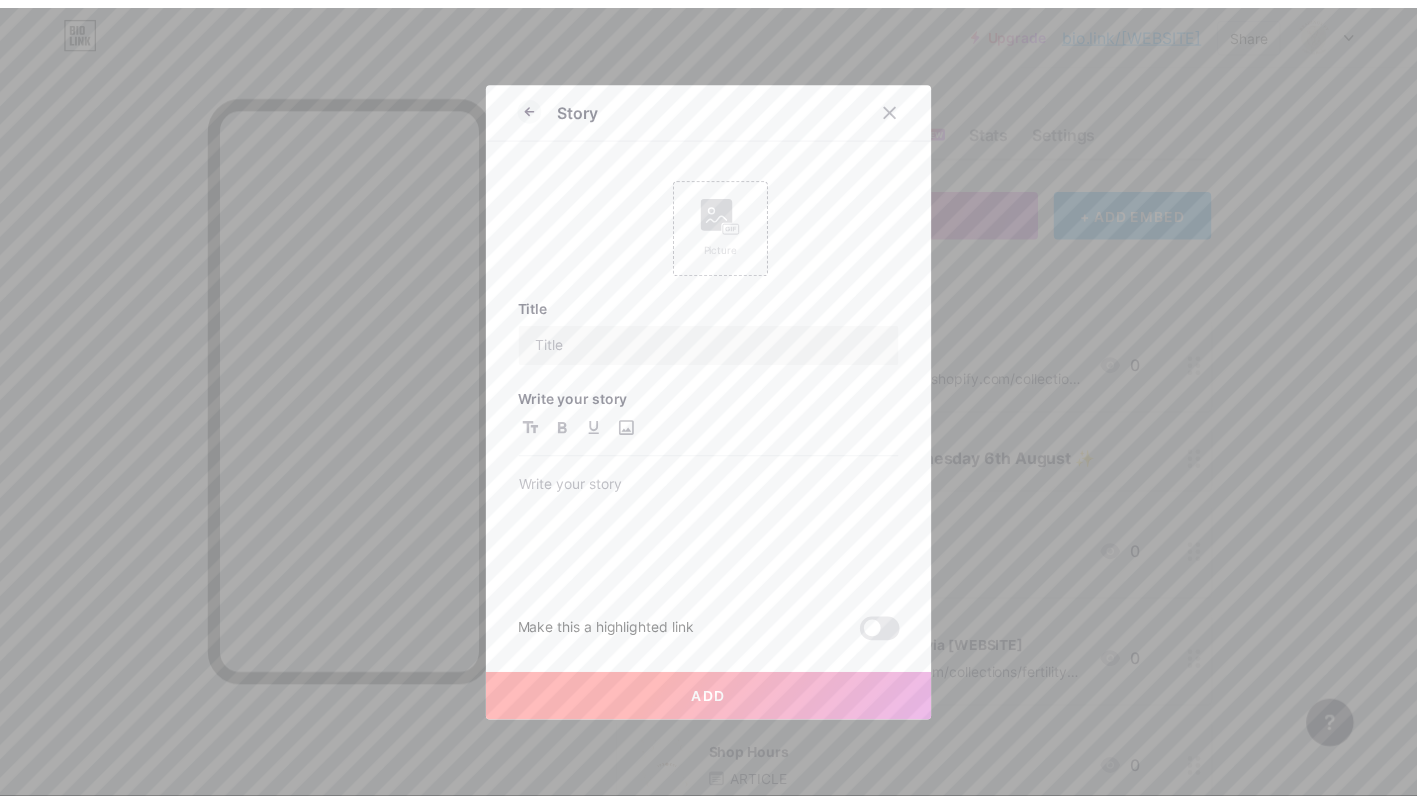 scroll, scrollTop: 0, scrollLeft: 0, axis: both 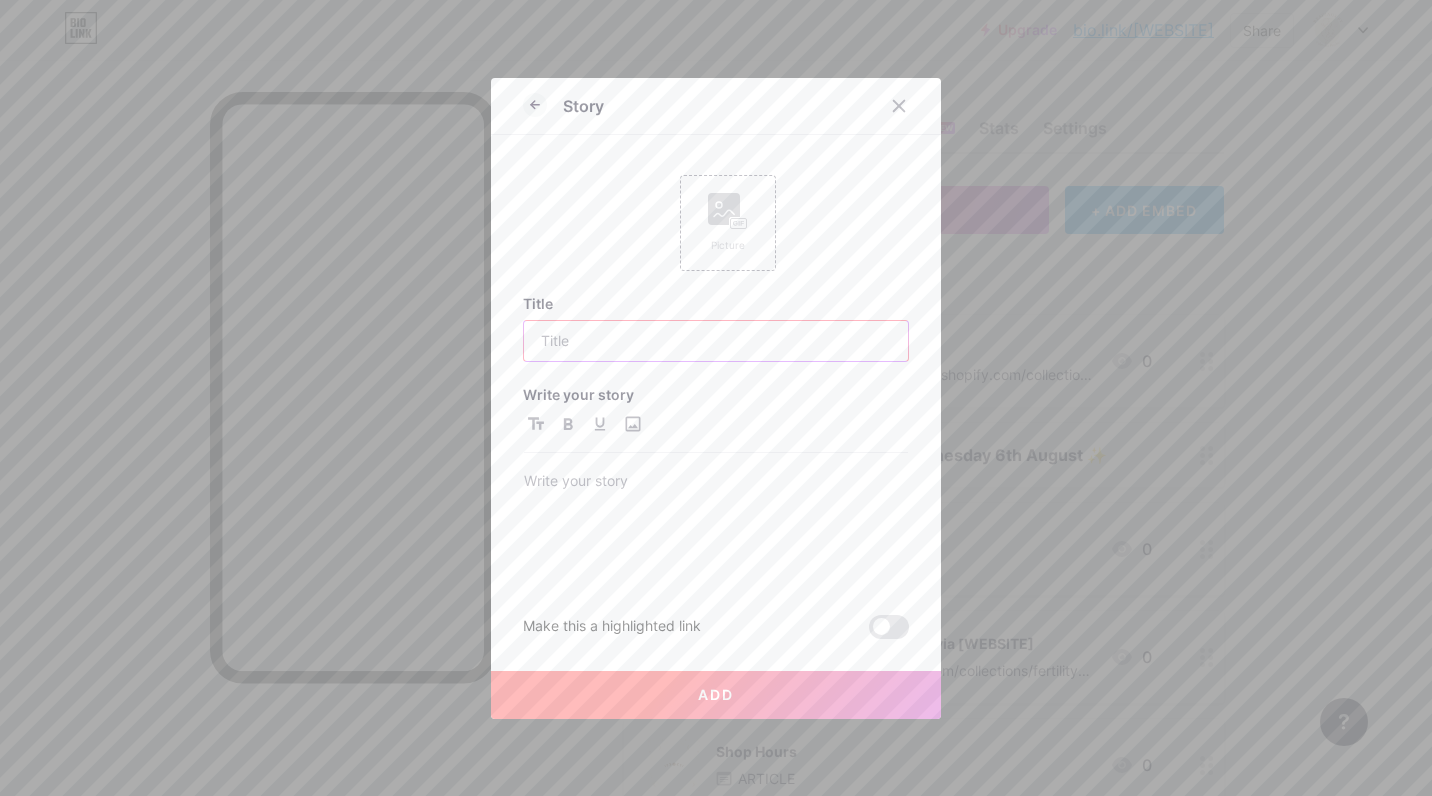click at bounding box center [716, 341] 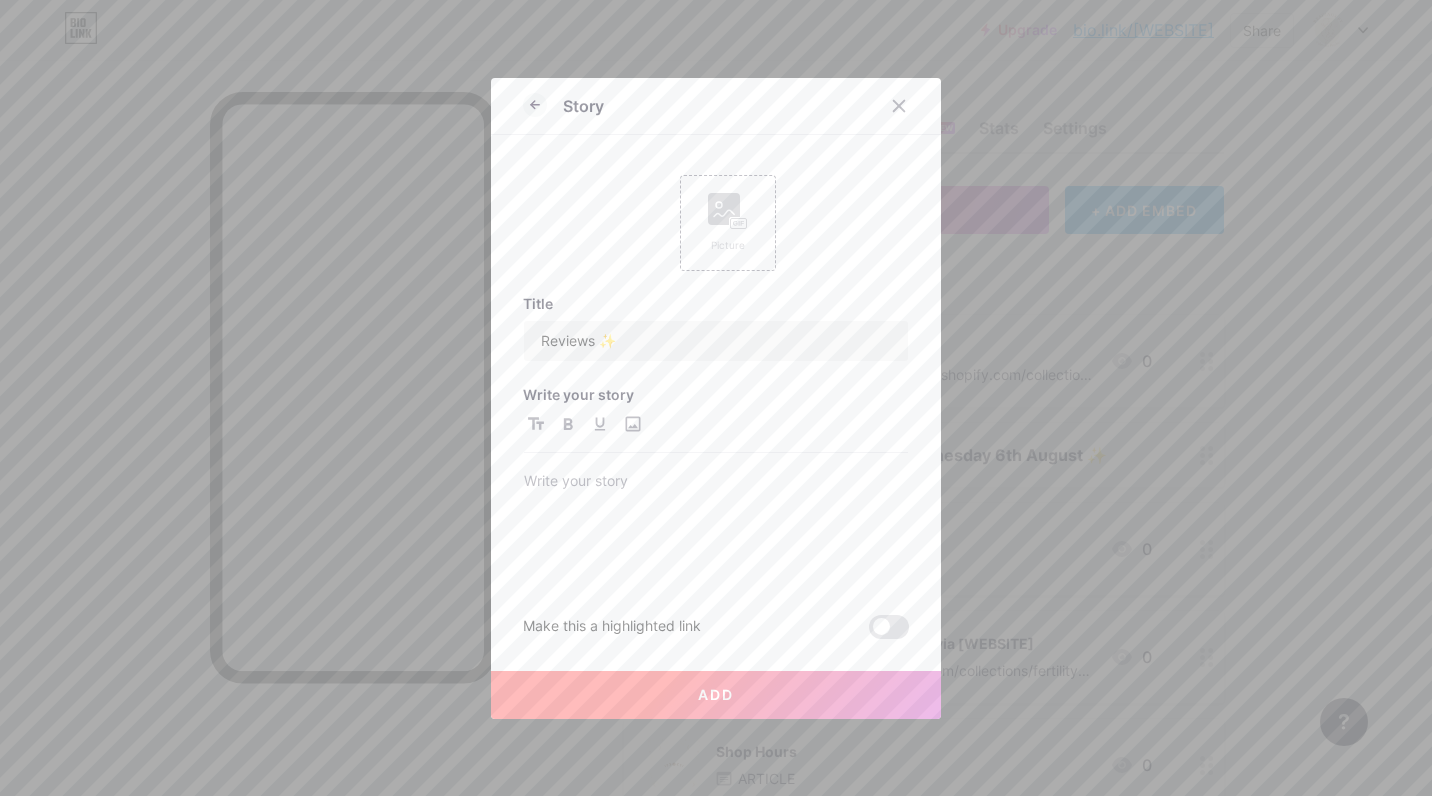 click on "Picture" at bounding box center [716, 223] 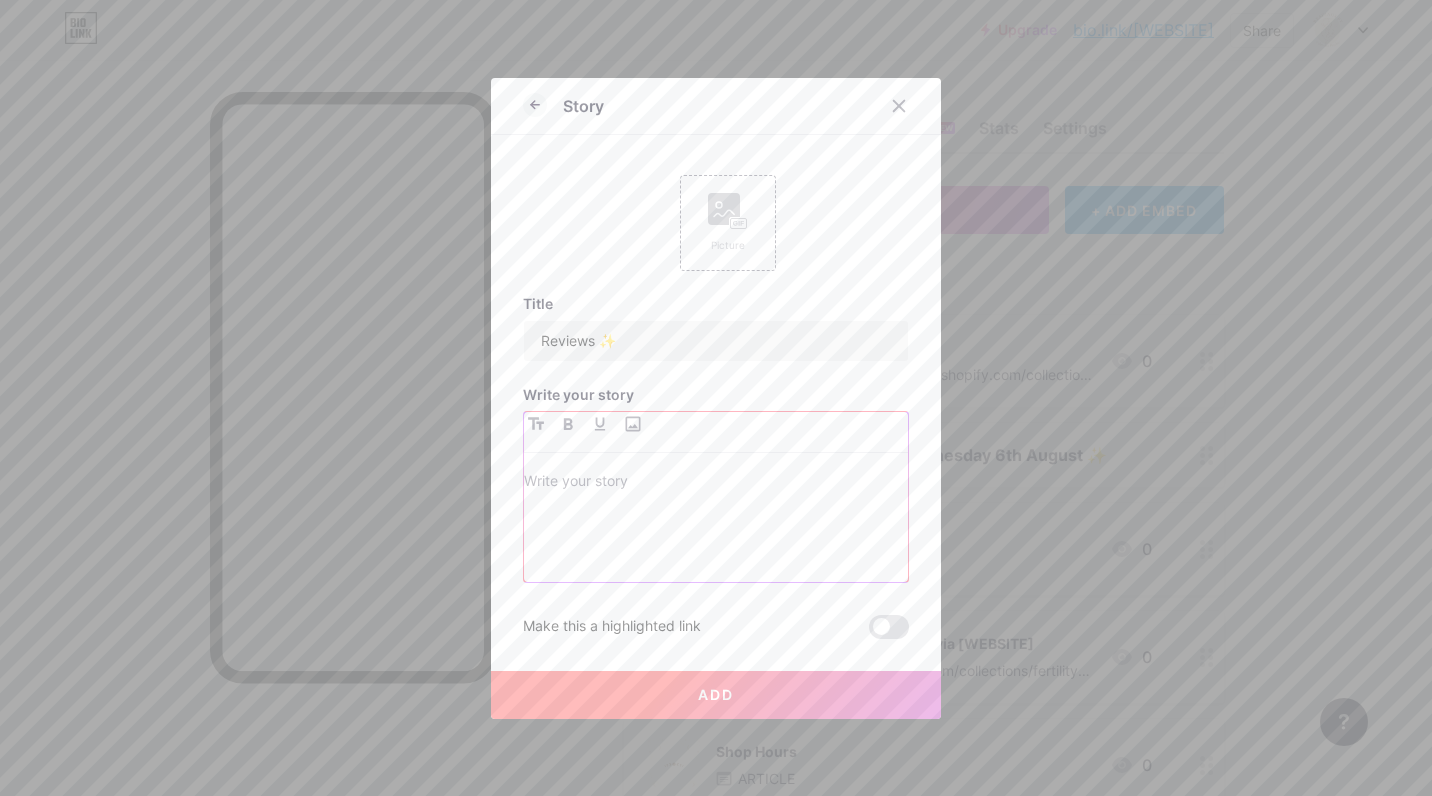 click at bounding box center [716, 483] 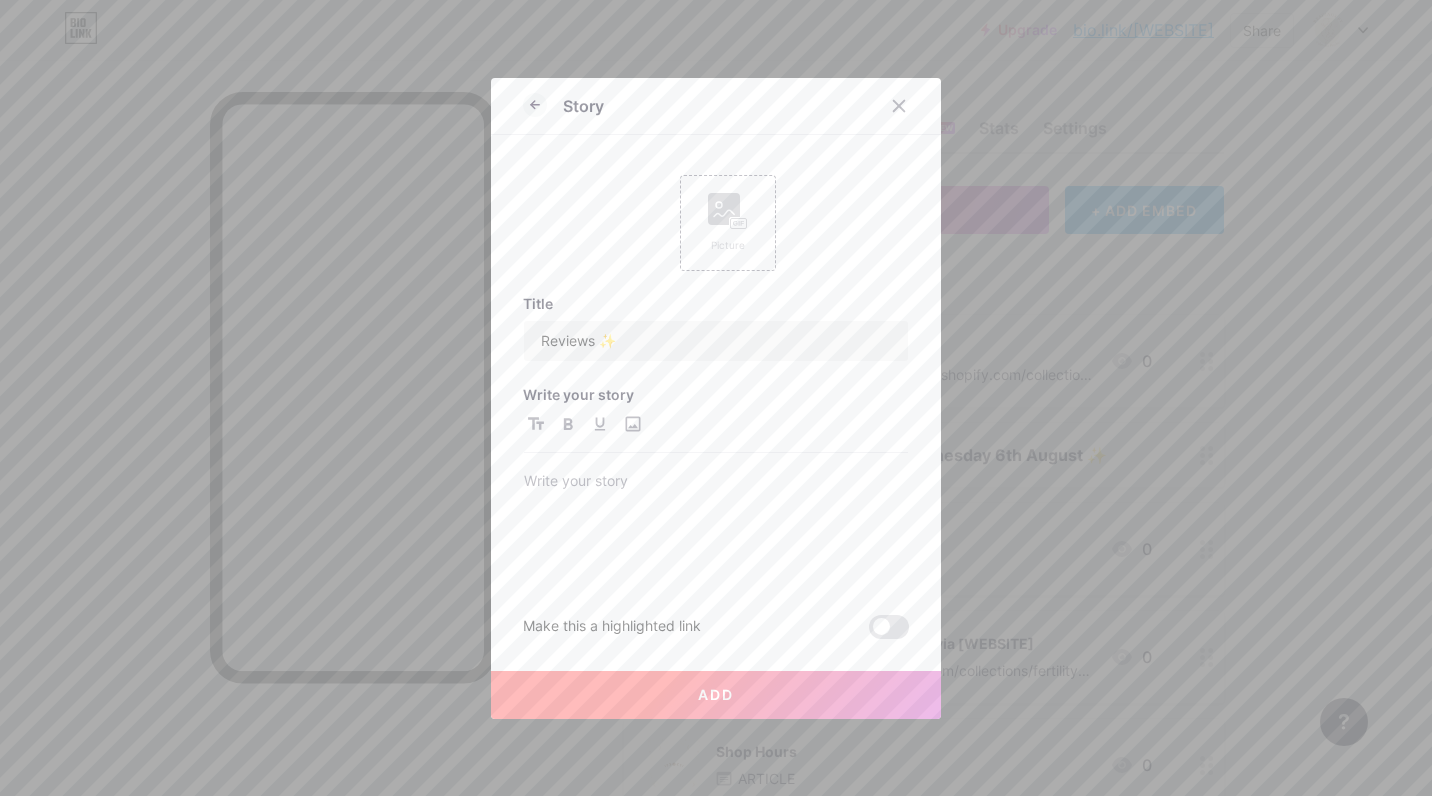 click 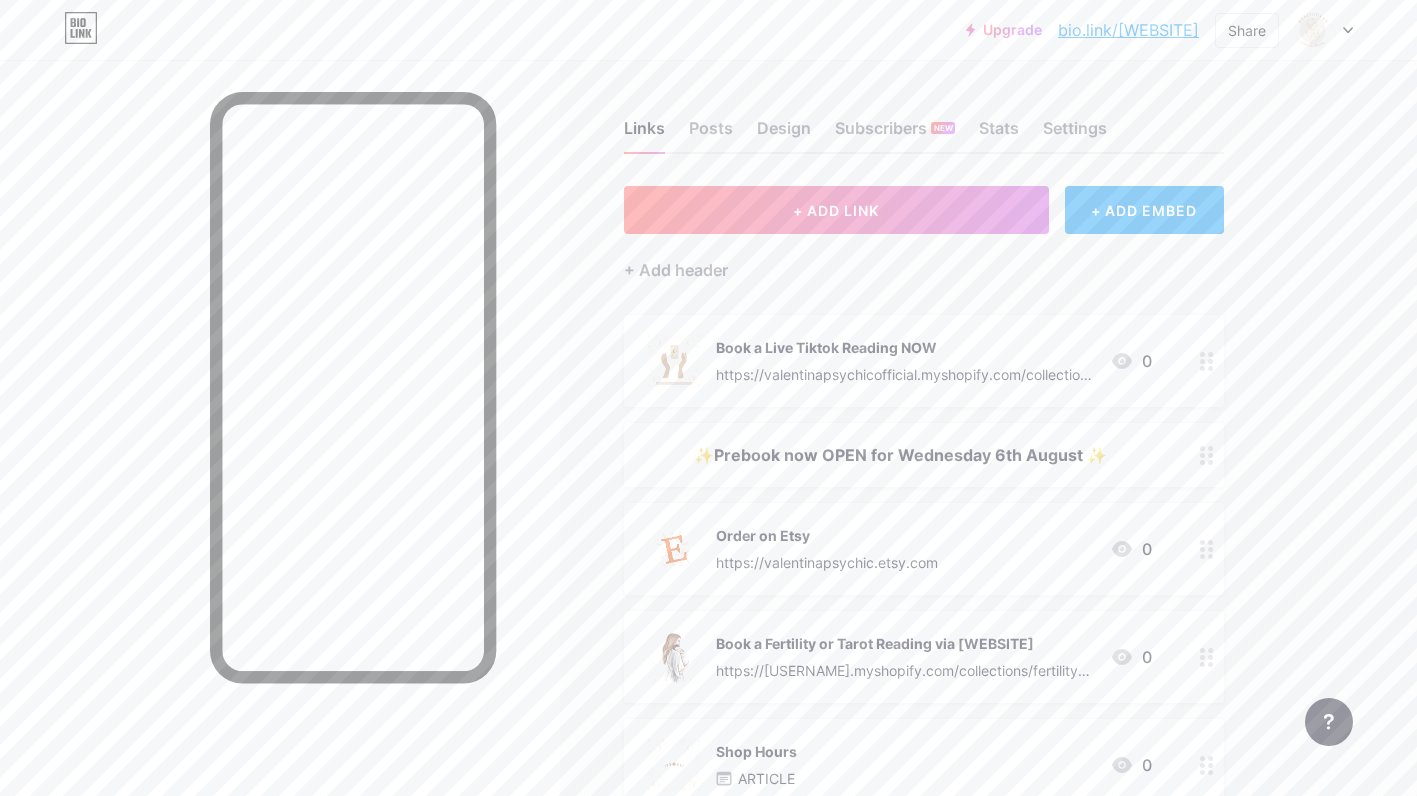 click on "Share" at bounding box center [1247, 30] 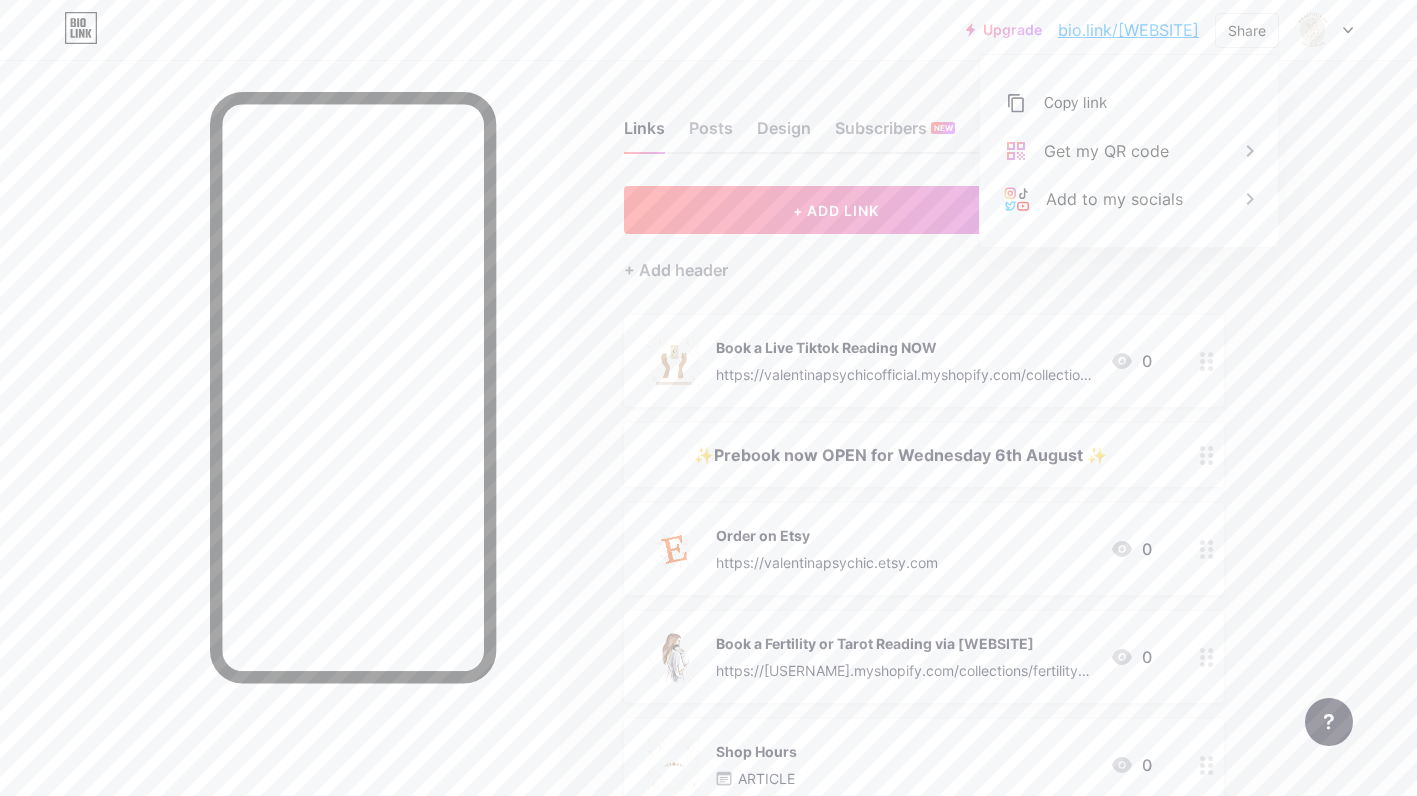 click on "Copy link" at bounding box center (1129, 103) 